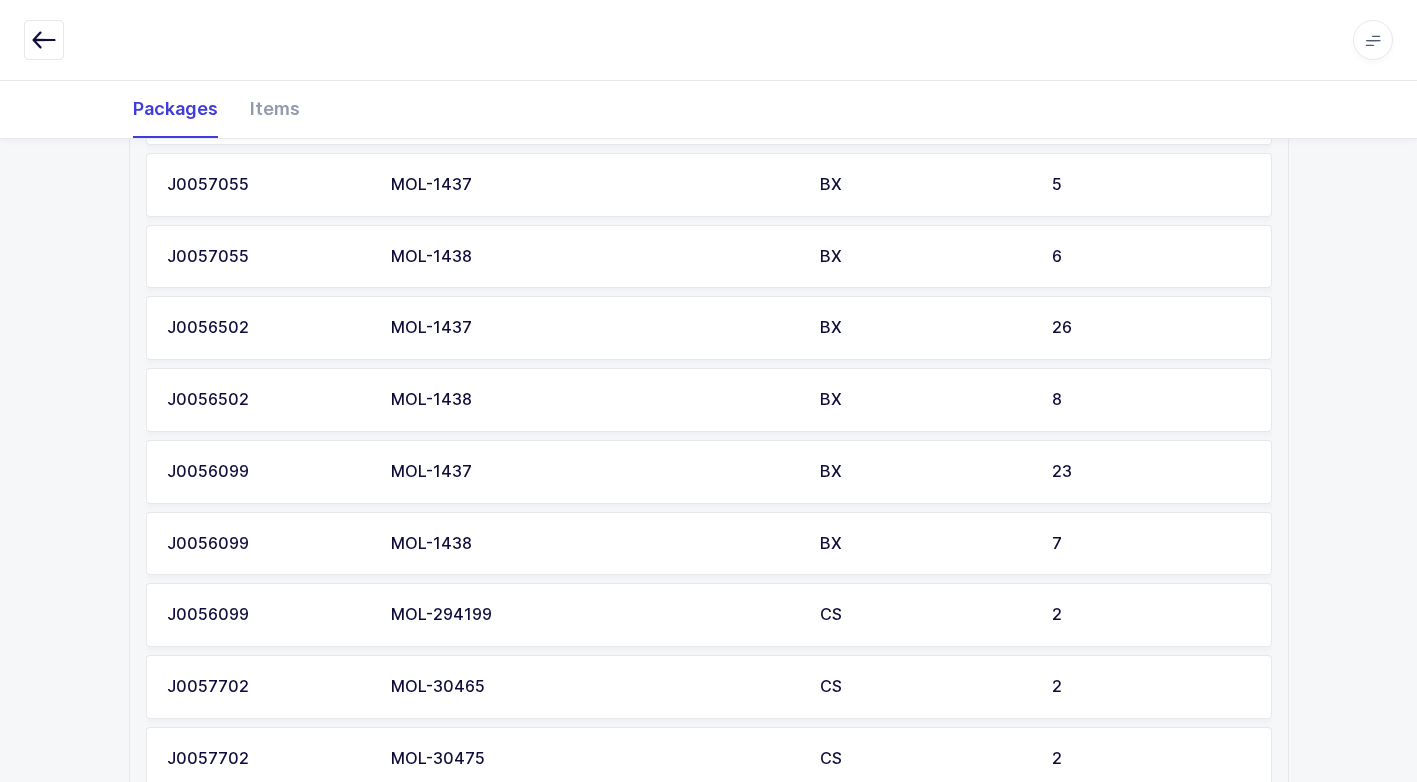 scroll, scrollTop: 1147, scrollLeft: 0, axis: vertical 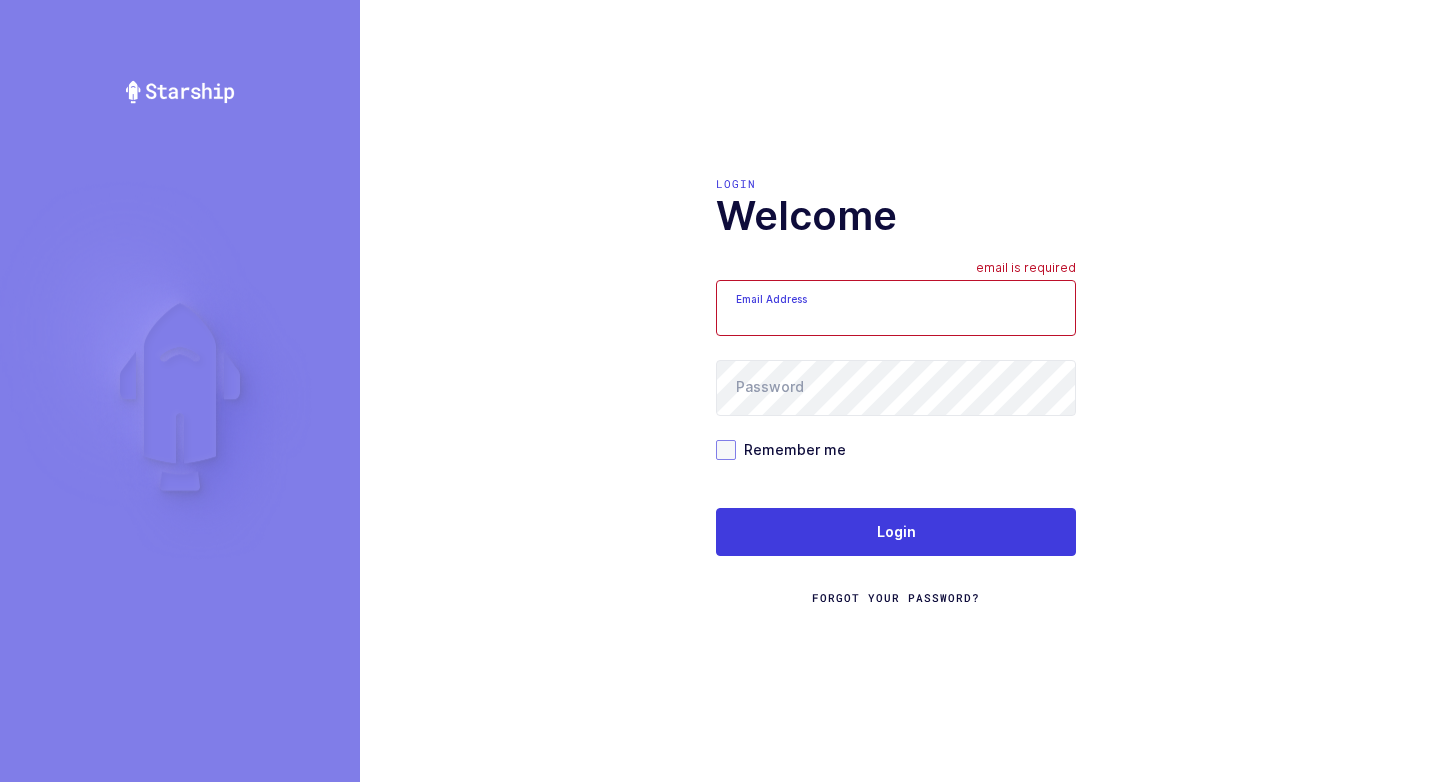 type on "[EMAIL_ADDRESS][DOMAIN_NAME]" 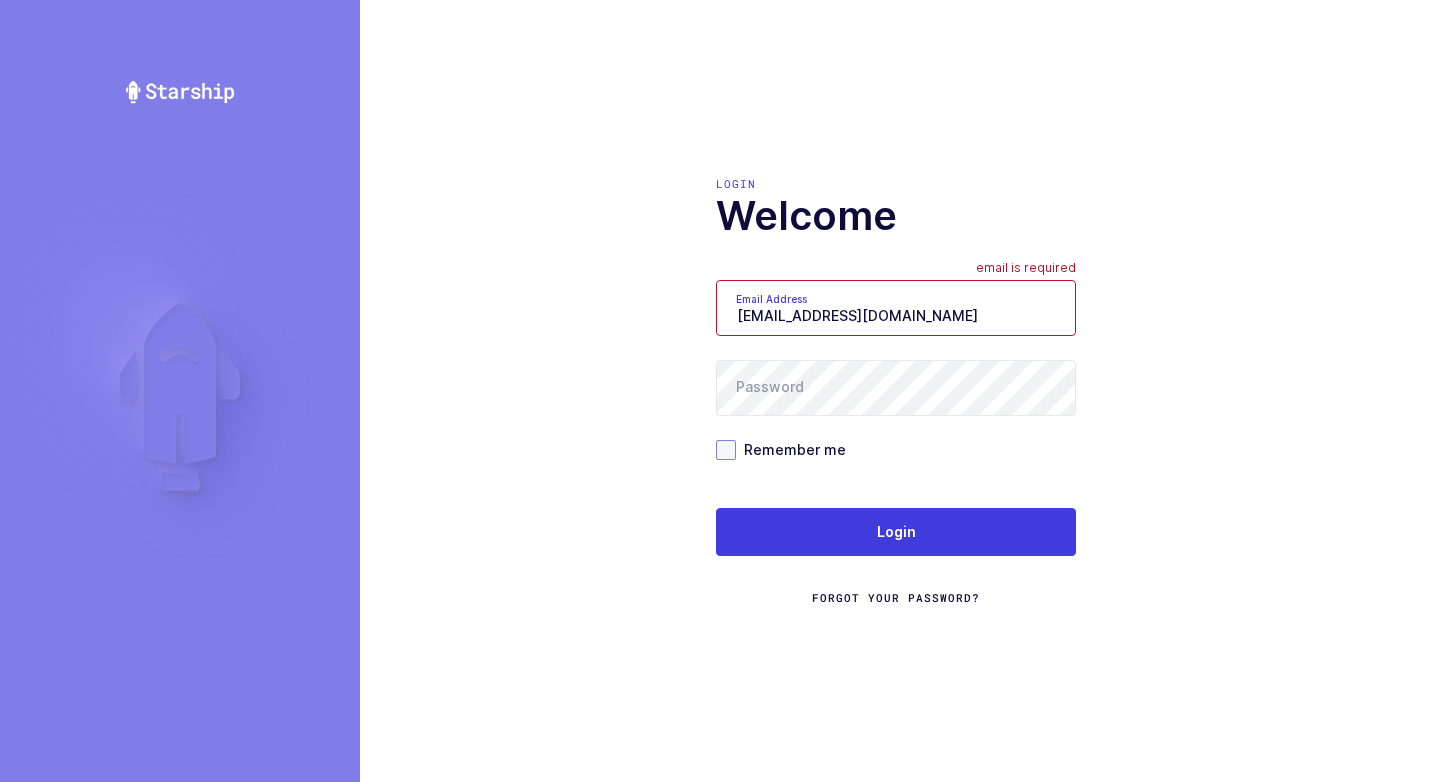 click at bounding box center [726, 450] 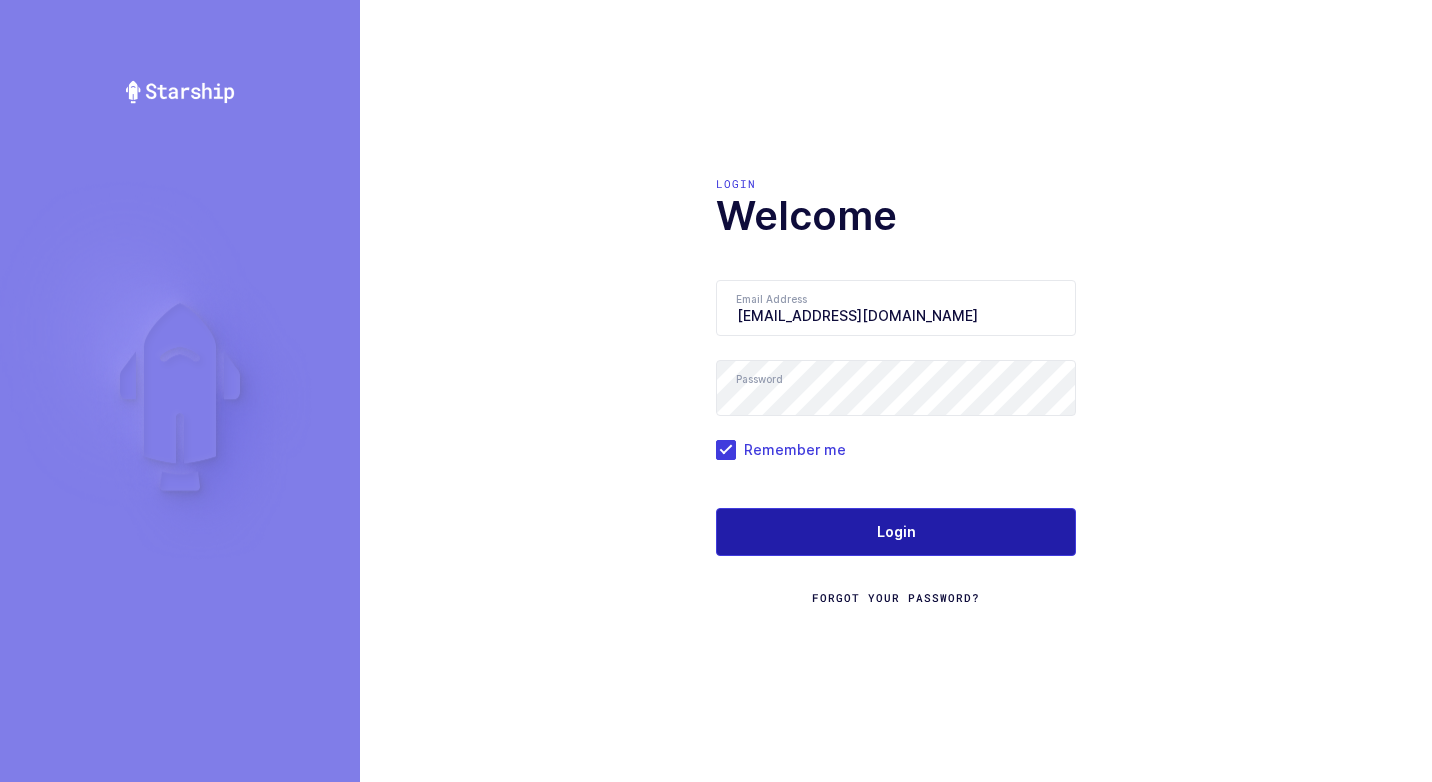 click on "Login" at bounding box center (896, 532) 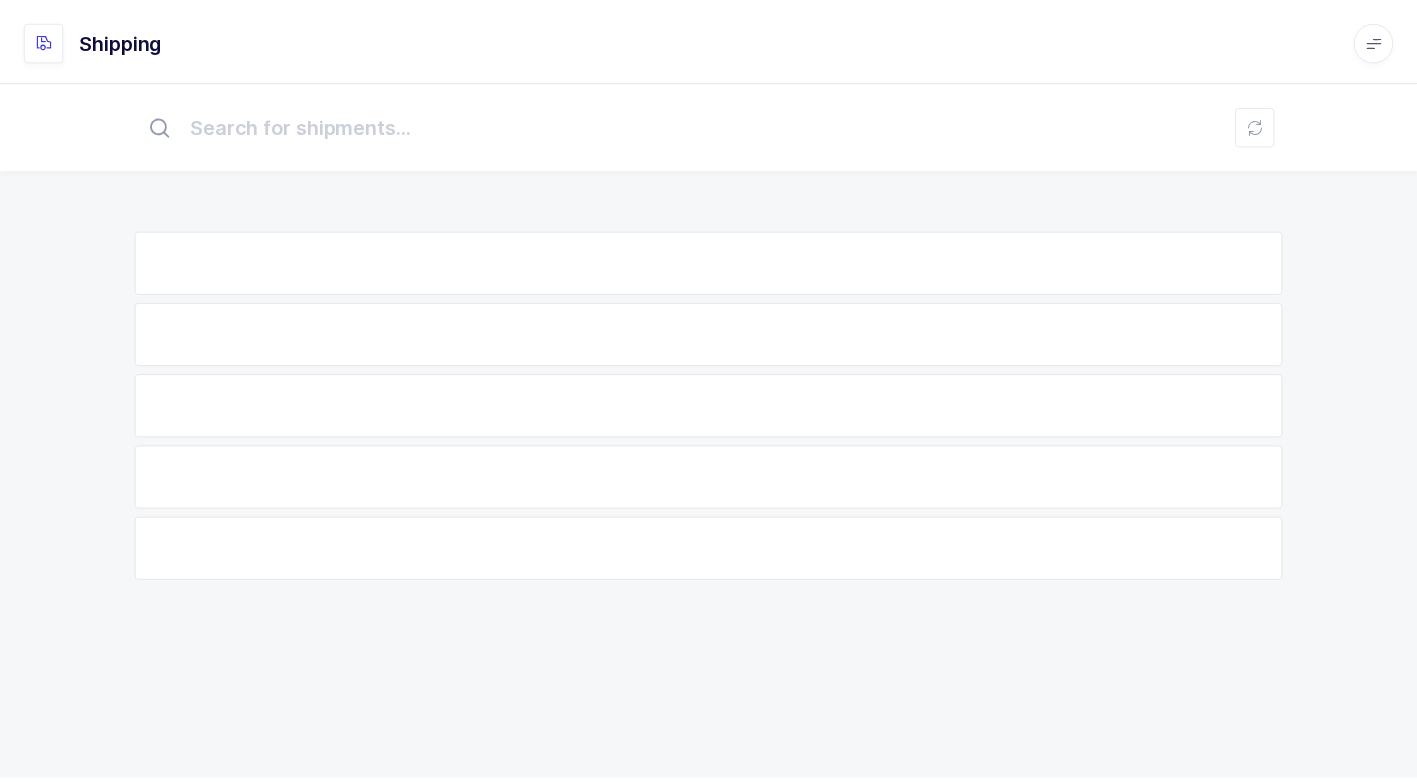 scroll, scrollTop: 0, scrollLeft: 0, axis: both 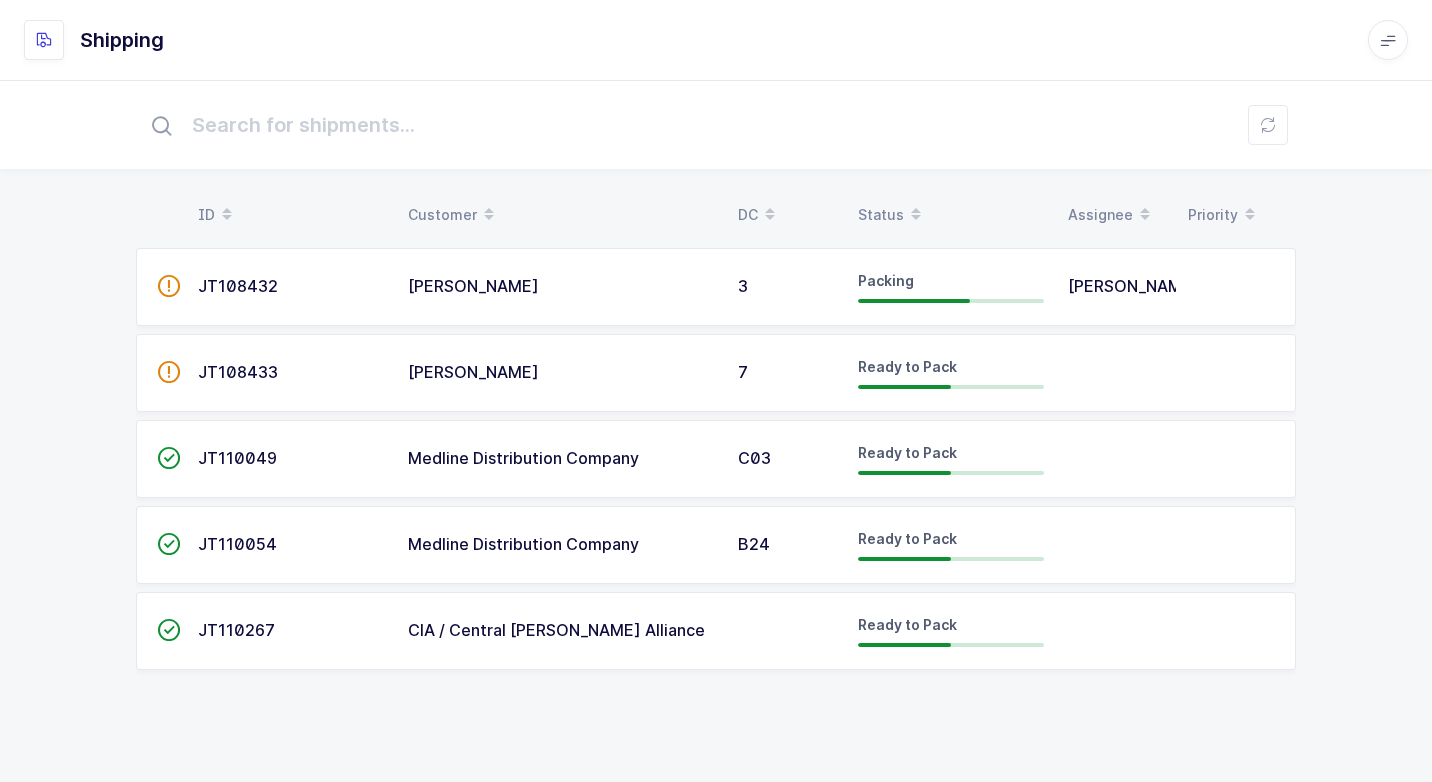 click on "[PERSON_NAME]" at bounding box center [561, 287] 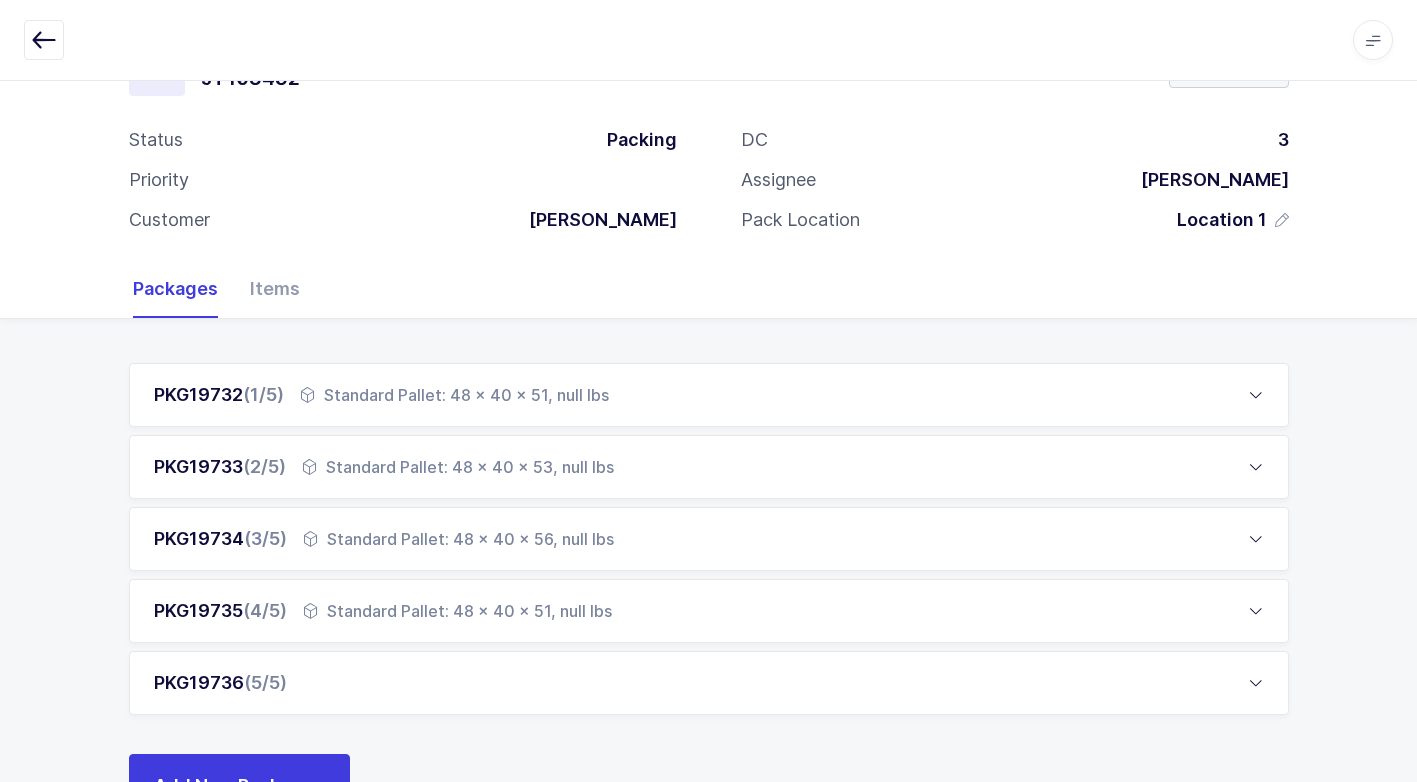 scroll, scrollTop: 156, scrollLeft: 0, axis: vertical 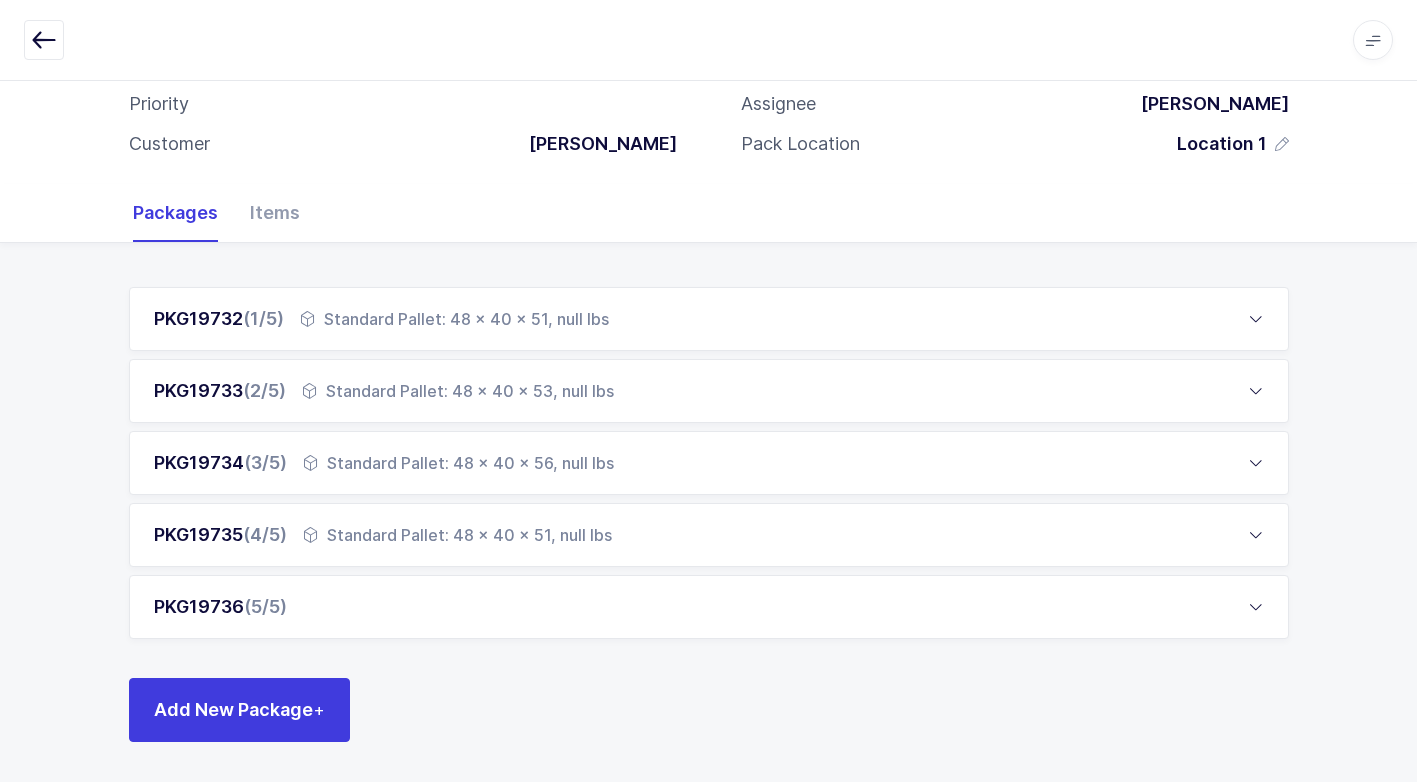click on "PKG19736
(5/5)" at bounding box center [709, 607] 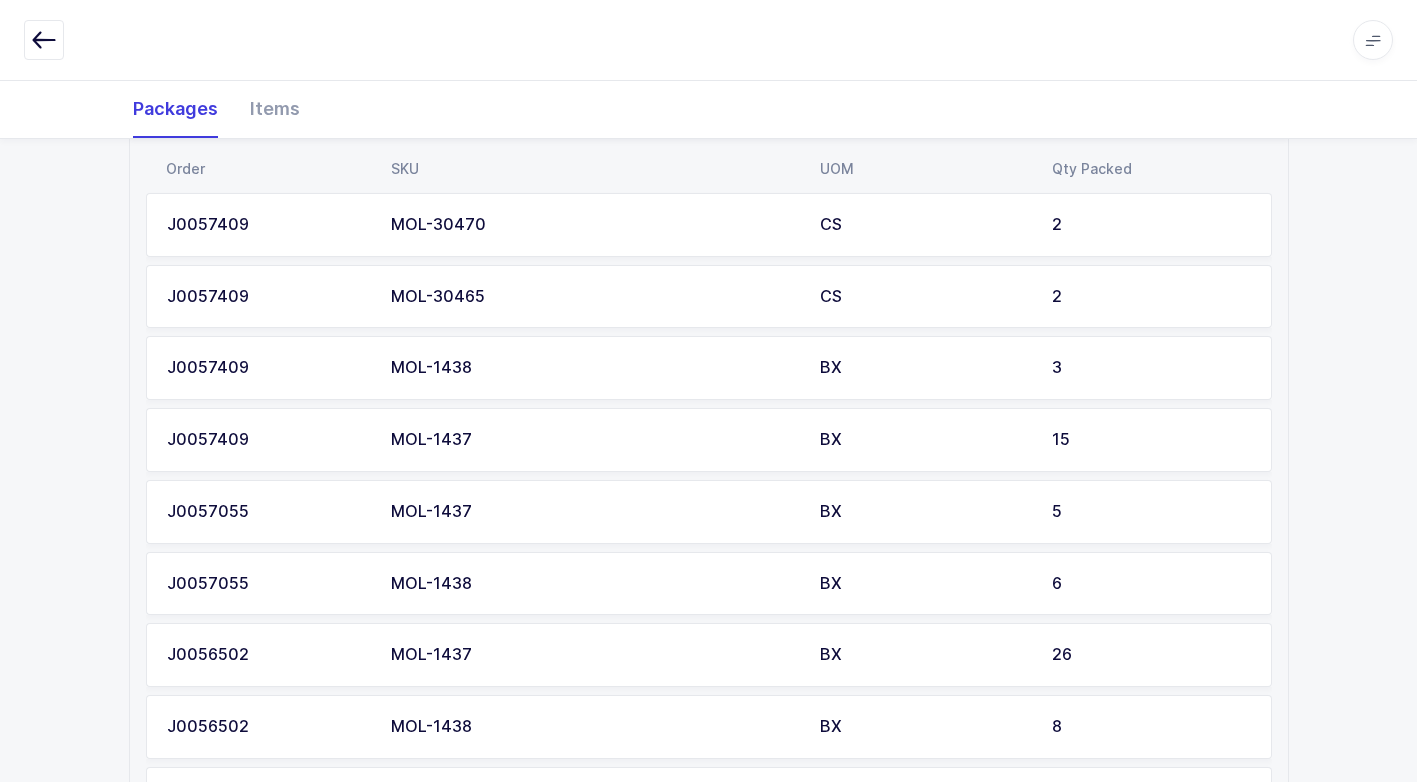 scroll, scrollTop: 247, scrollLeft: 0, axis: vertical 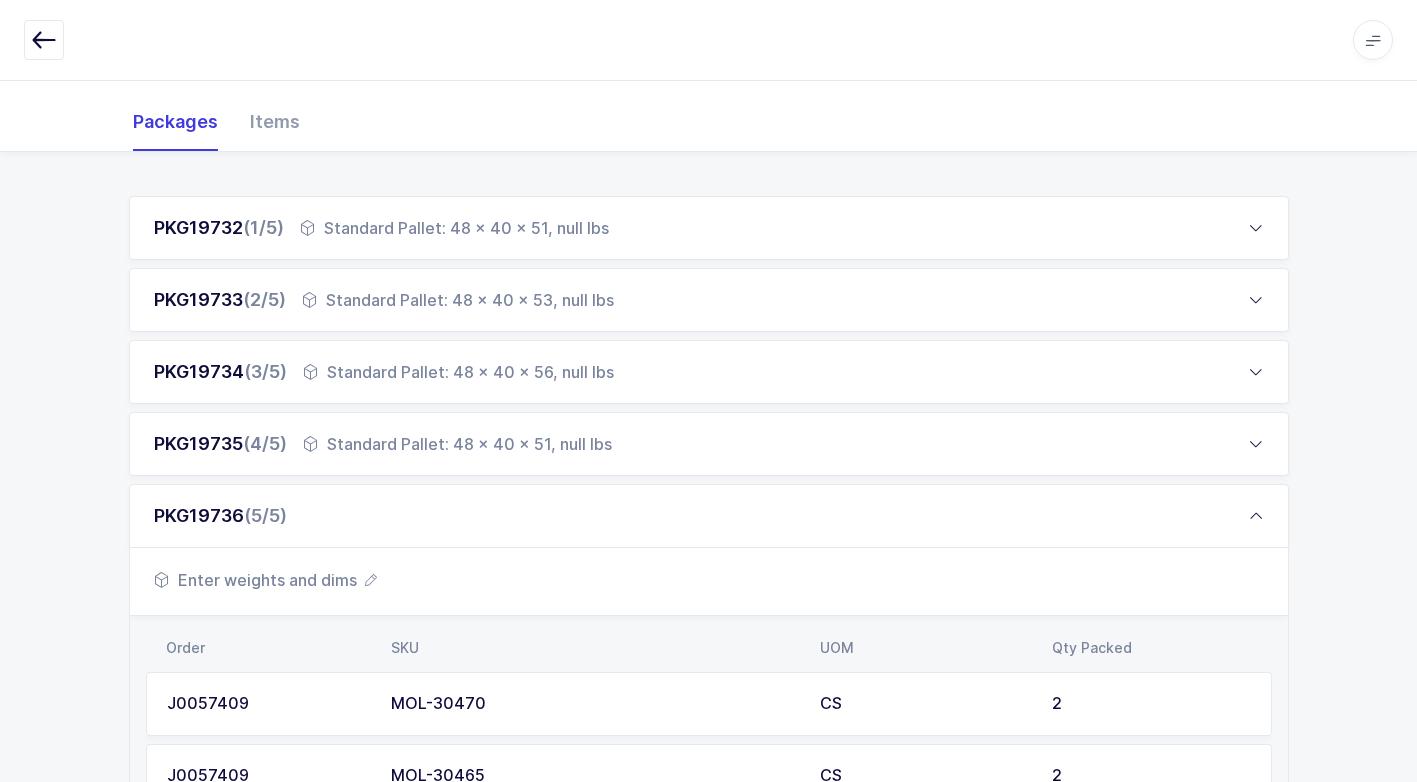 click on "Enter weights and dims" at bounding box center [265, 580] 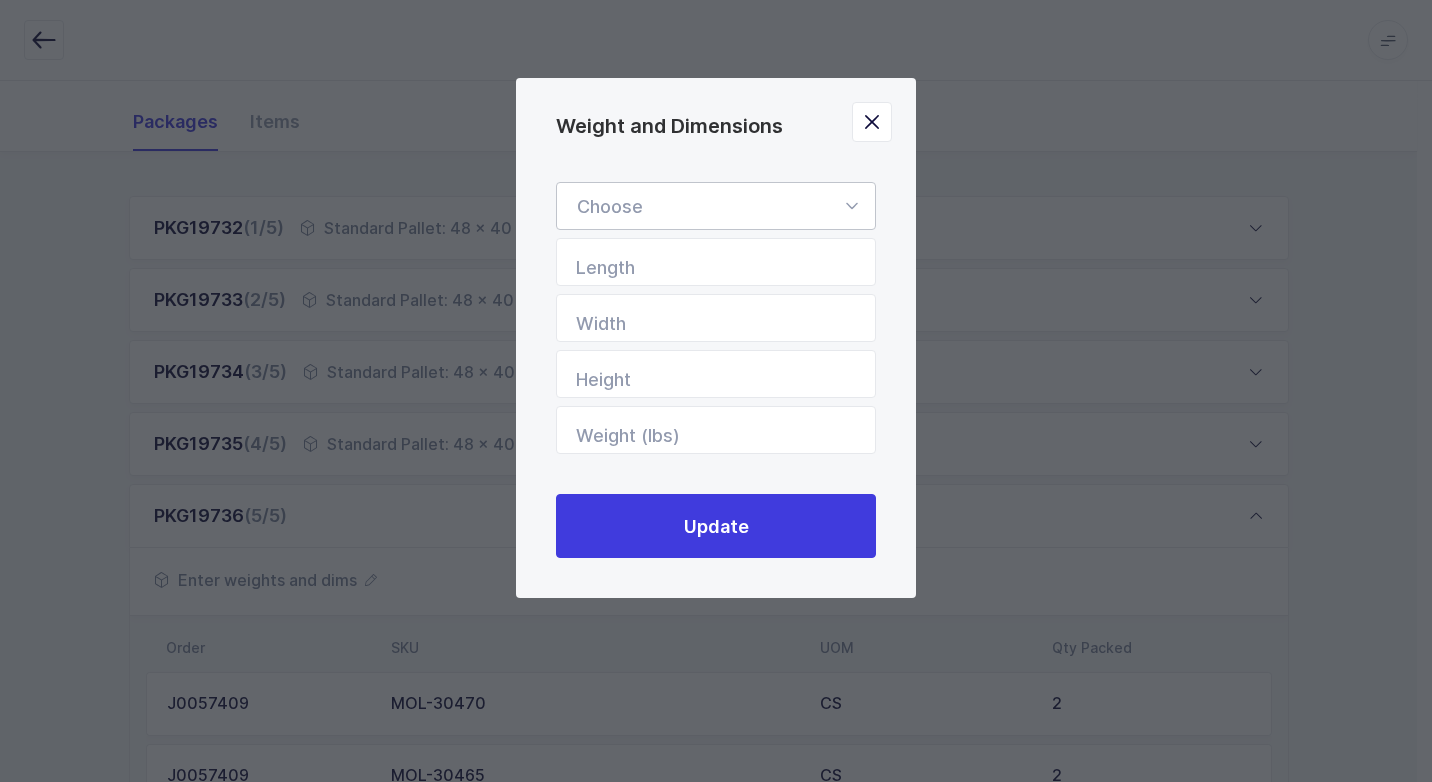 click at bounding box center [851, 206] 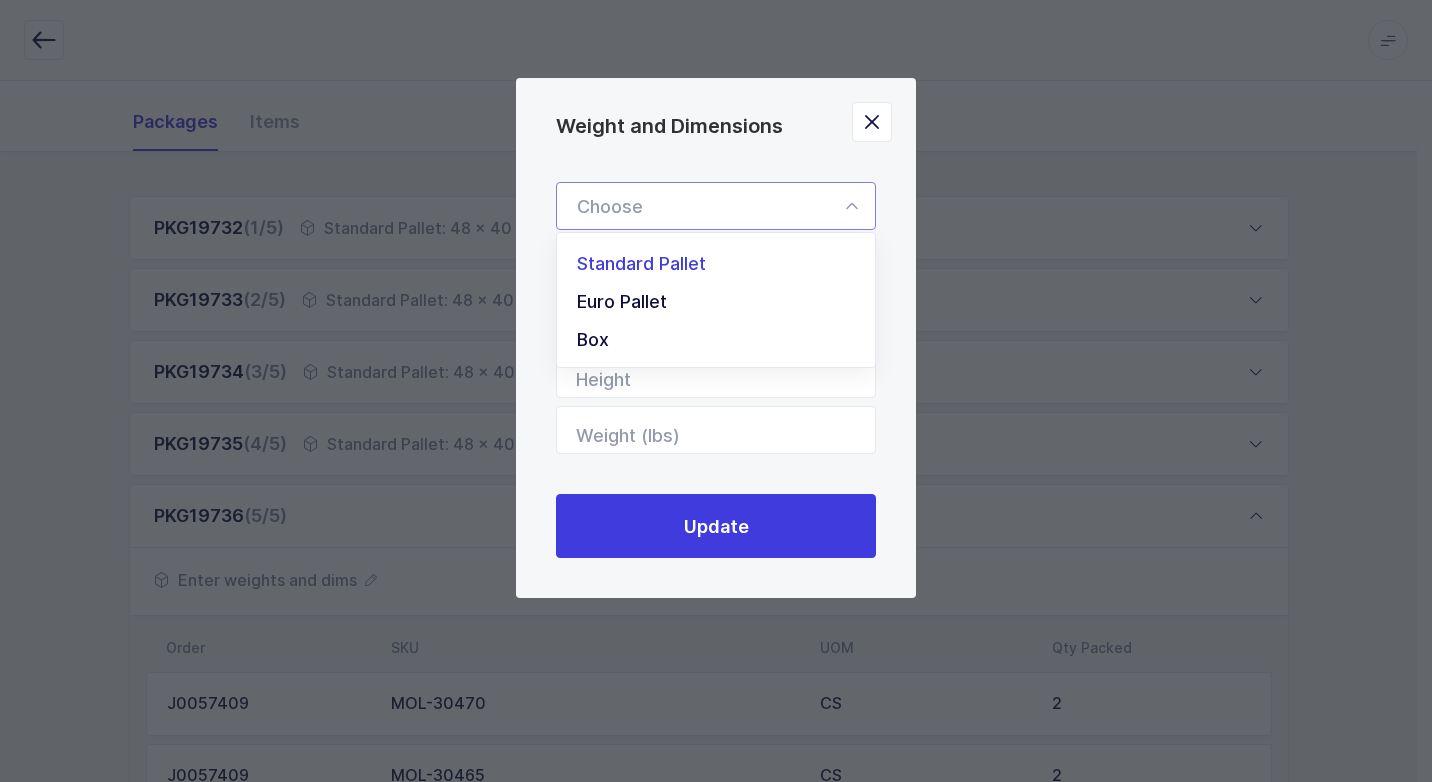 click on "Standard Pallet" at bounding box center (723, 264) 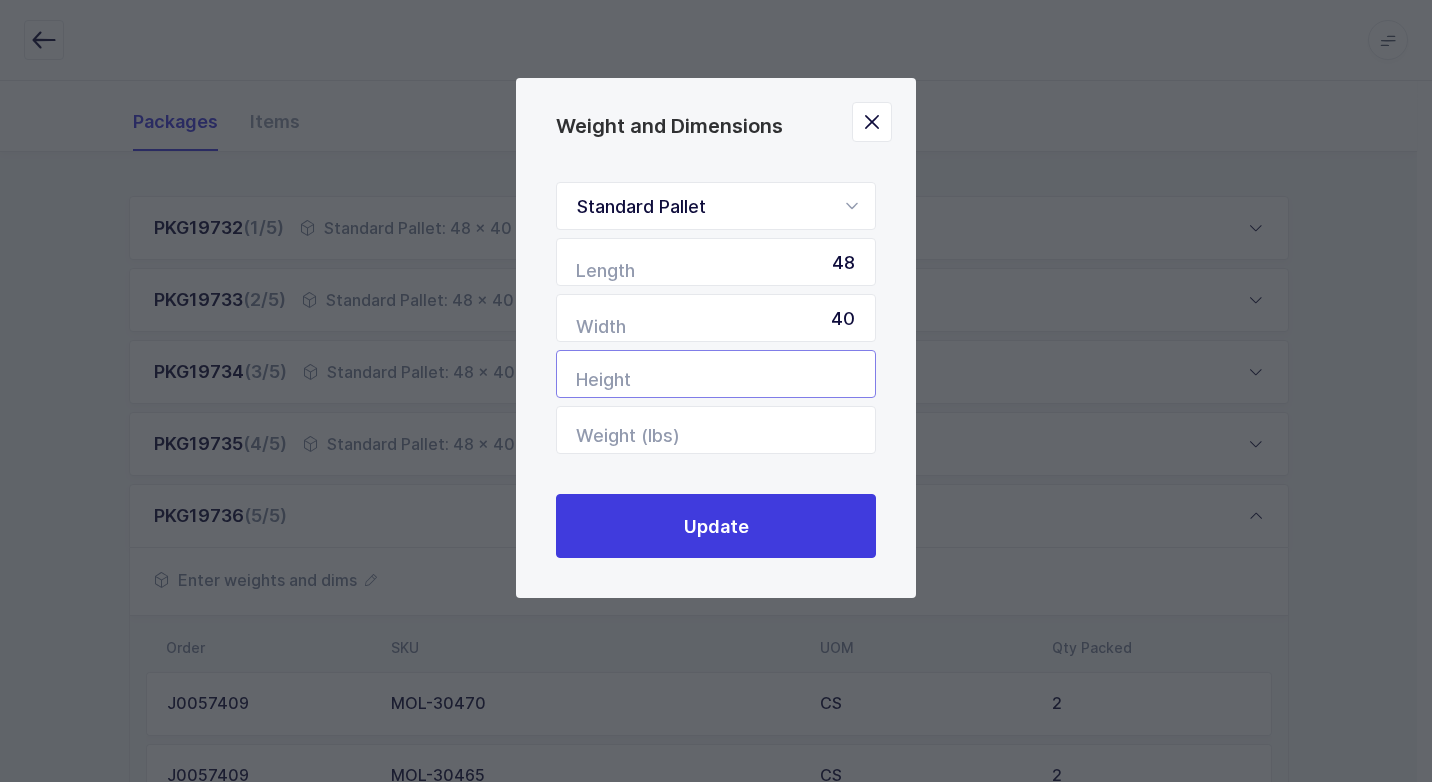click at bounding box center [716, 374] 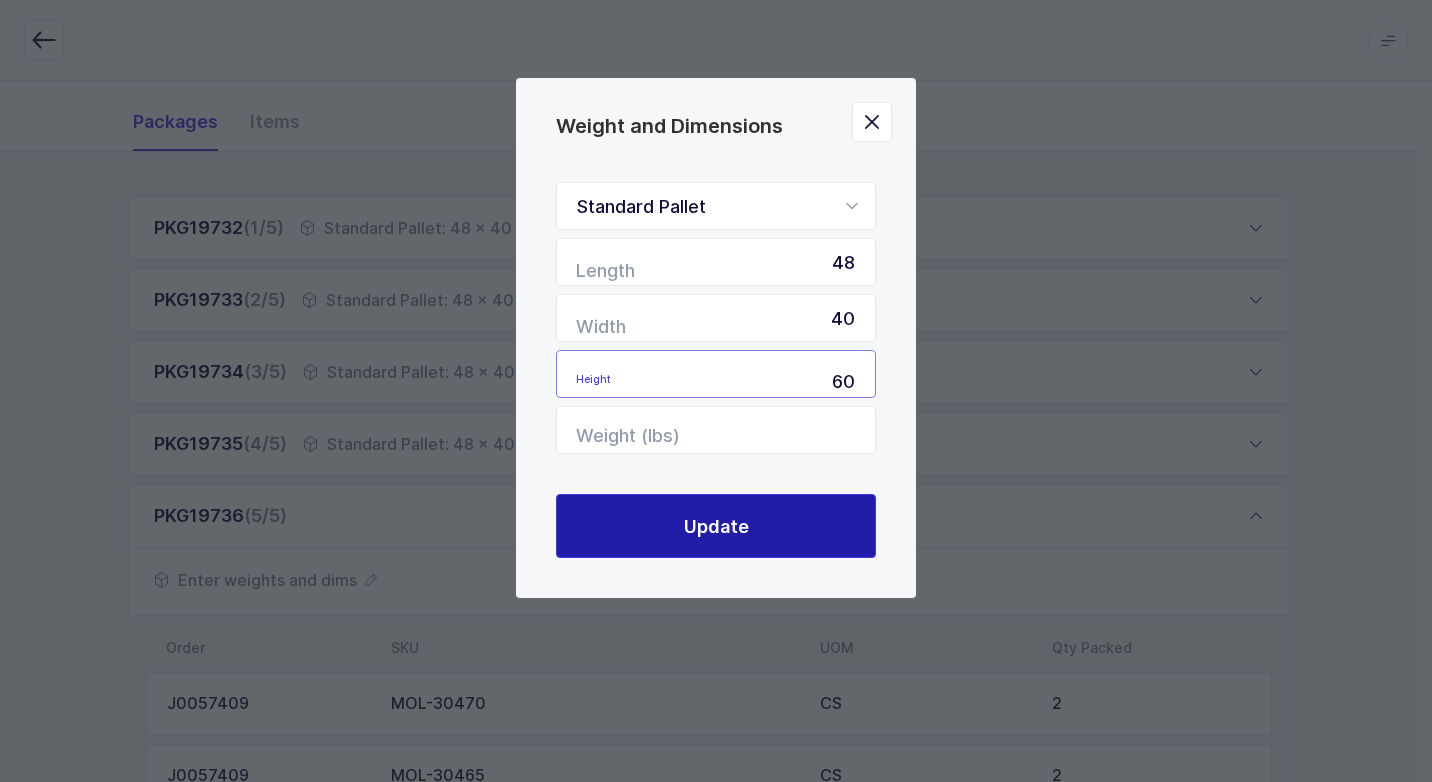 type on "60" 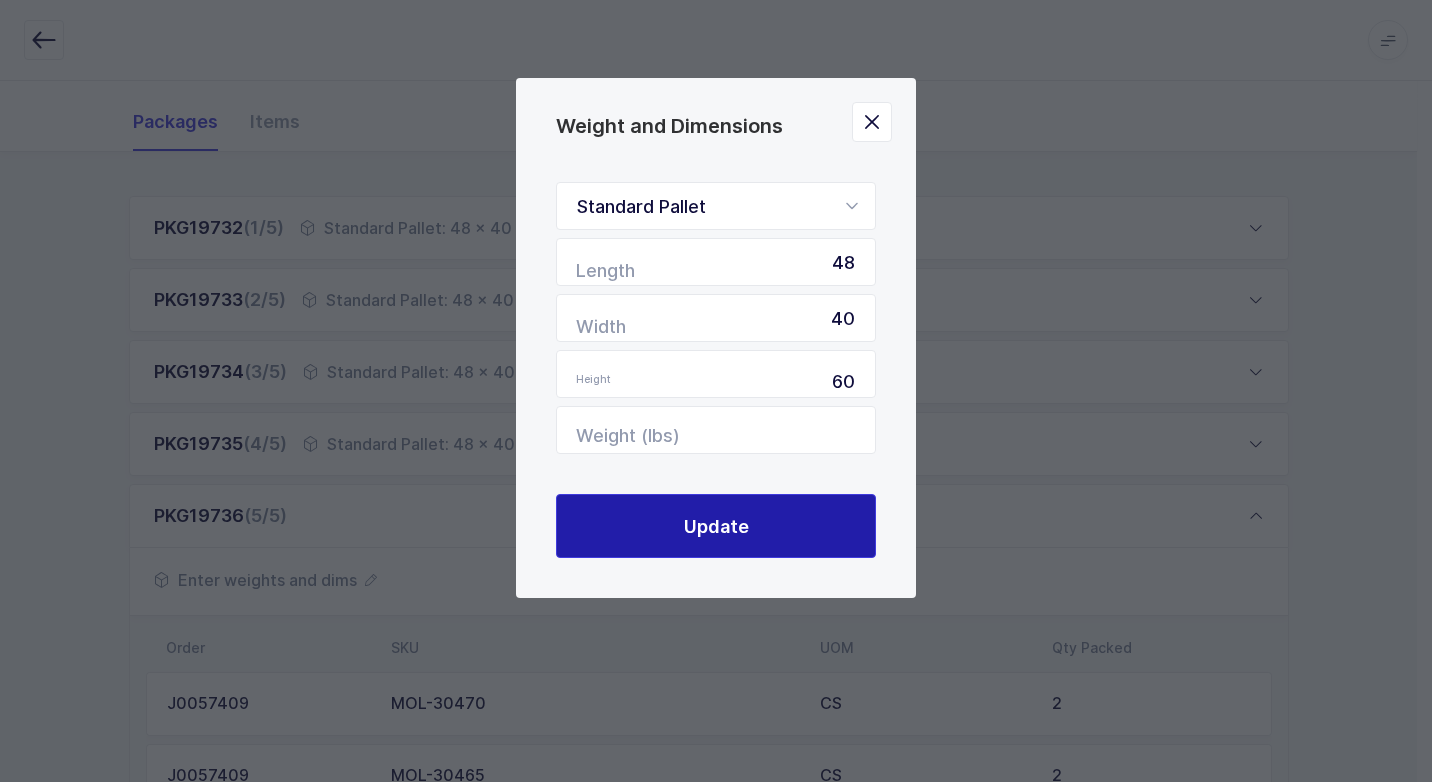 click on "Update" at bounding box center (716, 526) 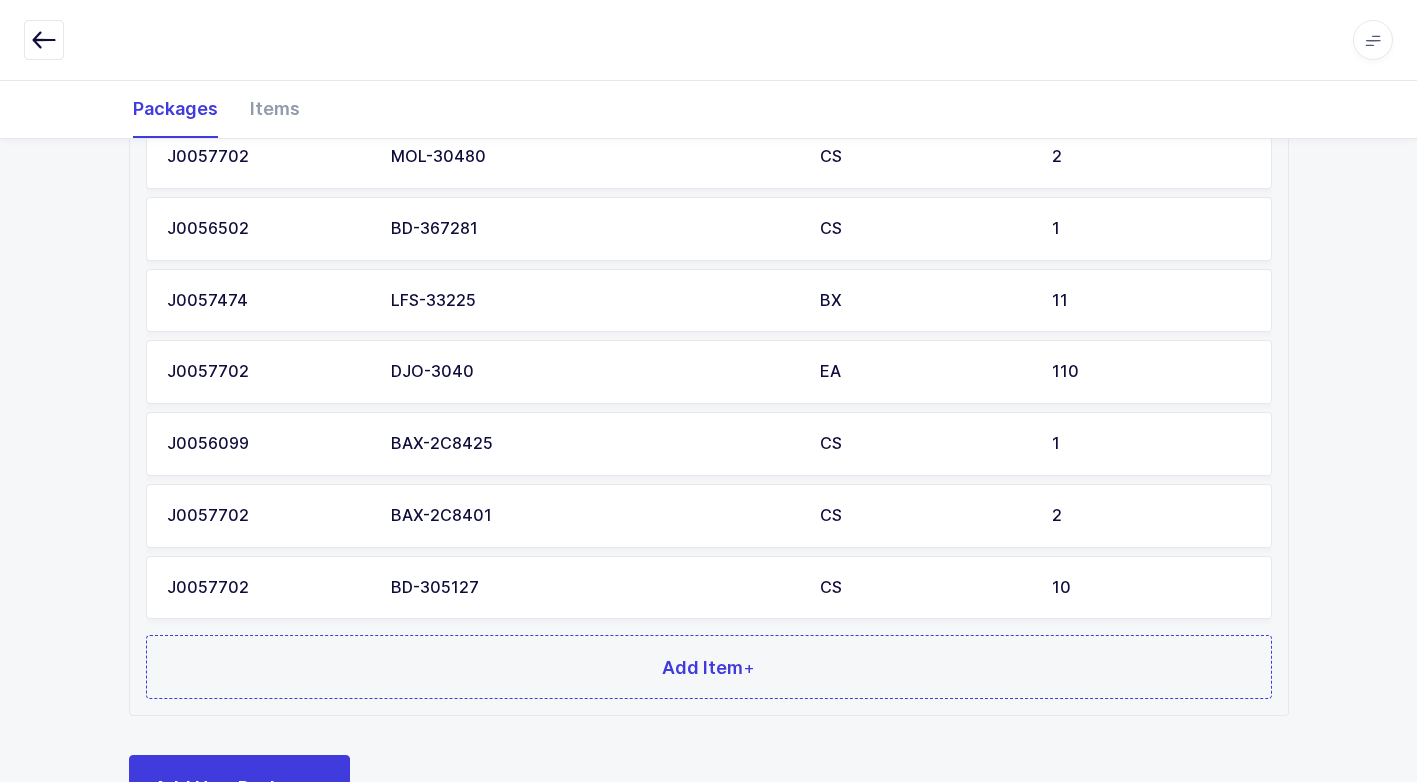scroll, scrollTop: 1947, scrollLeft: 0, axis: vertical 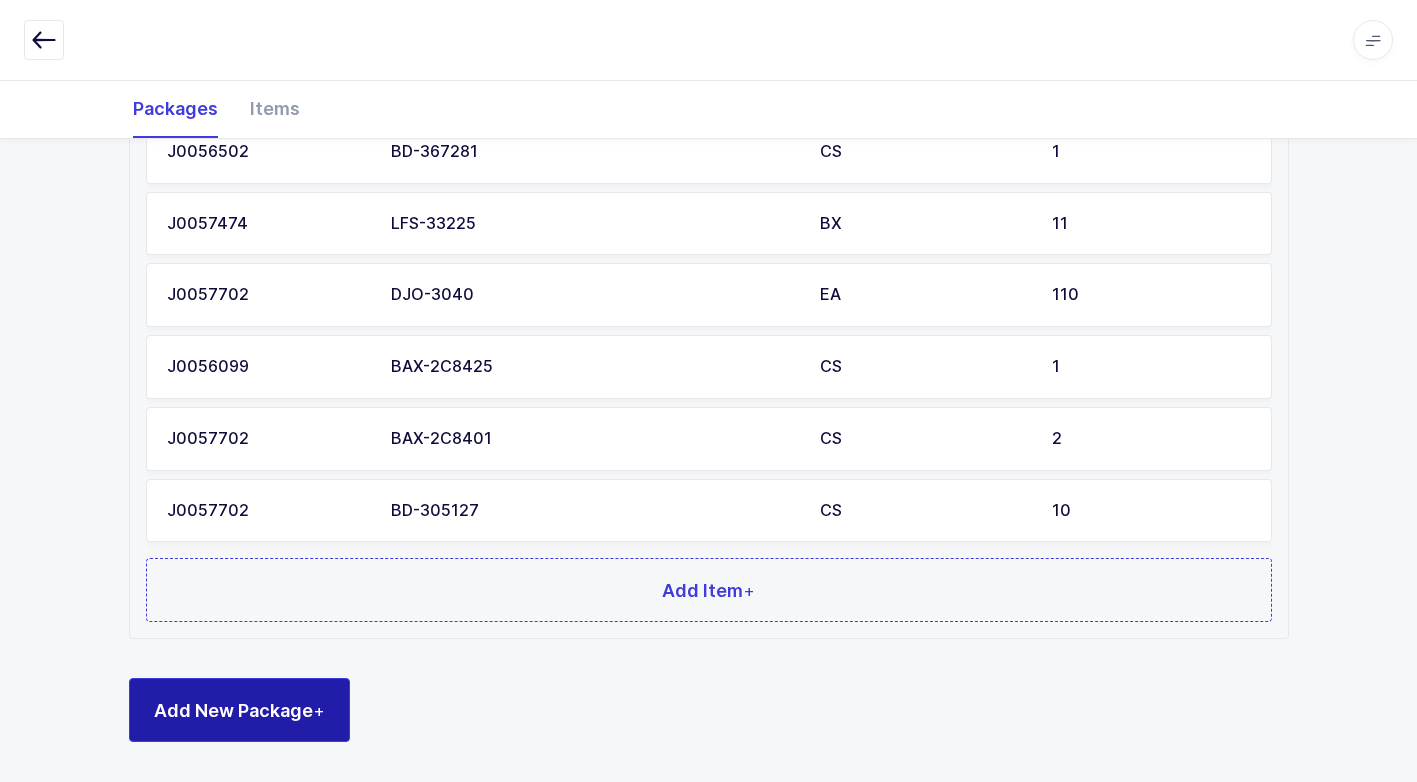 click on "Add New Package  +" at bounding box center [239, 710] 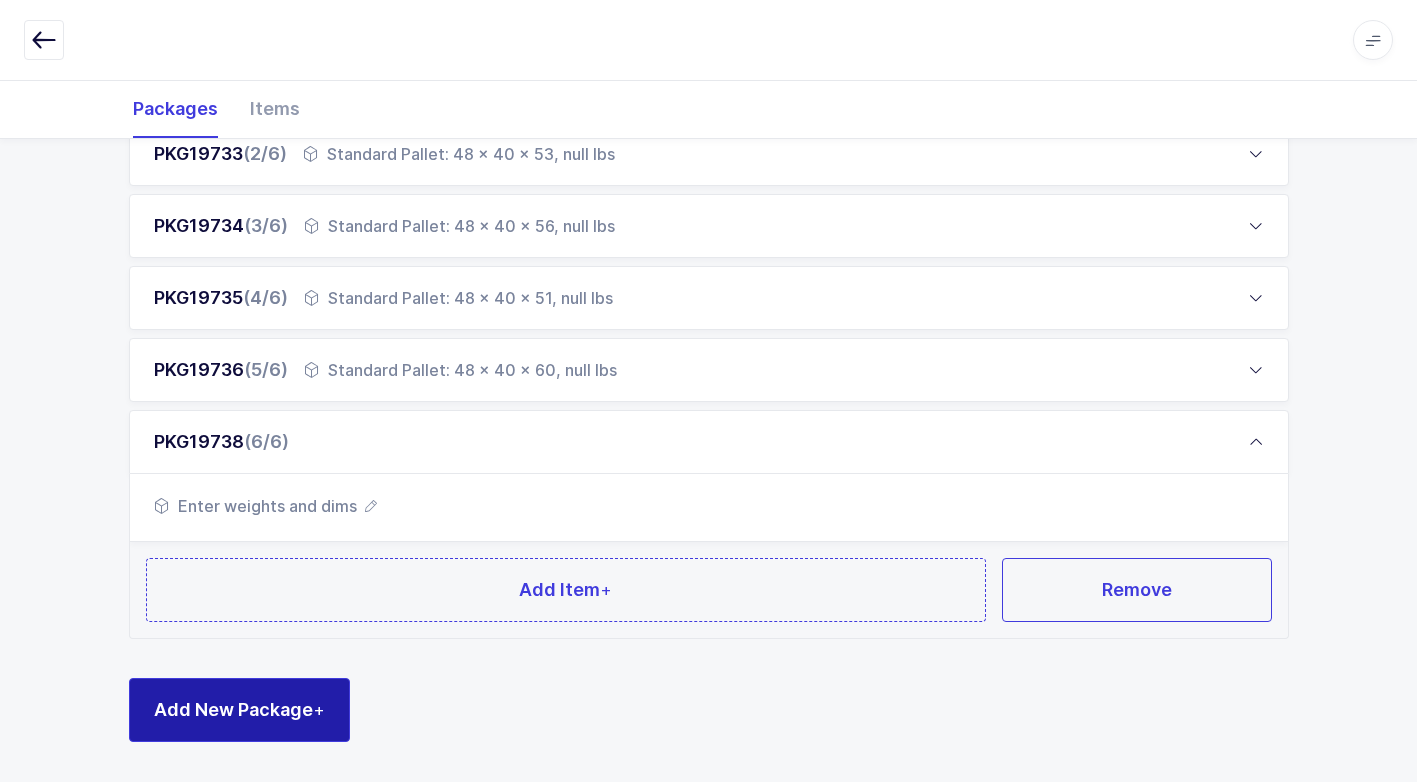 scroll, scrollTop: 393, scrollLeft: 0, axis: vertical 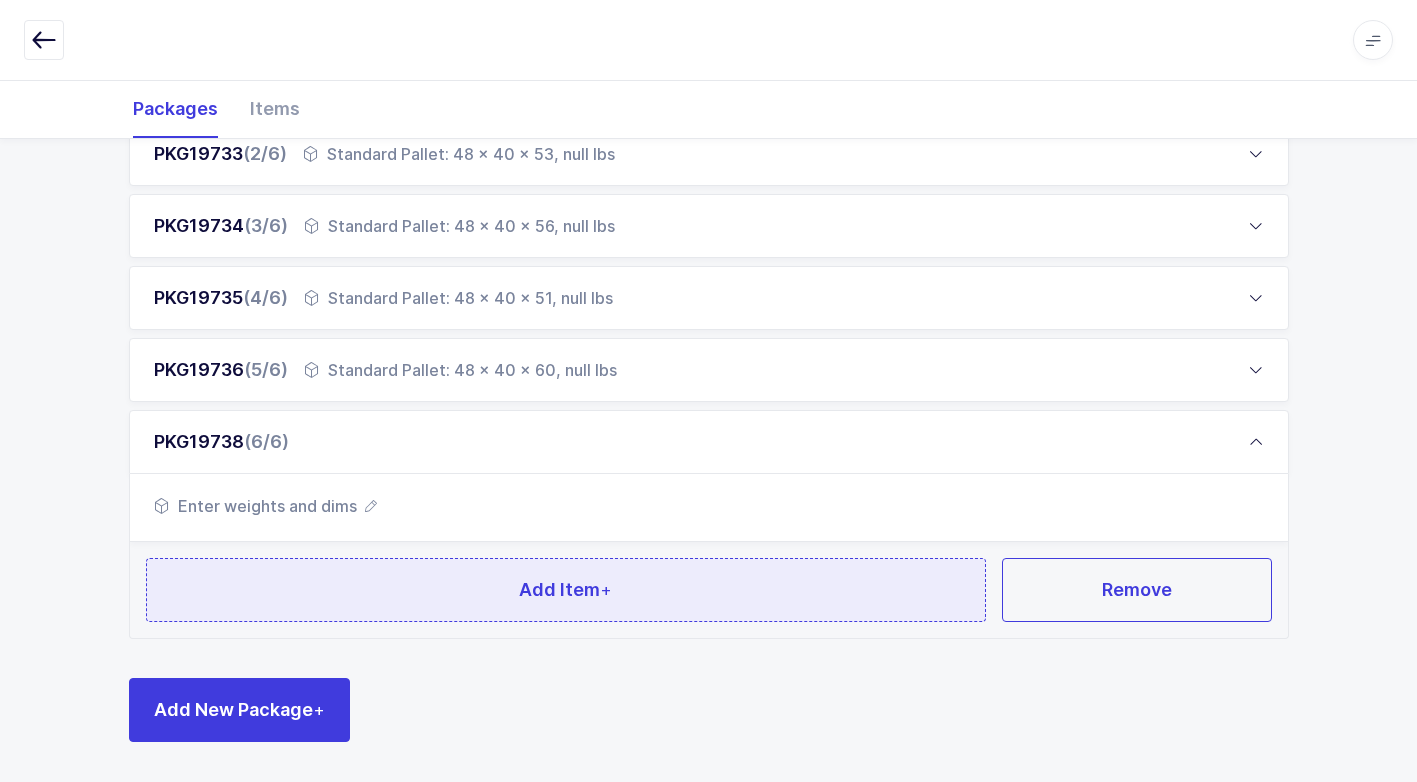 click on "Add Item  +" at bounding box center [566, 590] 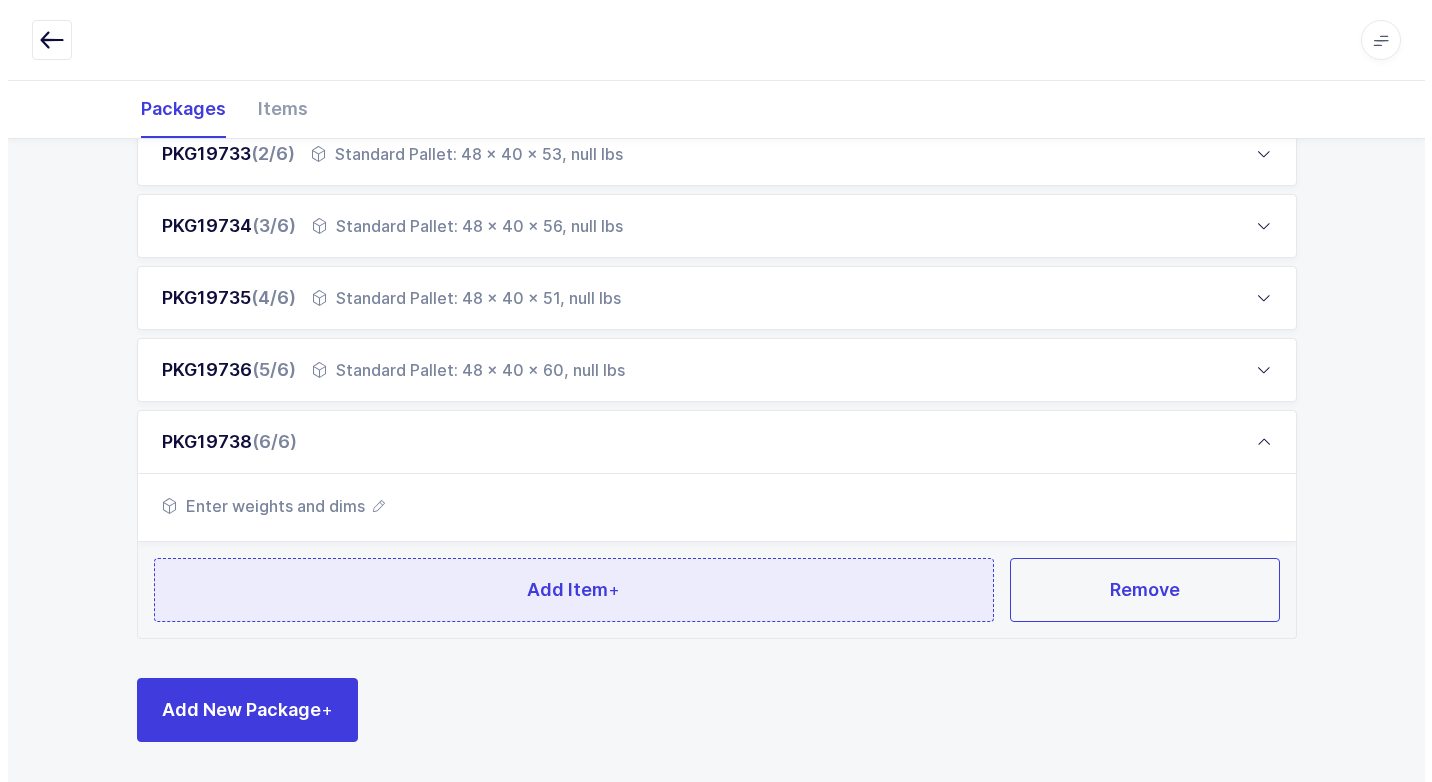scroll, scrollTop: 0, scrollLeft: 0, axis: both 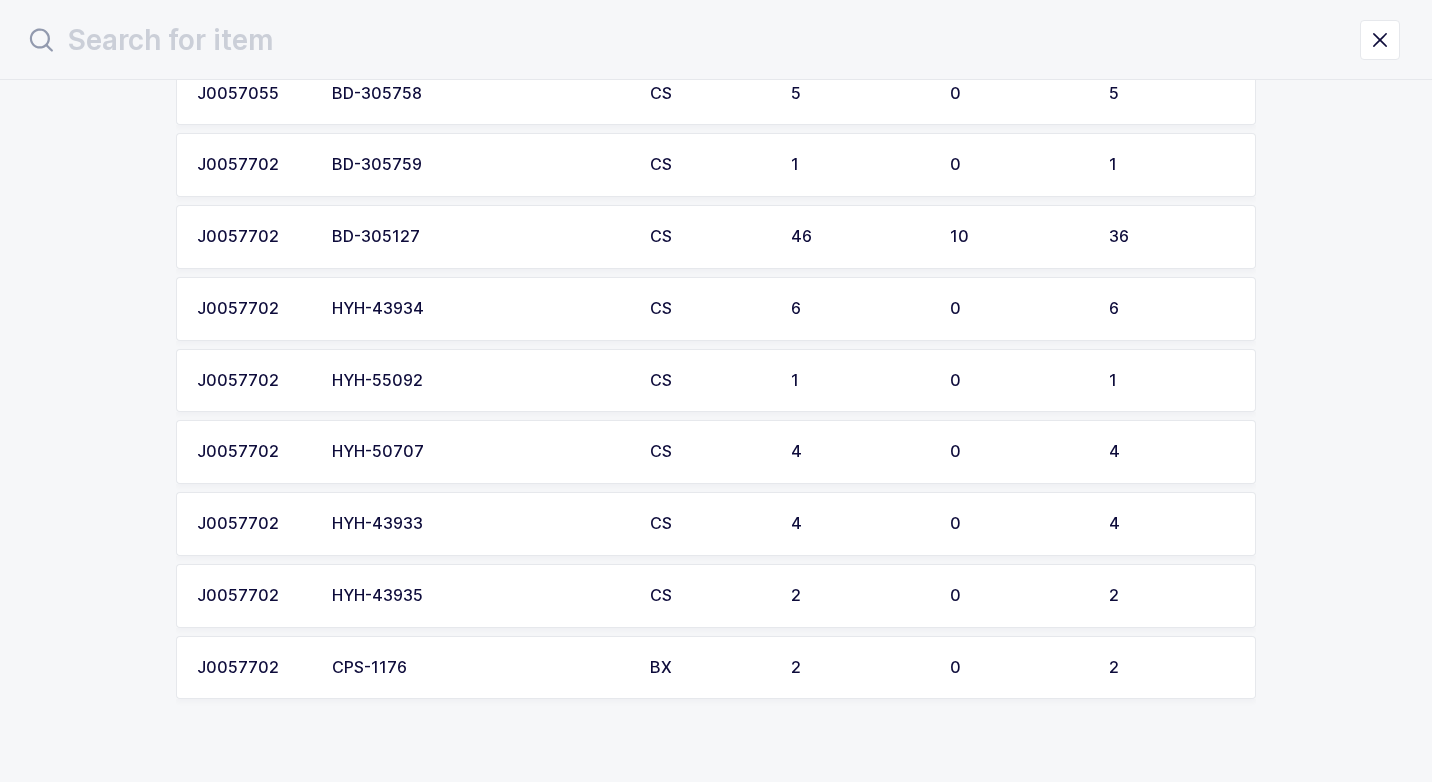 click on "HYH-43935" at bounding box center [479, 596] 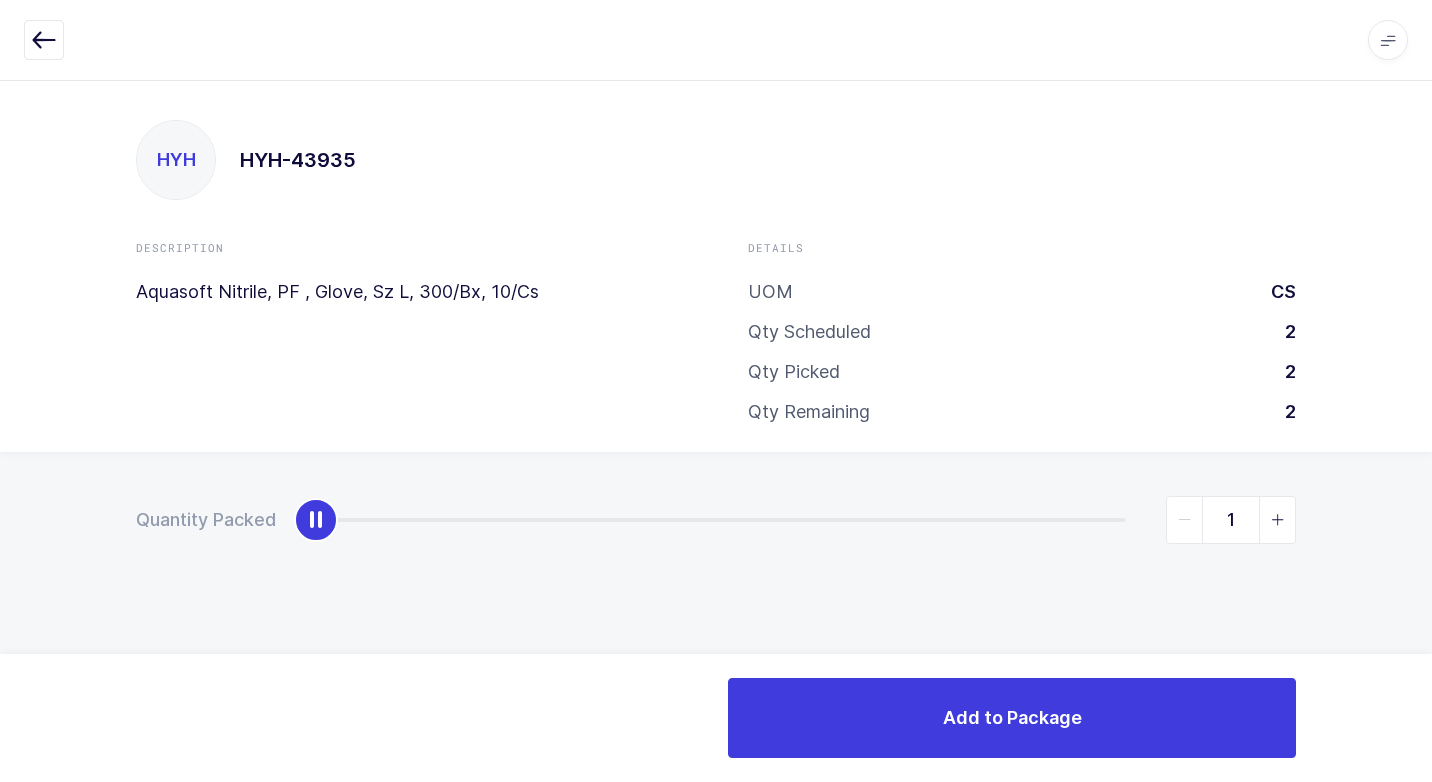 type on "2" 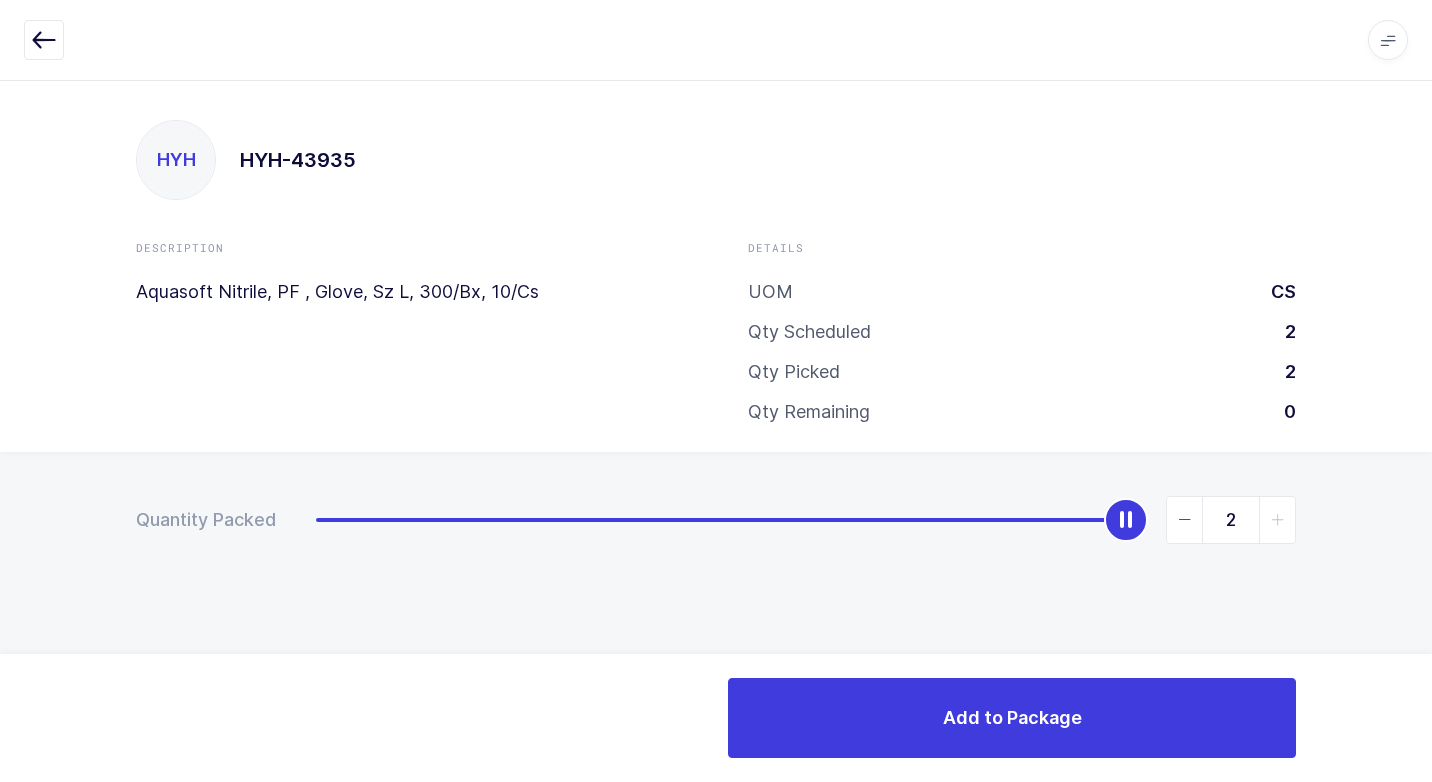 drag, startPoint x: 316, startPoint y: 522, endPoint x: 1425, endPoint y: 649, distance: 1116.2482 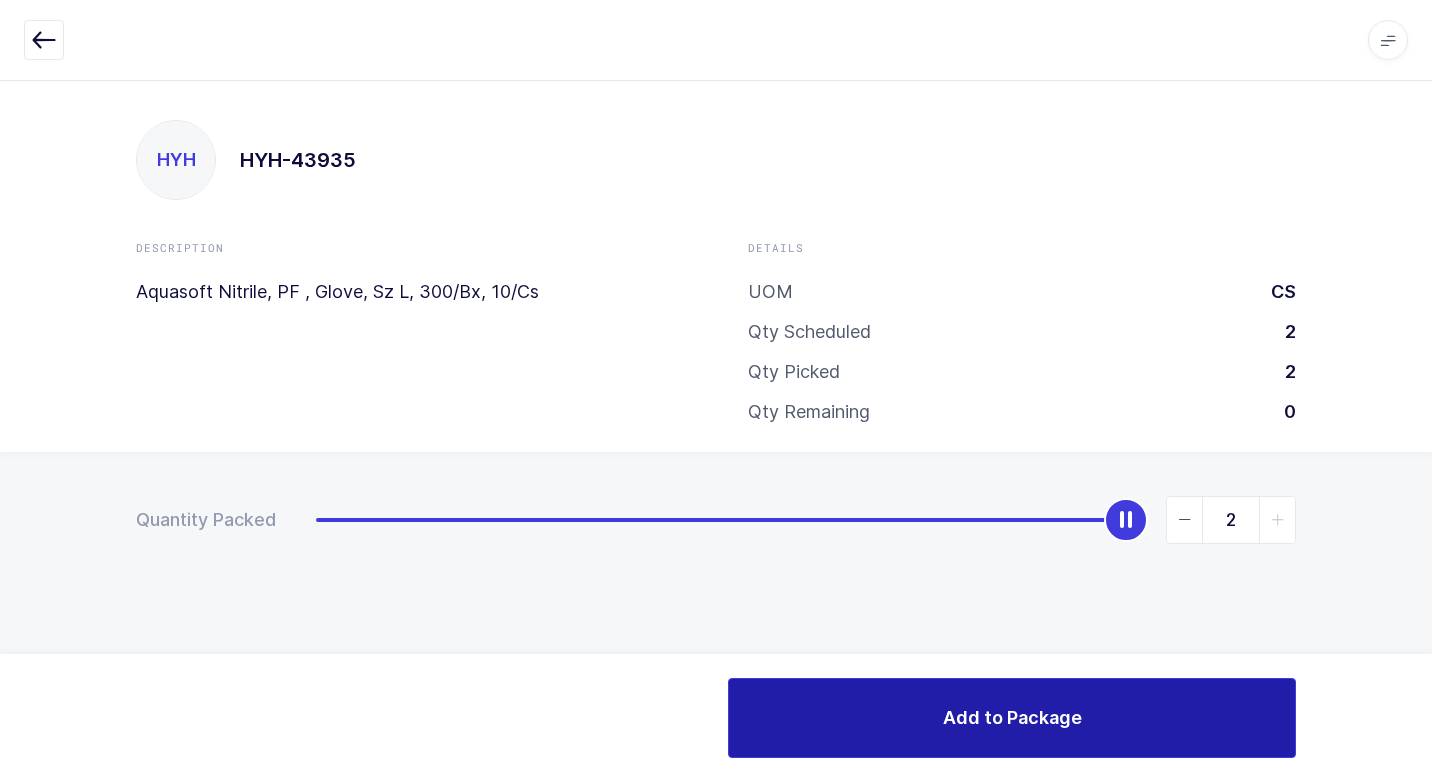 click on "Add to Package" at bounding box center [1012, 718] 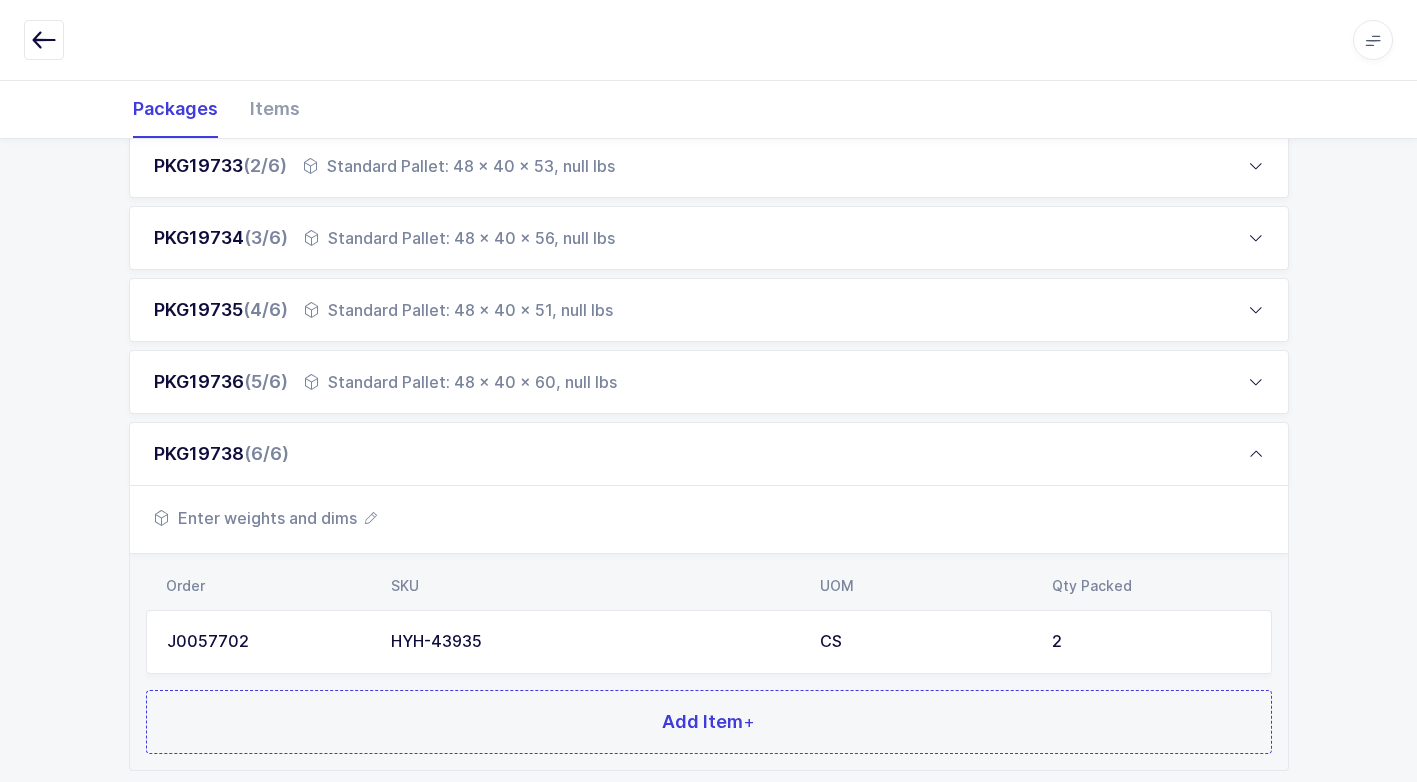 scroll, scrollTop: 513, scrollLeft: 0, axis: vertical 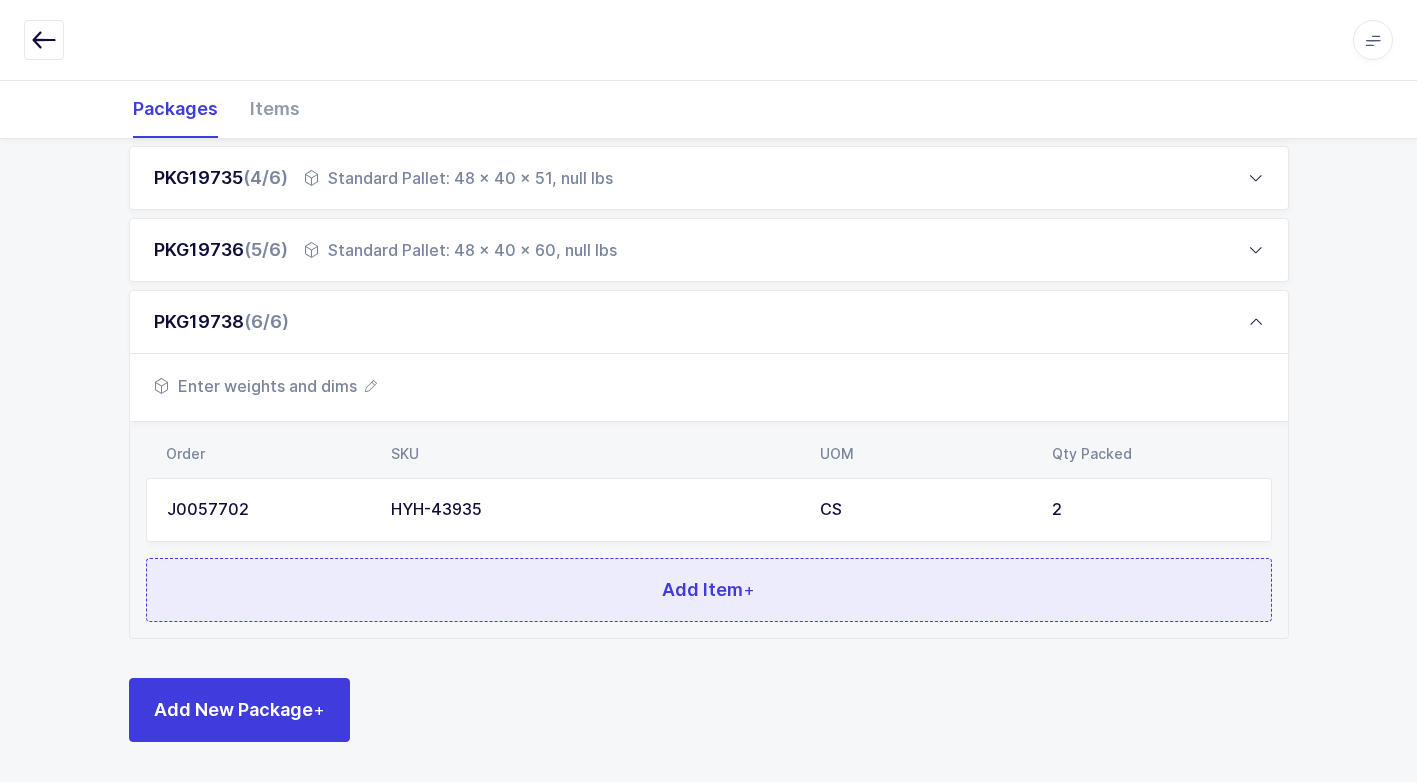 click on "Add Item  +" at bounding box center (709, 590) 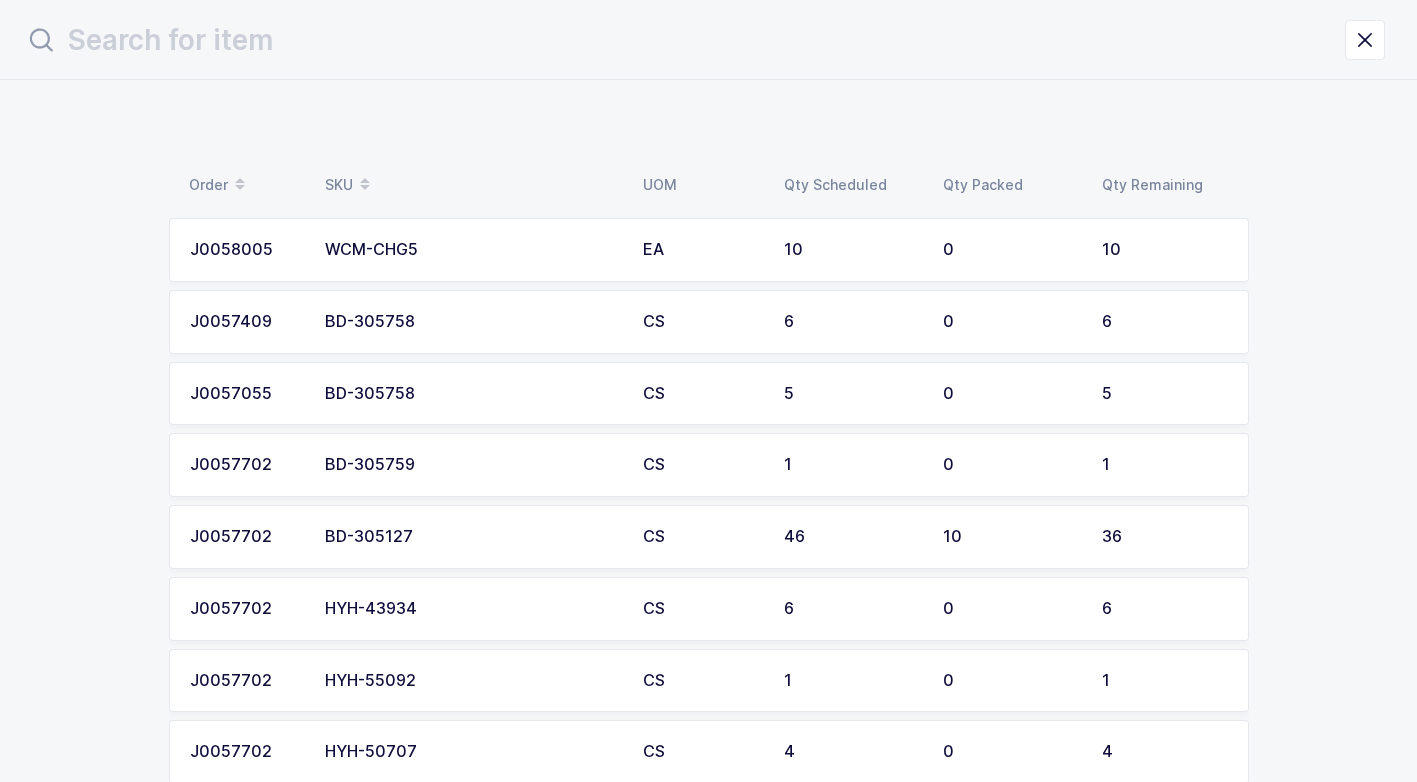 scroll, scrollTop: 0, scrollLeft: 0, axis: both 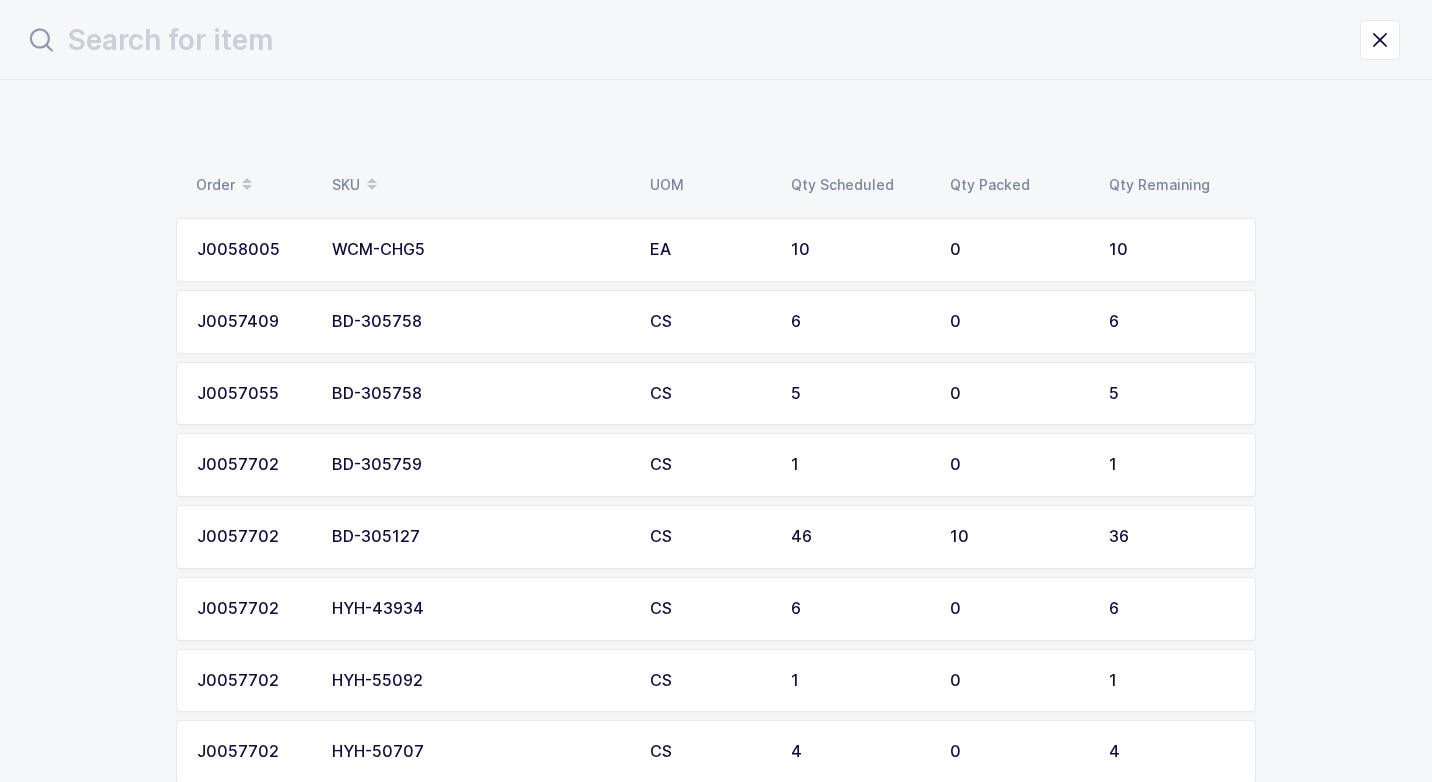 click on "HYH-43934" at bounding box center (479, 609) 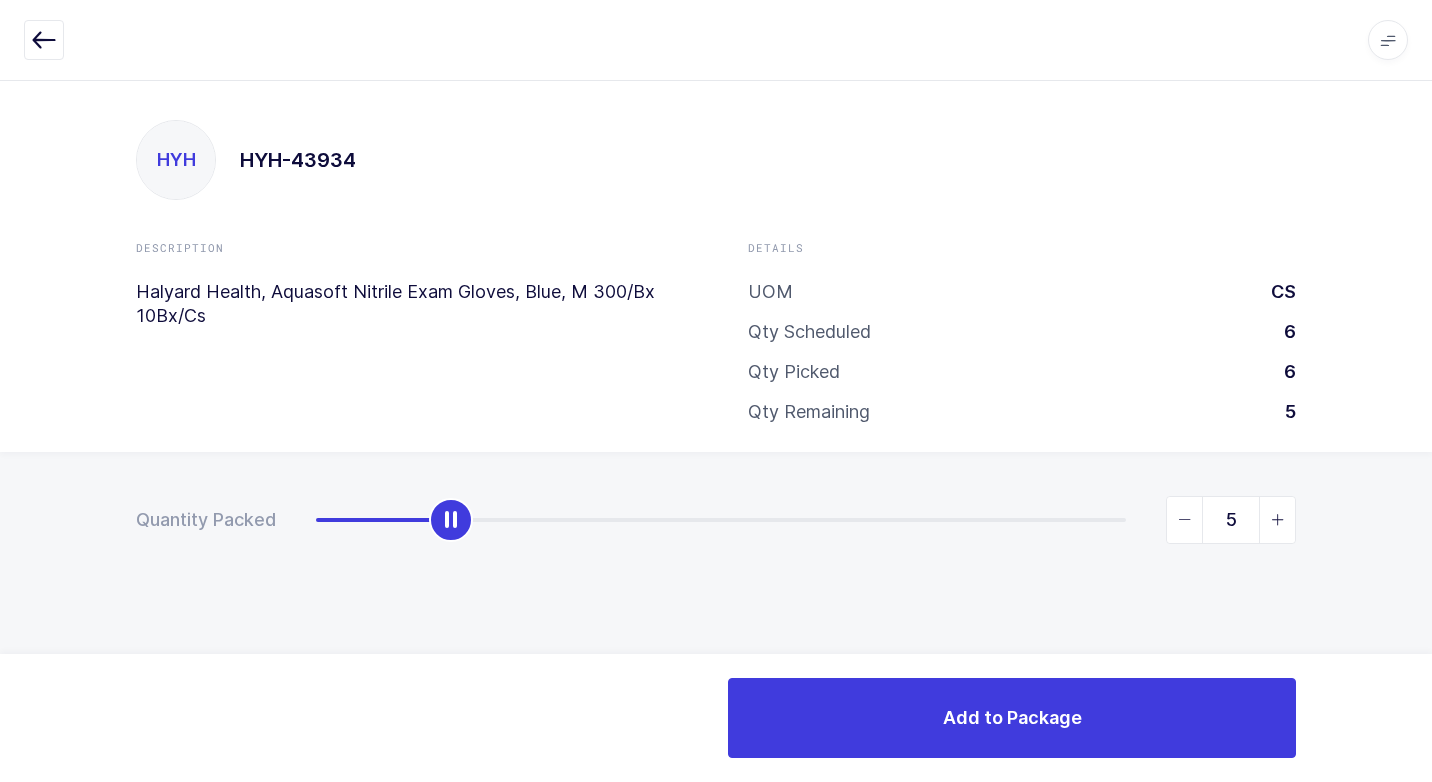 type on "6" 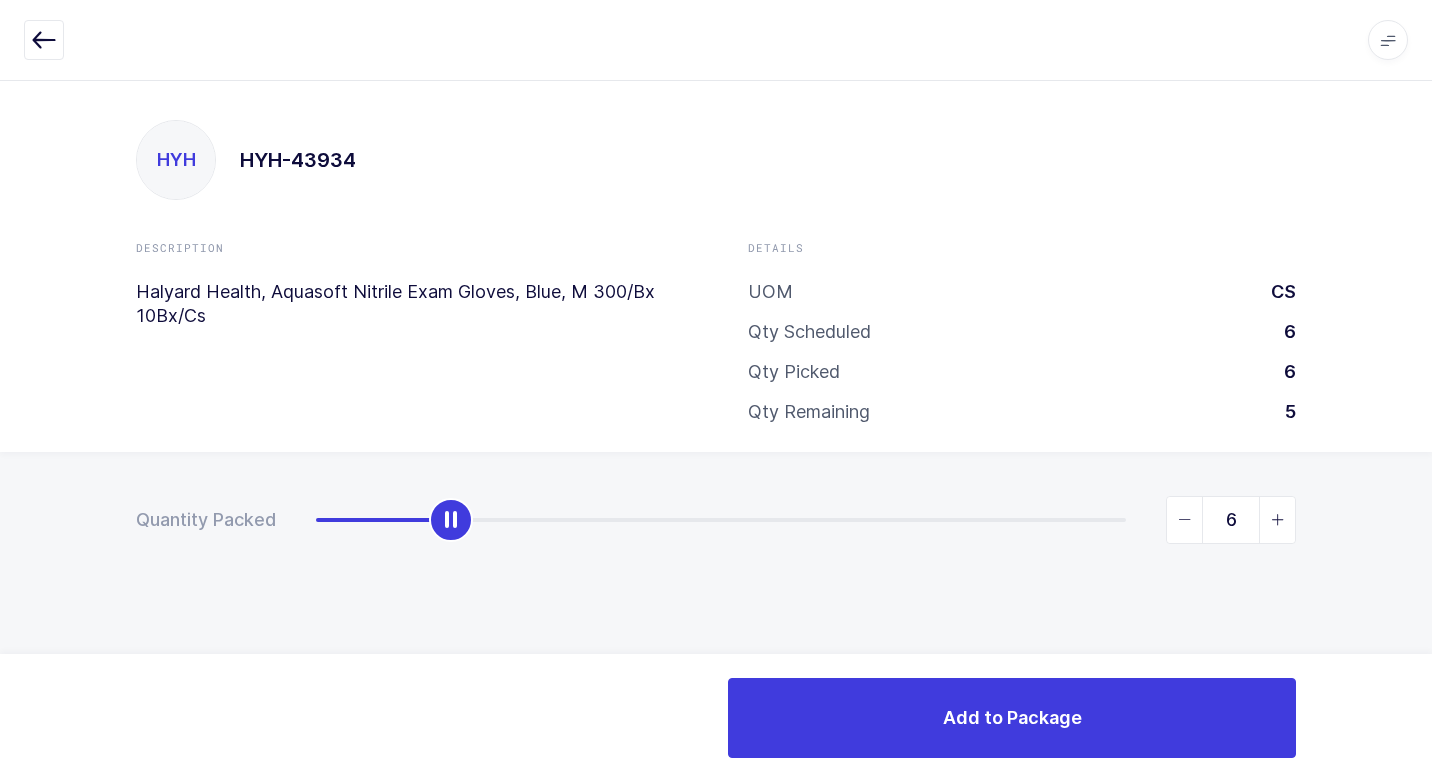 drag, startPoint x: 308, startPoint y: 525, endPoint x: 1431, endPoint y: 501, distance: 1123.2565 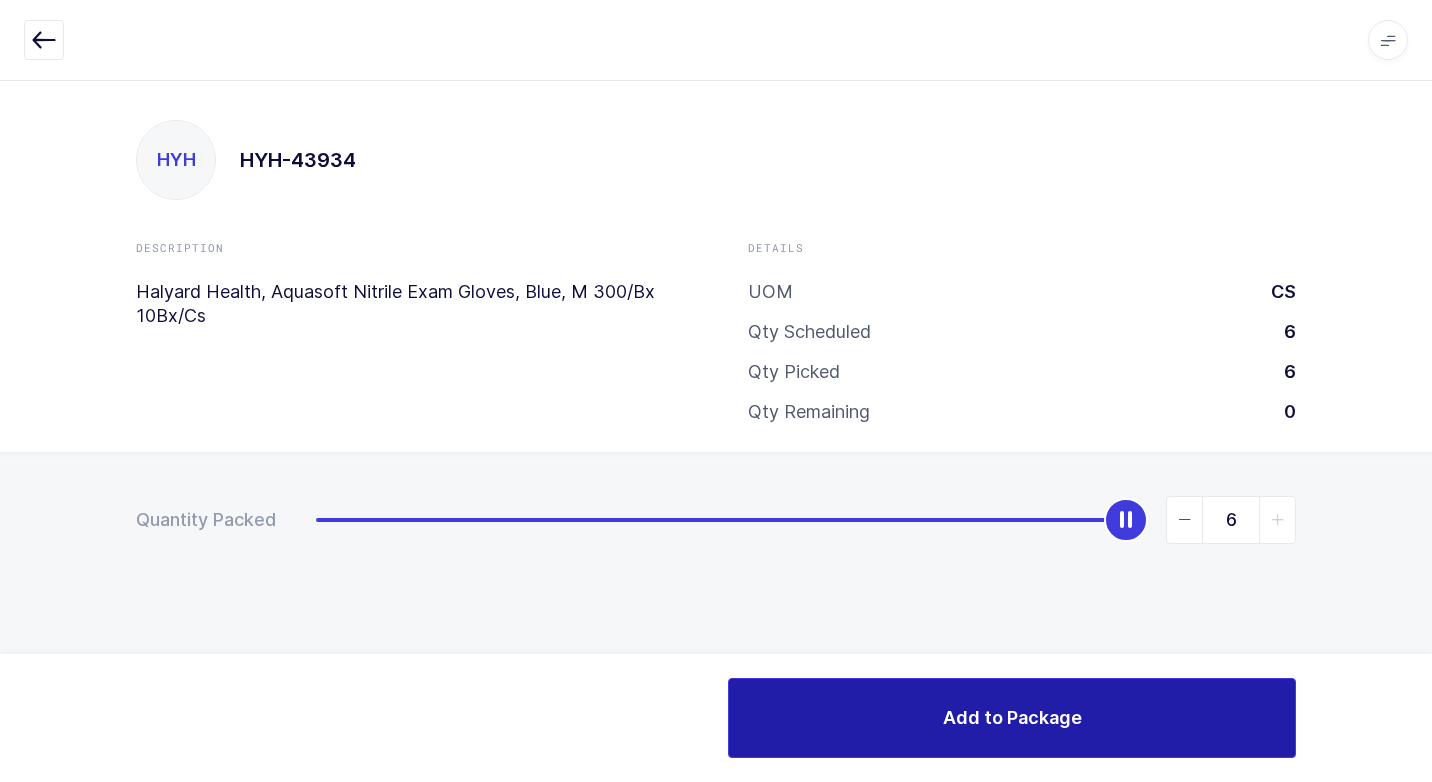 drag, startPoint x: 891, startPoint y: 732, endPoint x: 859, endPoint y: 720, distance: 34.176014 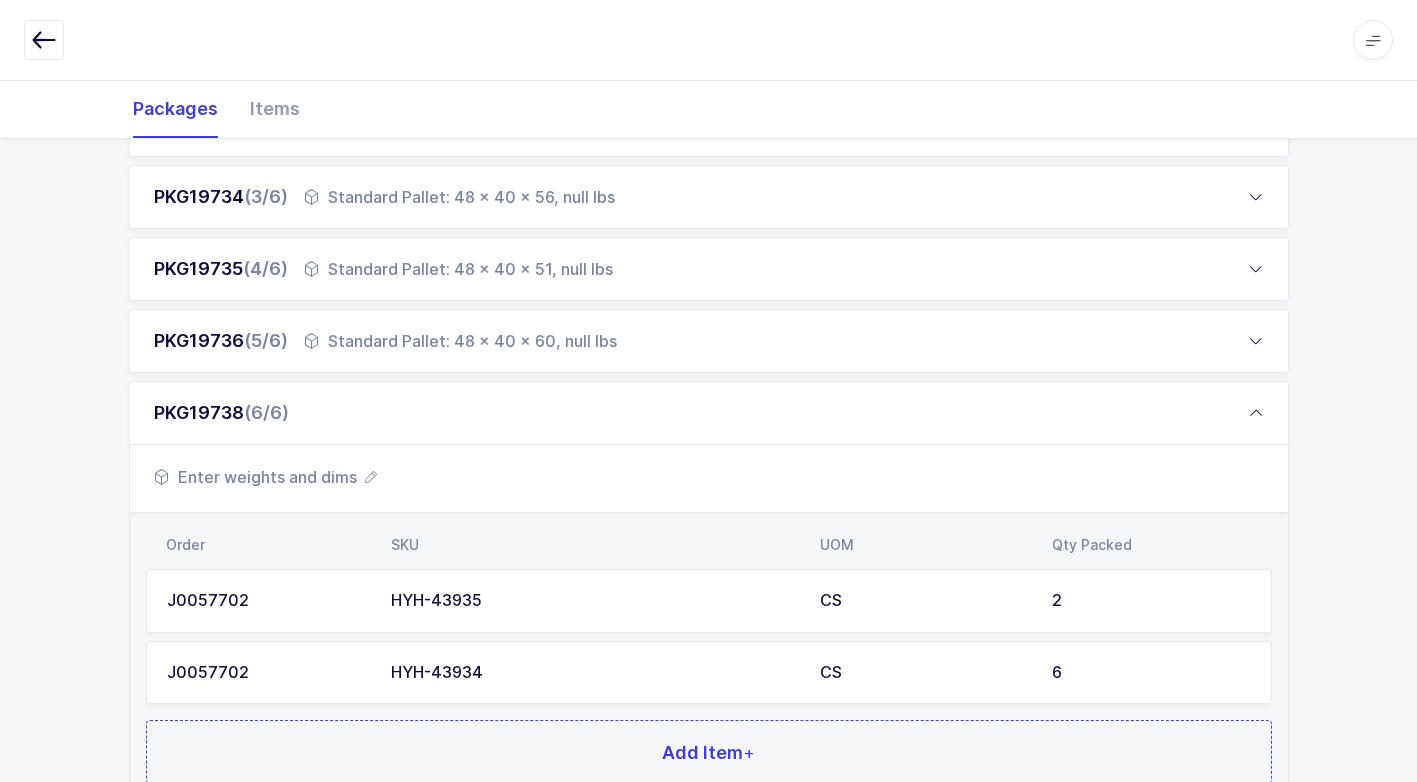 scroll, scrollTop: 584, scrollLeft: 0, axis: vertical 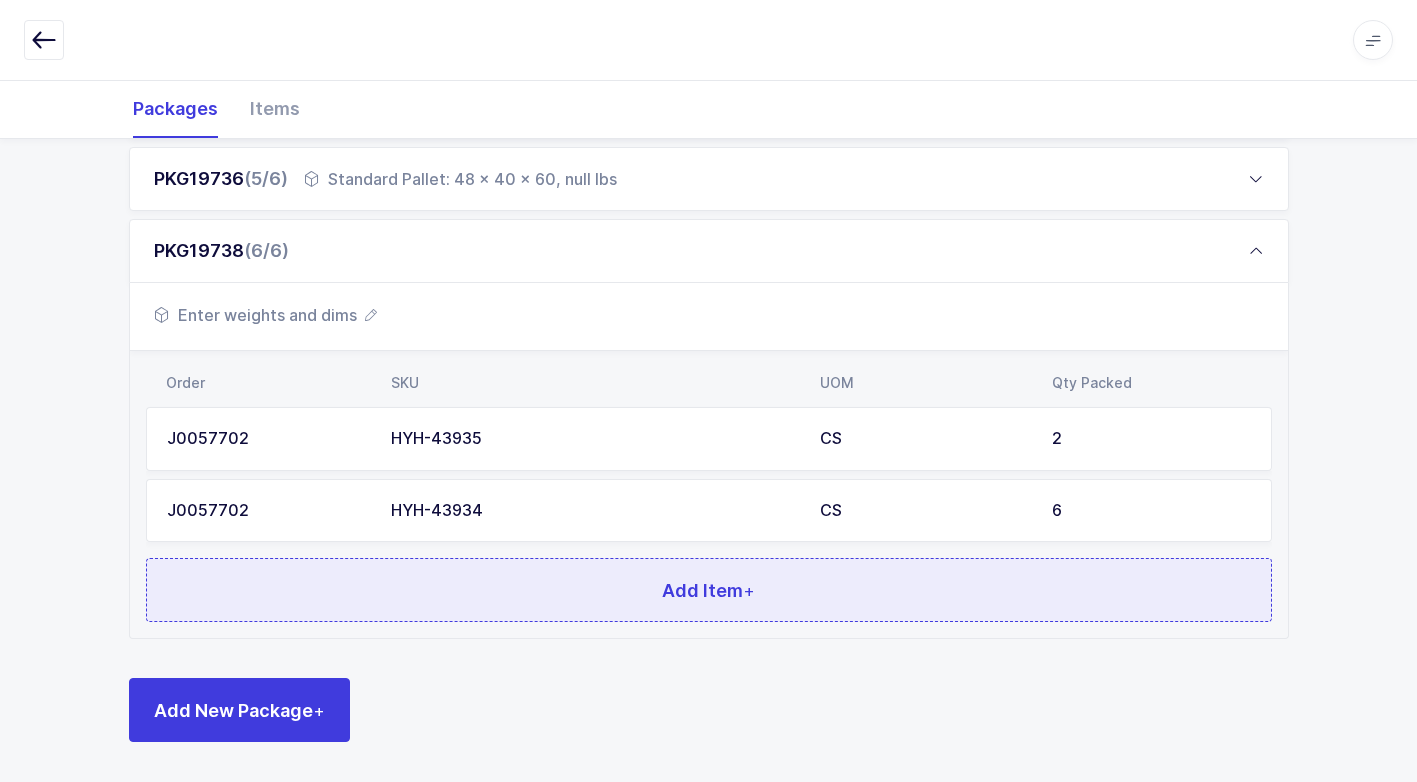 click on "Add Item  +" at bounding box center (709, 590) 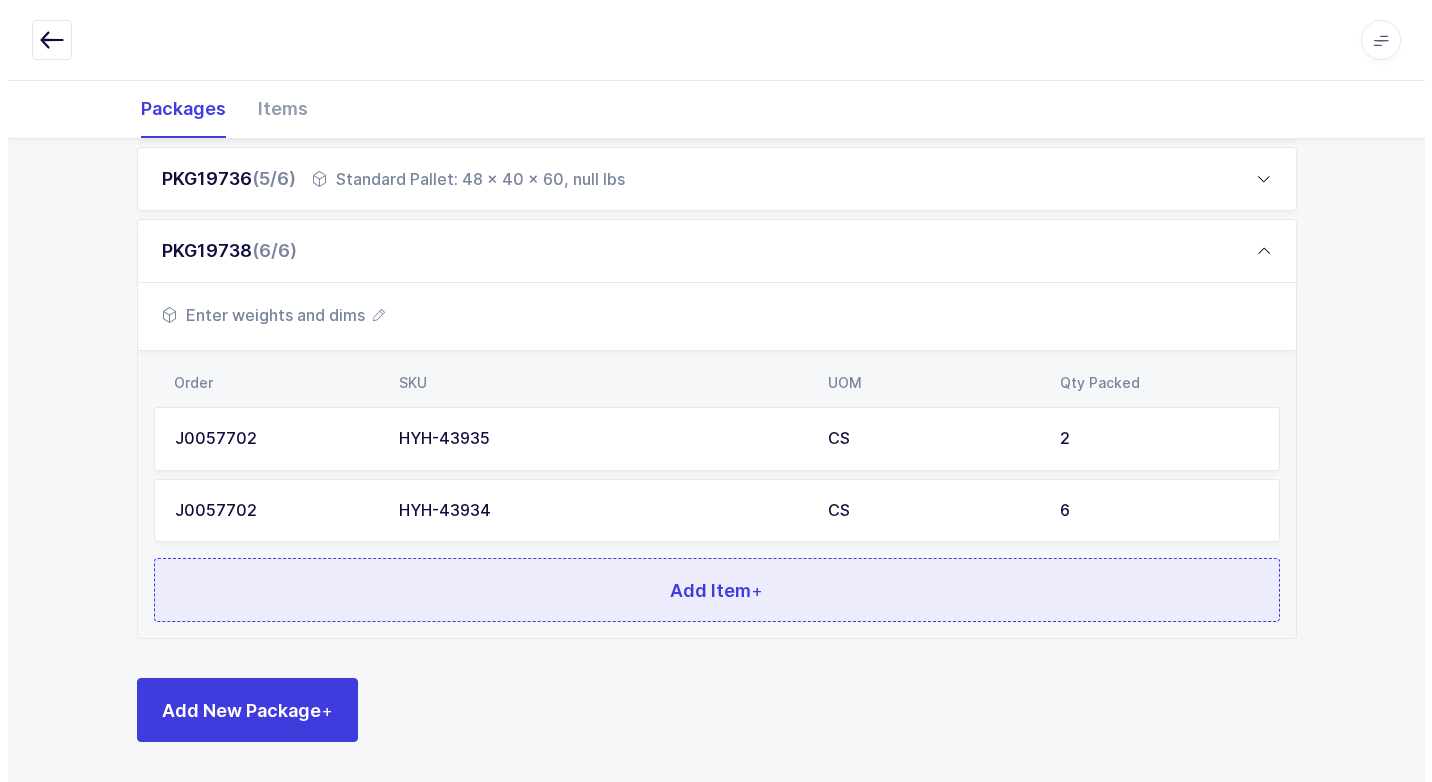scroll, scrollTop: 0, scrollLeft: 0, axis: both 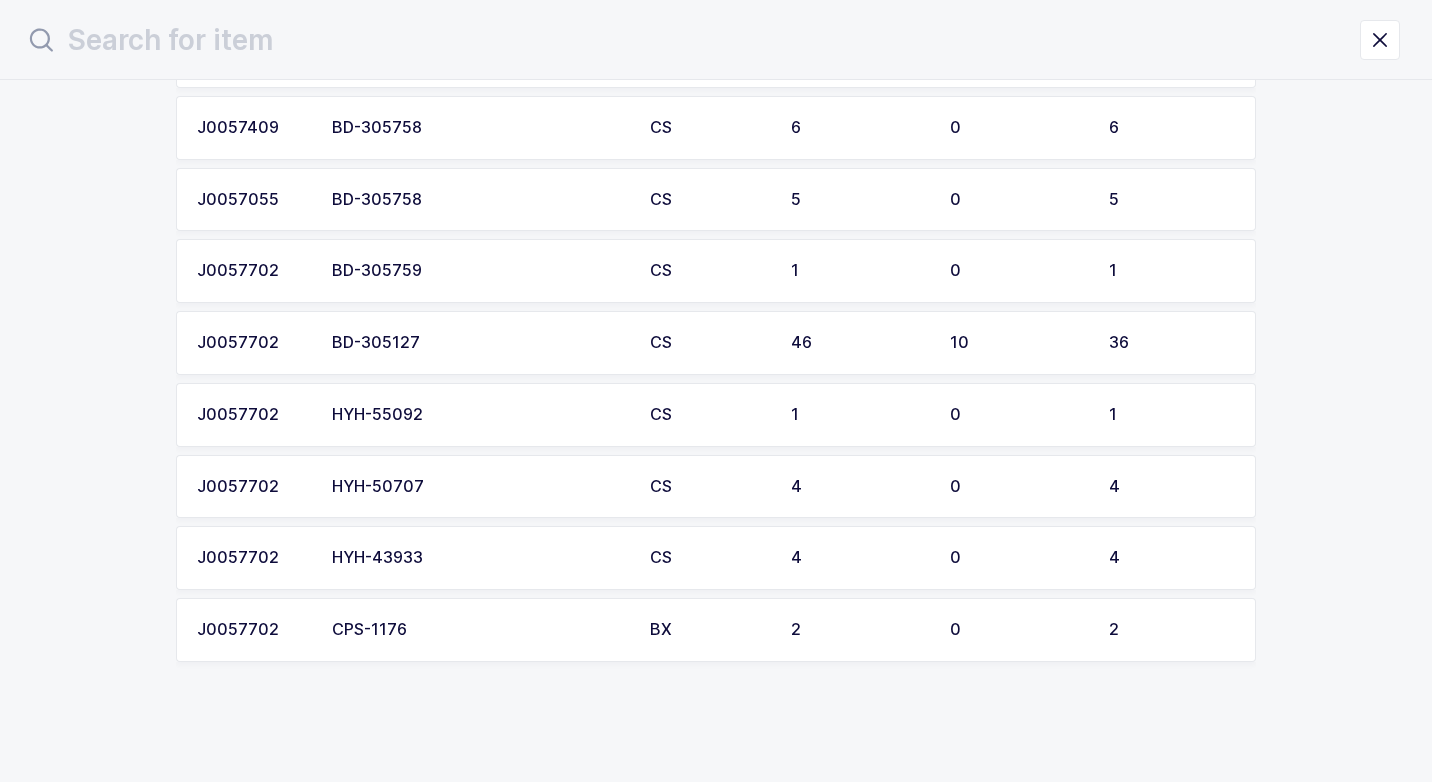 click on "HYH-43933" at bounding box center [479, 558] 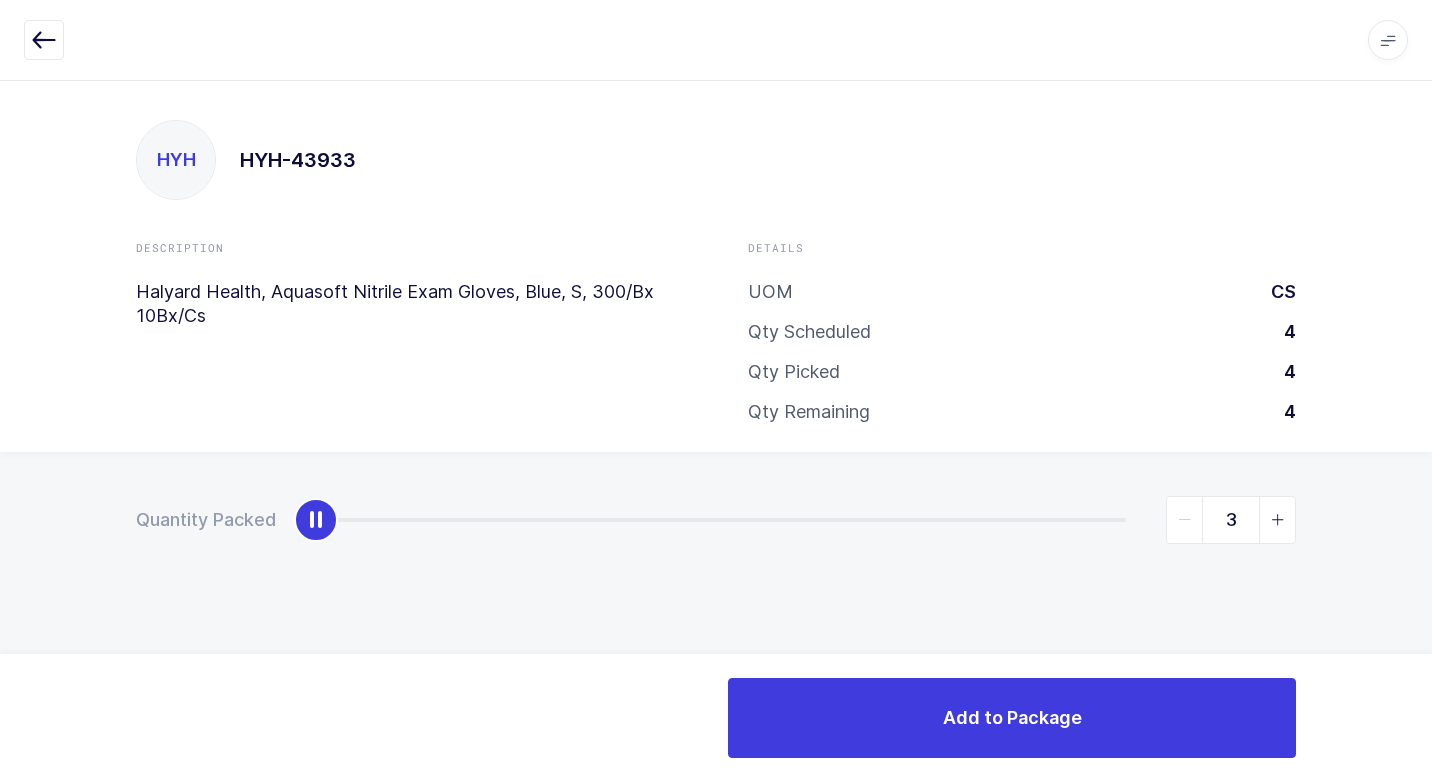 type on "4" 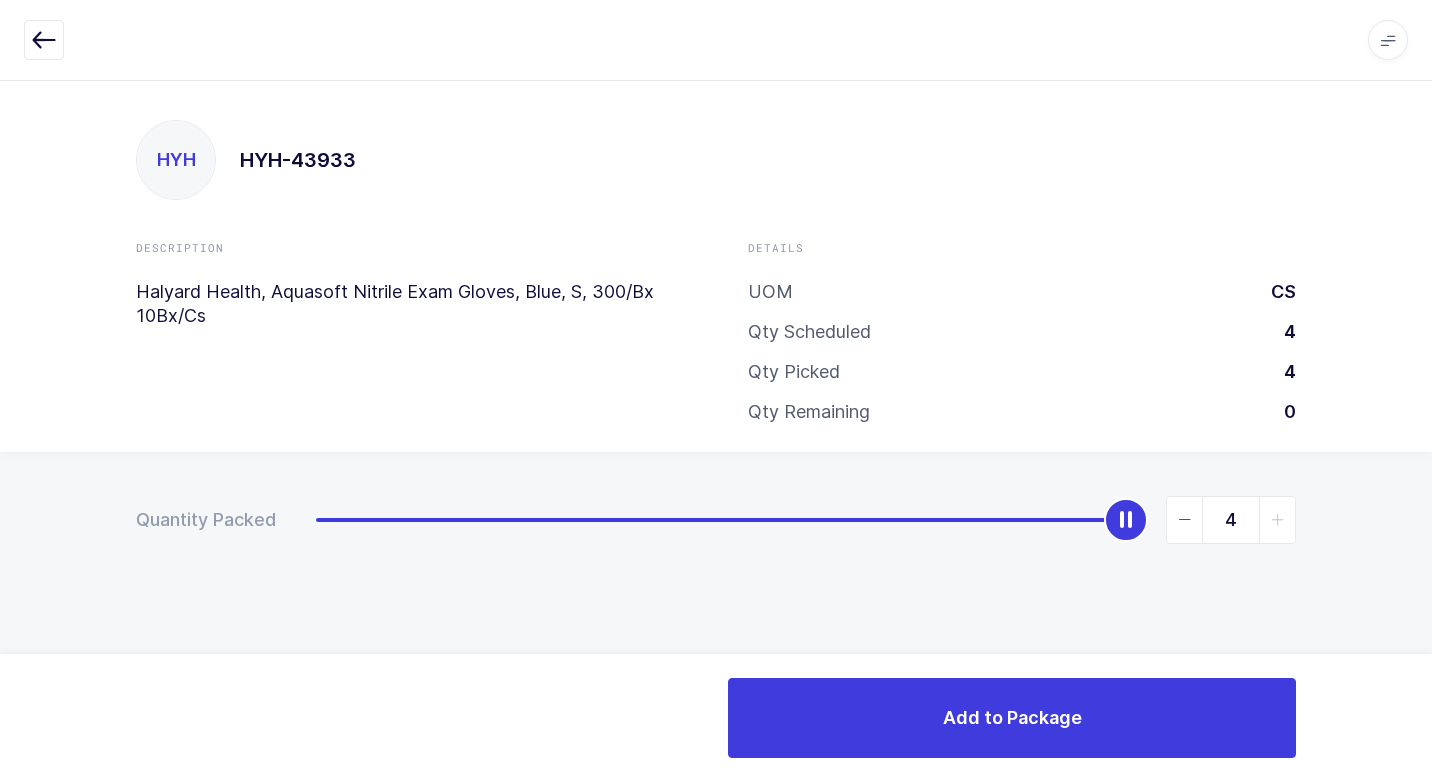 drag, startPoint x: 320, startPoint y: 528, endPoint x: 1354, endPoint y: 430, distance: 1038.6337 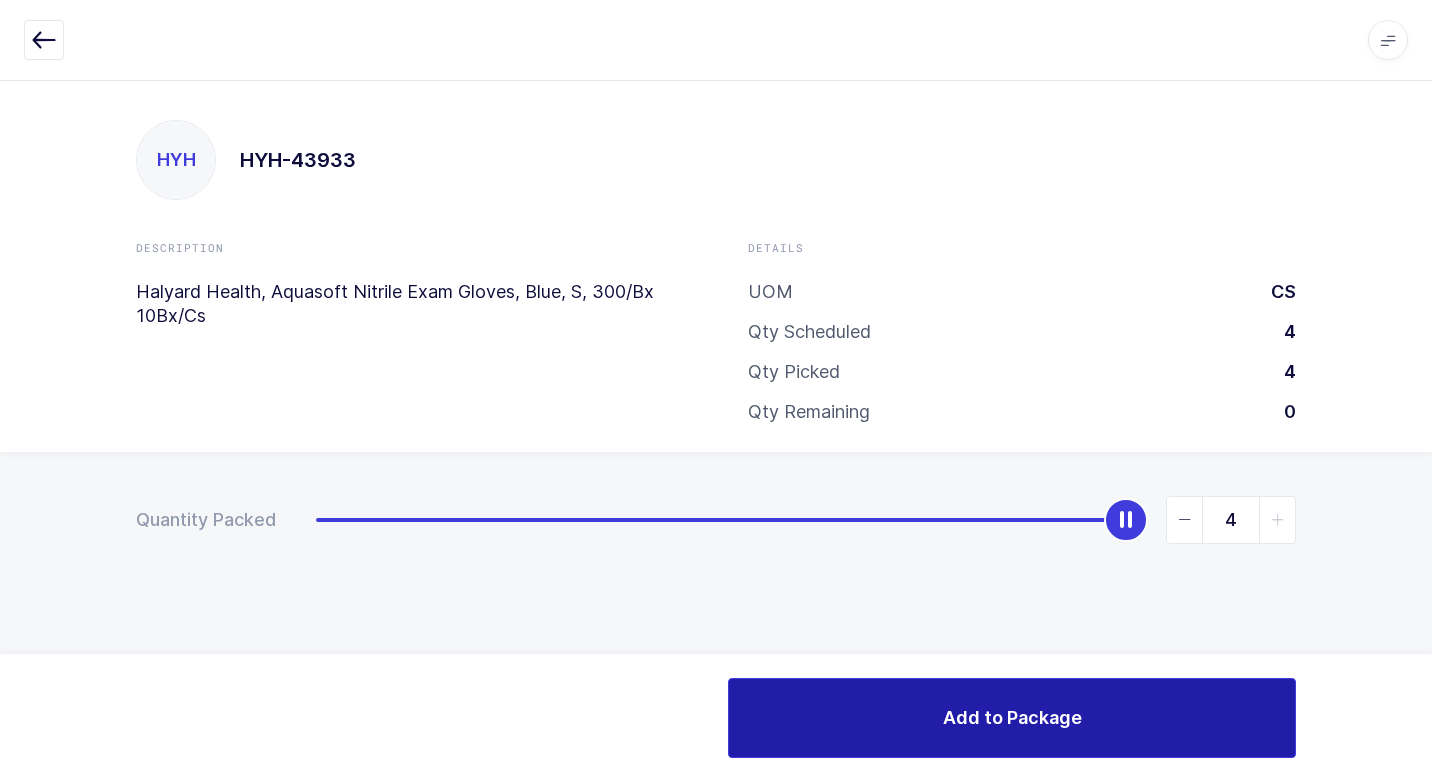 drag, startPoint x: 1009, startPoint y: 724, endPoint x: 861, endPoint y: 648, distance: 166.37308 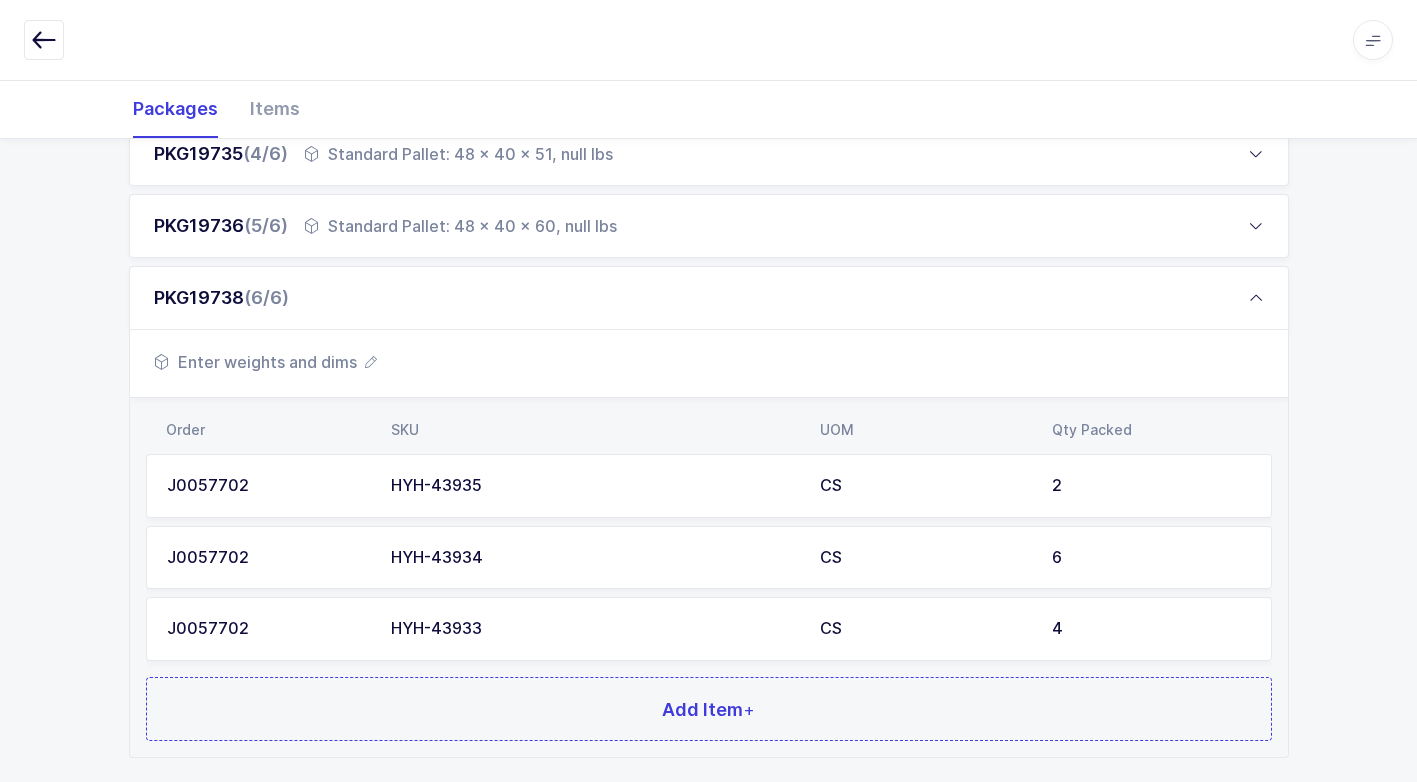 scroll, scrollTop: 656, scrollLeft: 0, axis: vertical 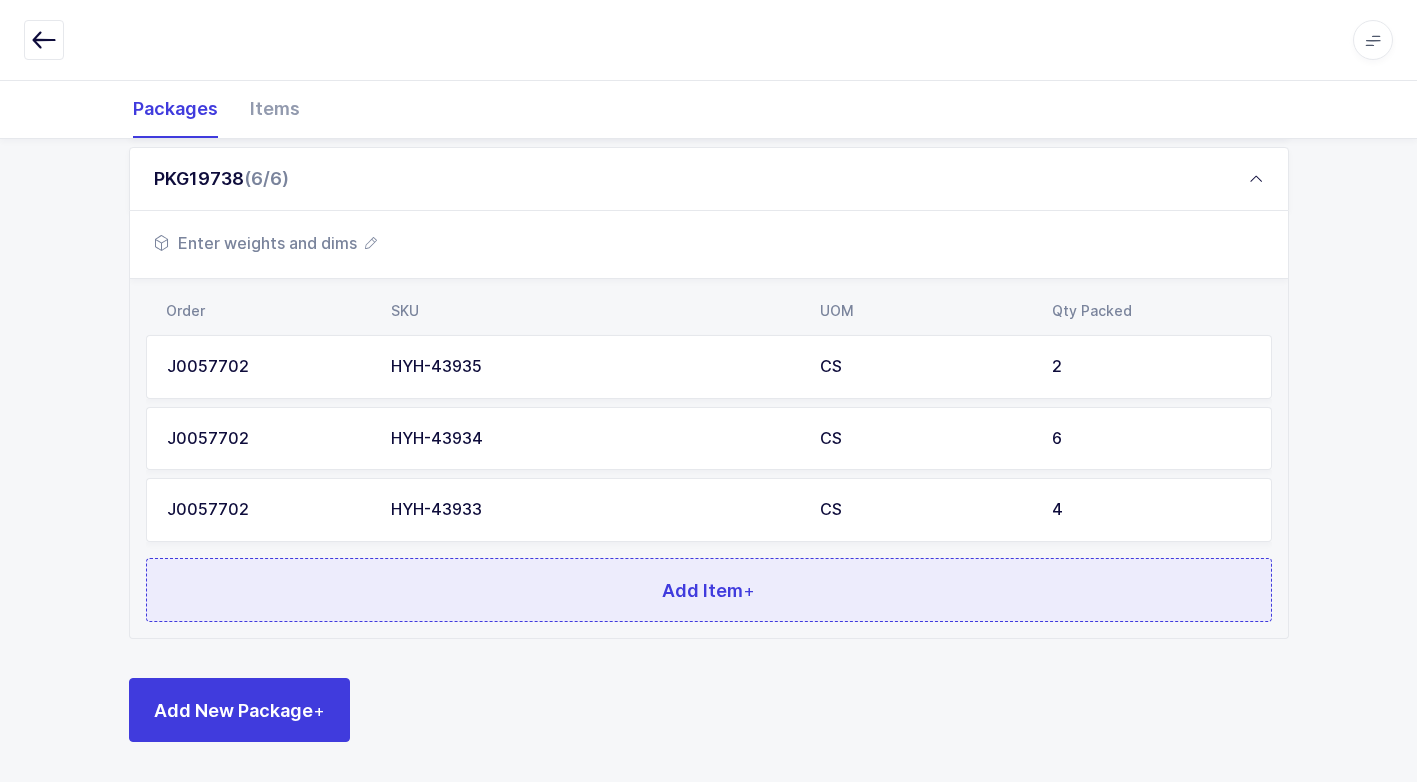 click on "Add Item  +" at bounding box center (709, 590) 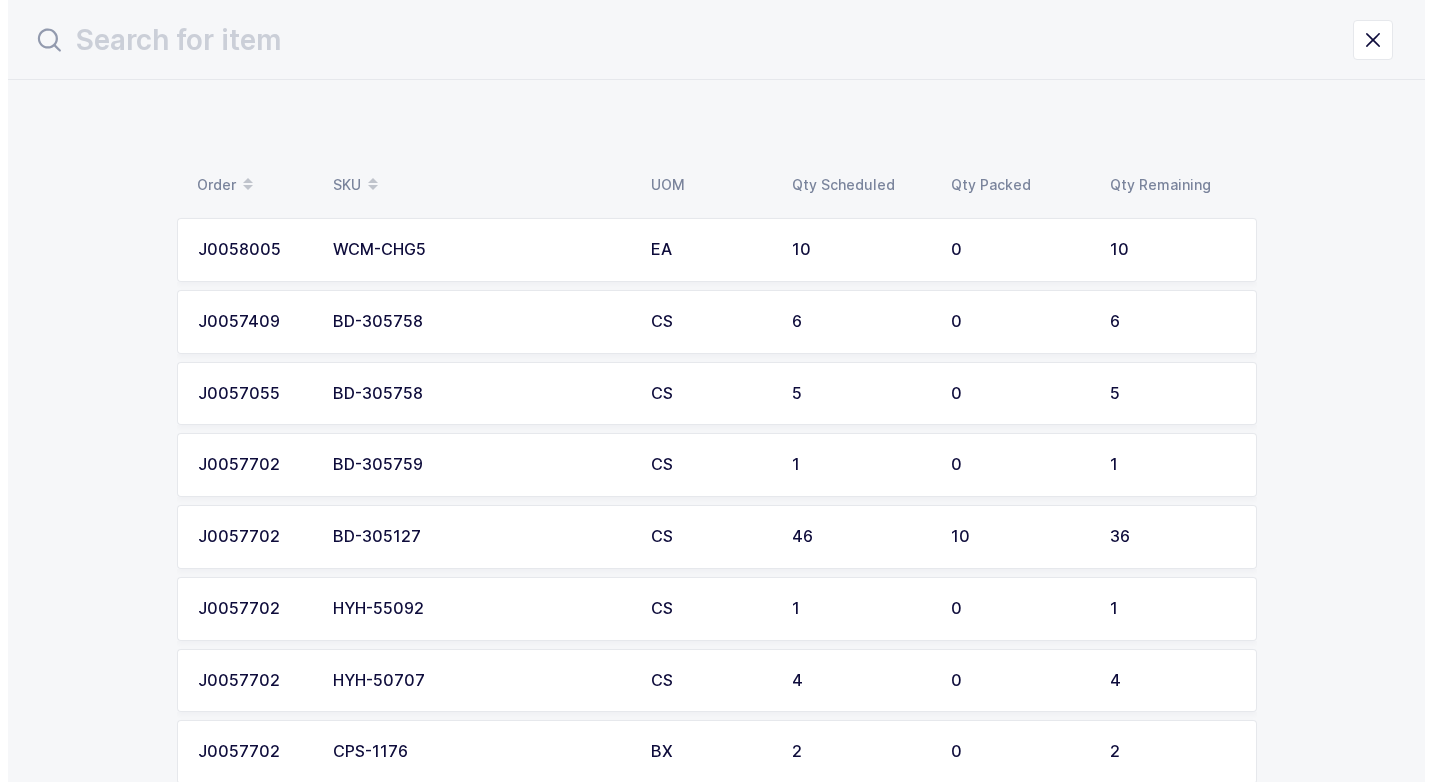 scroll, scrollTop: 0, scrollLeft: 0, axis: both 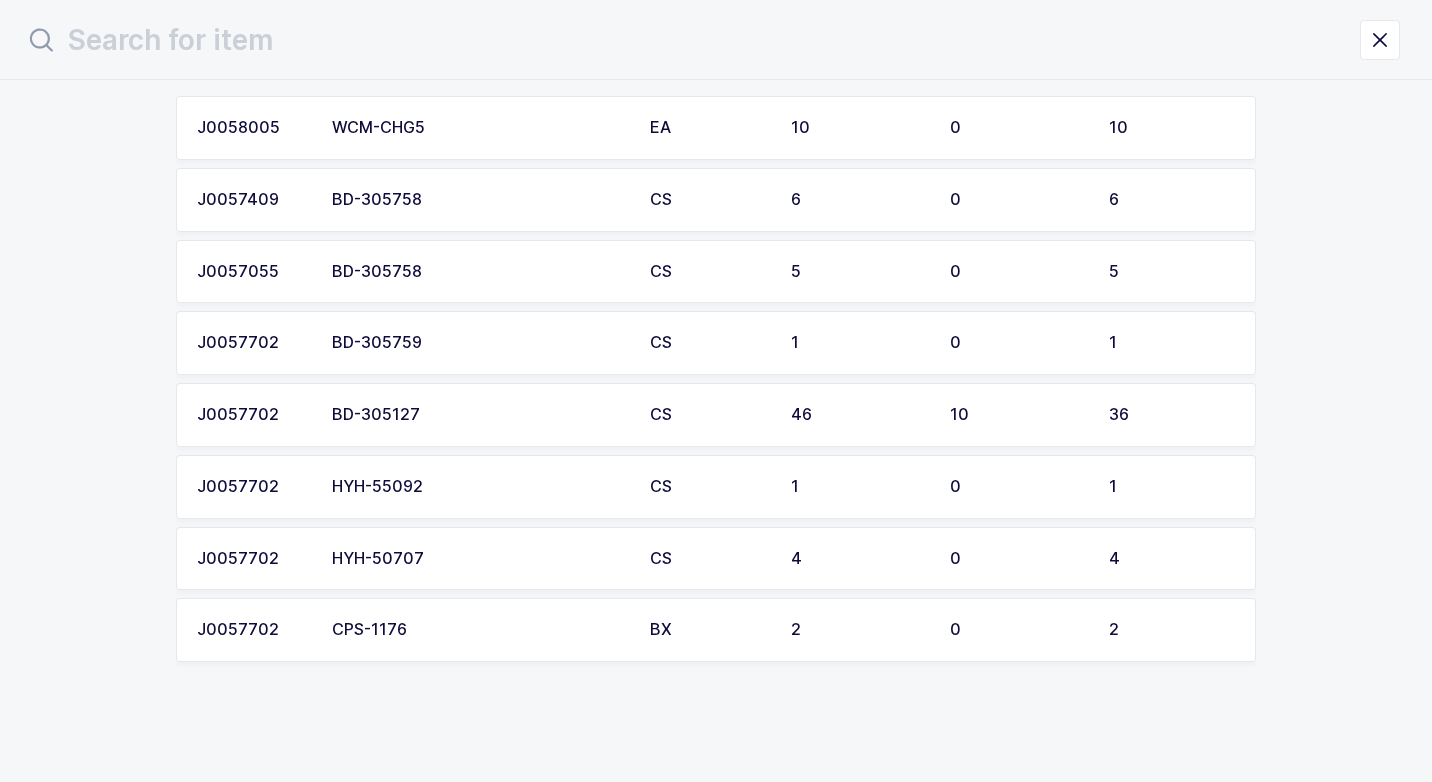 click on "HYH-50707" at bounding box center (479, 559) 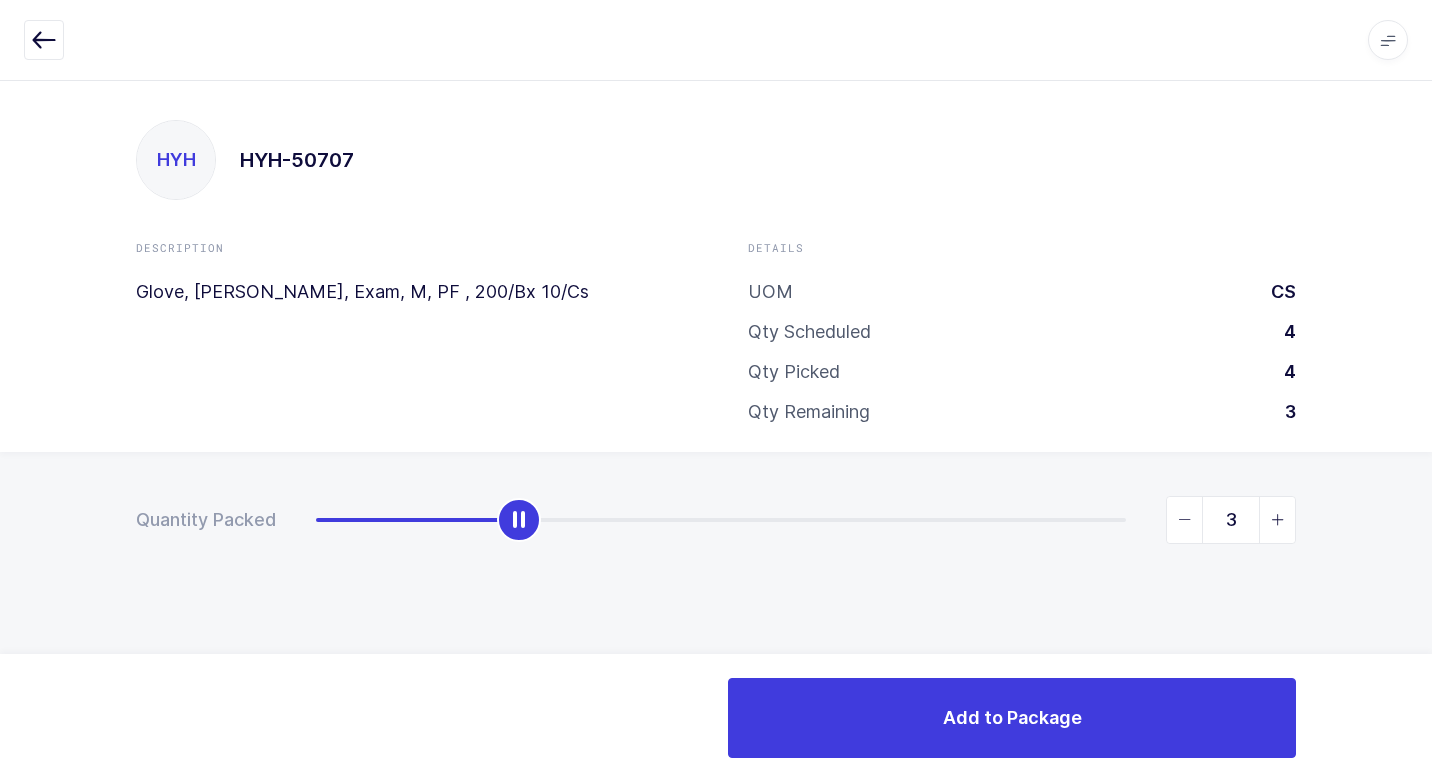type on "4" 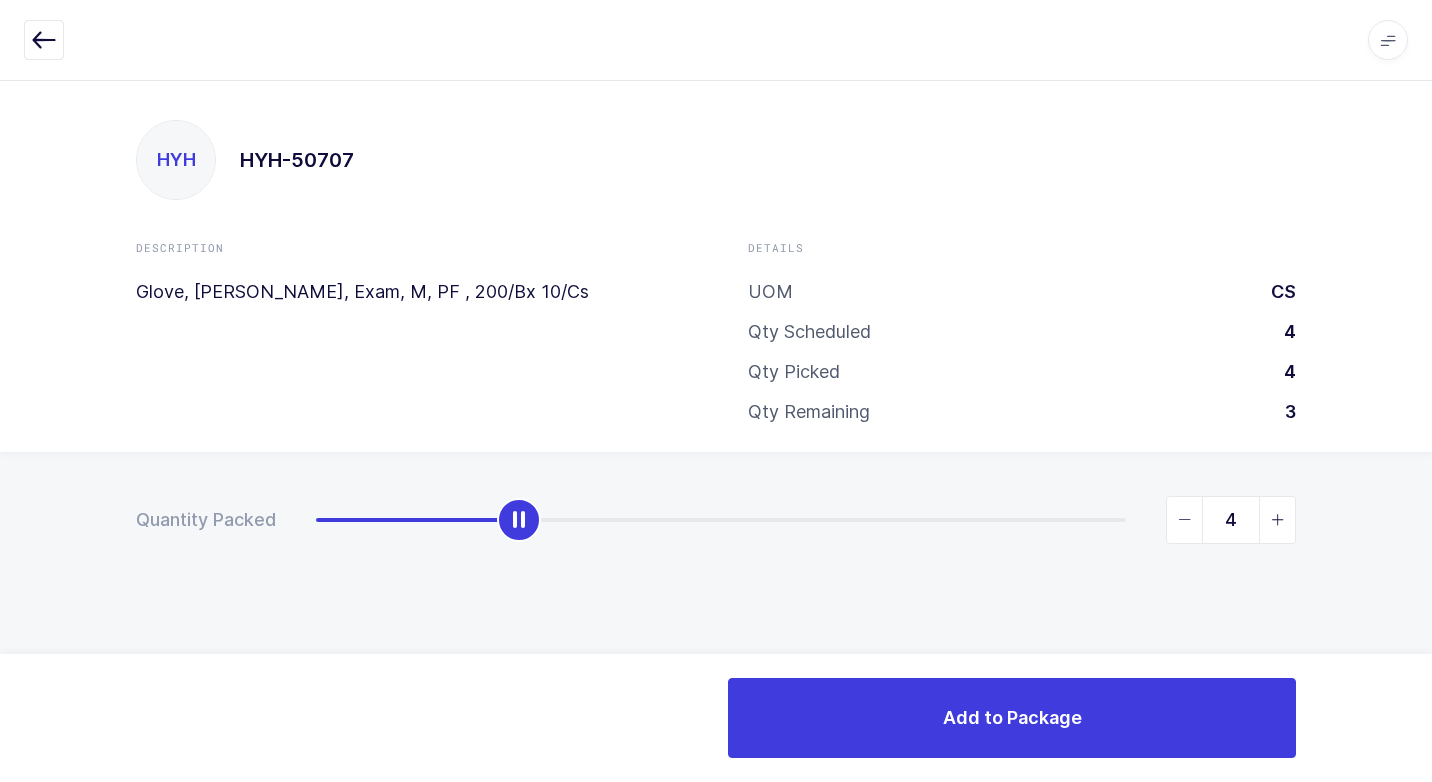 drag, startPoint x: 320, startPoint y: 526, endPoint x: 1143, endPoint y: 463, distance: 825.4078 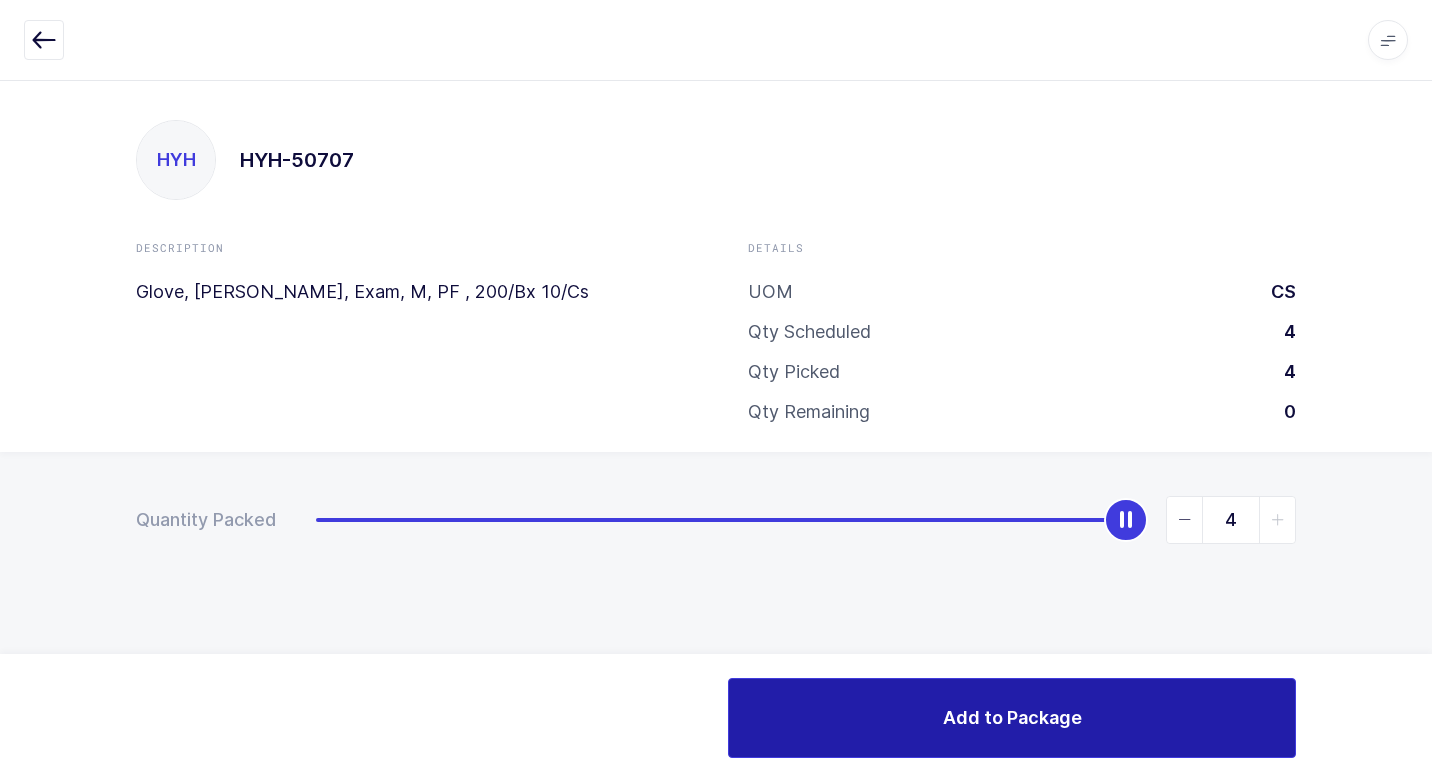 click on "Add to Package" at bounding box center [1012, 718] 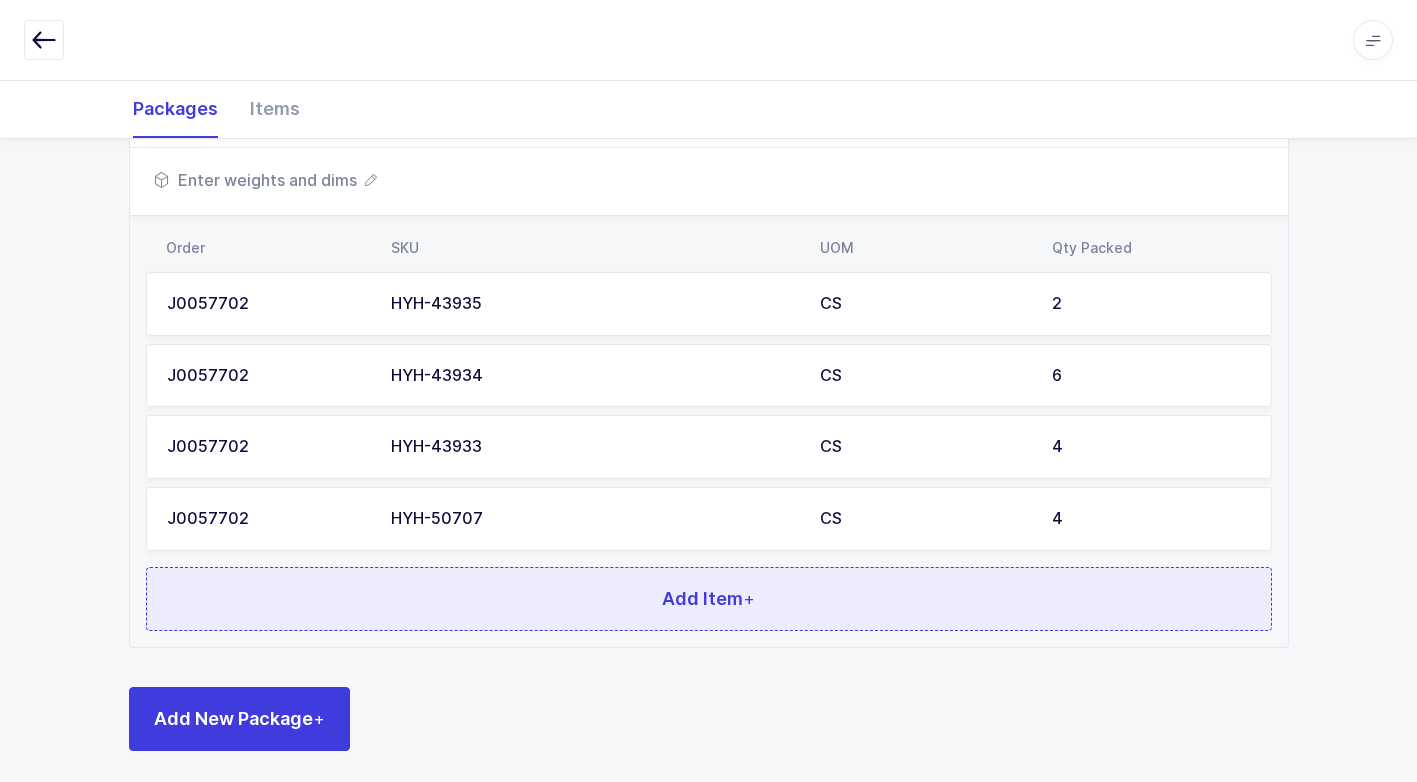 scroll, scrollTop: 728, scrollLeft: 0, axis: vertical 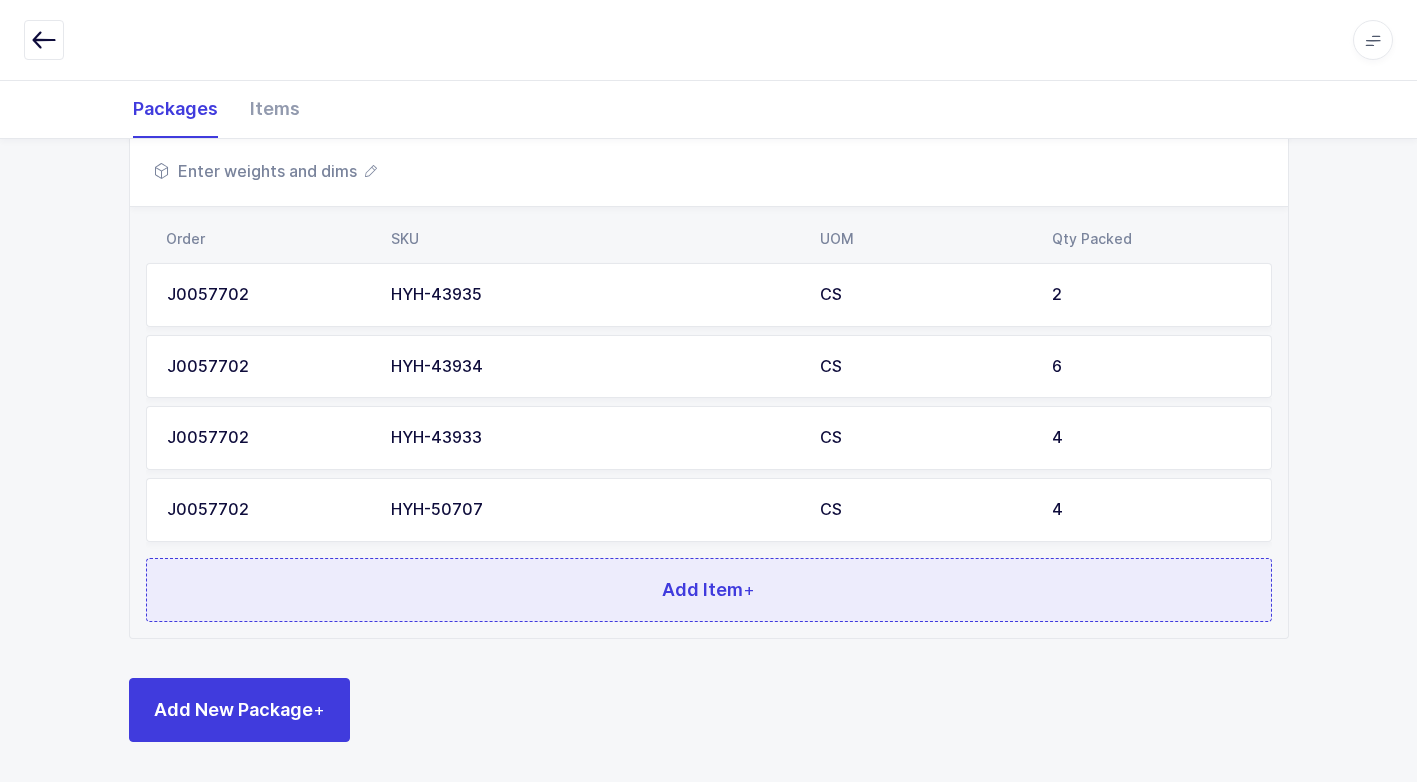 click on "Add Item  +" at bounding box center [709, 590] 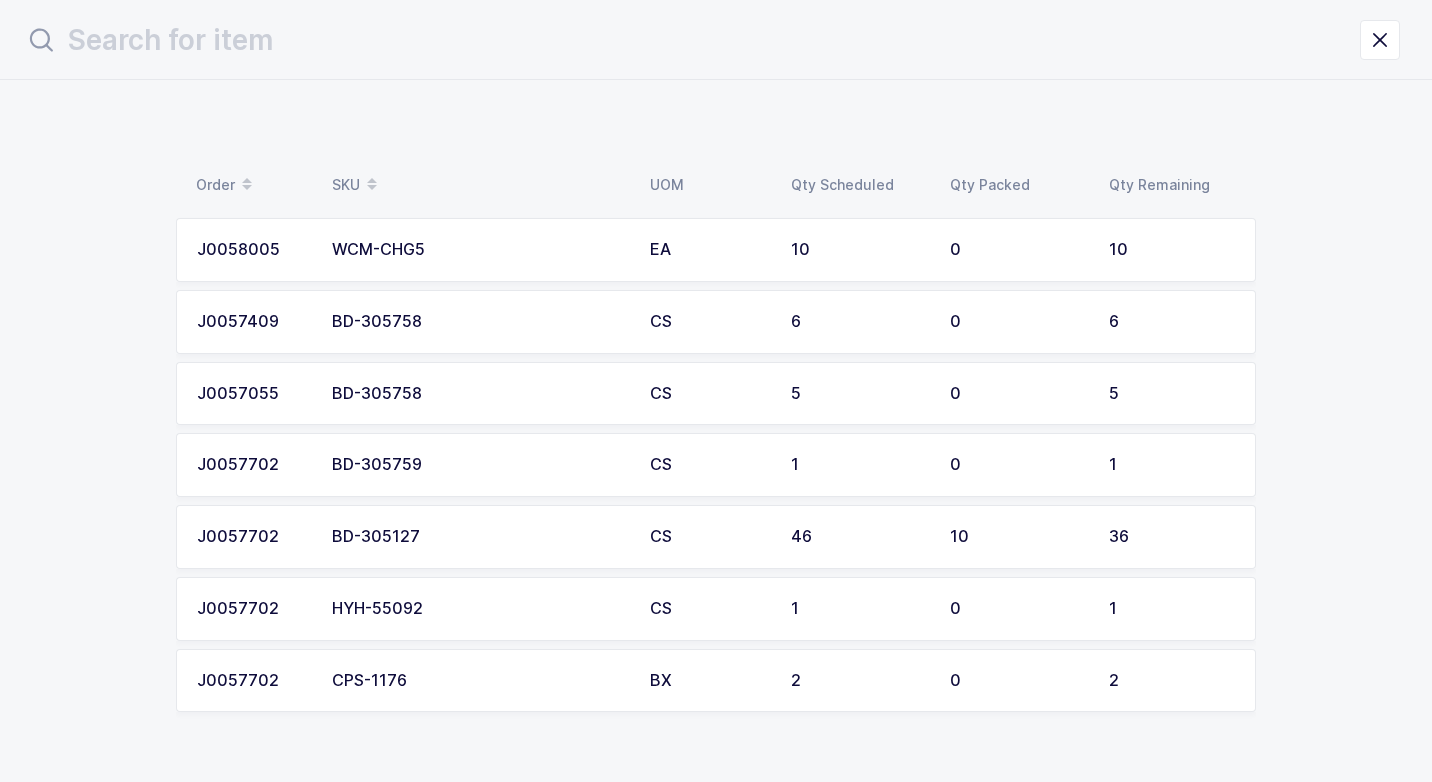 click on "HYH-55092" at bounding box center (479, 609) 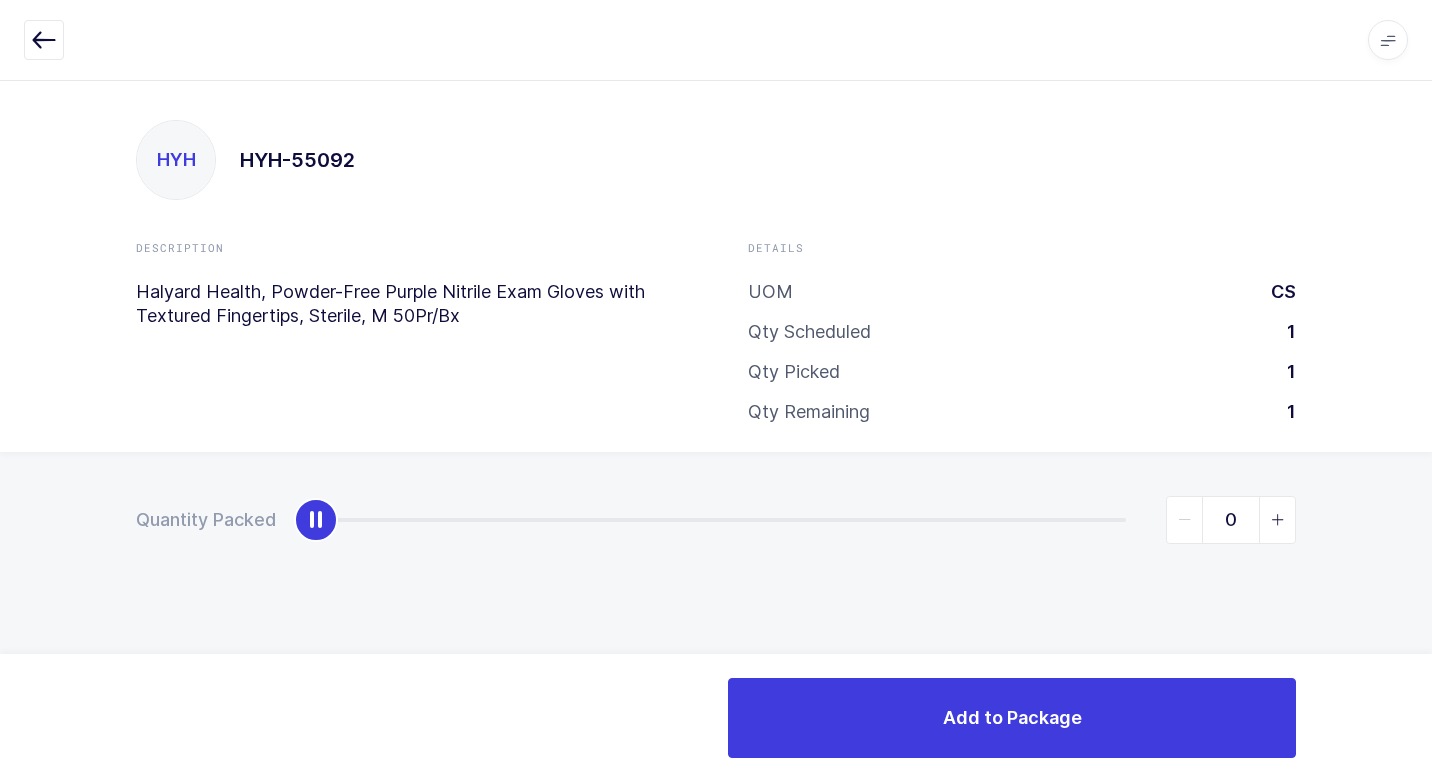type on "1" 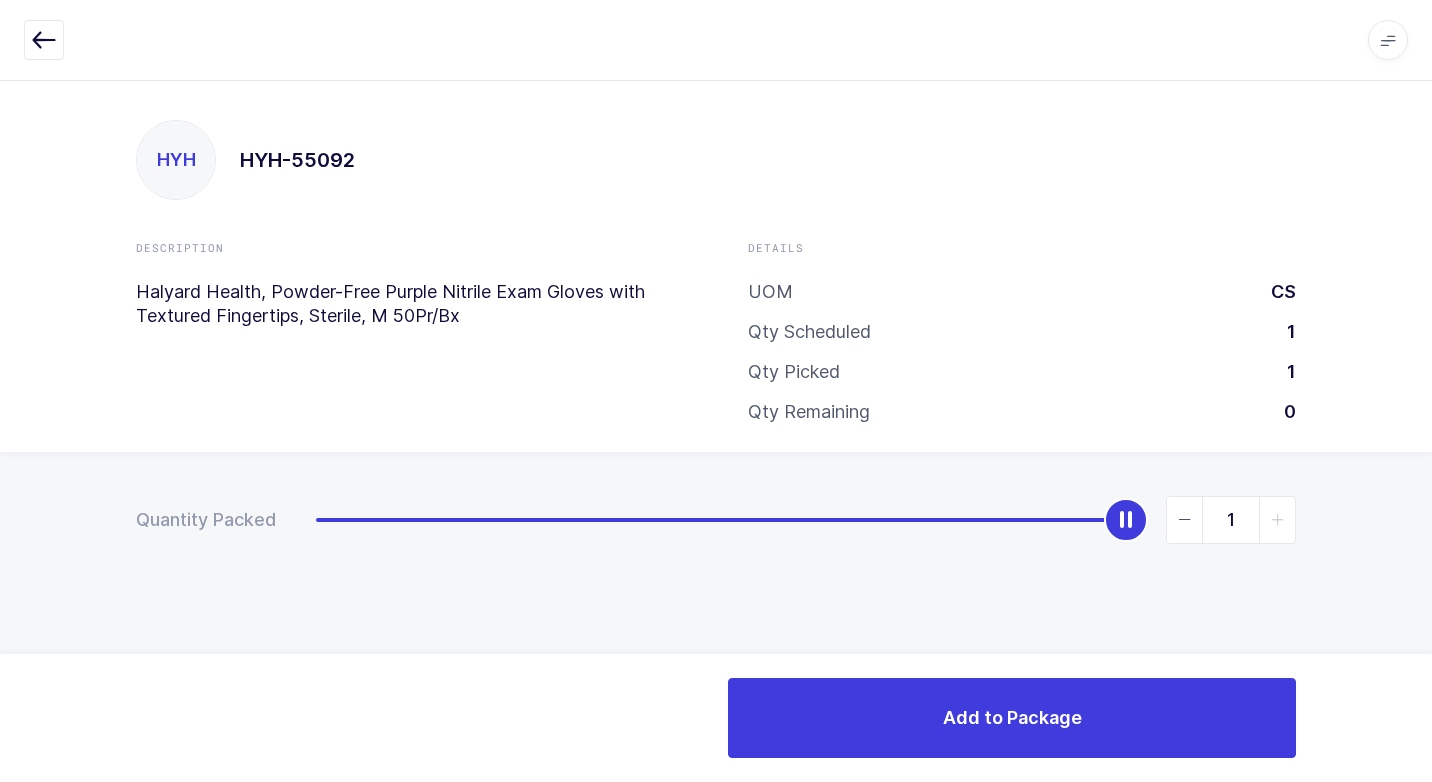 drag, startPoint x: 323, startPoint y: 523, endPoint x: 1430, endPoint y: 429, distance: 1110.9838 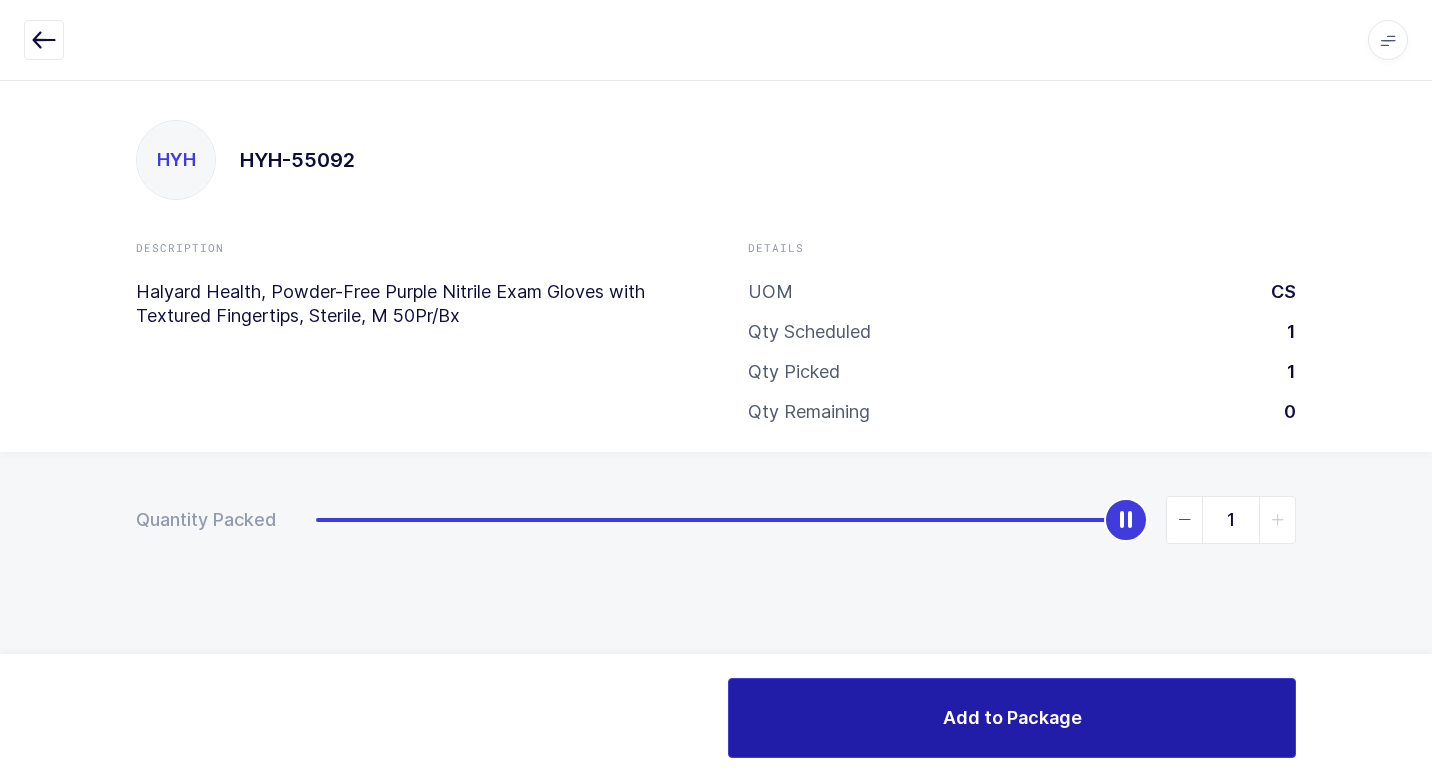 click on "Add to Package" at bounding box center [1012, 718] 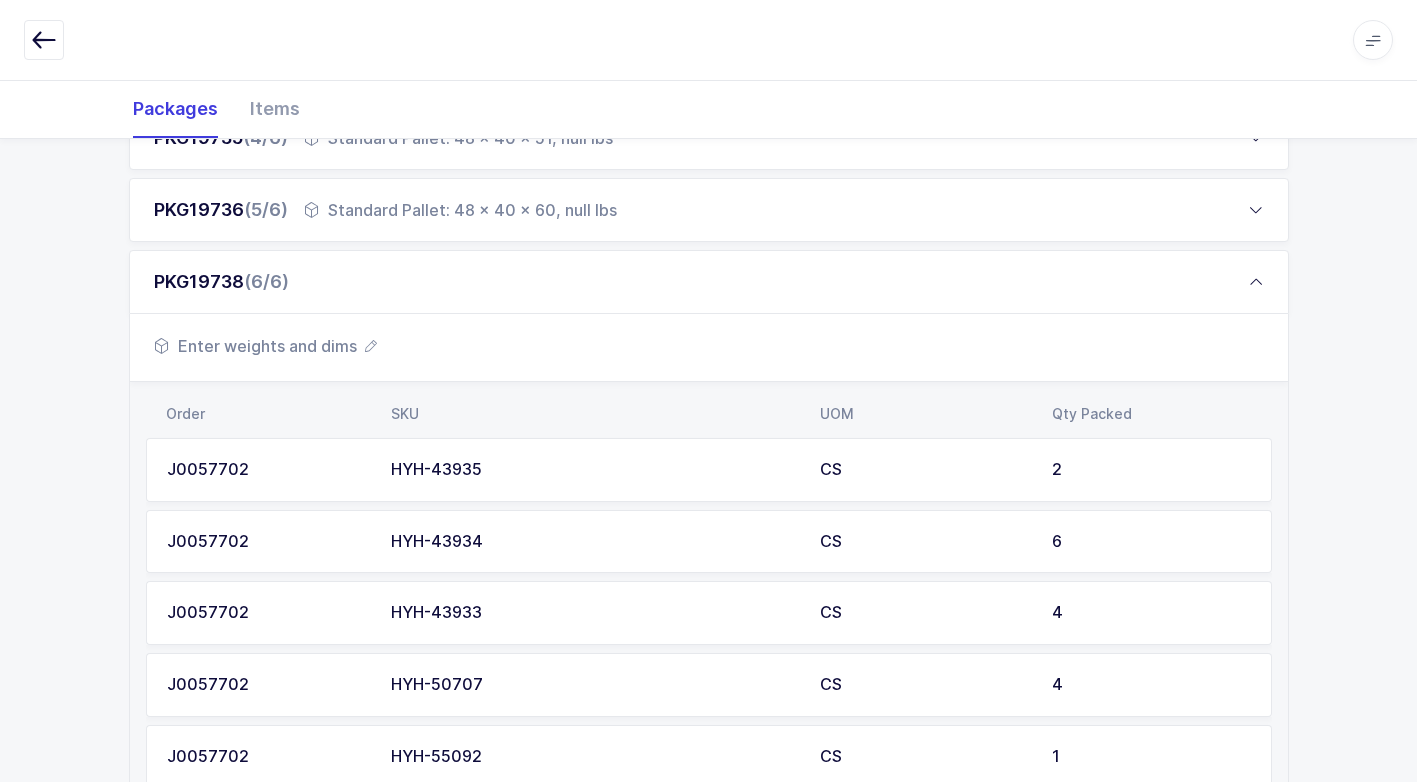 scroll, scrollTop: 800, scrollLeft: 0, axis: vertical 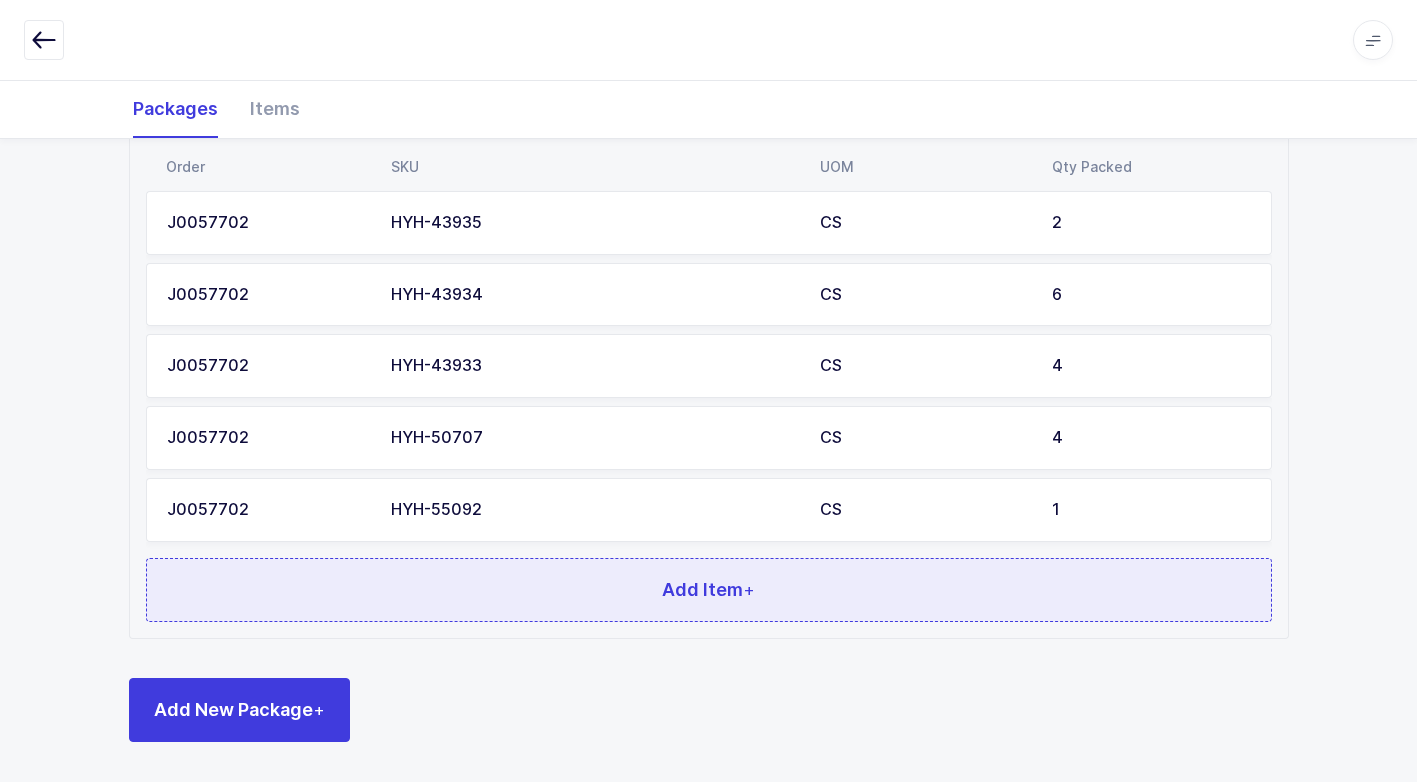 click on "Add Item  +" at bounding box center [709, 590] 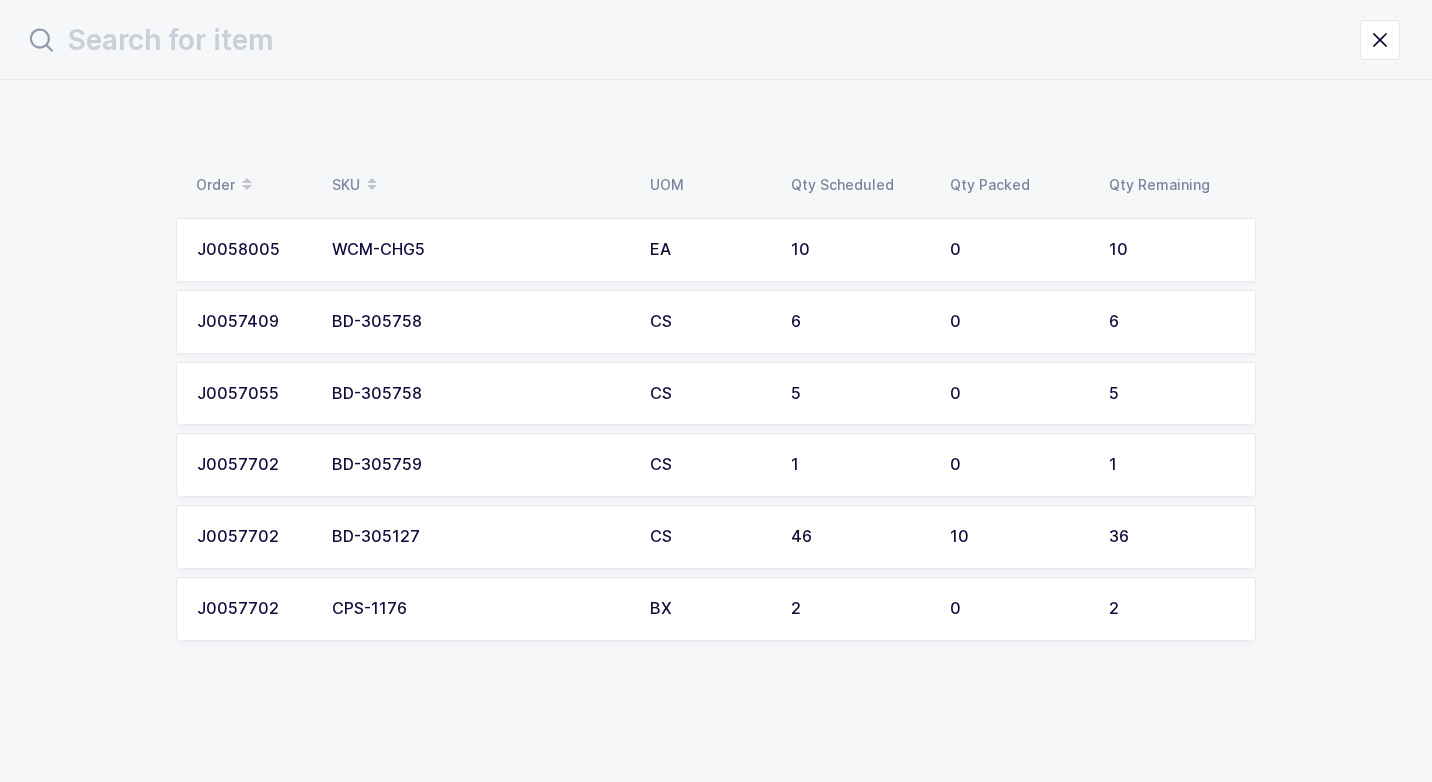 click on "BD-305759" at bounding box center (479, 465) 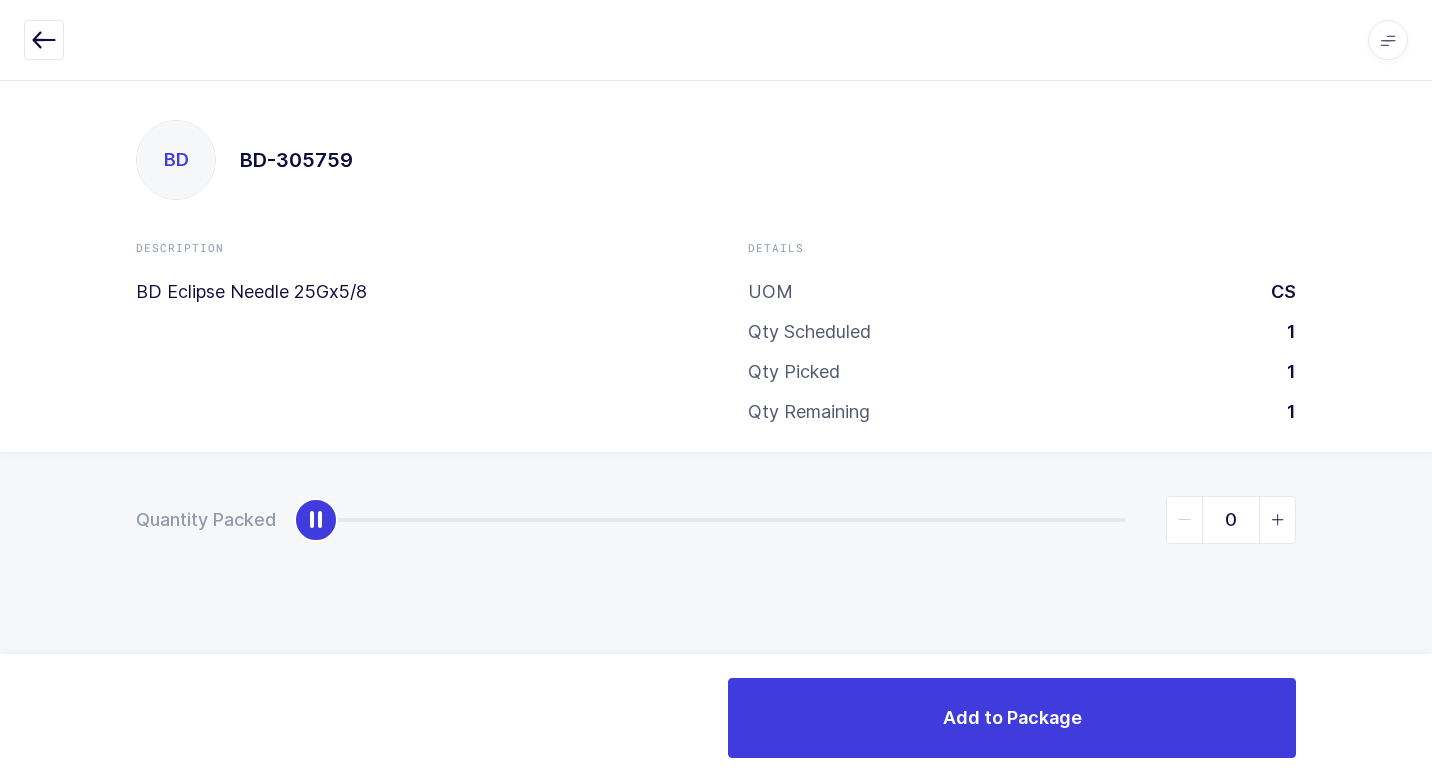 type on "1" 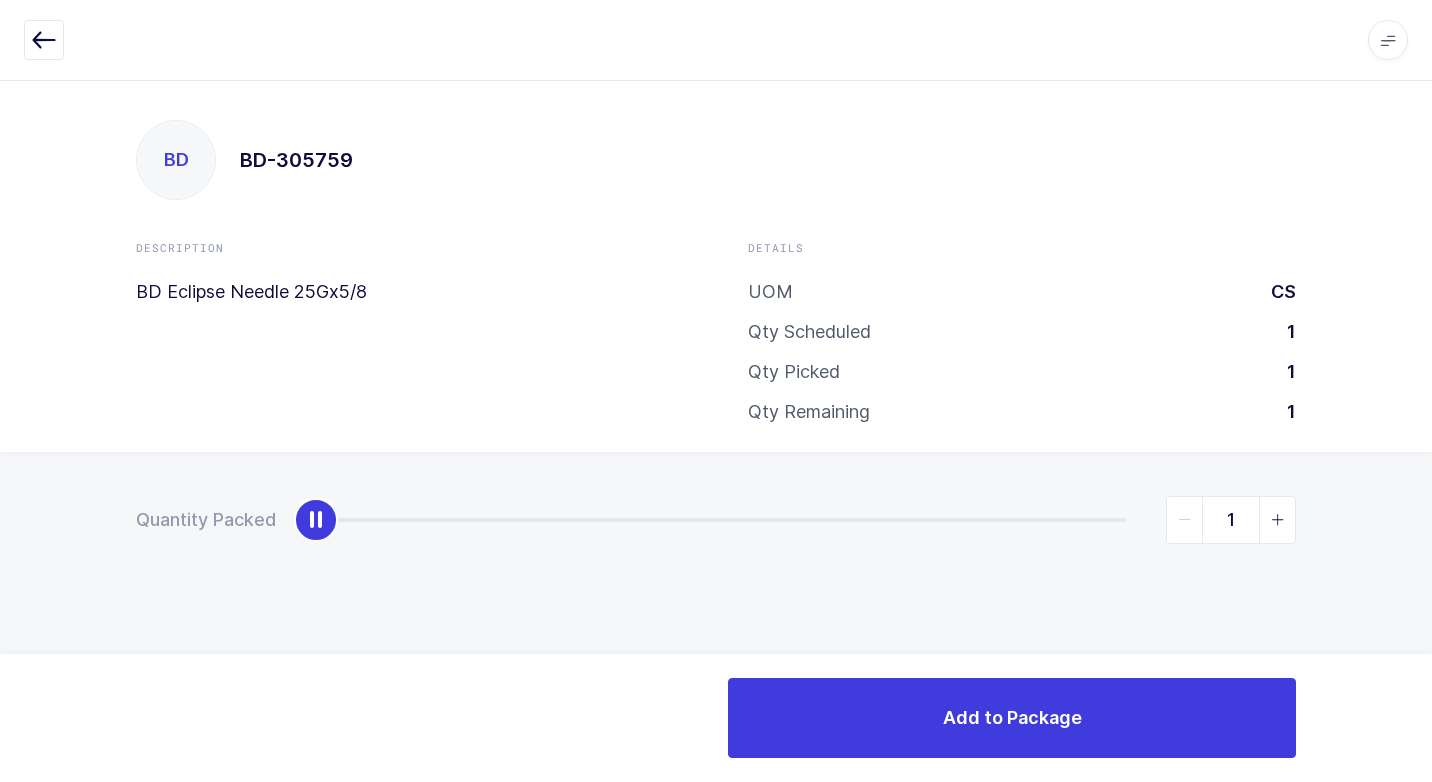 drag, startPoint x: 322, startPoint y: 529, endPoint x: 1410, endPoint y: 468, distance: 1089.7086 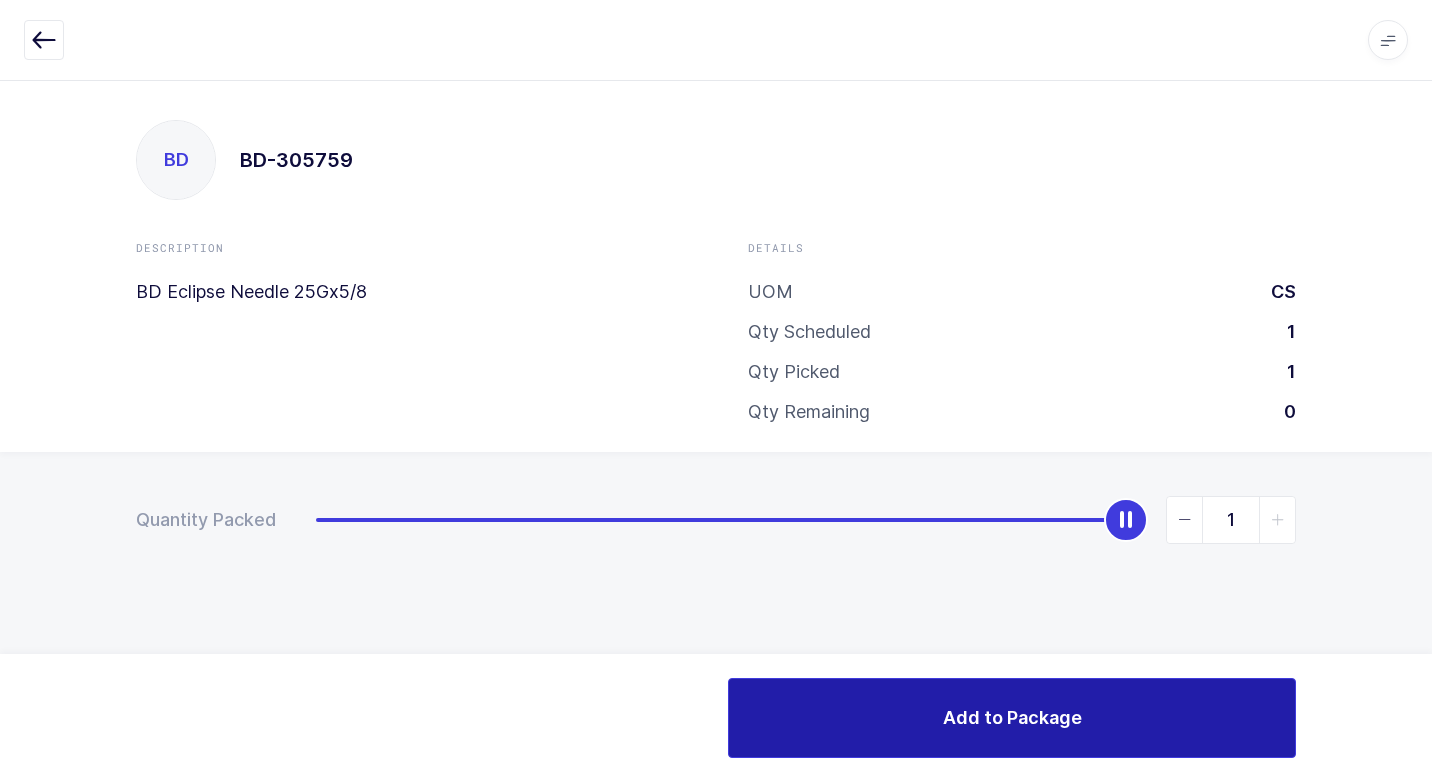 drag, startPoint x: 1008, startPoint y: 719, endPoint x: 979, endPoint y: 699, distance: 35.22783 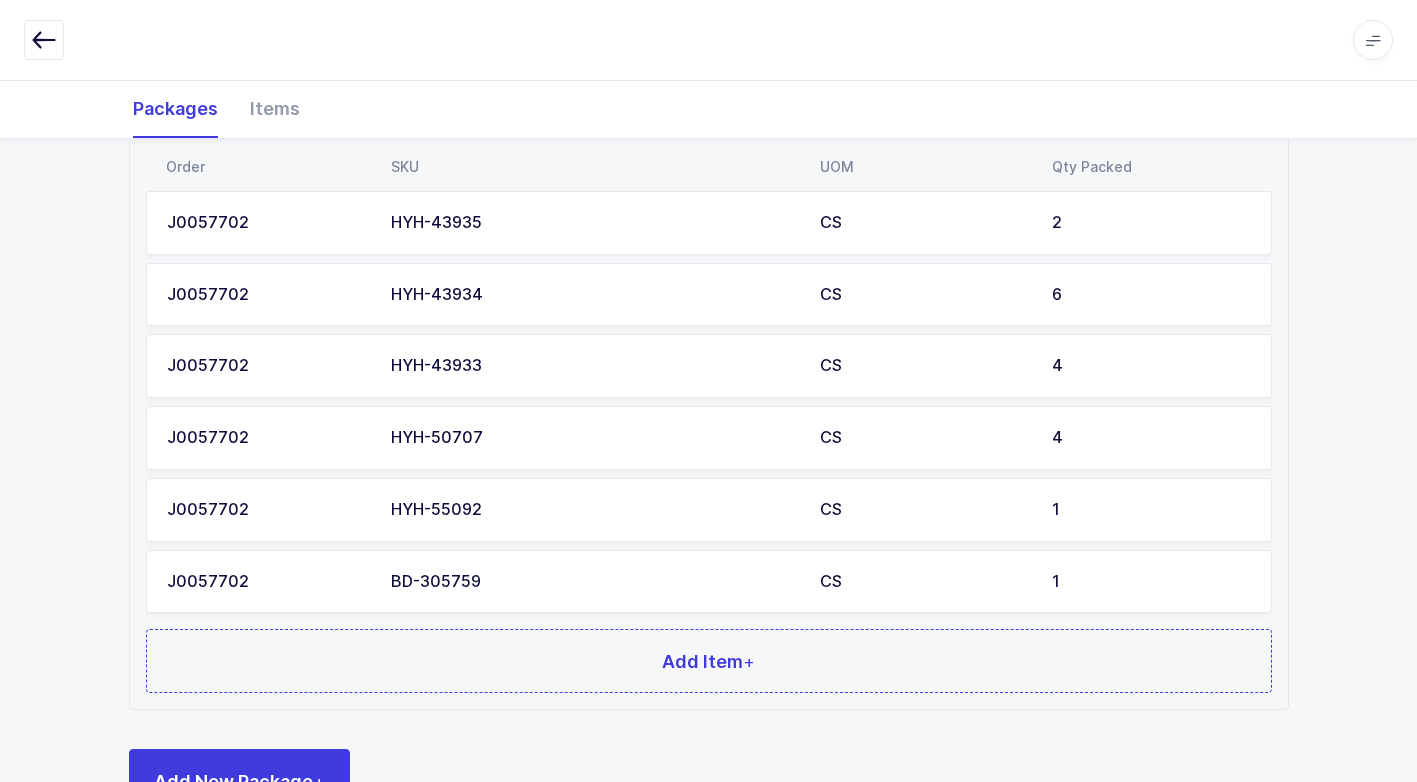 scroll, scrollTop: 871, scrollLeft: 0, axis: vertical 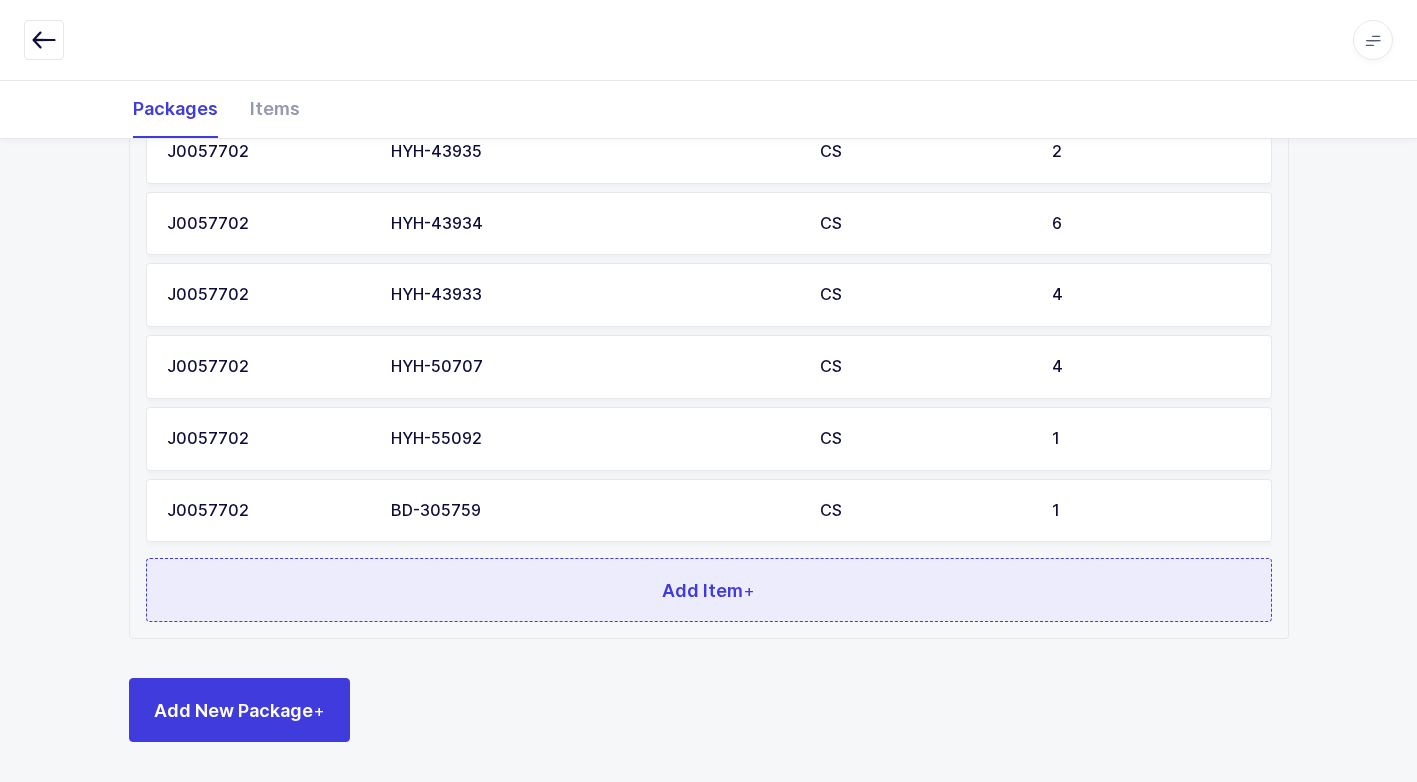 click on "Add Item  +" at bounding box center (709, 590) 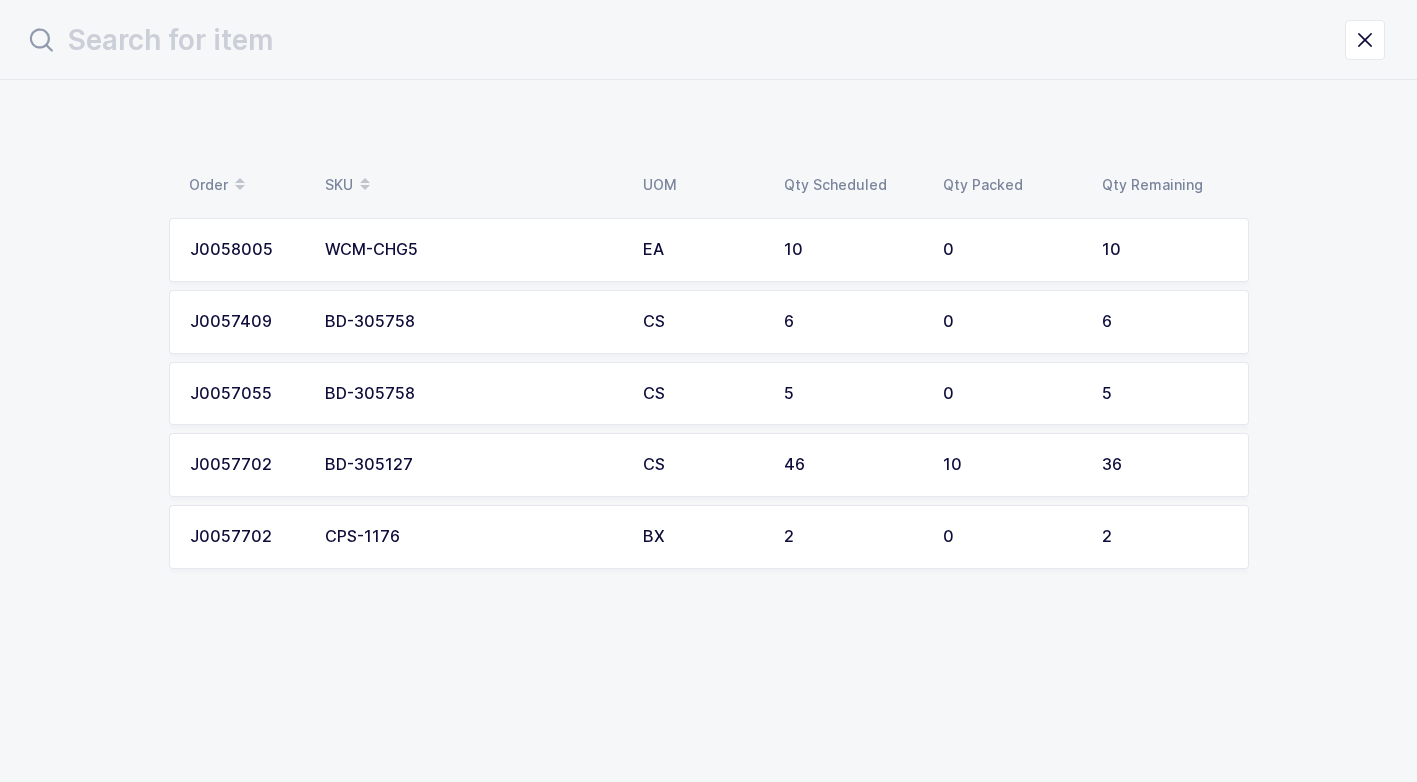 scroll, scrollTop: 0, scrollLeft: 0, axis: both 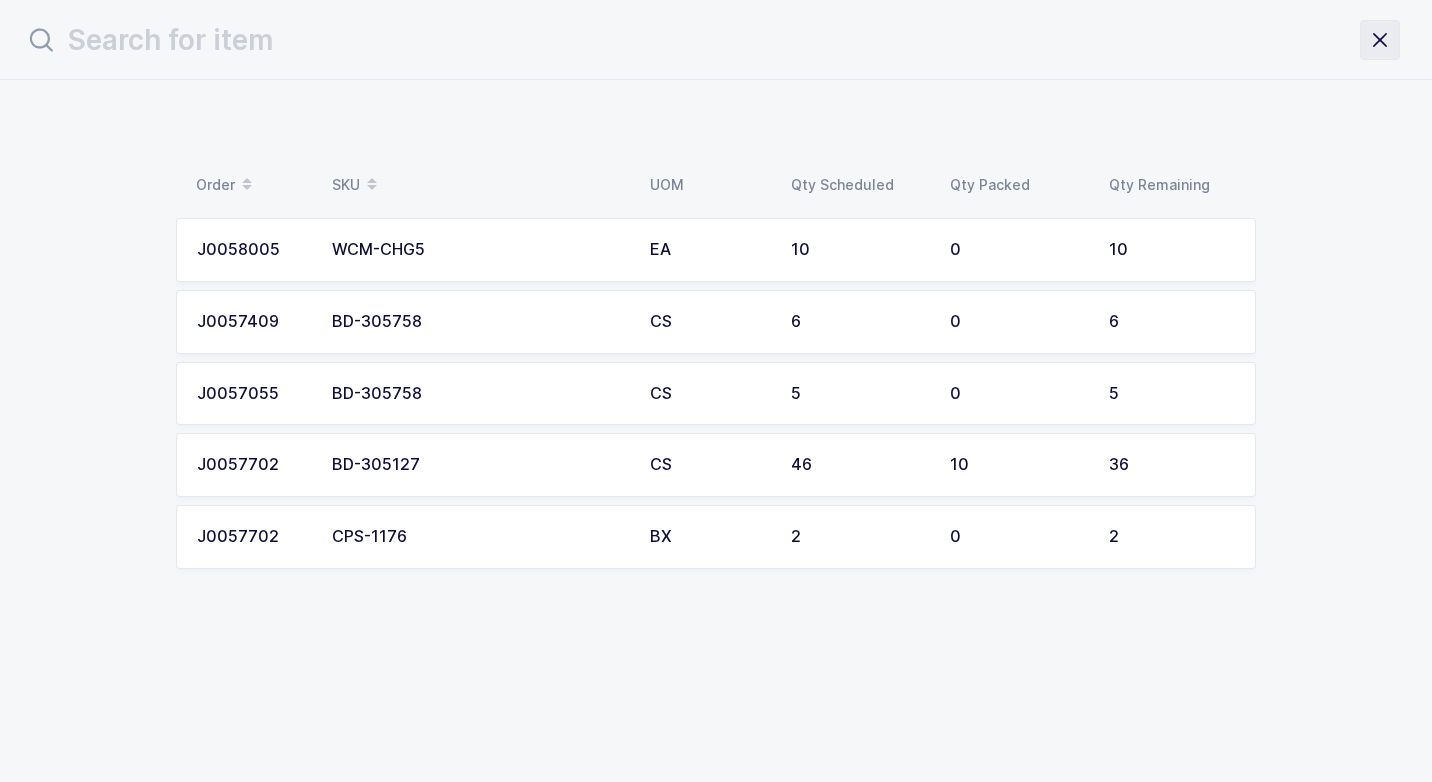 click at bounding box center (1380, 40) 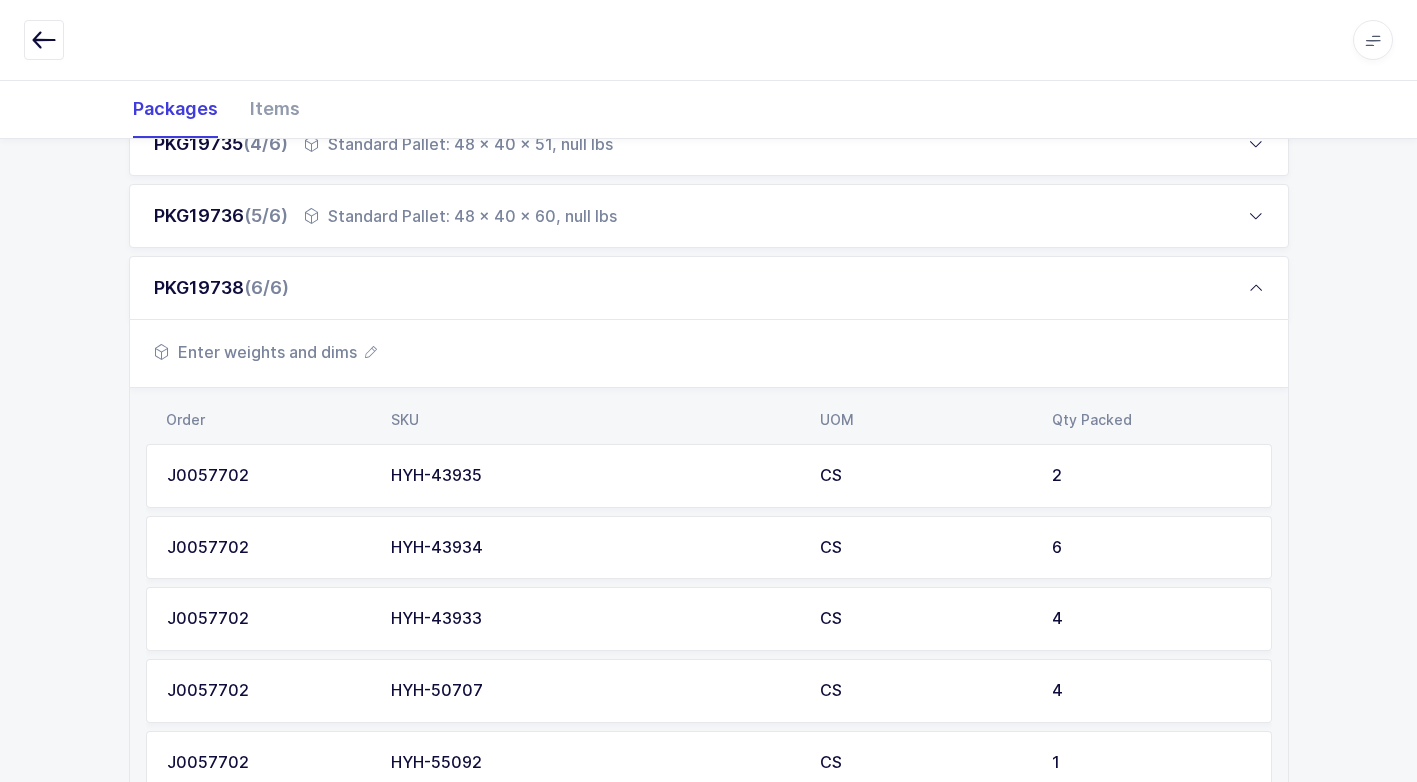 scroll, scrollTop: 471, scrollLeft: 0, axis: vertical 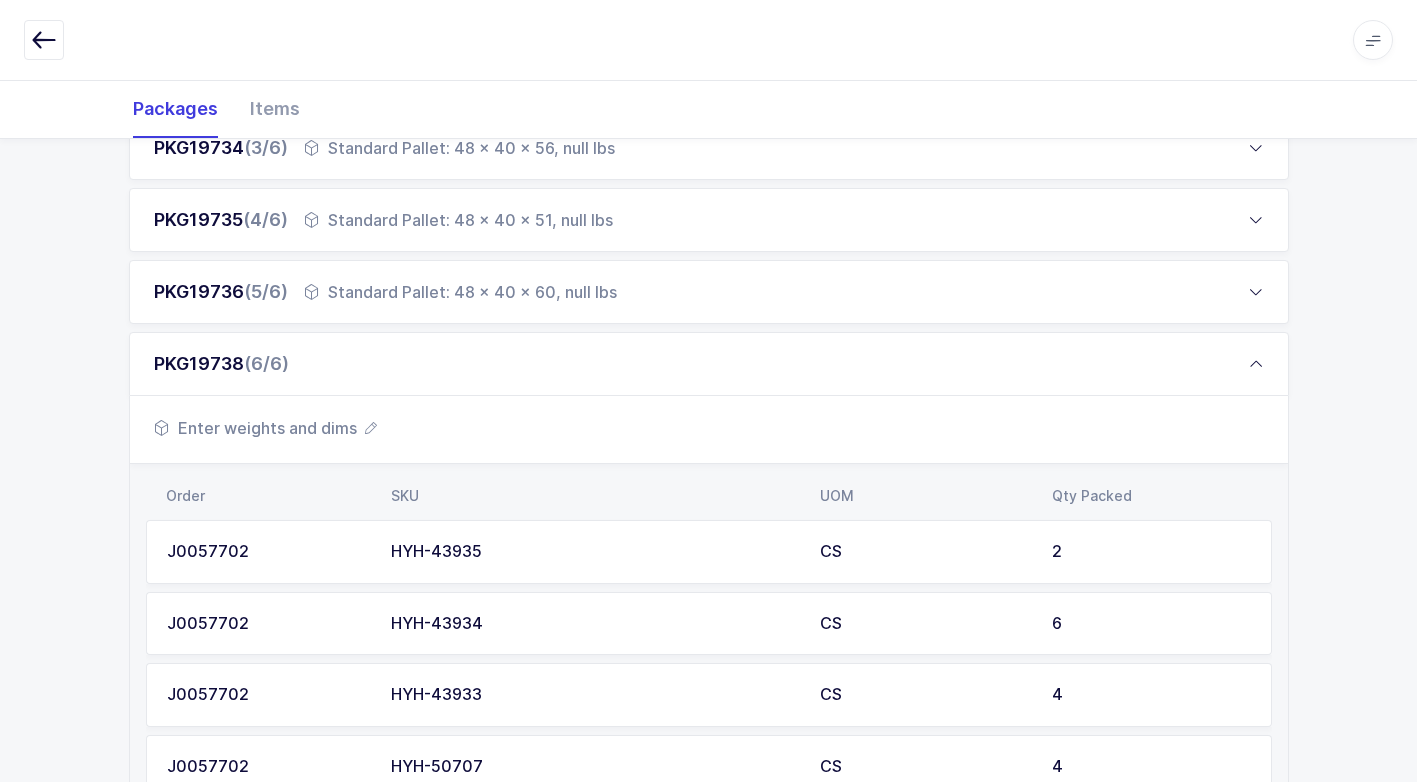 click on "Standard Pallet: 48 x 40 x 60, null lbs" at bounding box center (460, 292) 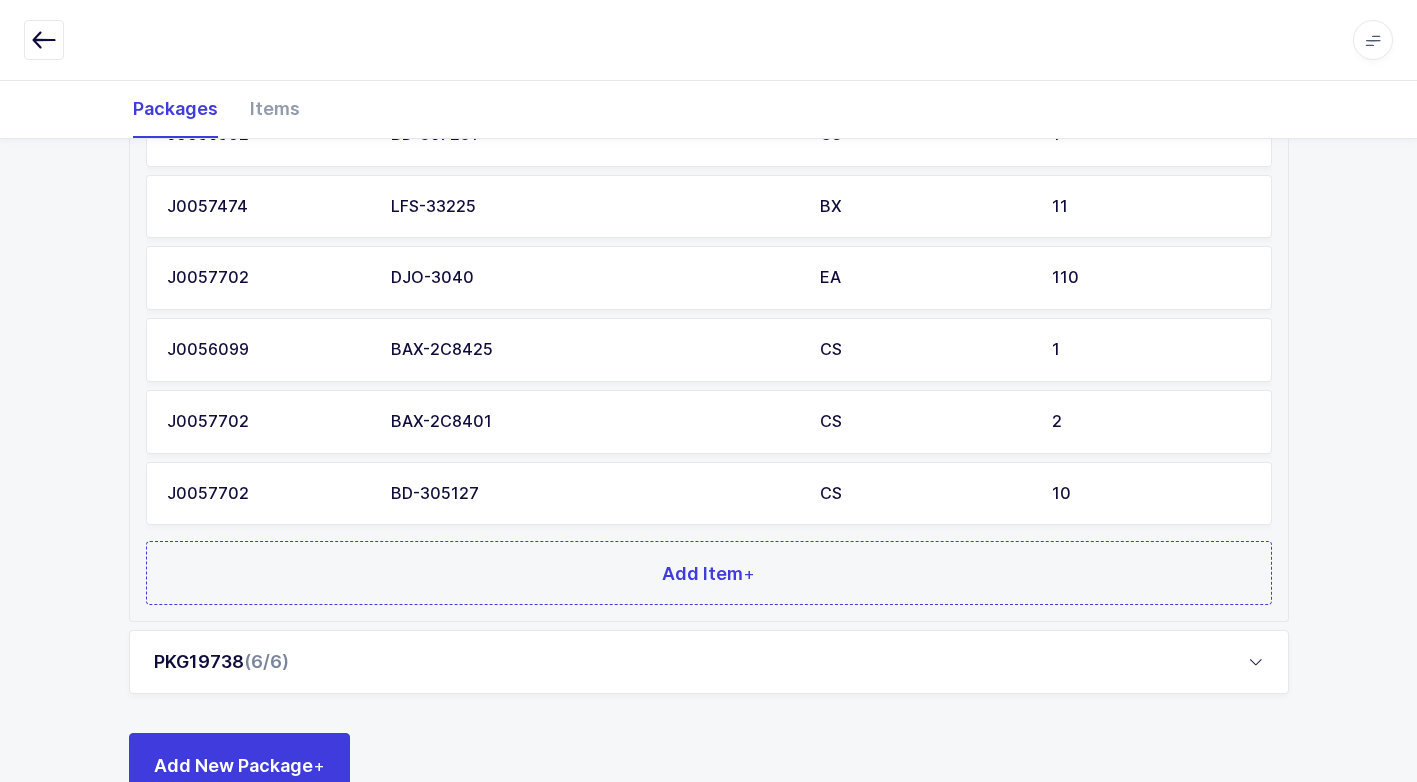 scroll, scrollTop: 2019, scrollLeft: 0, axis: vertical 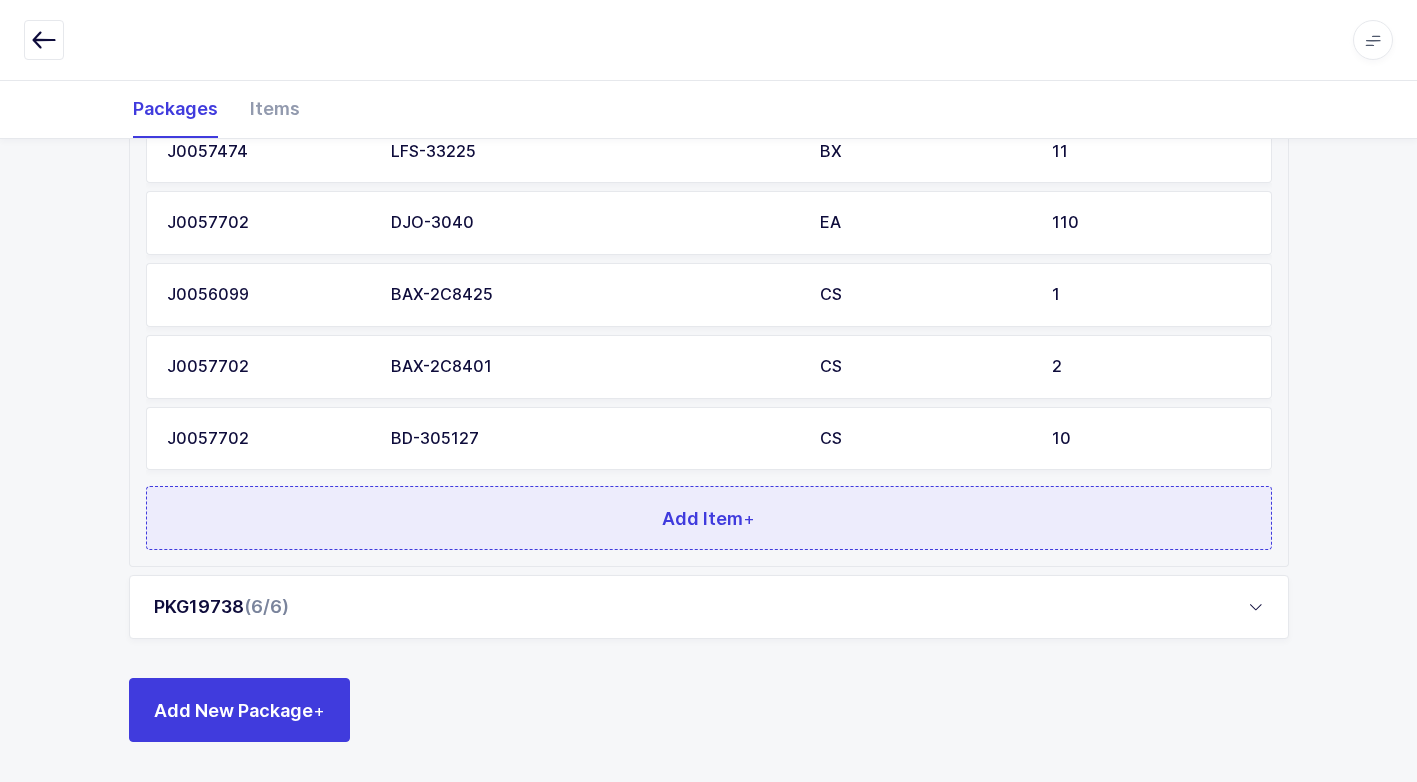 click on "Add Item  +" at bounding box center (709, 518) 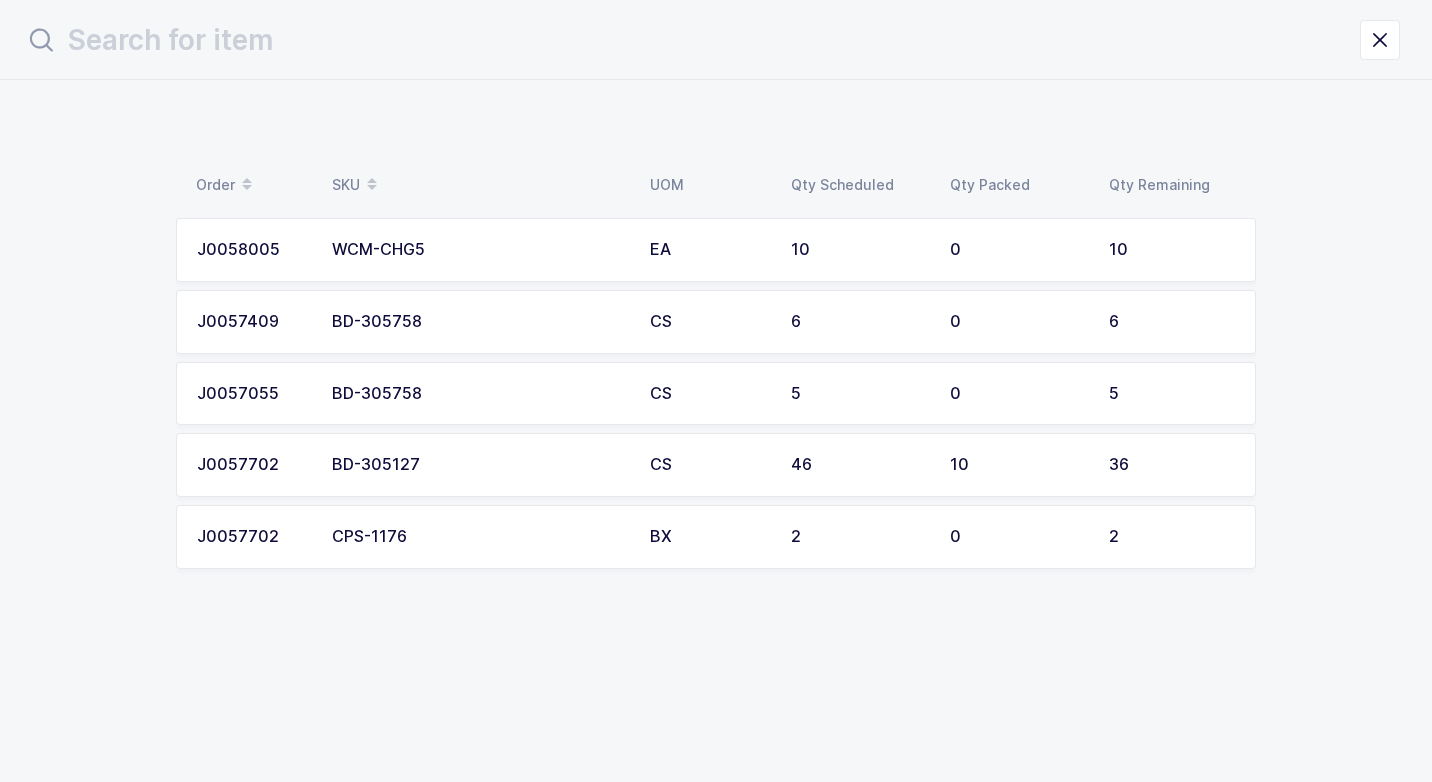 click on "BD-305758" at bounding box center (479, 322) 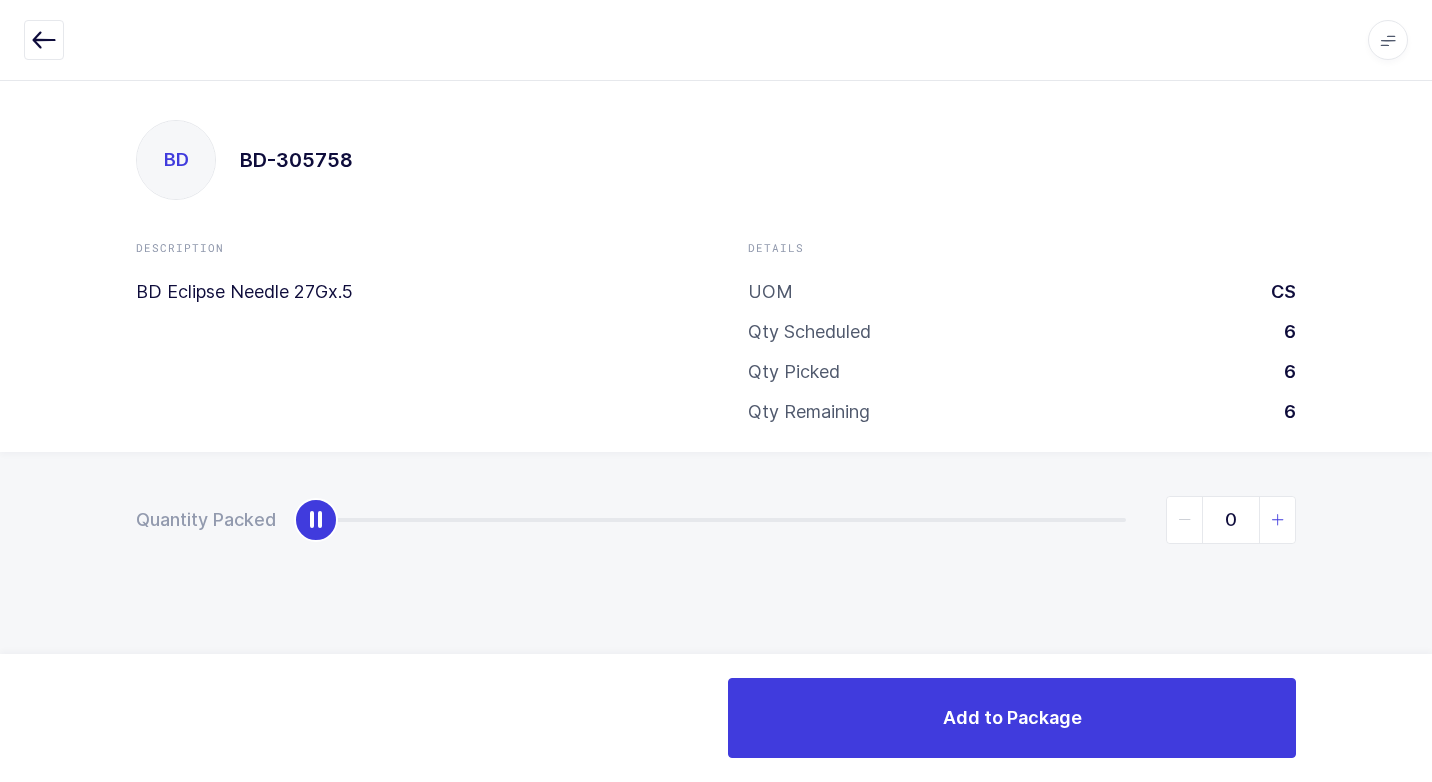 click at bounding box center [1278, 520] 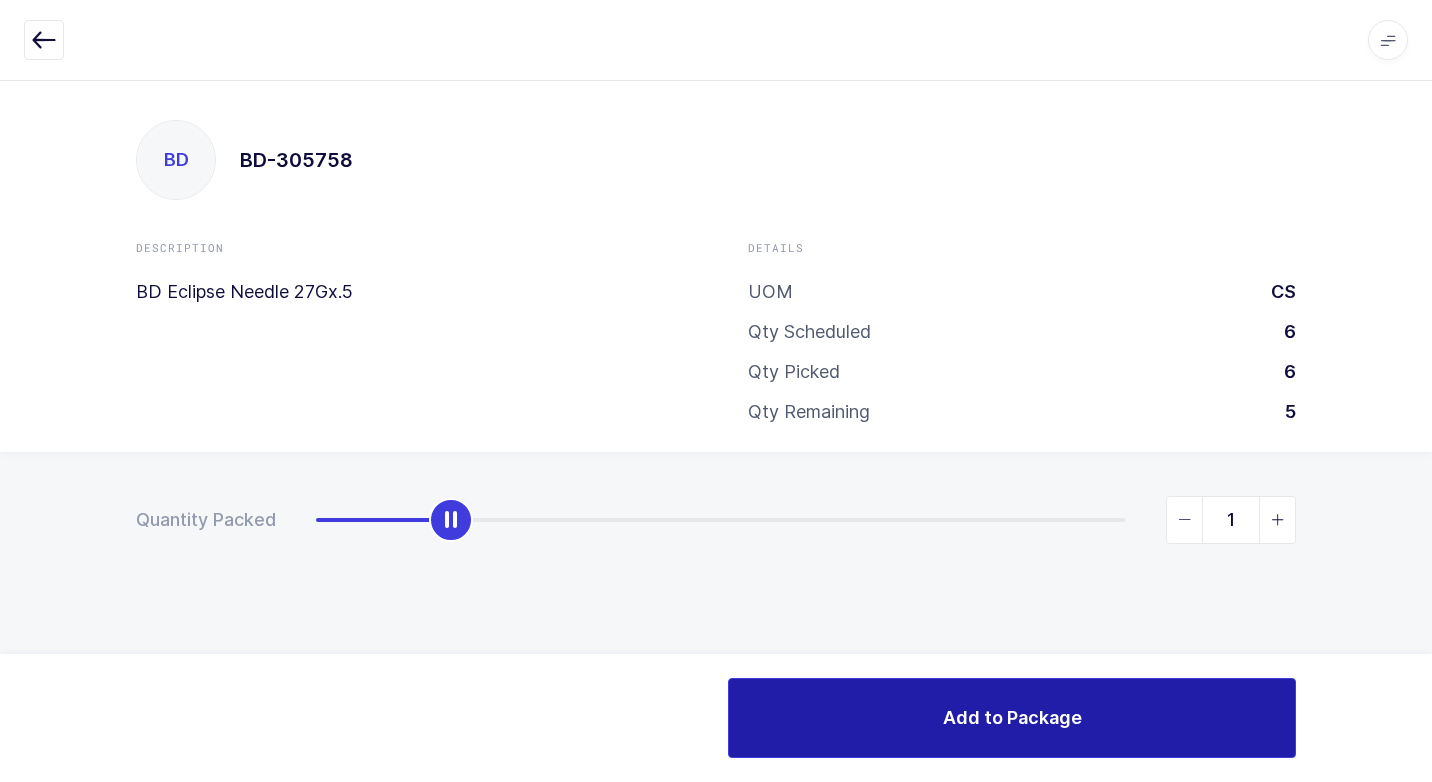 drag, startPoint x: 1007, startPoint y: 723, endPoint x: 996, endPoint y: 714, distance: 14.21267 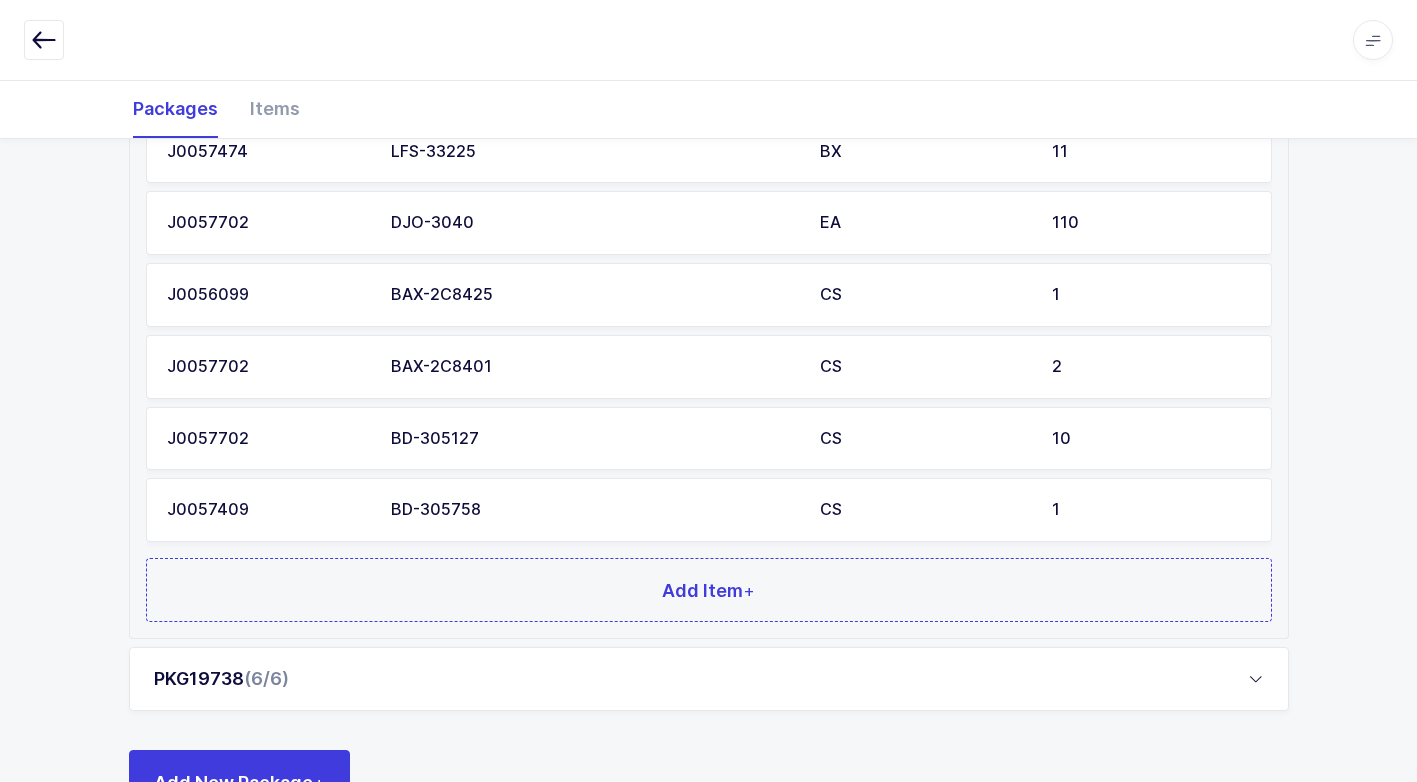 scroll, scrollTop: 2091, scrollLeft: 0, axis: vertical 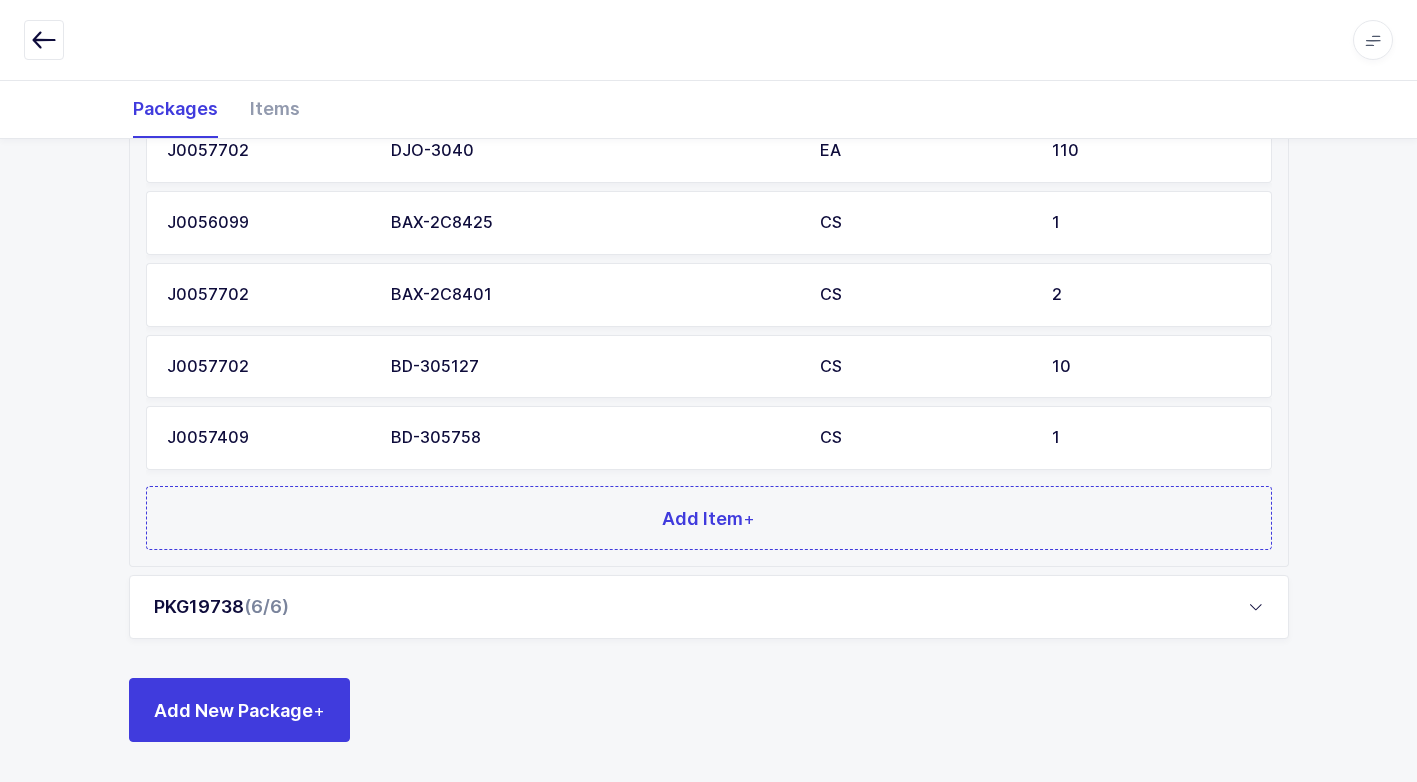 click on "PKG19738
(6/6)" at bounding box center (709, 607) 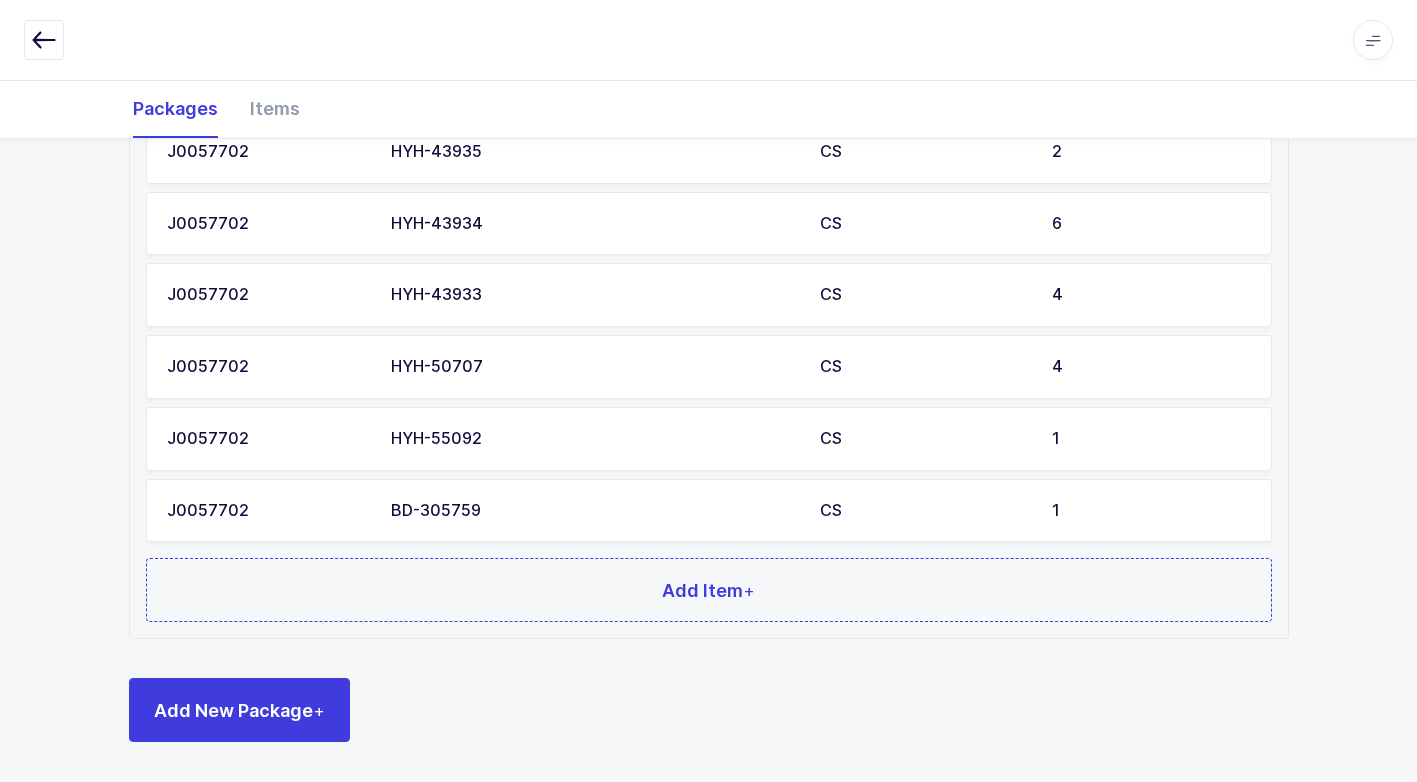 scroll, scrollTop: 820, scrollLeft: 0, axis: vertical 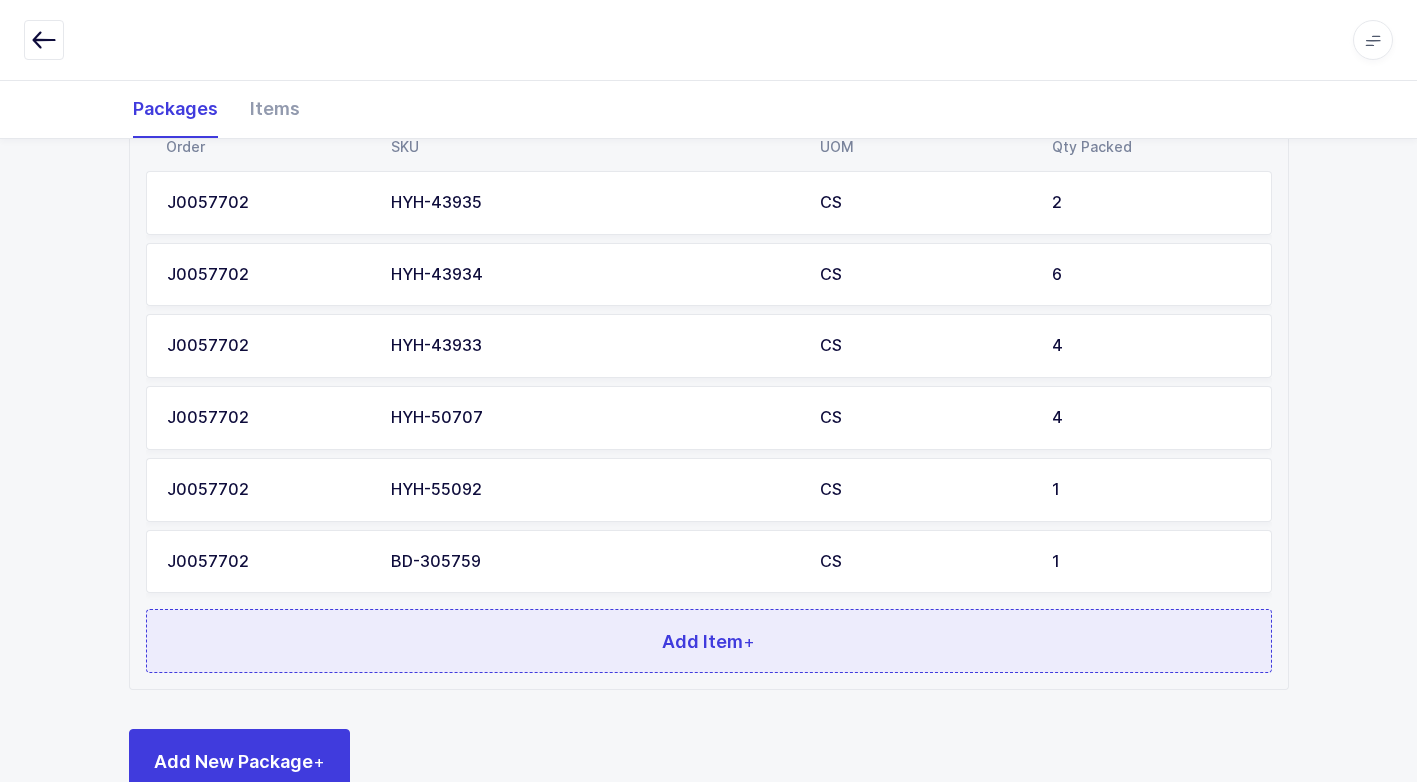 click on "Add Item  +" at bounding box center [709, 641] 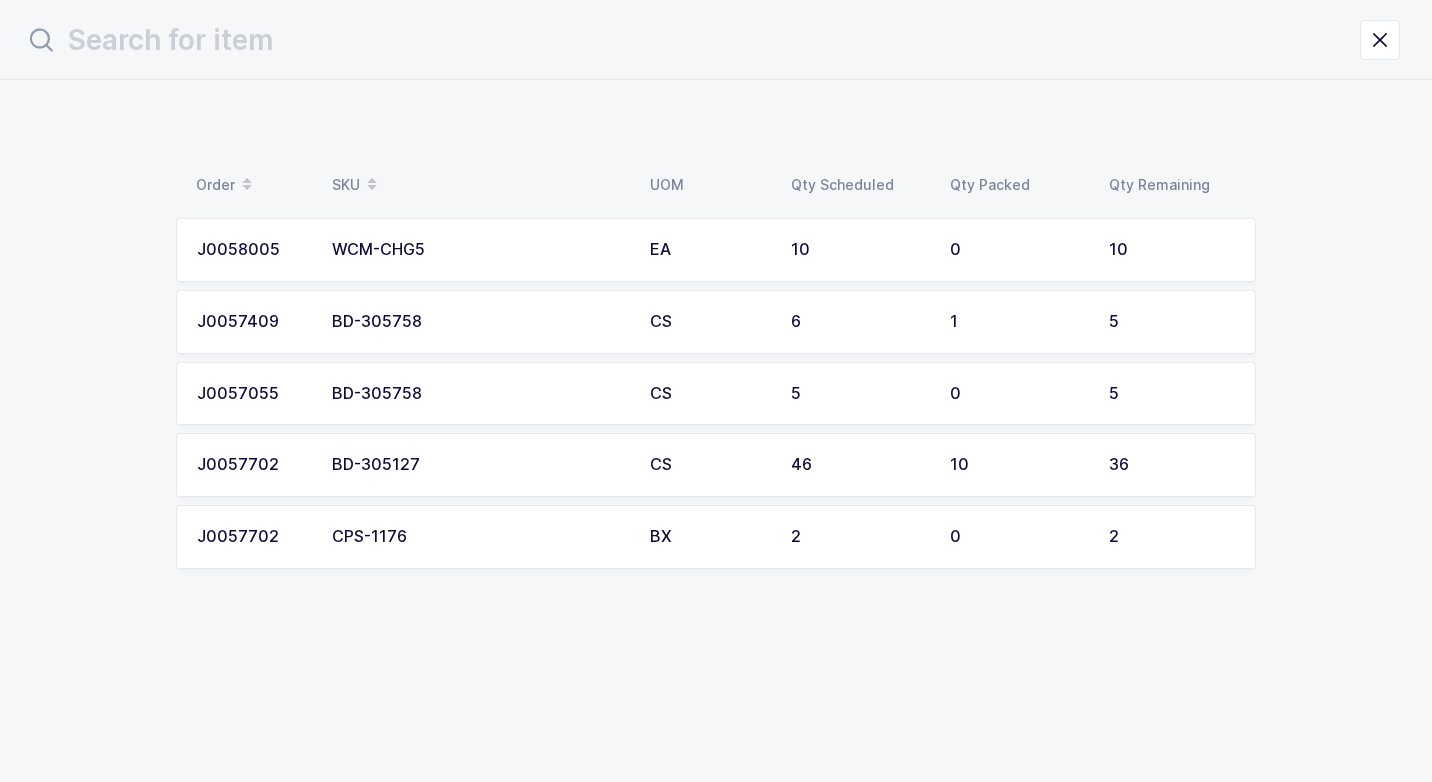 click on "BD-305758" at bounding box center (479, 322) 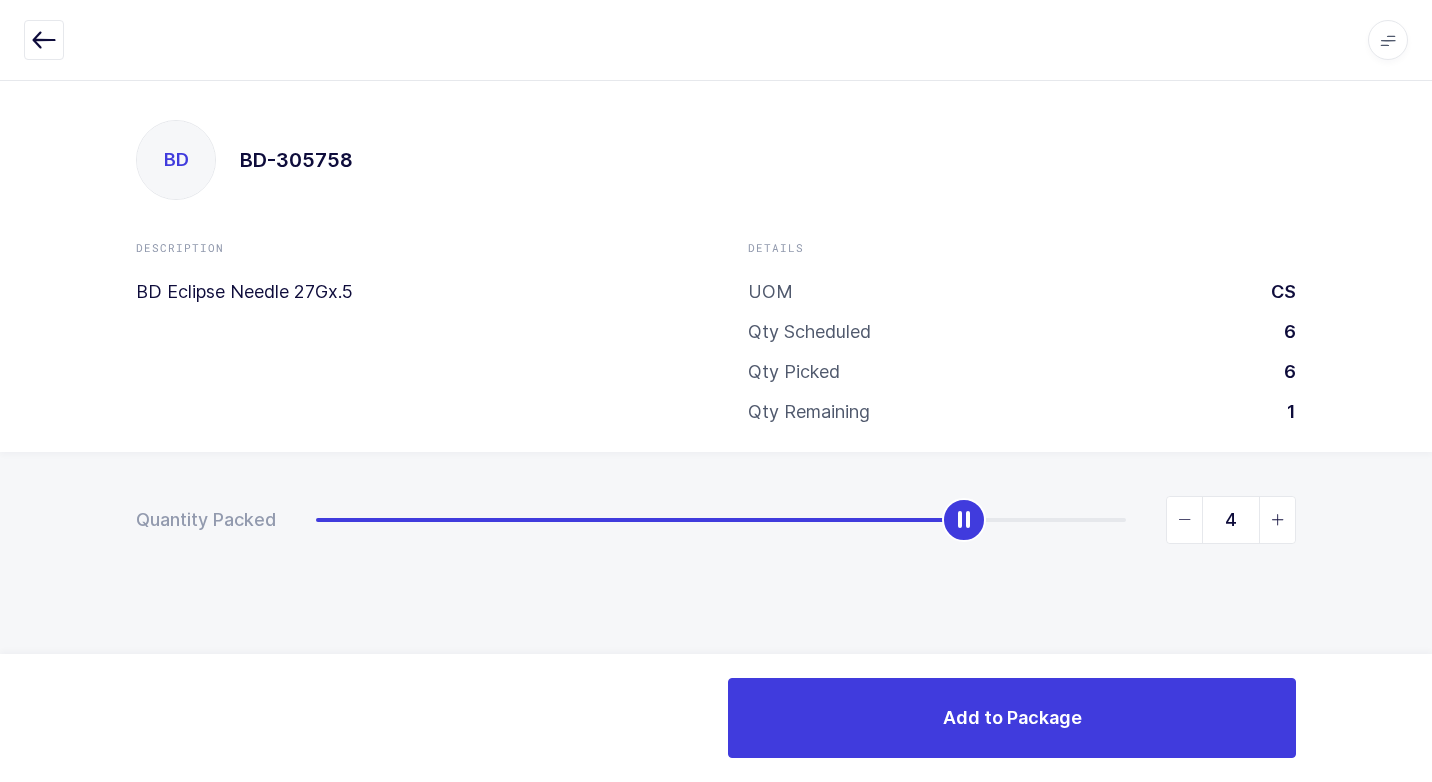 type on "5" 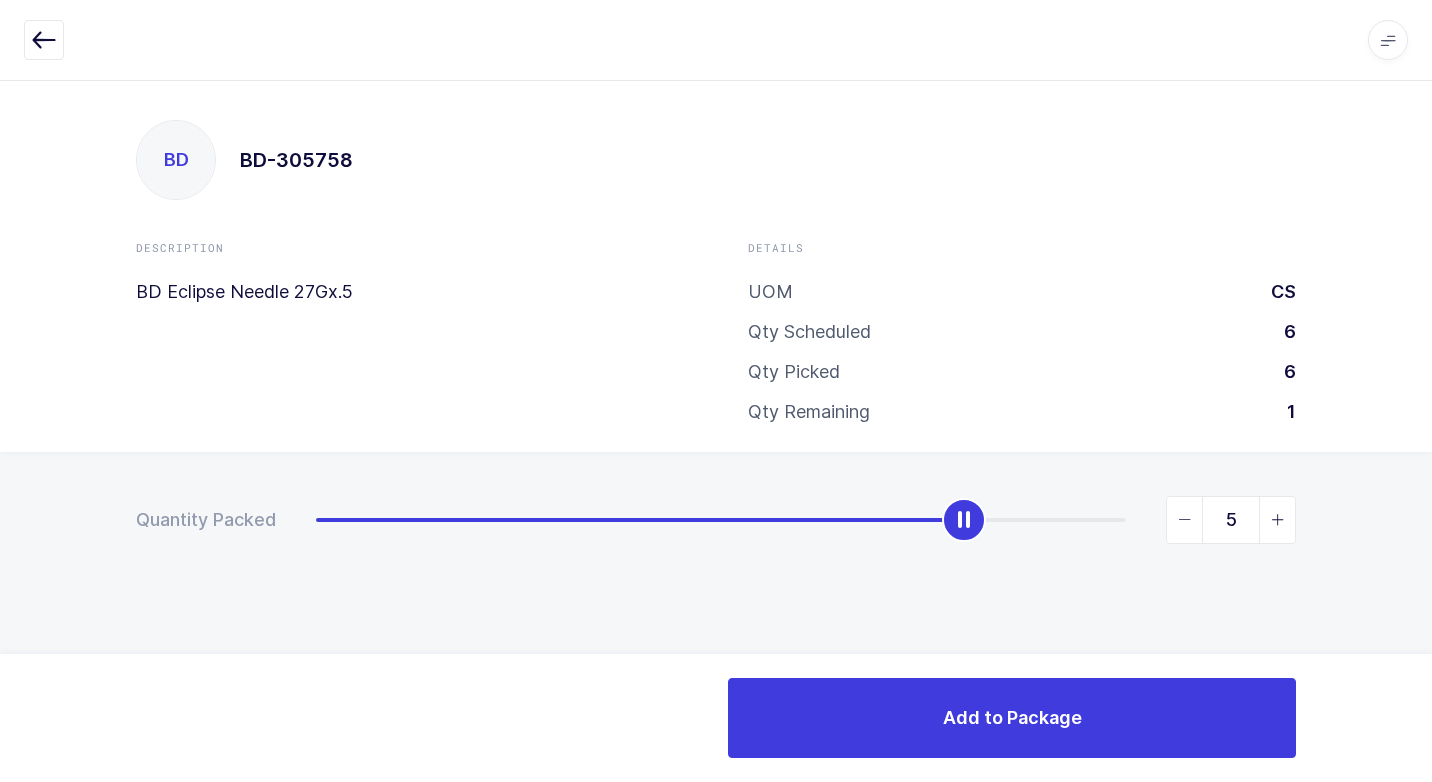drag, startPoint x: 324, startPoint y: 518, endPoint x: 1435, endPoint y: 462, distance: 1112.4104 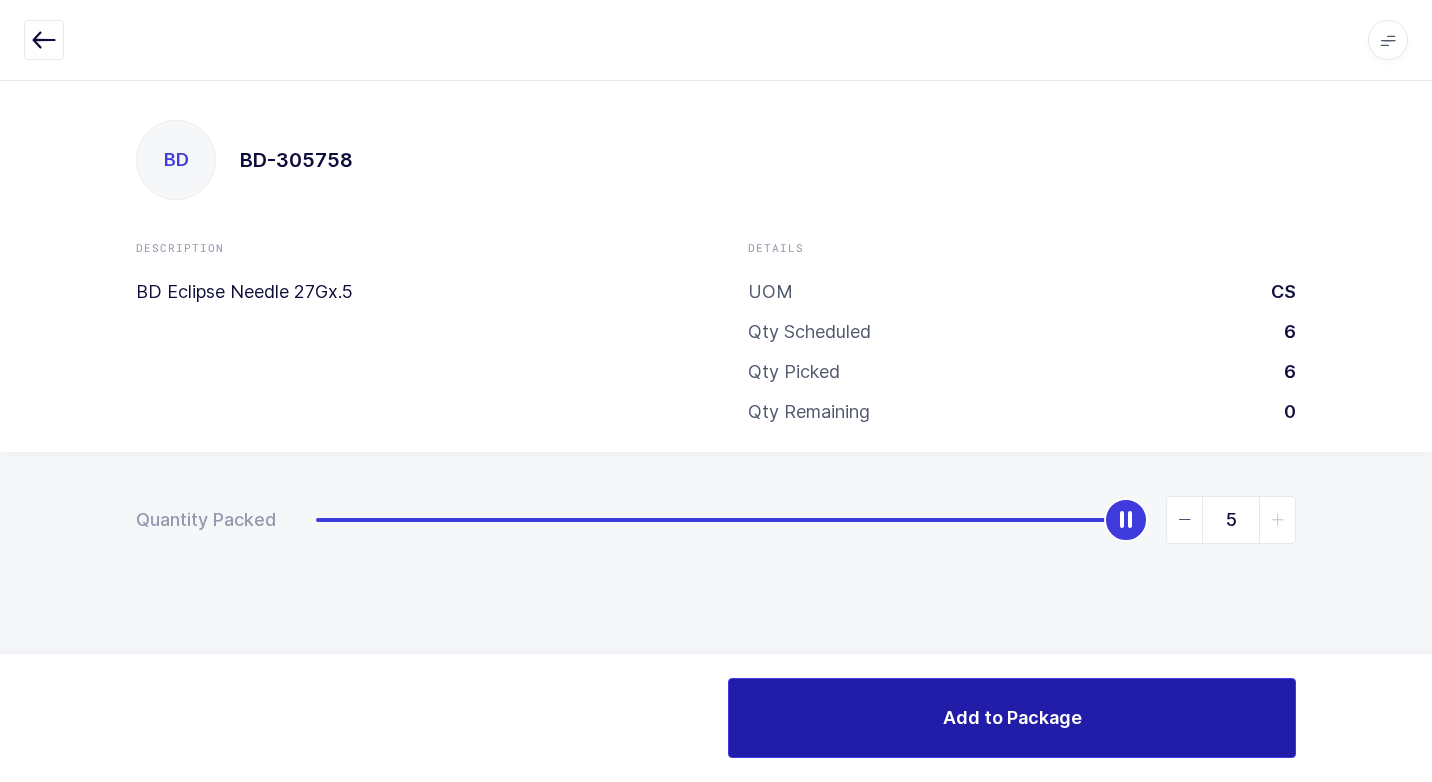 drag, startPoint x: 980, startPoint y: 715, endPoint x: 971, endPoint y: 709, distance: 10.816654 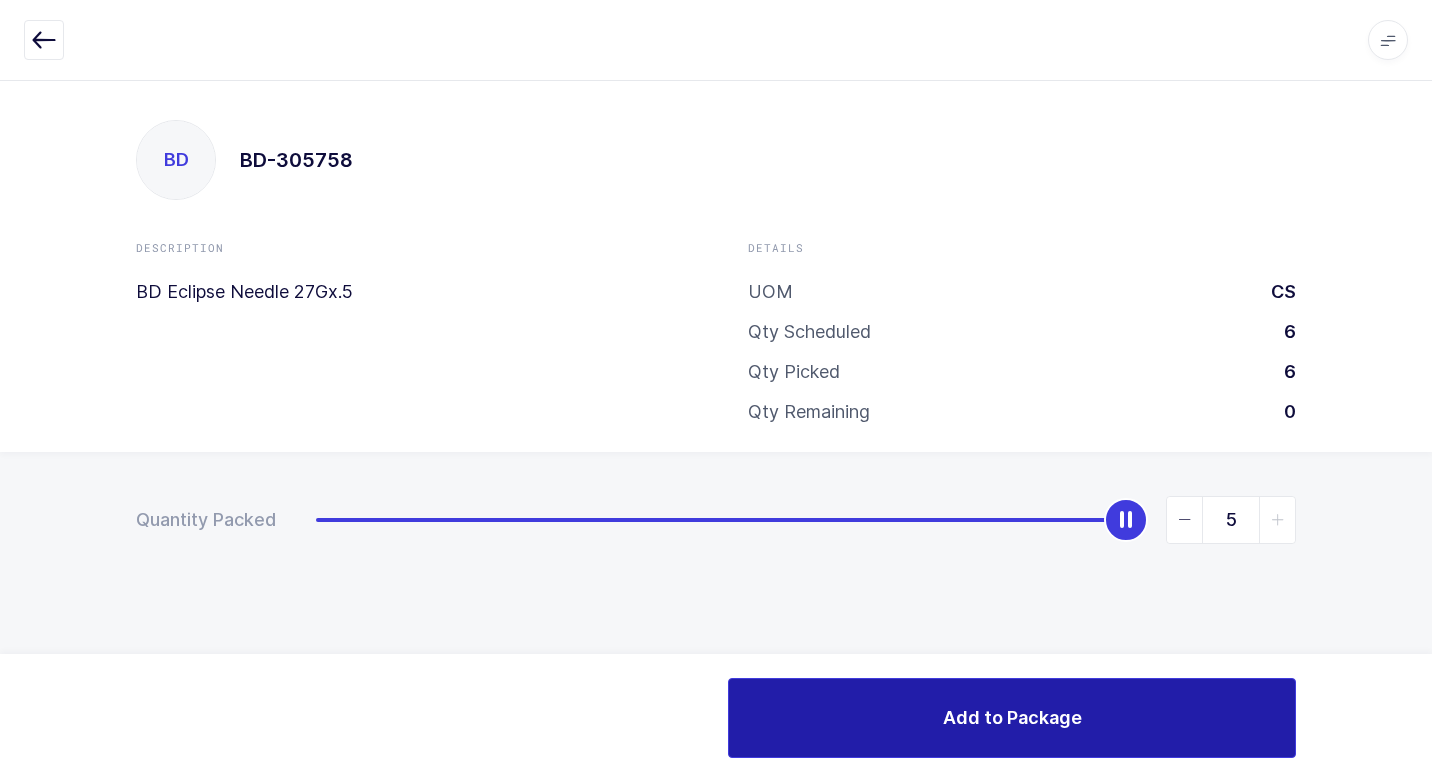 click on "Add to Package" at bounding box center (1012, 717) 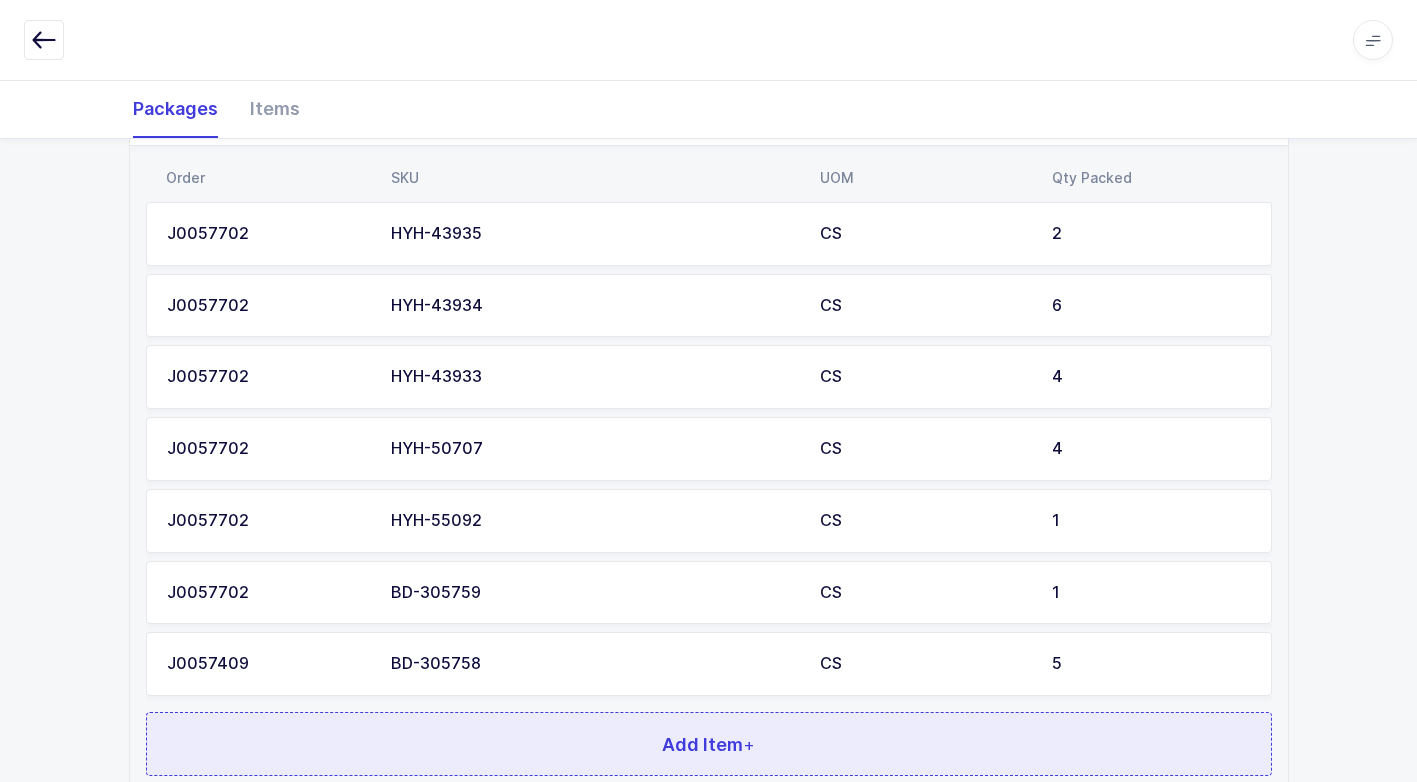 scroll, scrollTop: 943, scrollLeft: 0, axis: vertical 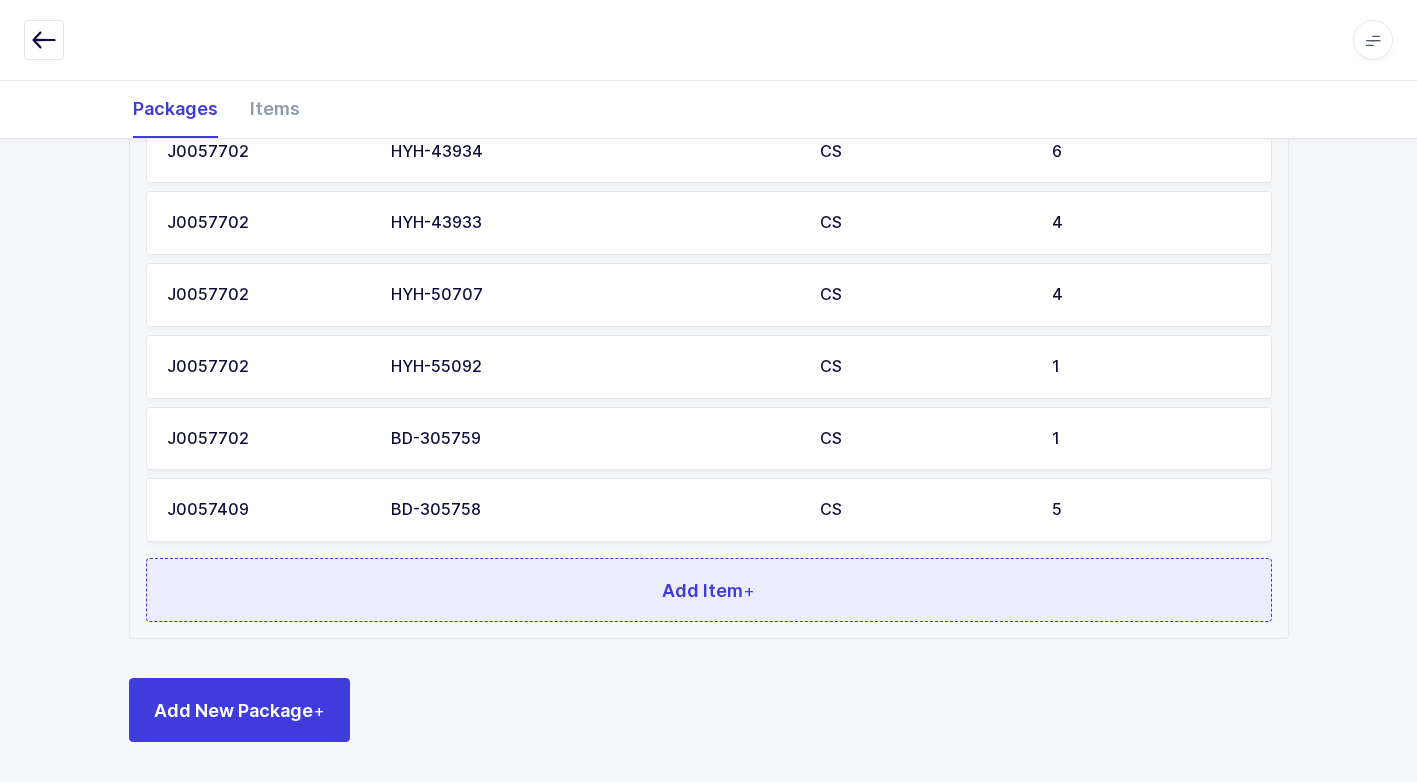 click on "+" at bounding box center (749, 590) 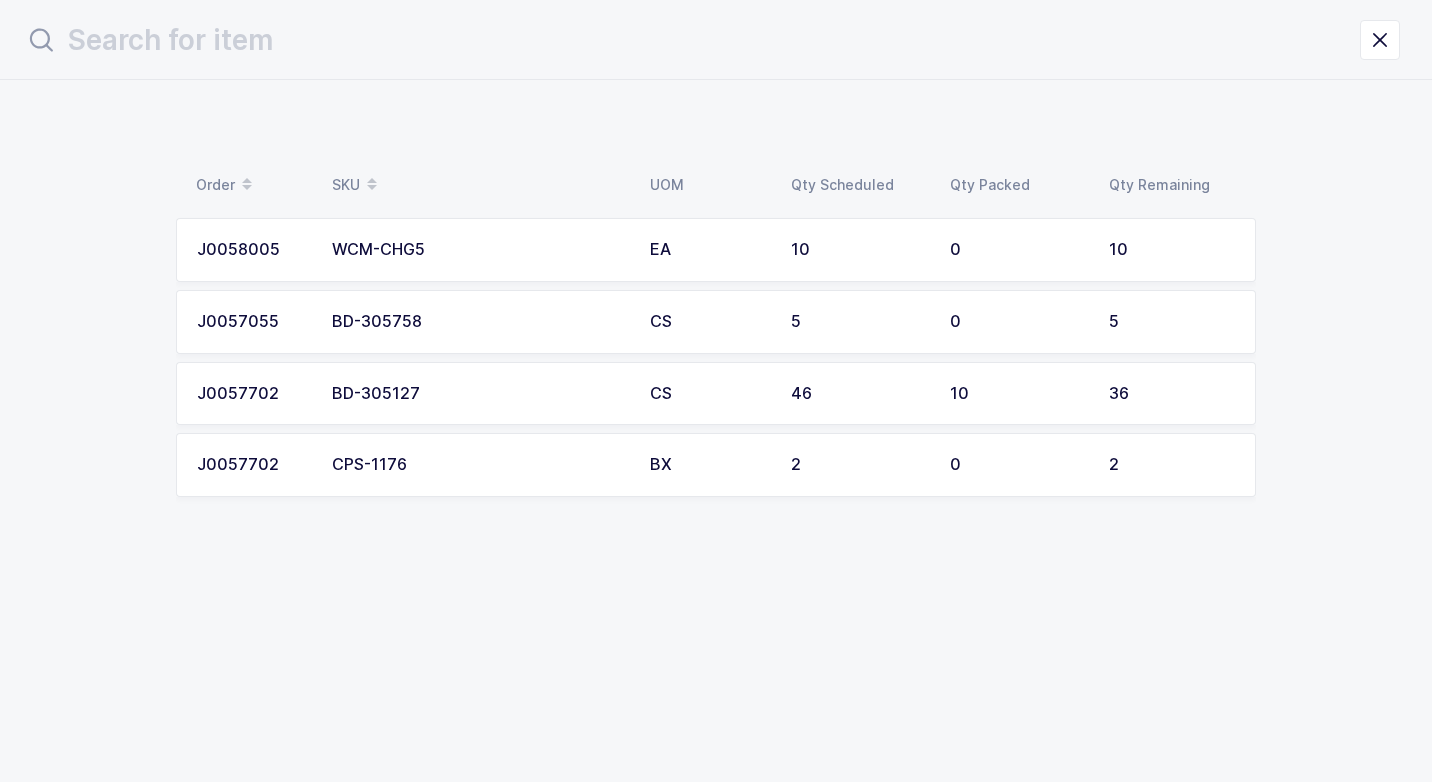 click on "BD-305758" at bounding box center (479, 322) 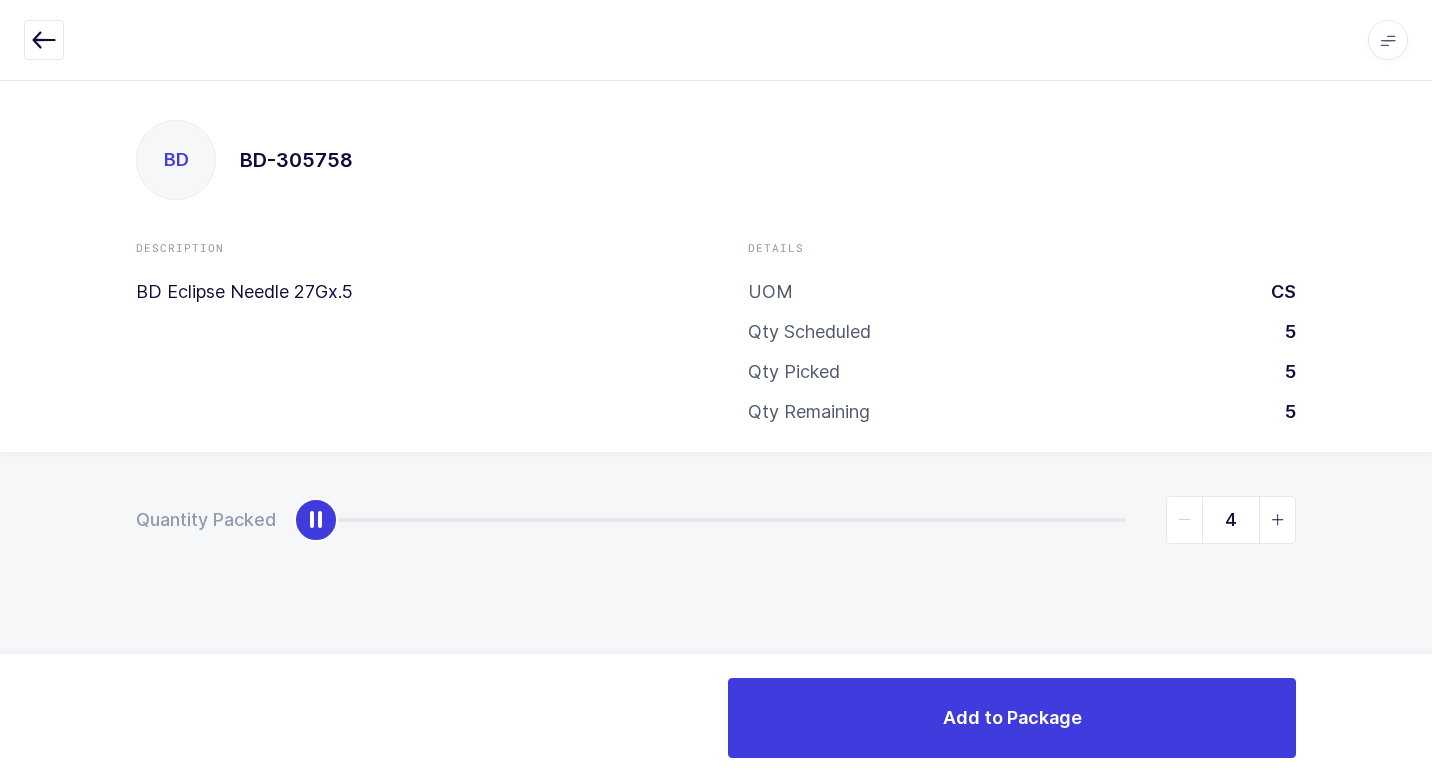 type on "5" 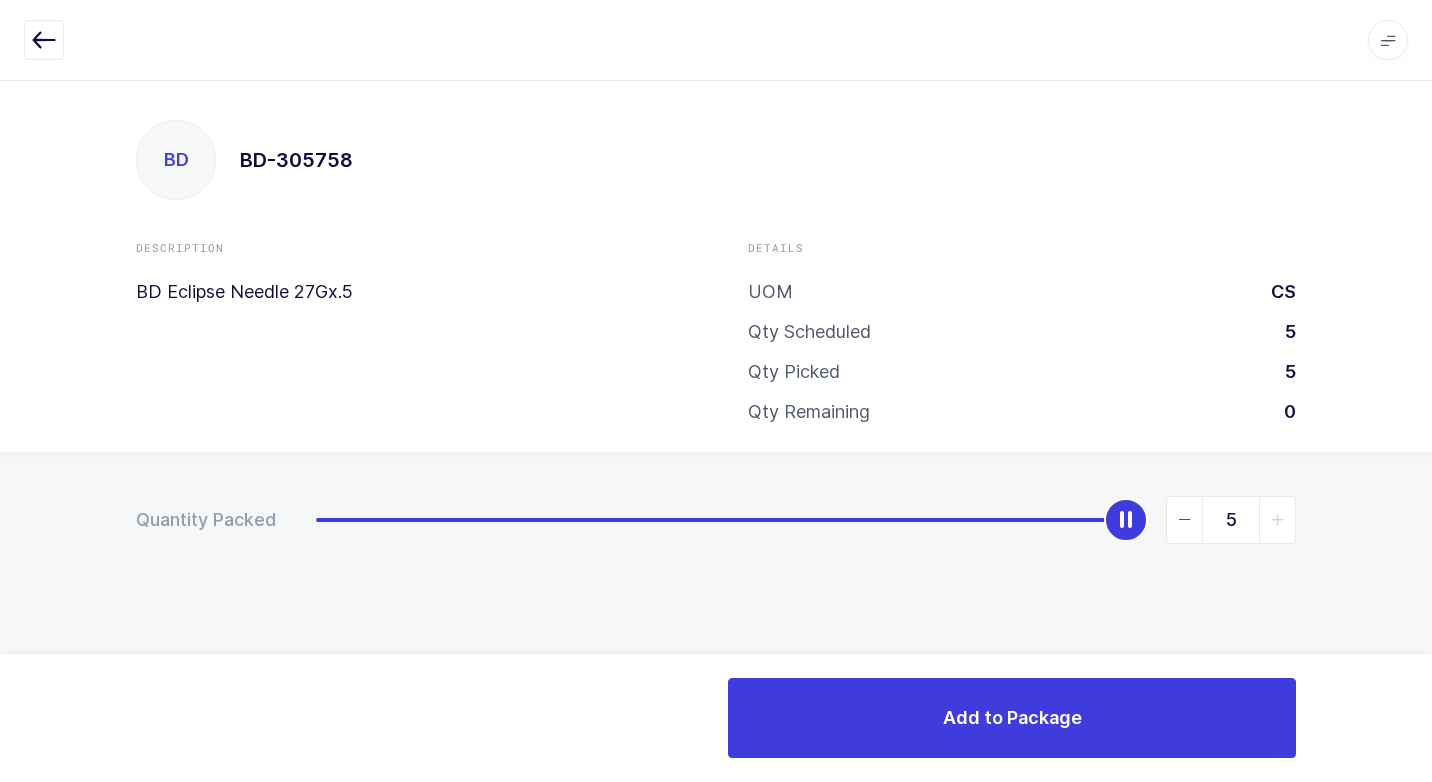 drag, startPoint x: 316, startPoint y: 524, endPoint x: 1435, endPoint y: 511, distance: 1119.0756 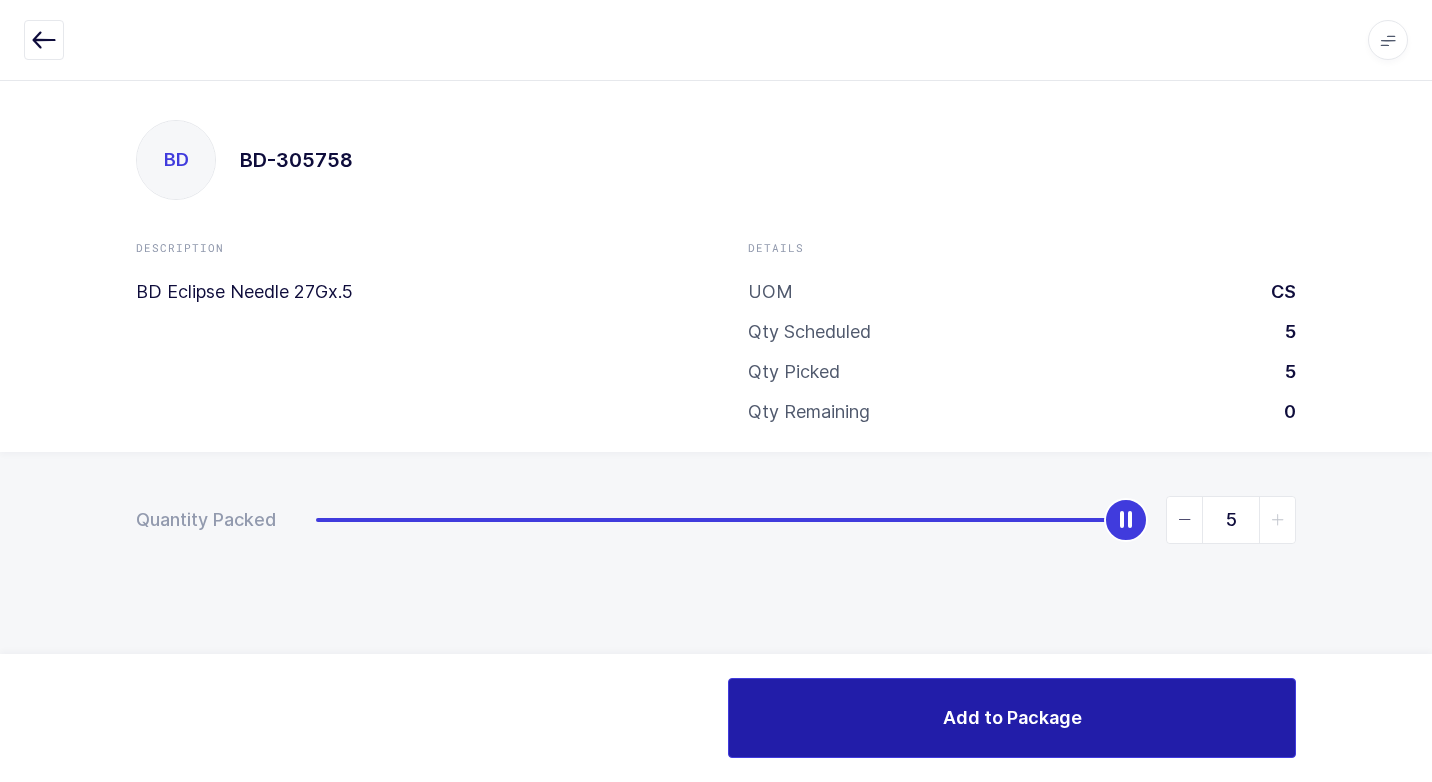 click on "Add to Package" at bounding box center (1012, 718) 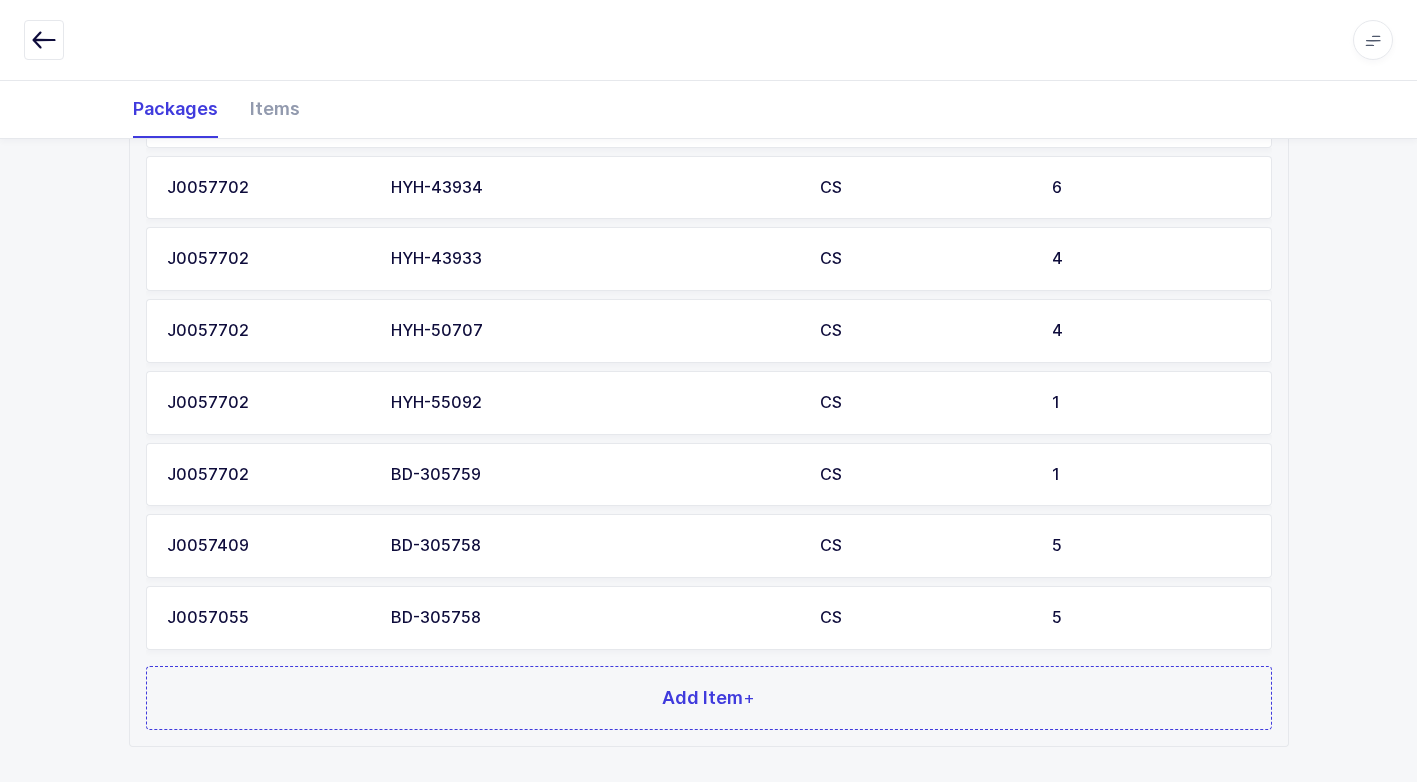 scroll, scrollTop: 1015, scrollLeft: 0, axis: vertical 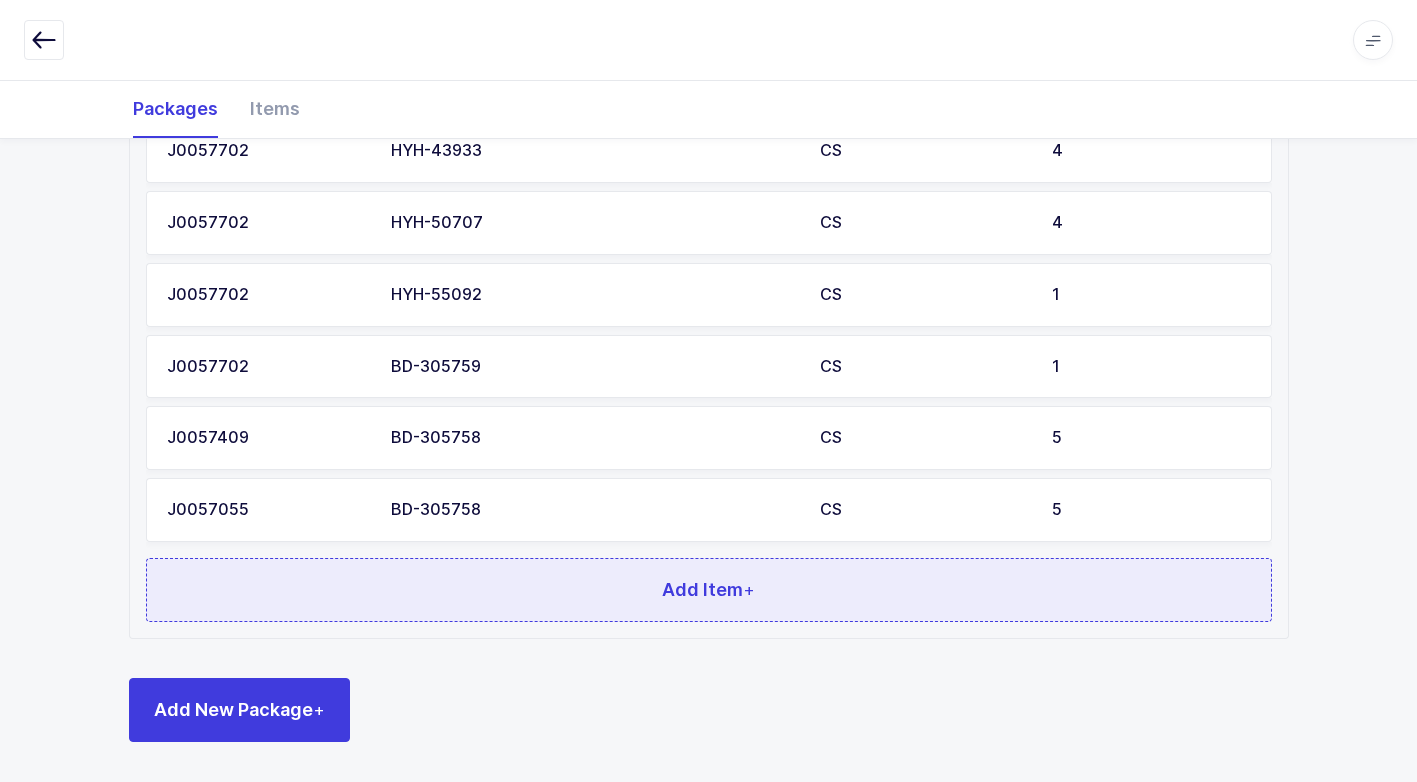 click on "Add Item  +" at bounding box center (709, 590) 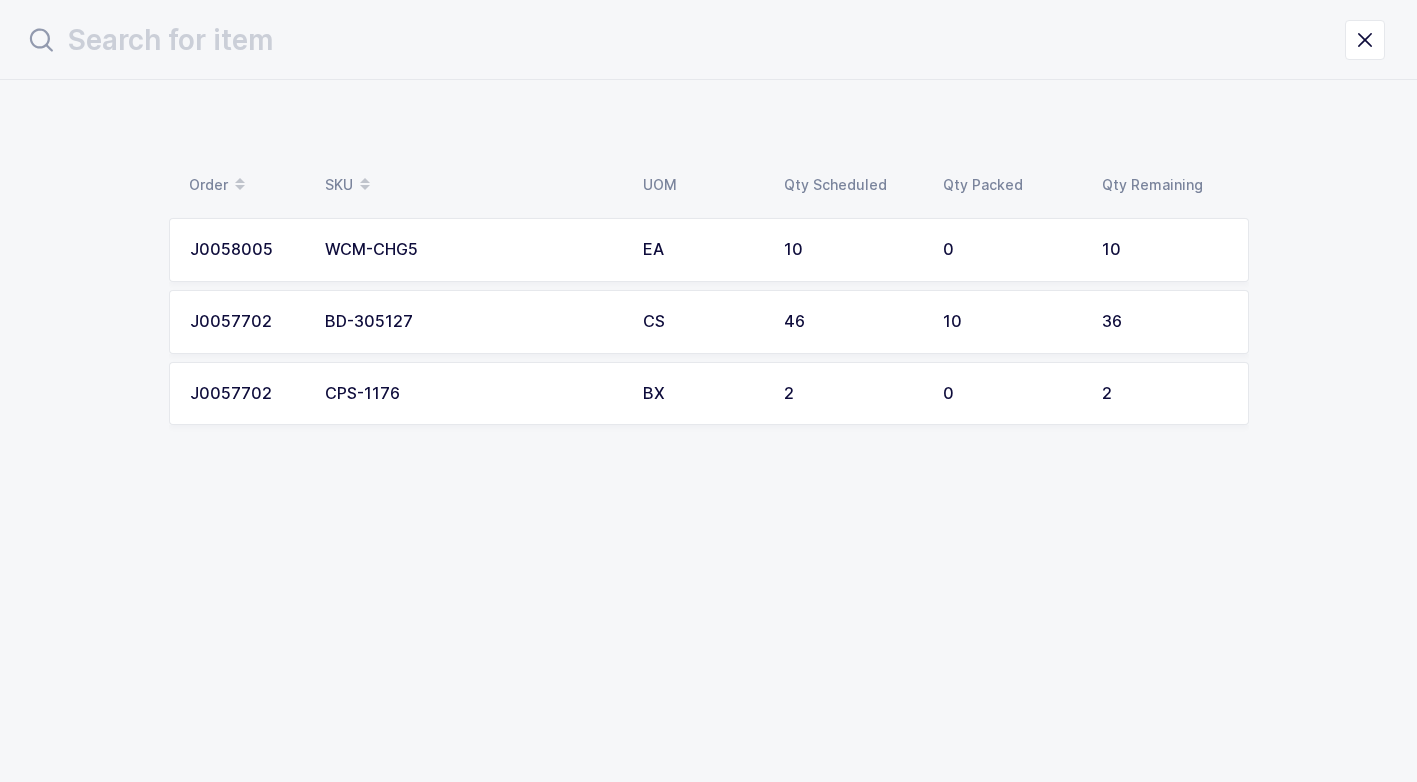 scroll, scrollTop: 0, scrollLeft: 0, axis: both 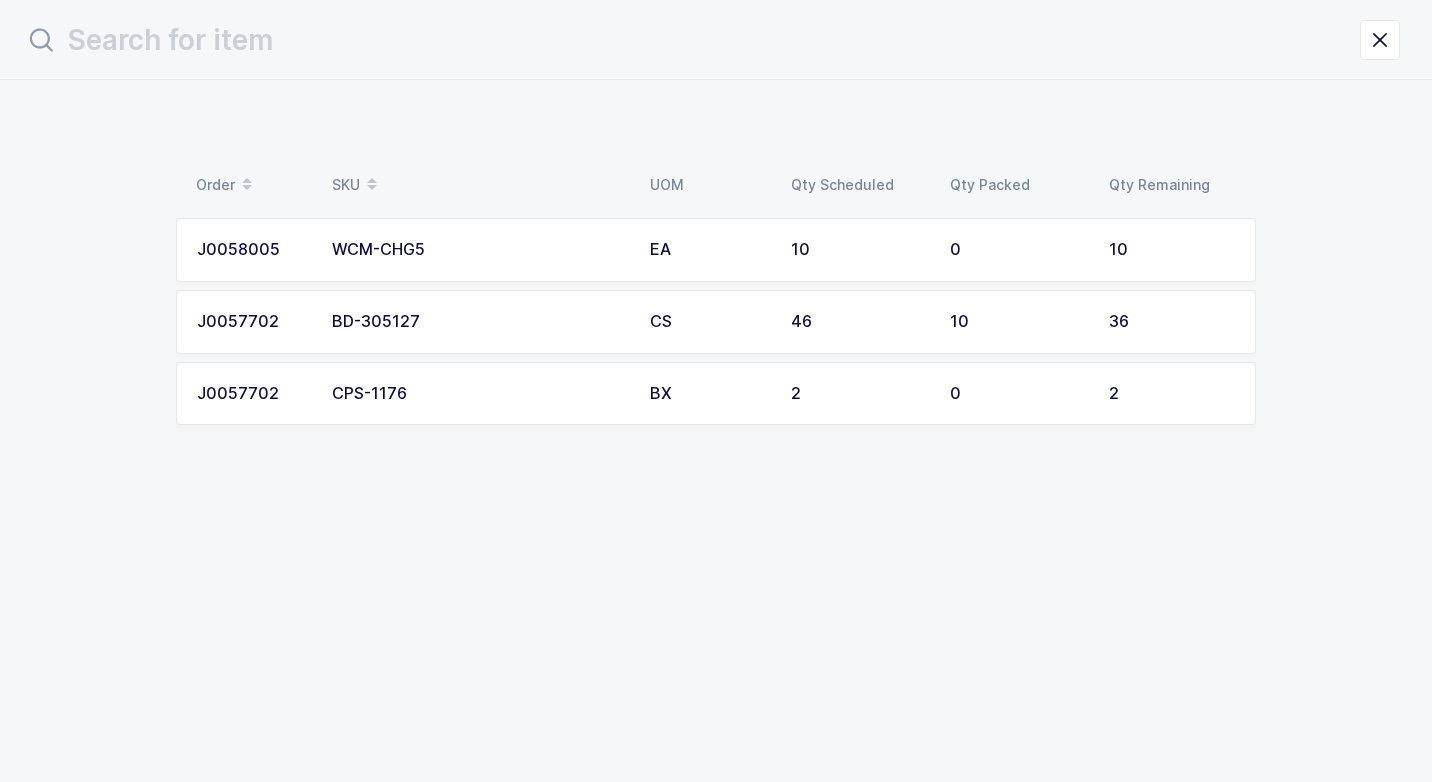 click on "BD-305127" at bounding box center [479, 322] 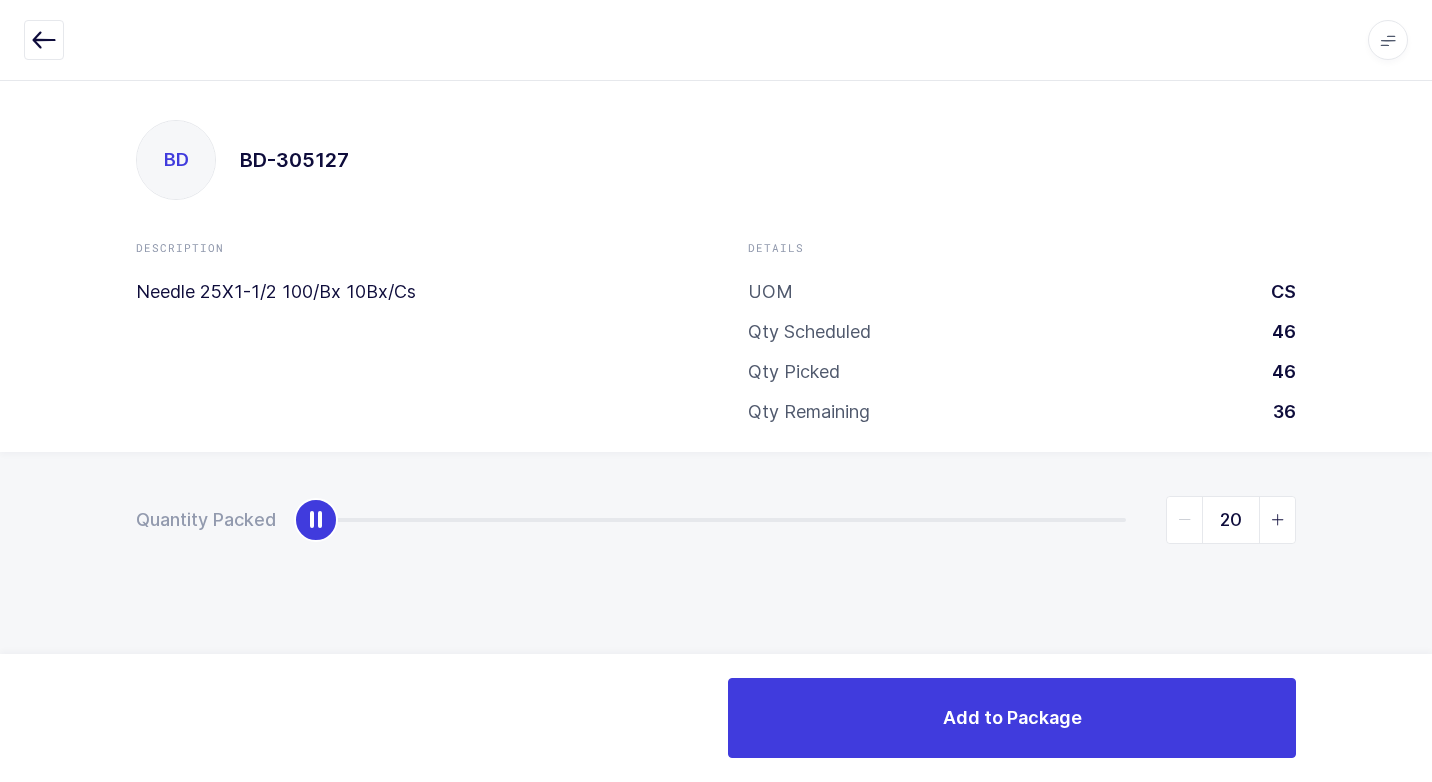 type on "36" 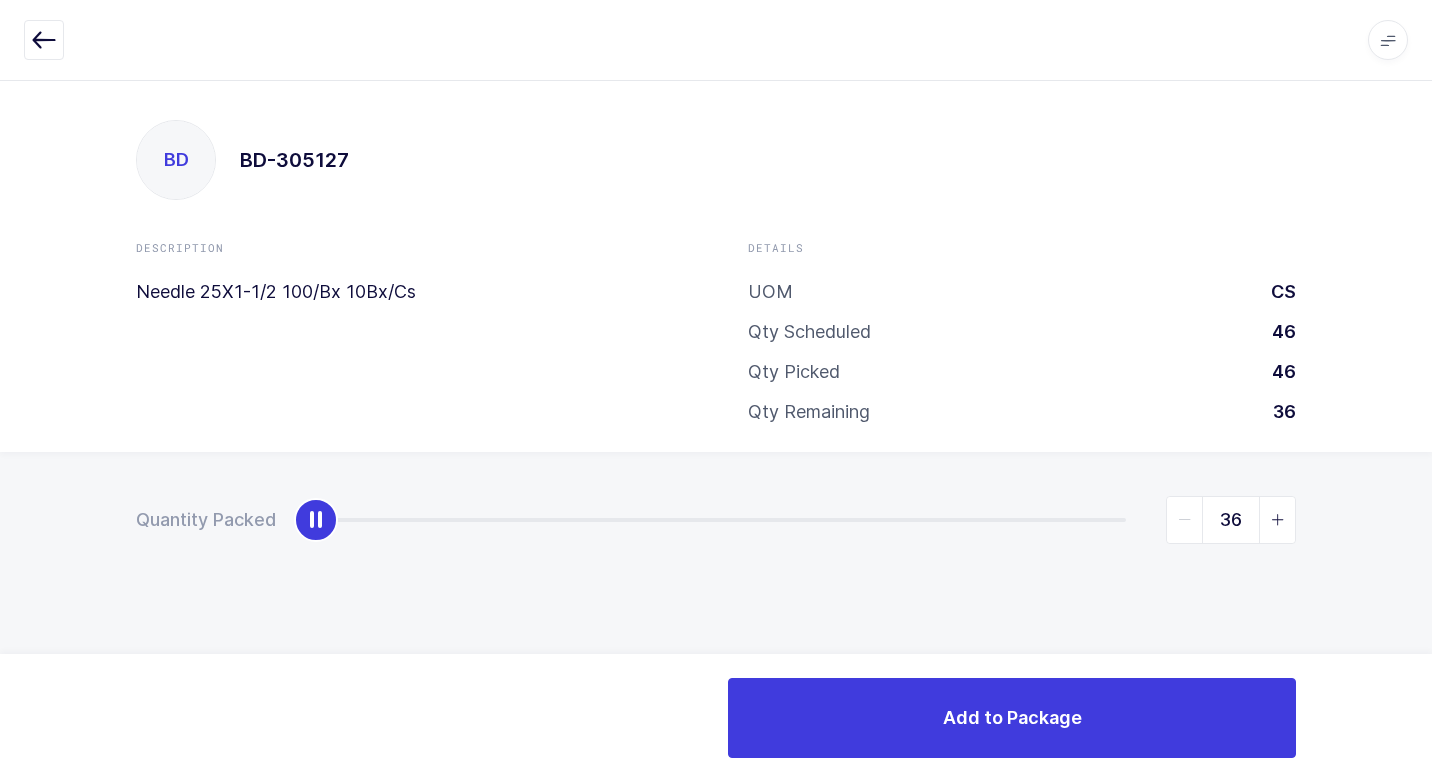 drag, startPoint x: 323, startPoint y: 530, endPoint x: 1409, endPoint y: 553, distance: 1086.2435 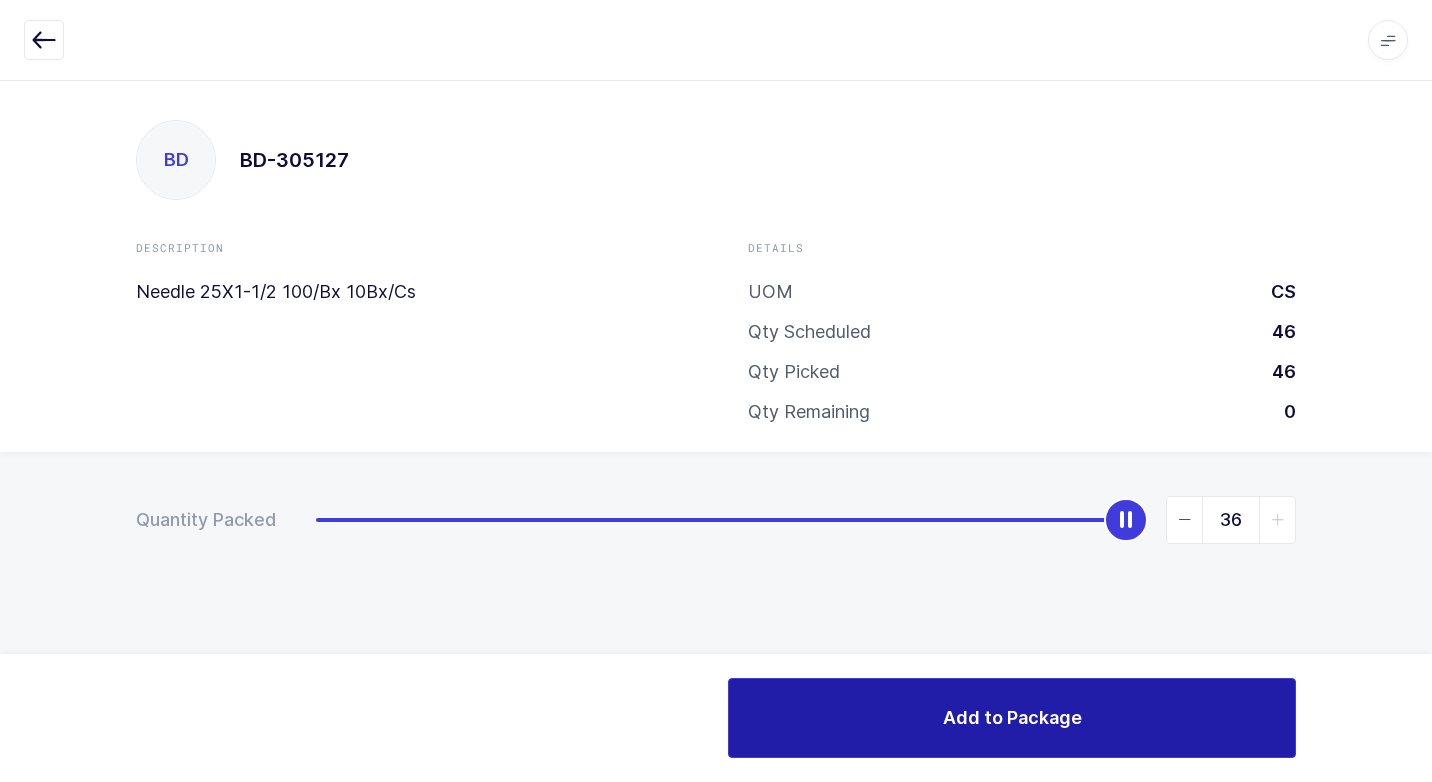click on "Add to Package" at bounding box center [1012, 718] 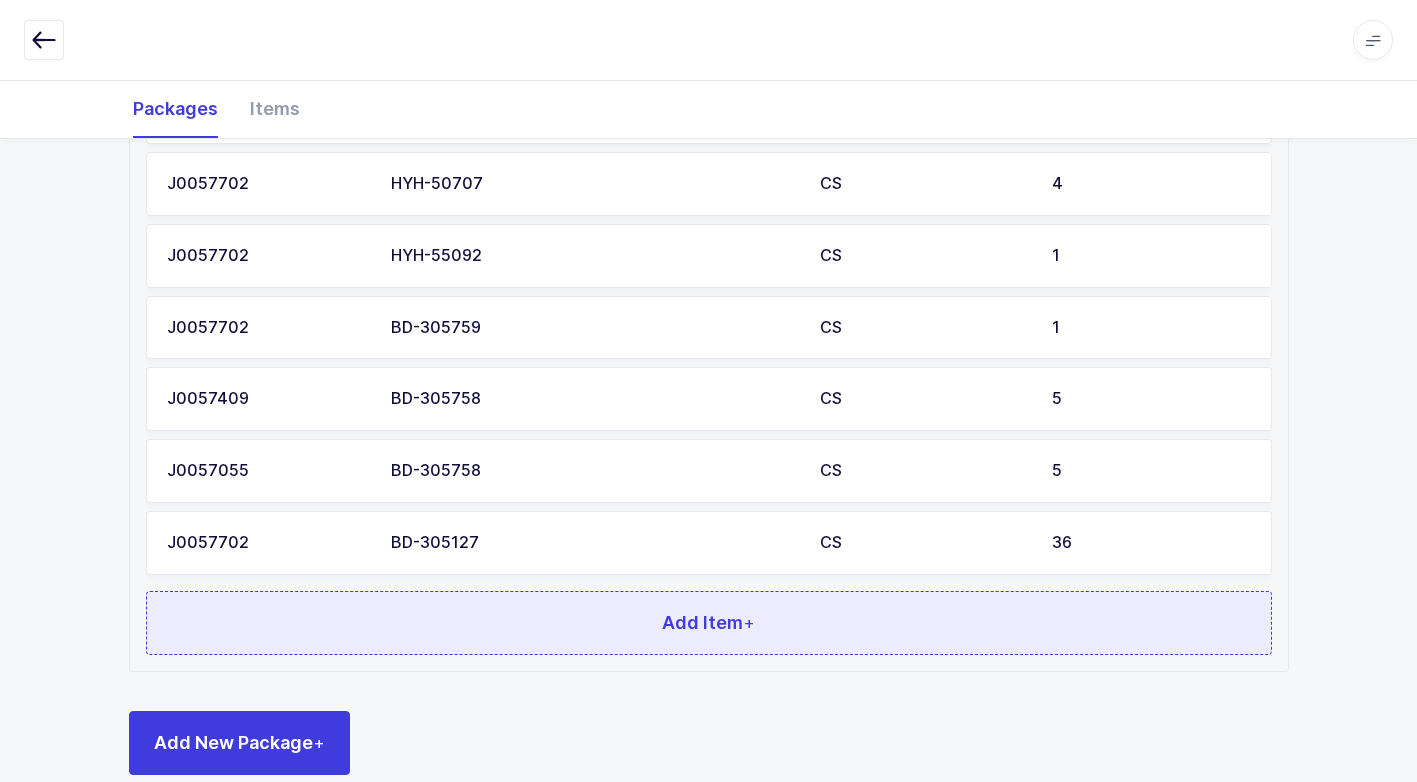 scroll, scrollTop: 1087, scrollLeft: 0, axis: vertical 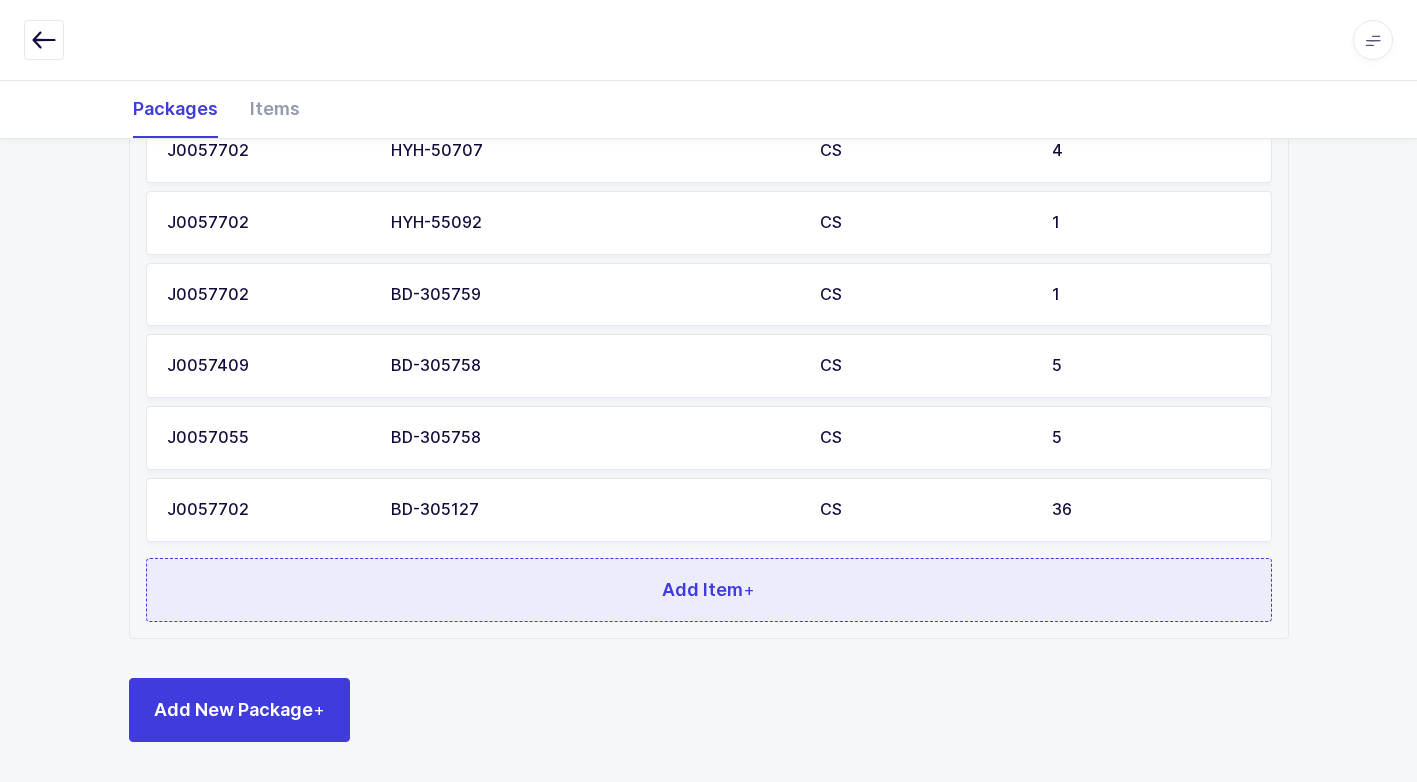 click on "Add Item  +" at bounding box center (709, 590) 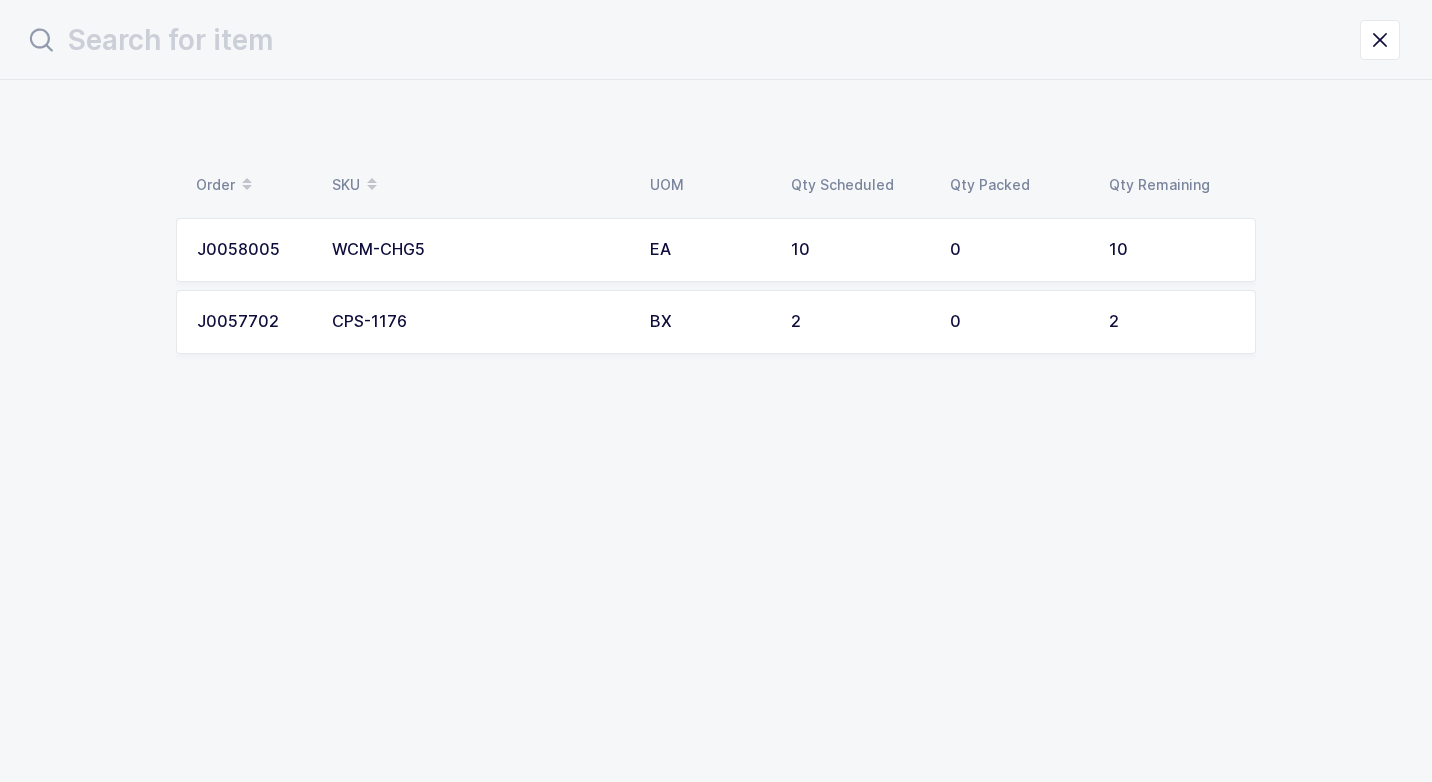 click on "CPS-1176" at bounding box center [479, 322] 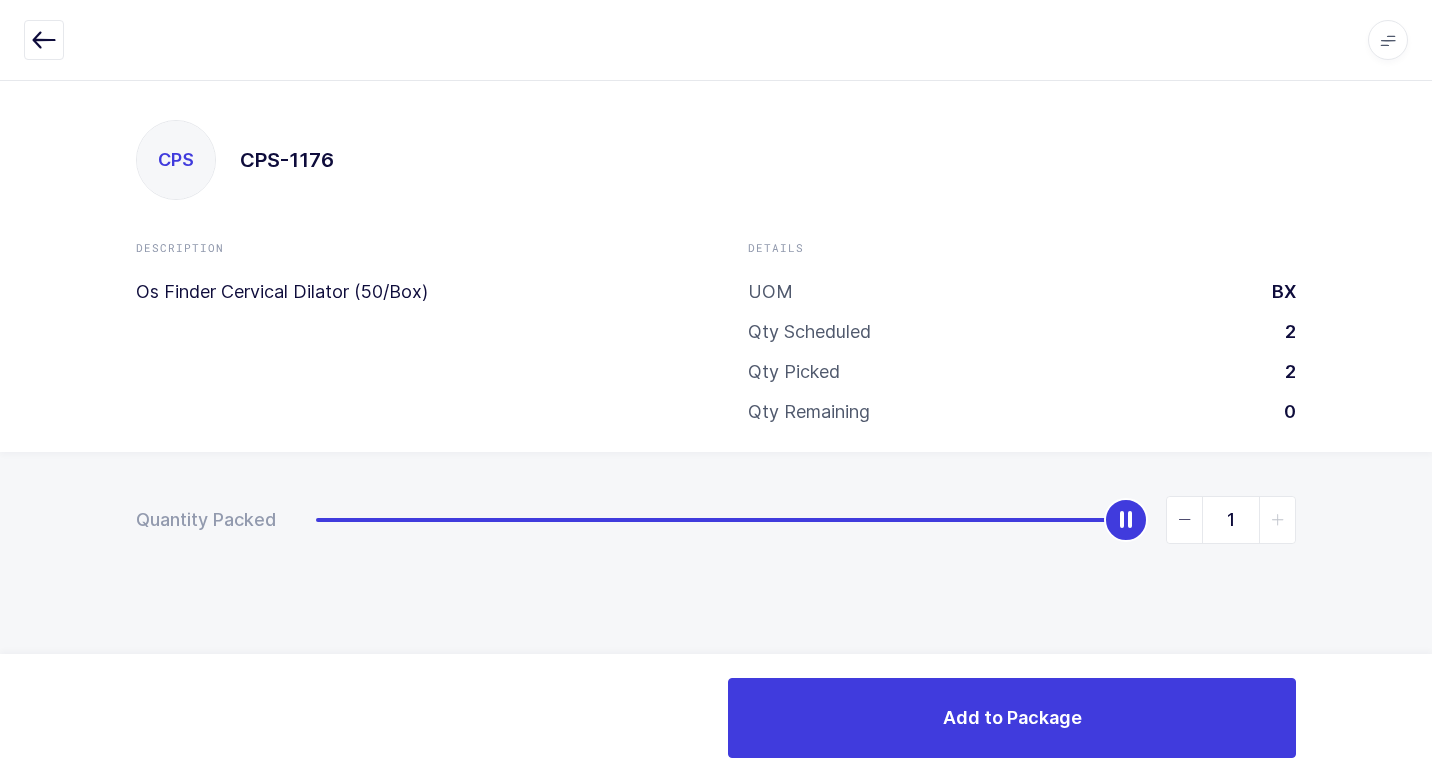 type on "2" 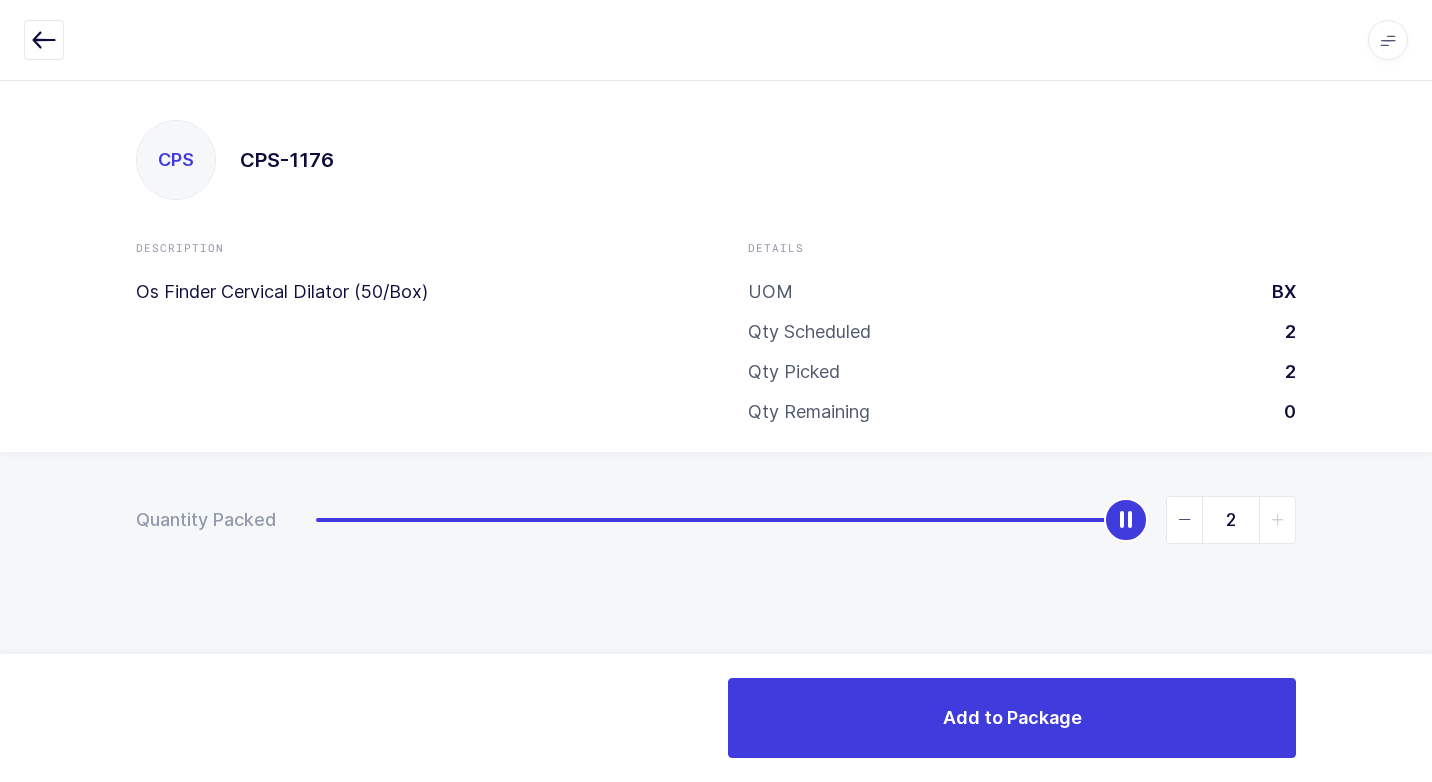 drag, startPoint x: 428, startPoint y: 517, endPoint x: 1392, endPoint y: 584, distance: 966.3255 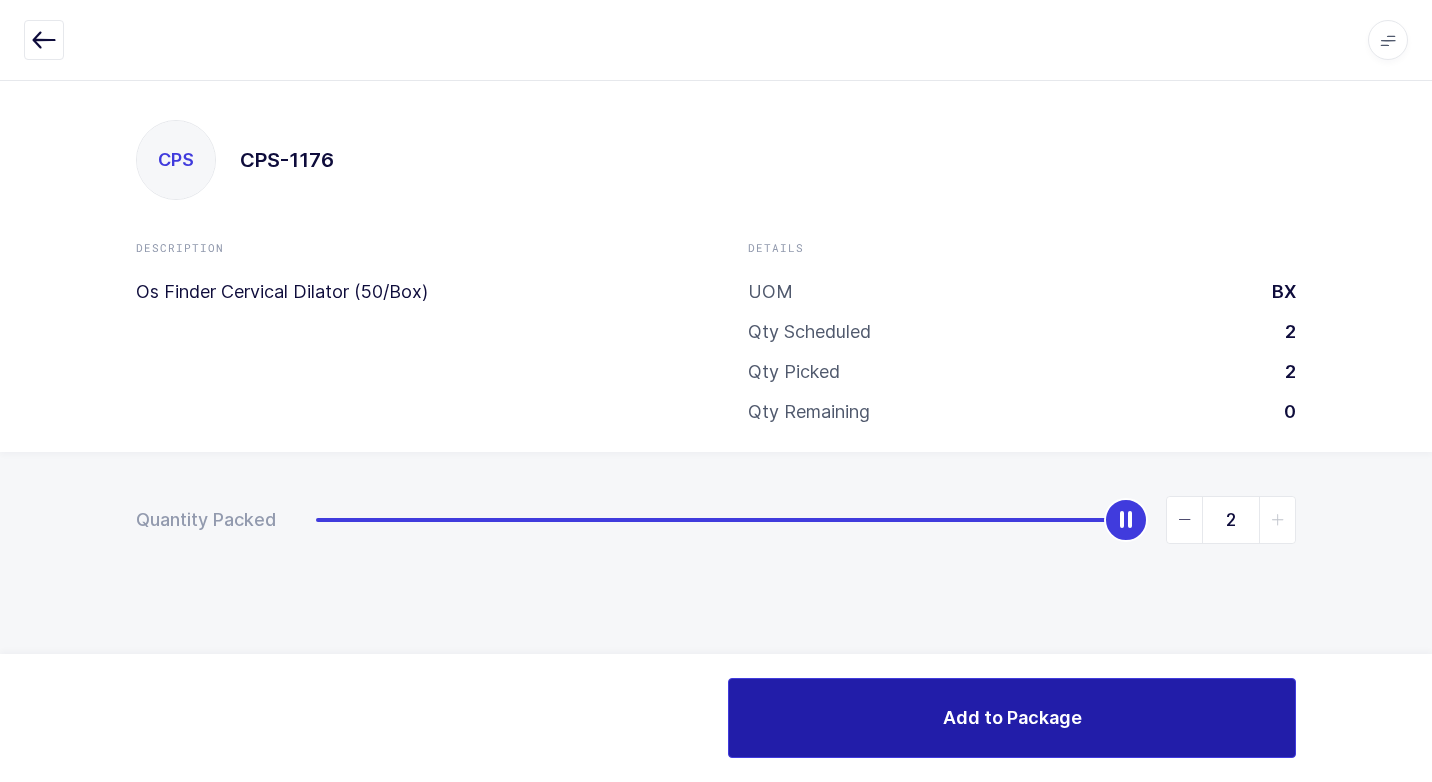drag, startPoint x: 963, startPoint y: 727, endPoint x: 941, endPoint y: 711, distance: 27.202942 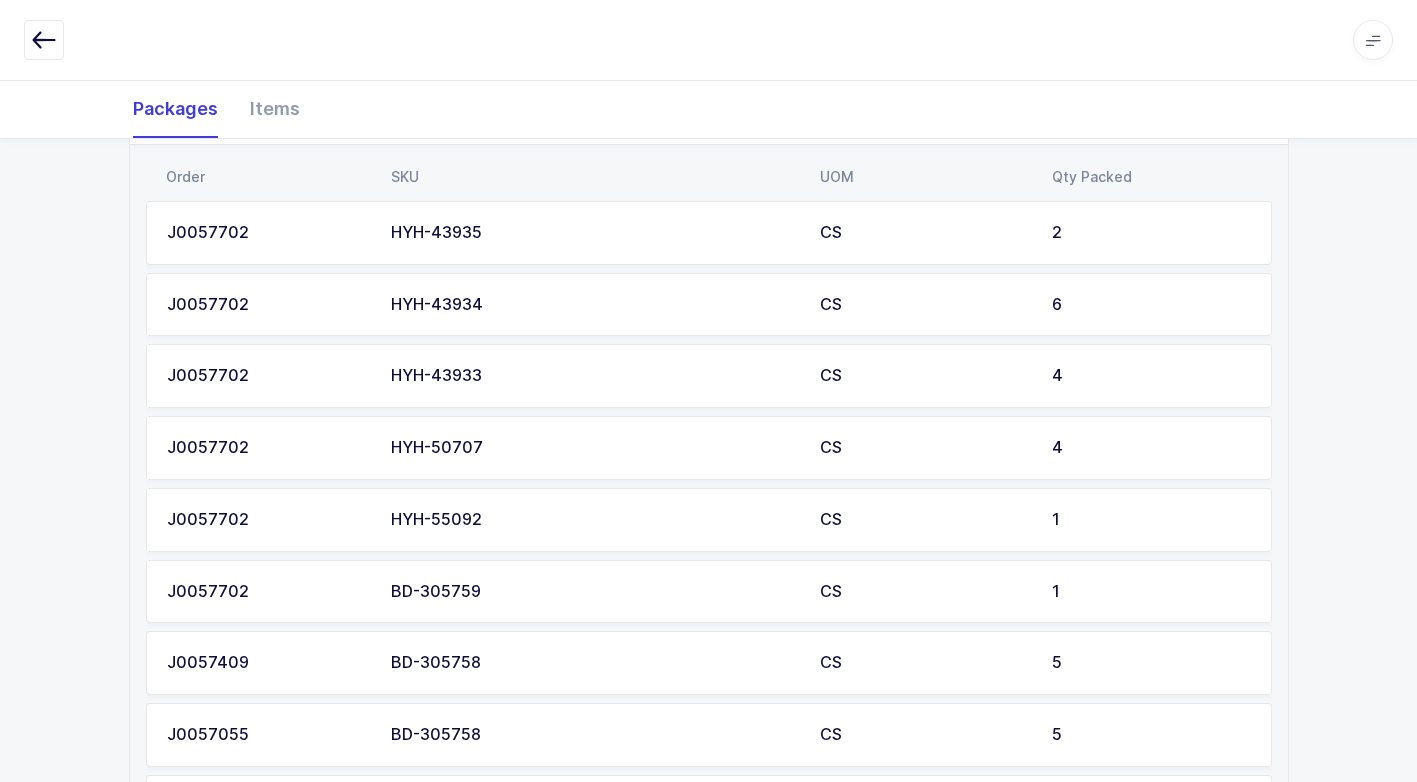 scroll, scrollTop: 700, scrollLeft: 0, axis: vertical 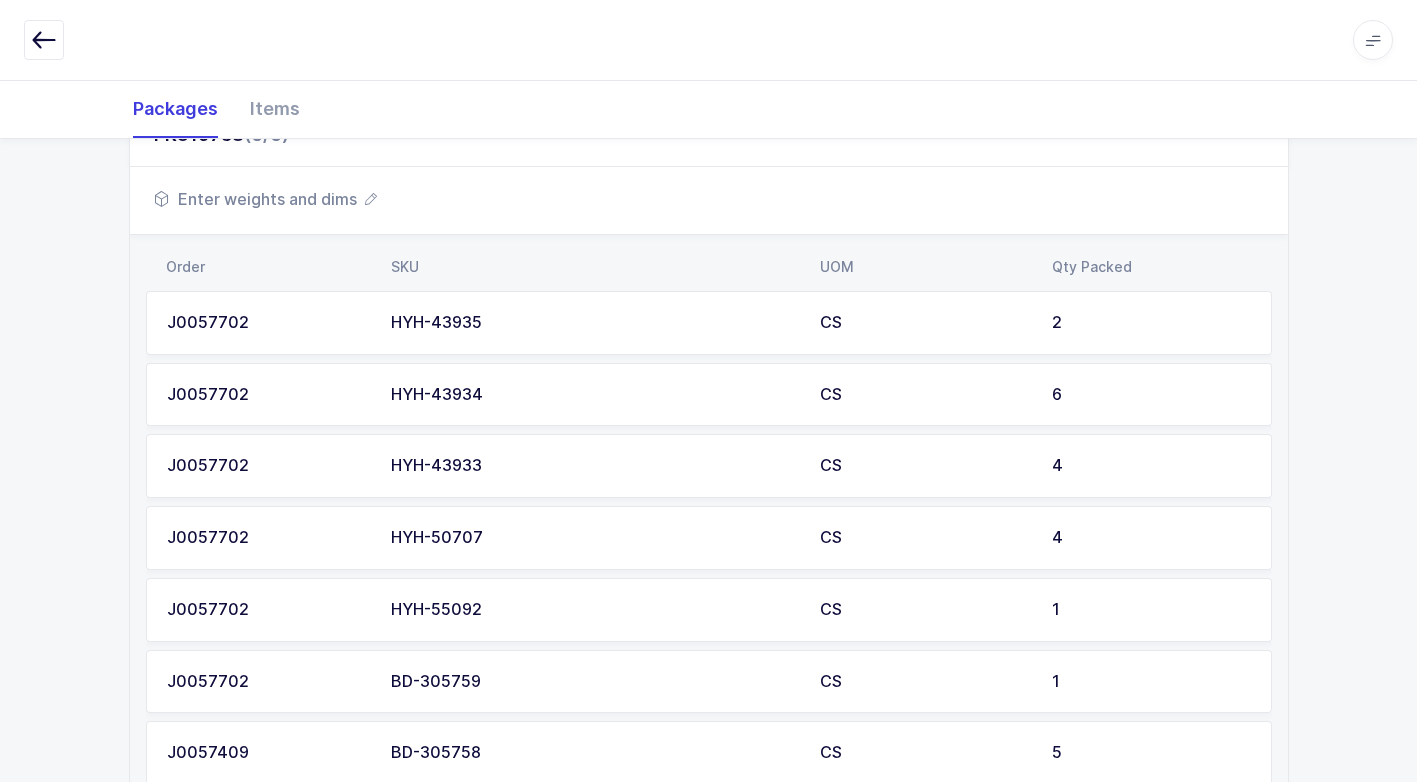 click on "Enter weights and dims" at bounding box center [265, 199] 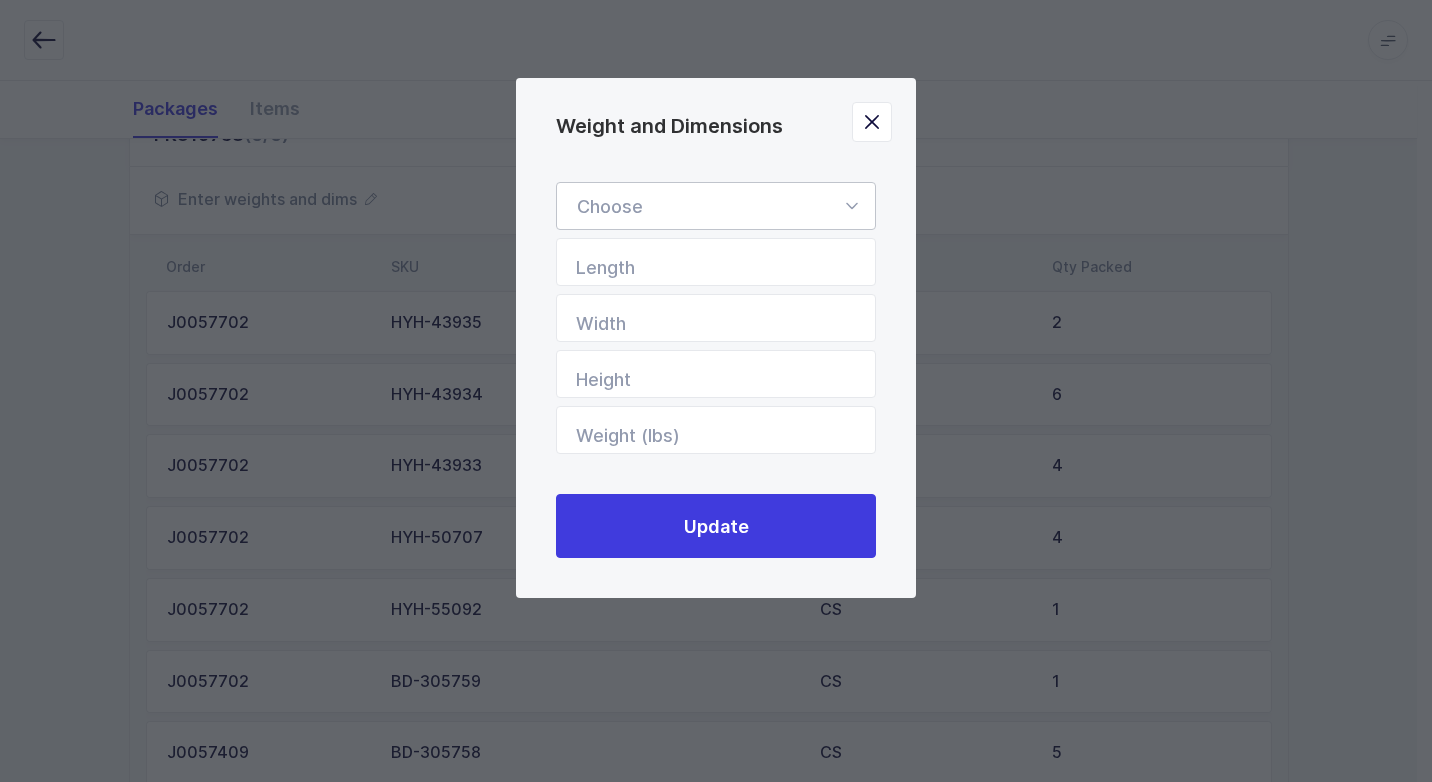 click at bounding box center [851, 206] 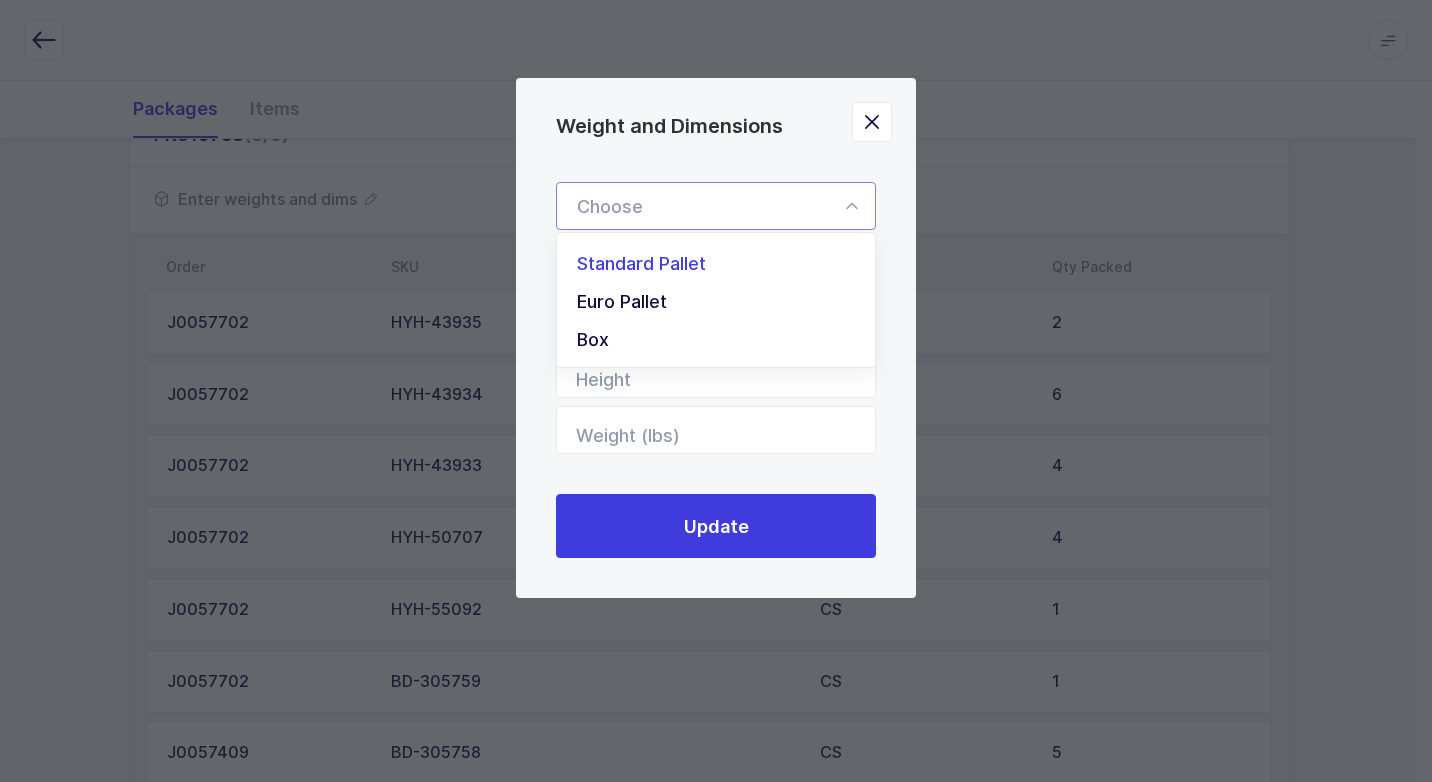 click on "Standard Pallet" at bounding box center (723, 264) 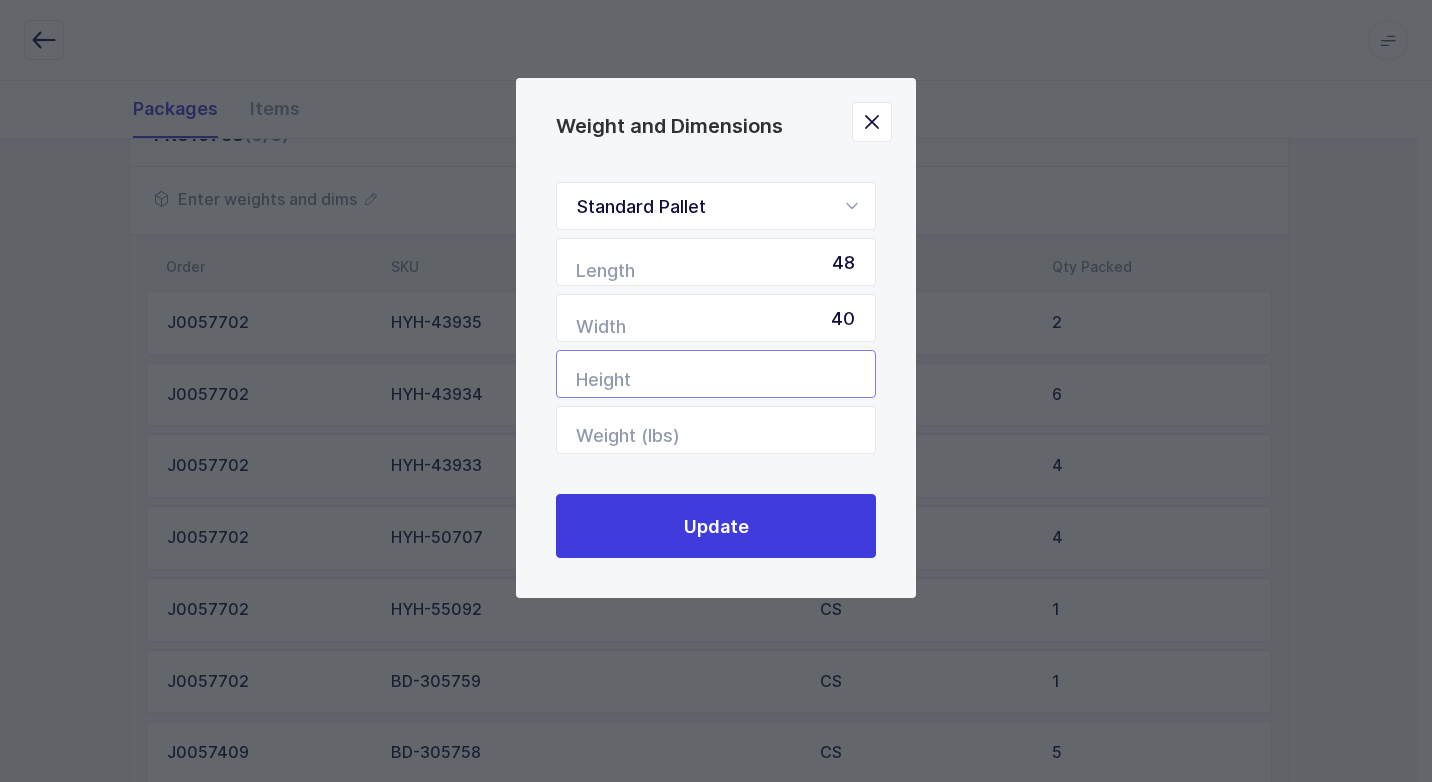 click at bounding box center [716, 374] 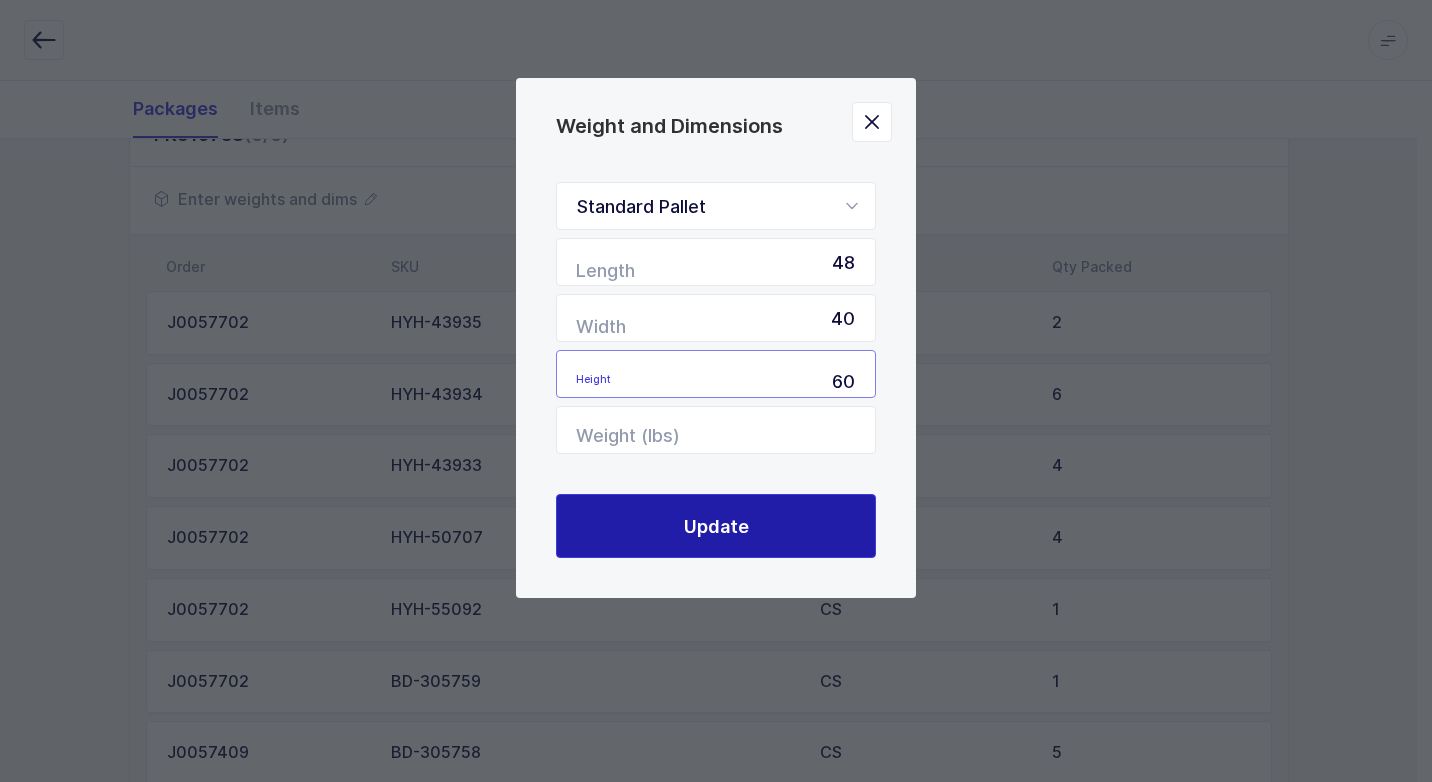 type on "60" 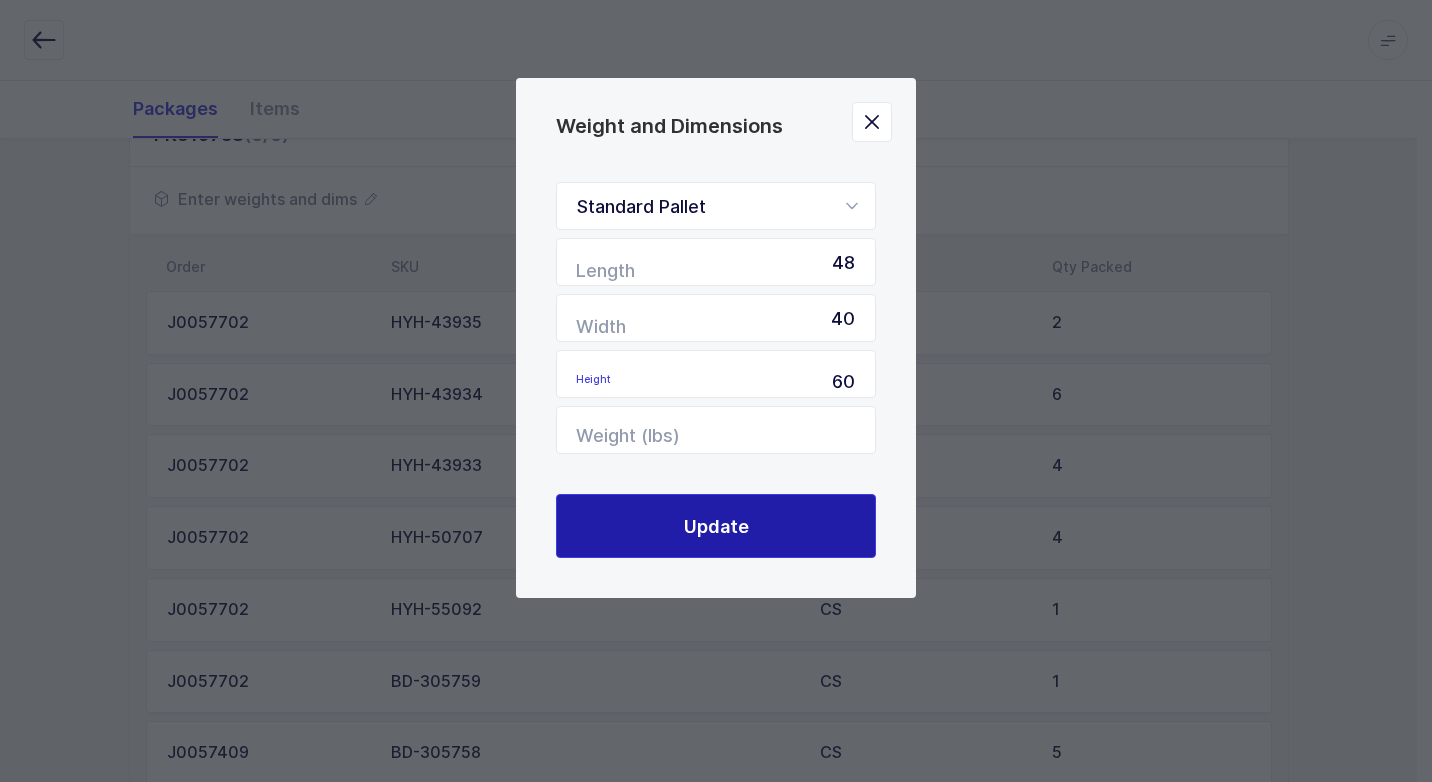 click on "Update" at bounding box center (716, 526) 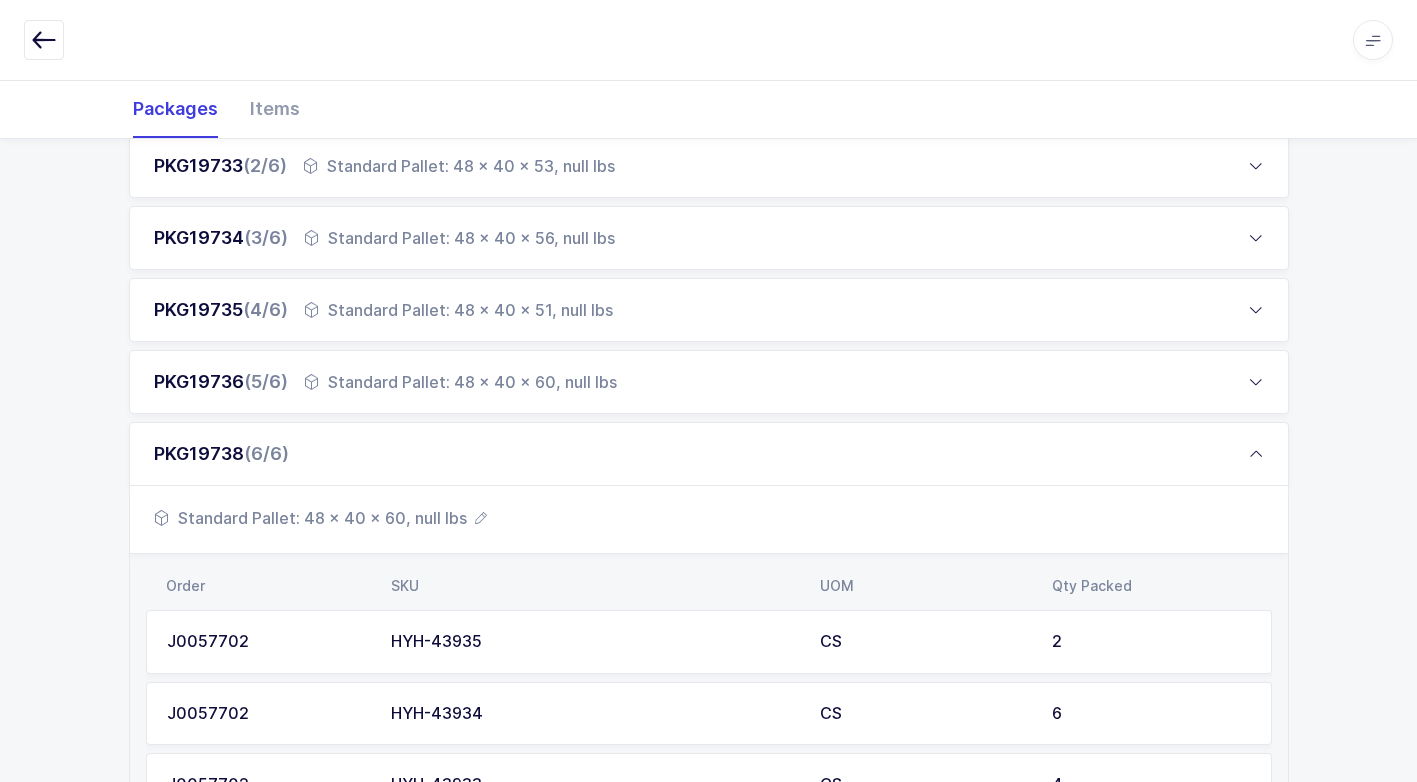 scroll, scrollTop: 0, scrollLeft: 0, axis: both 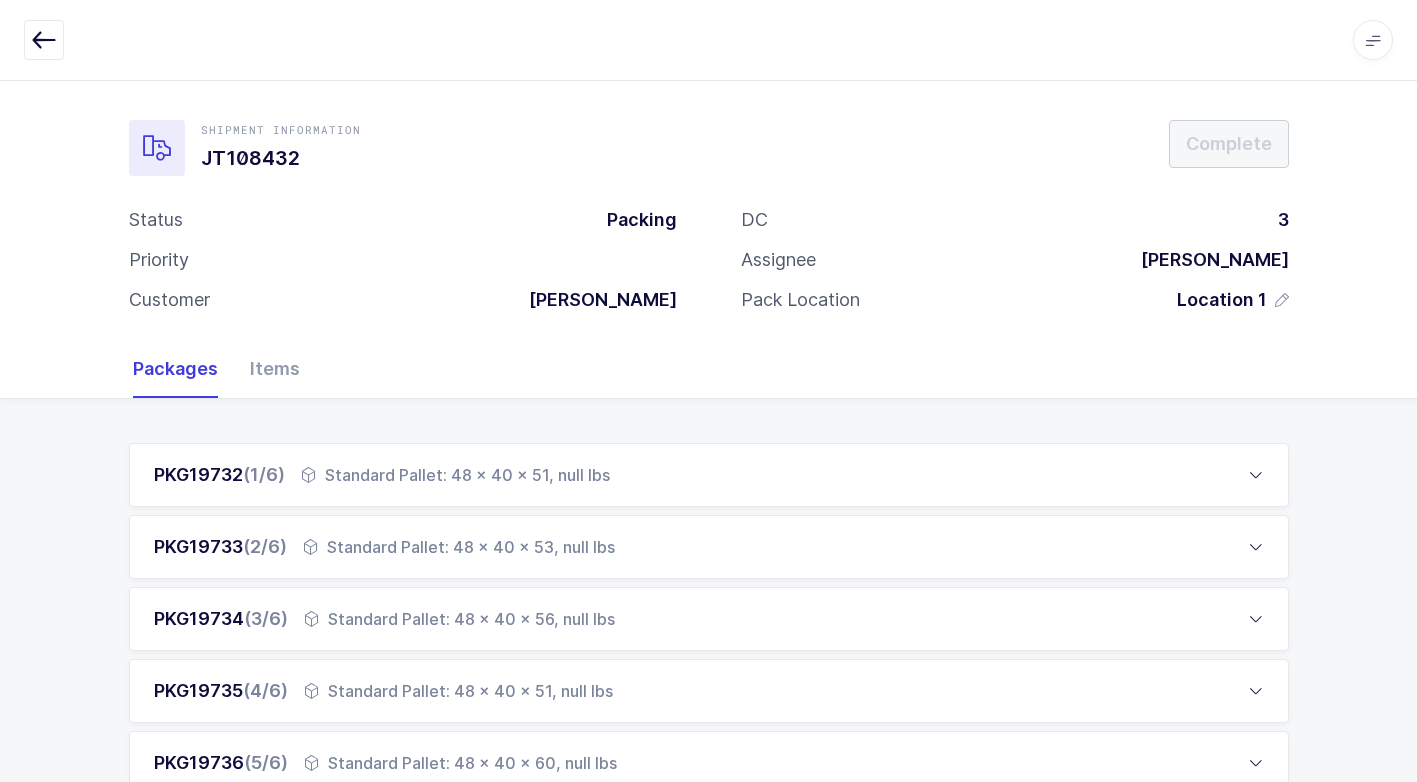 click on "Standard Pallet: 48 x 40 x 51, null lbs" at bounding box center [458, 691] 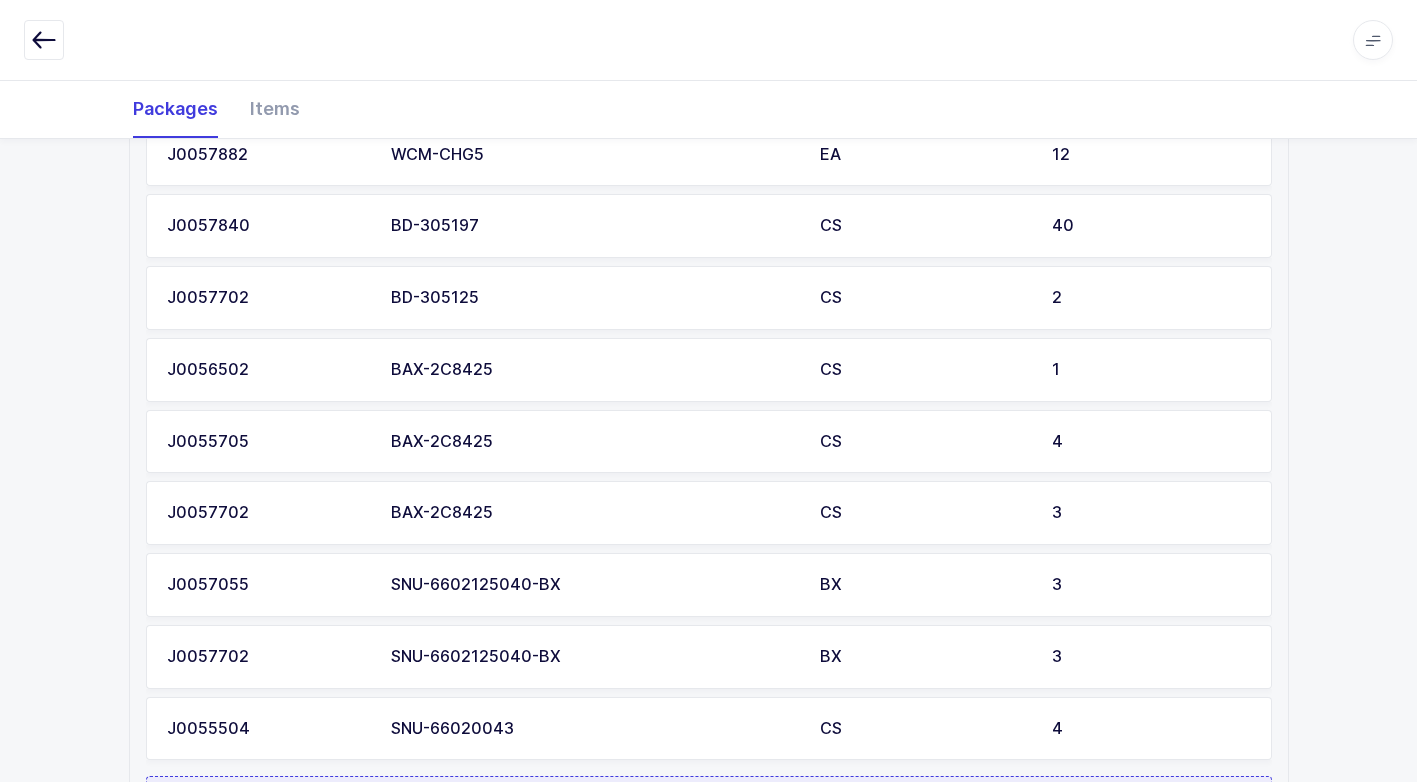 scroll, scrollTop: 1158, scrollLeft: 0, axis: vertical 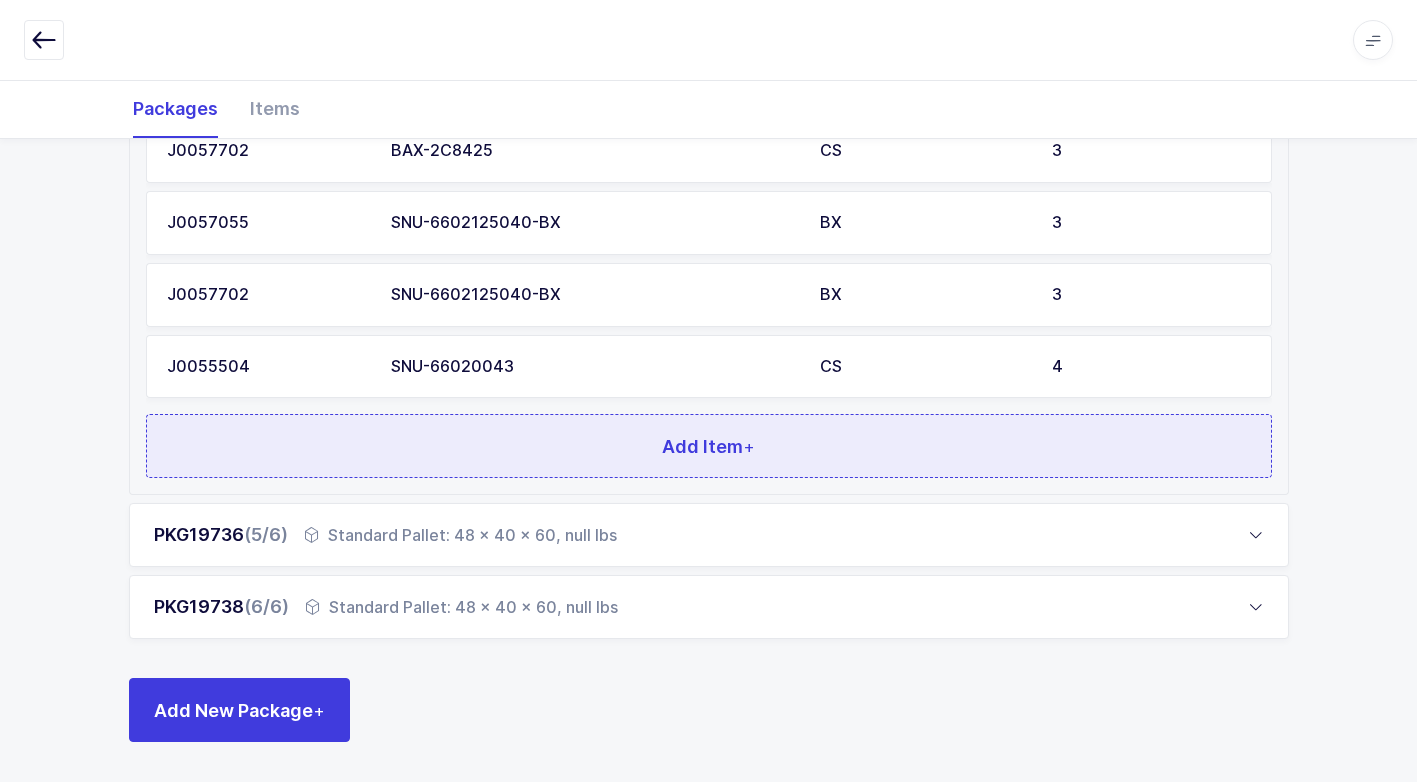 click on "Add Item  +" at bounding box center [709, 446] 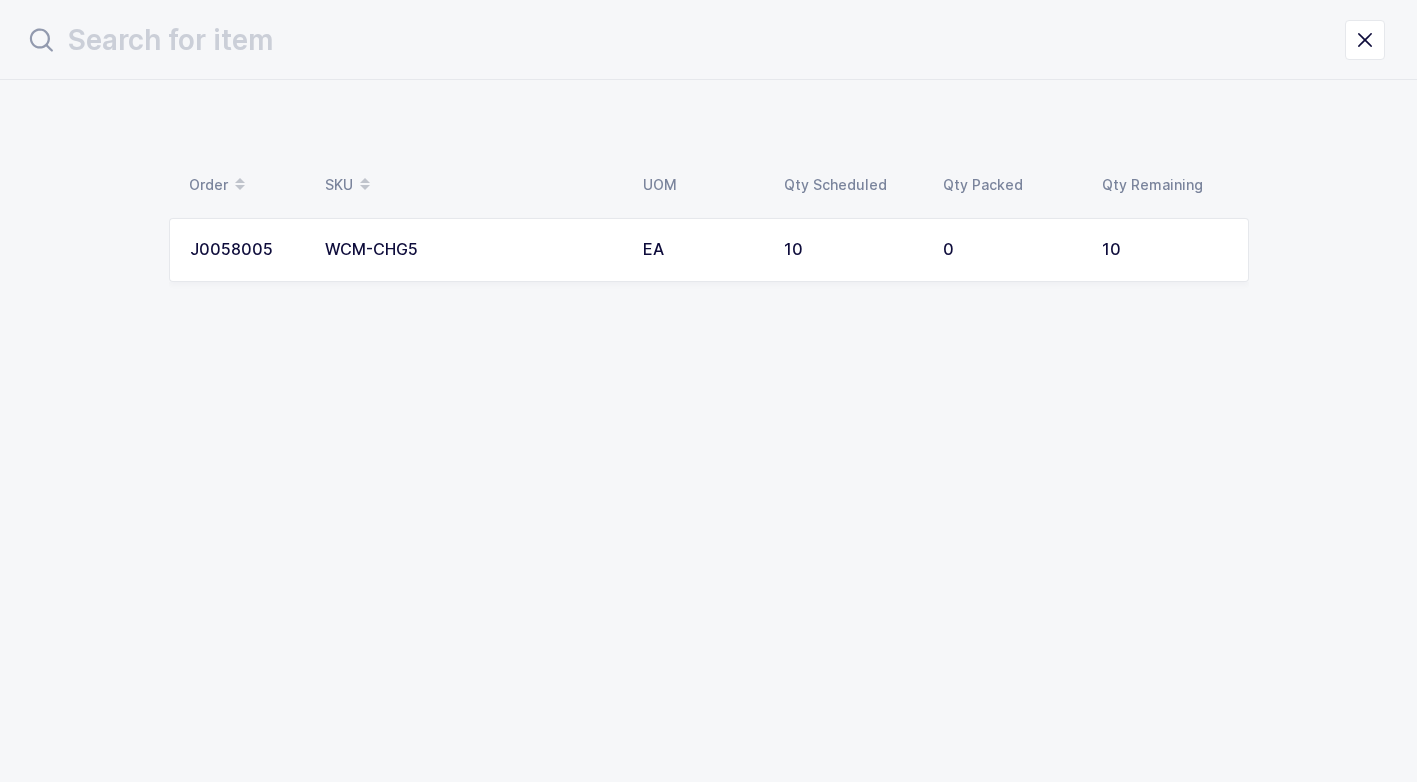 scroll, scrollTop: 0, scrollLeft: 0, axis: both 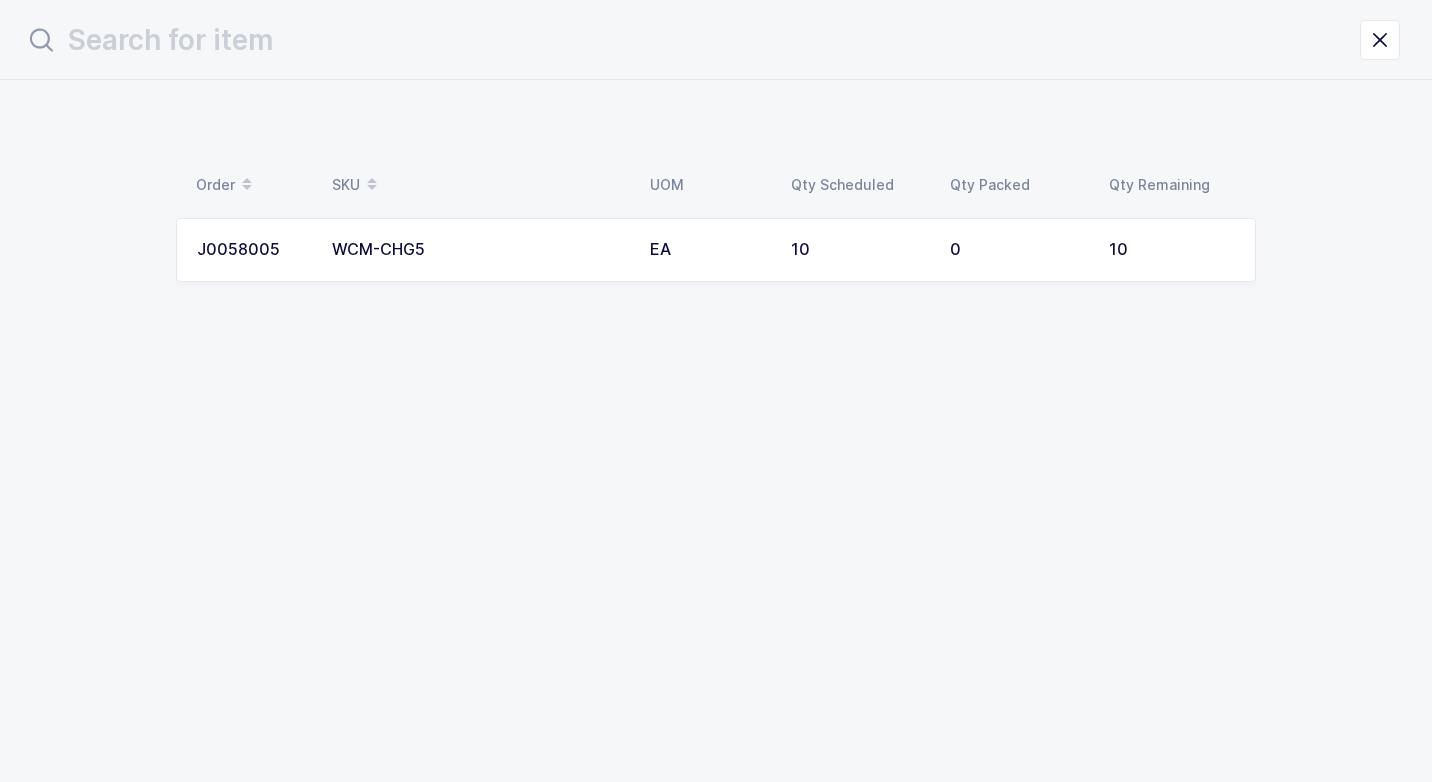 click on "WCM-CHG5" at bounding box center (479, 250) 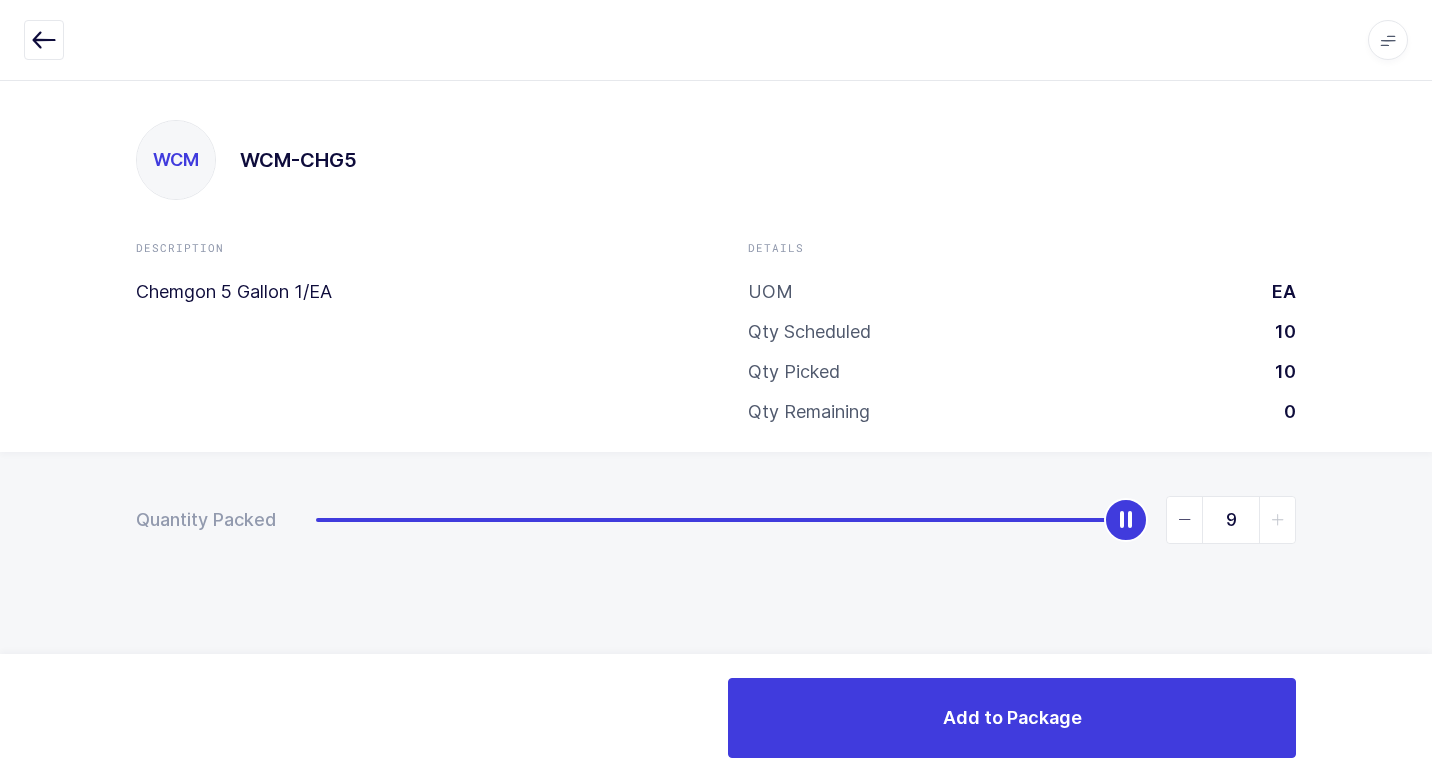 type on "10" 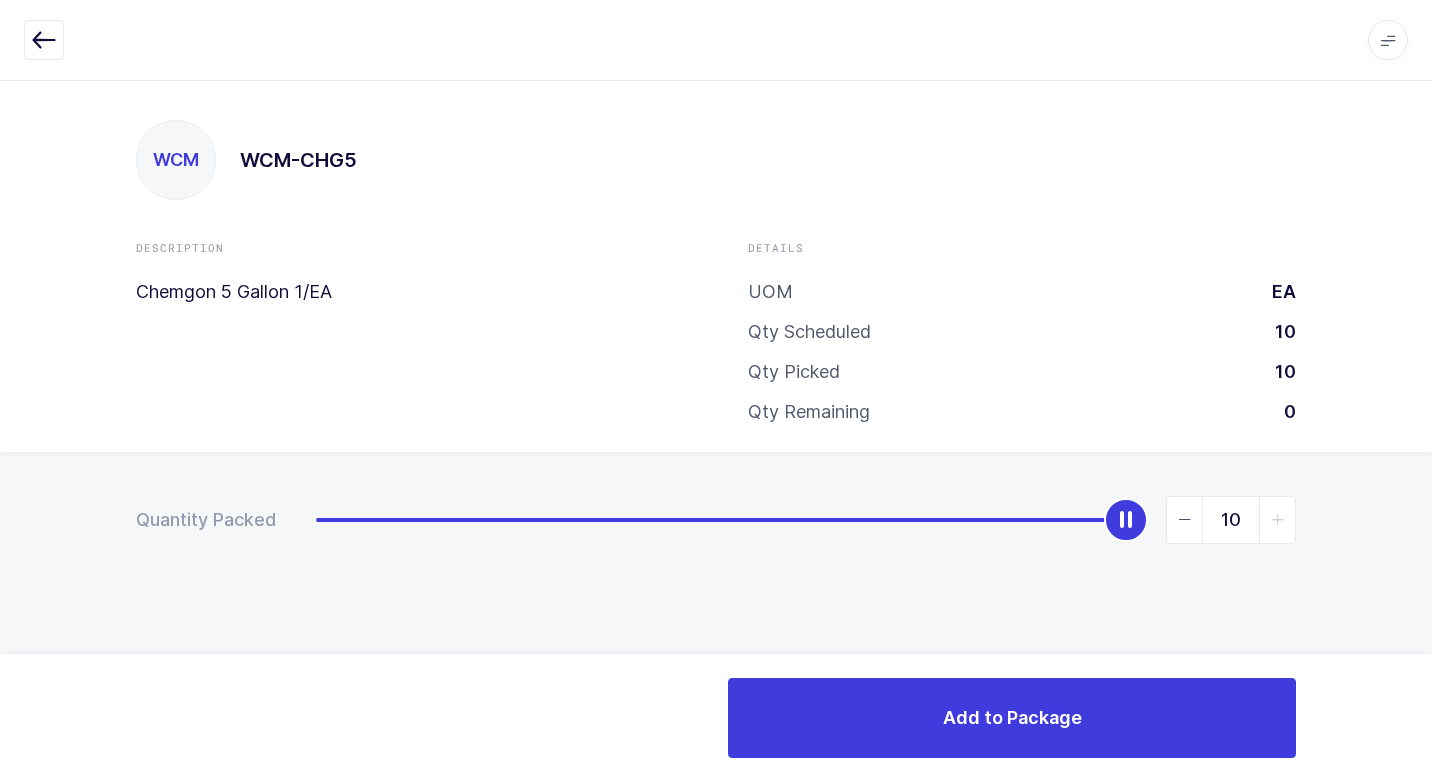 drag, startPoint x: 317, startPoint y: 529, endPoint x: 1431, endPoint y: 554, distance: 1114.2805 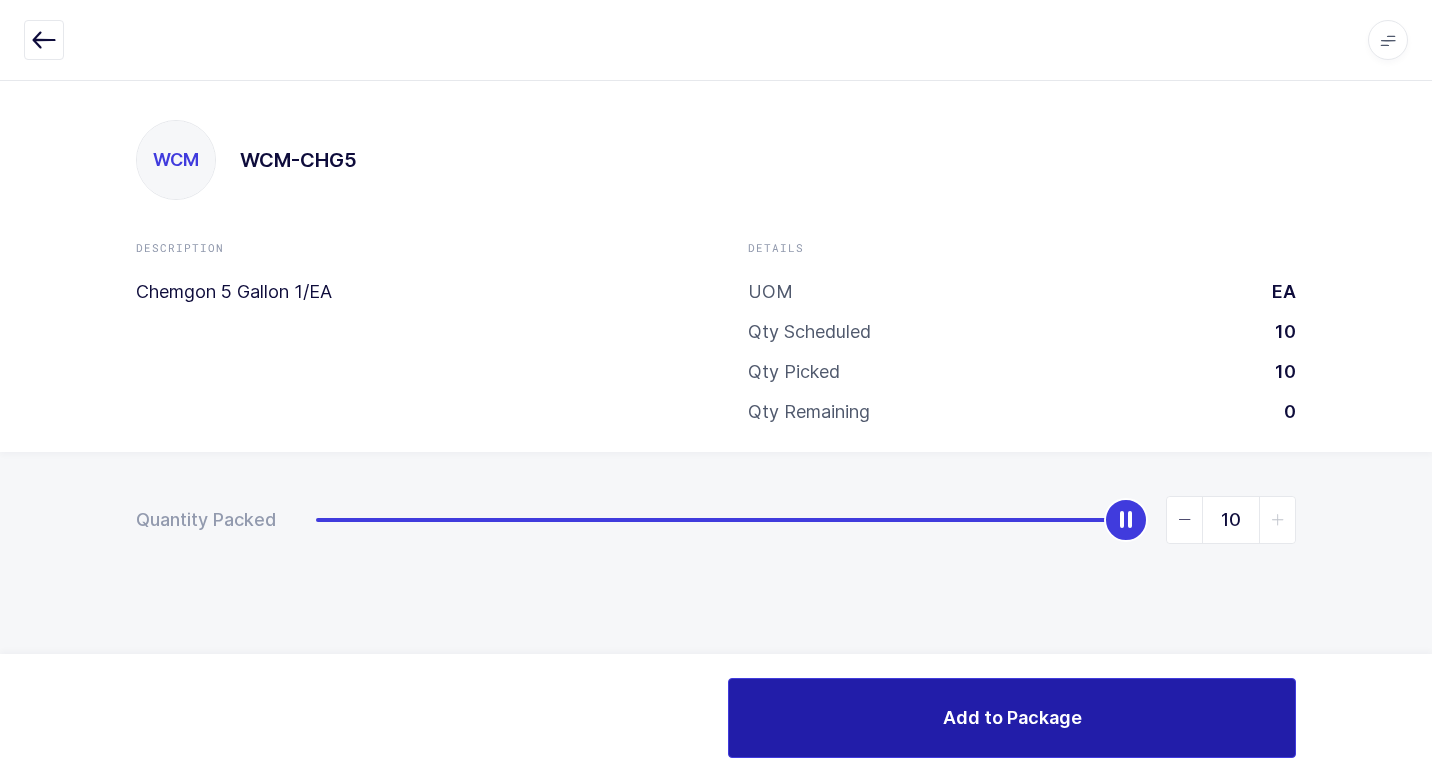 drag, startPoint x: 861, startPoint y: 721, endPoint x: 824, endPoint y: 690, distance: 48.270073 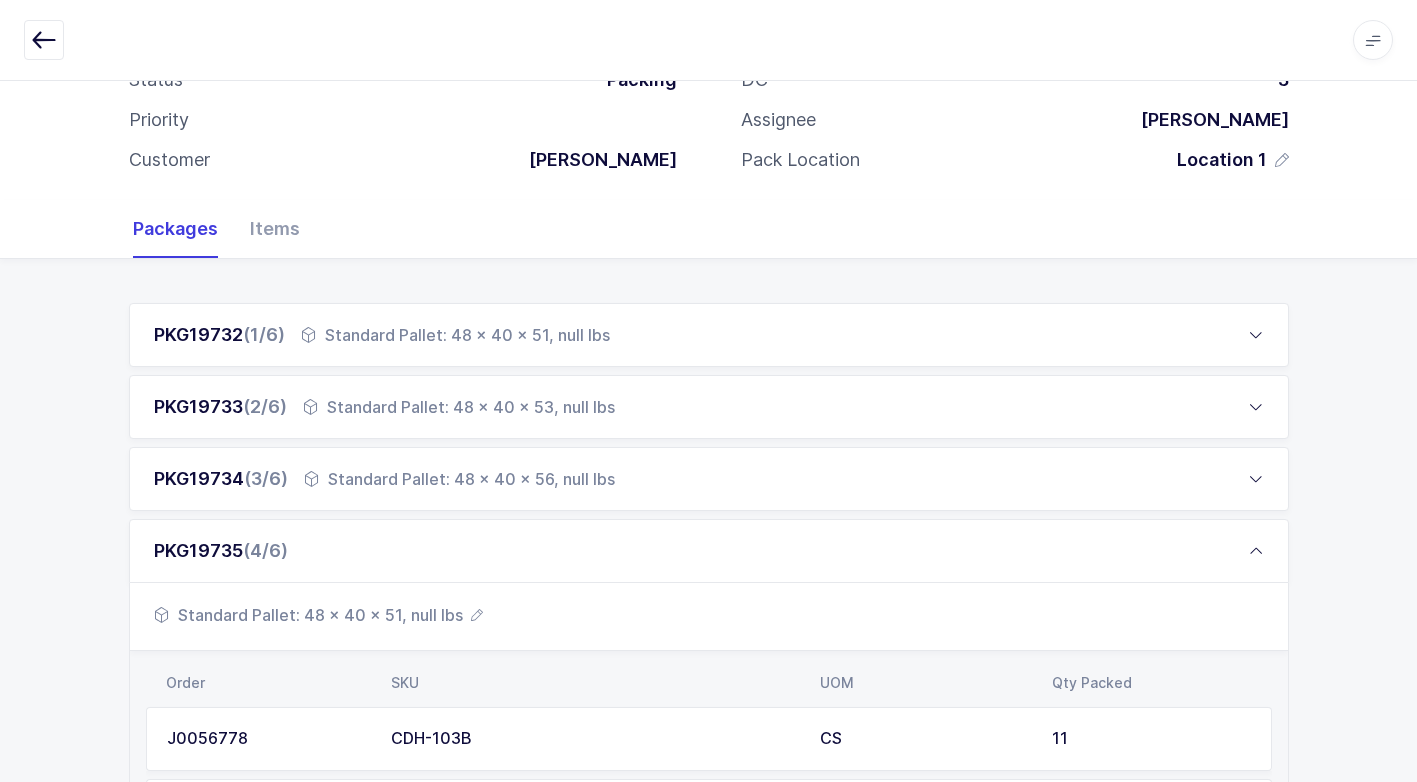 scroll, scrollTop: 102, scrollLeft: 0, axis: vertical 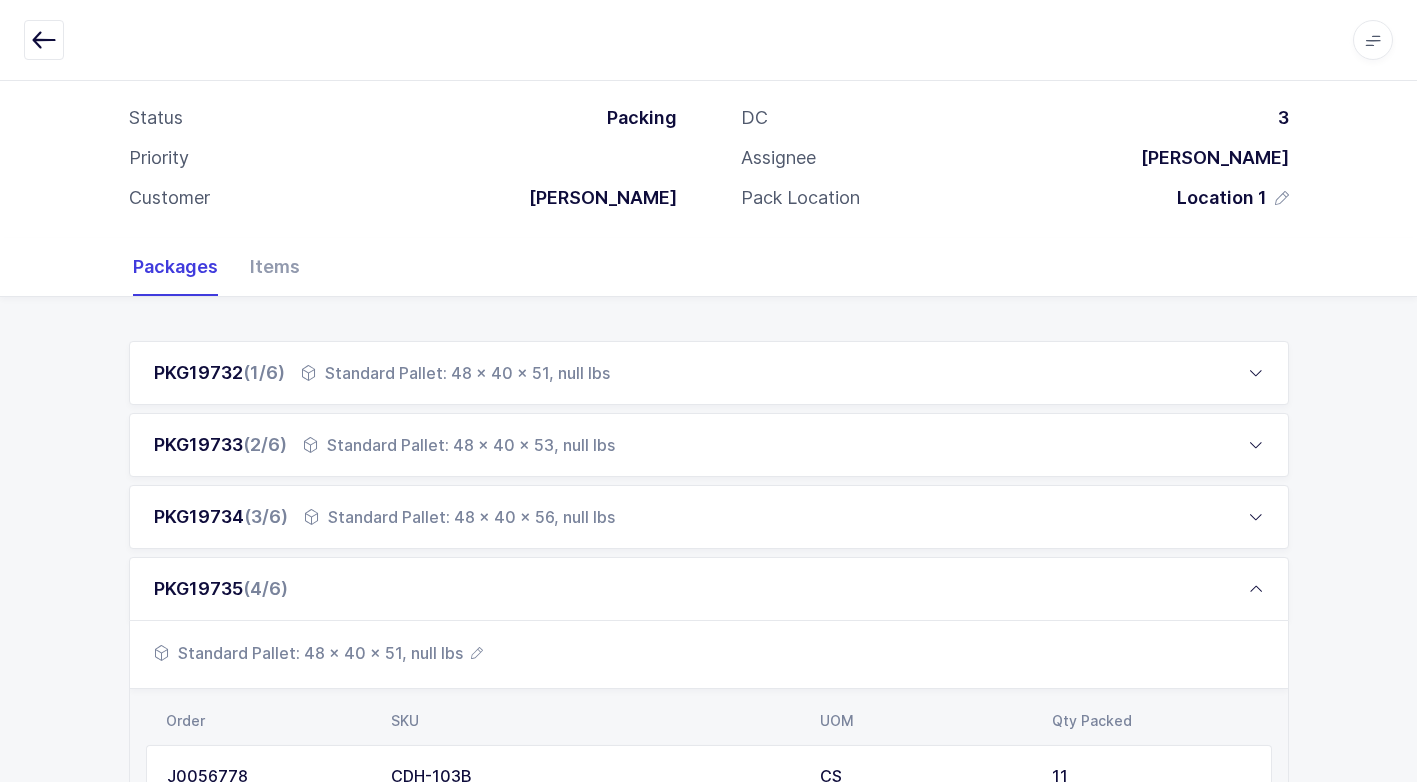 click on "Standard Pallet: 48 x 40 x 51, null lbs" at bounding box center (455, 373) 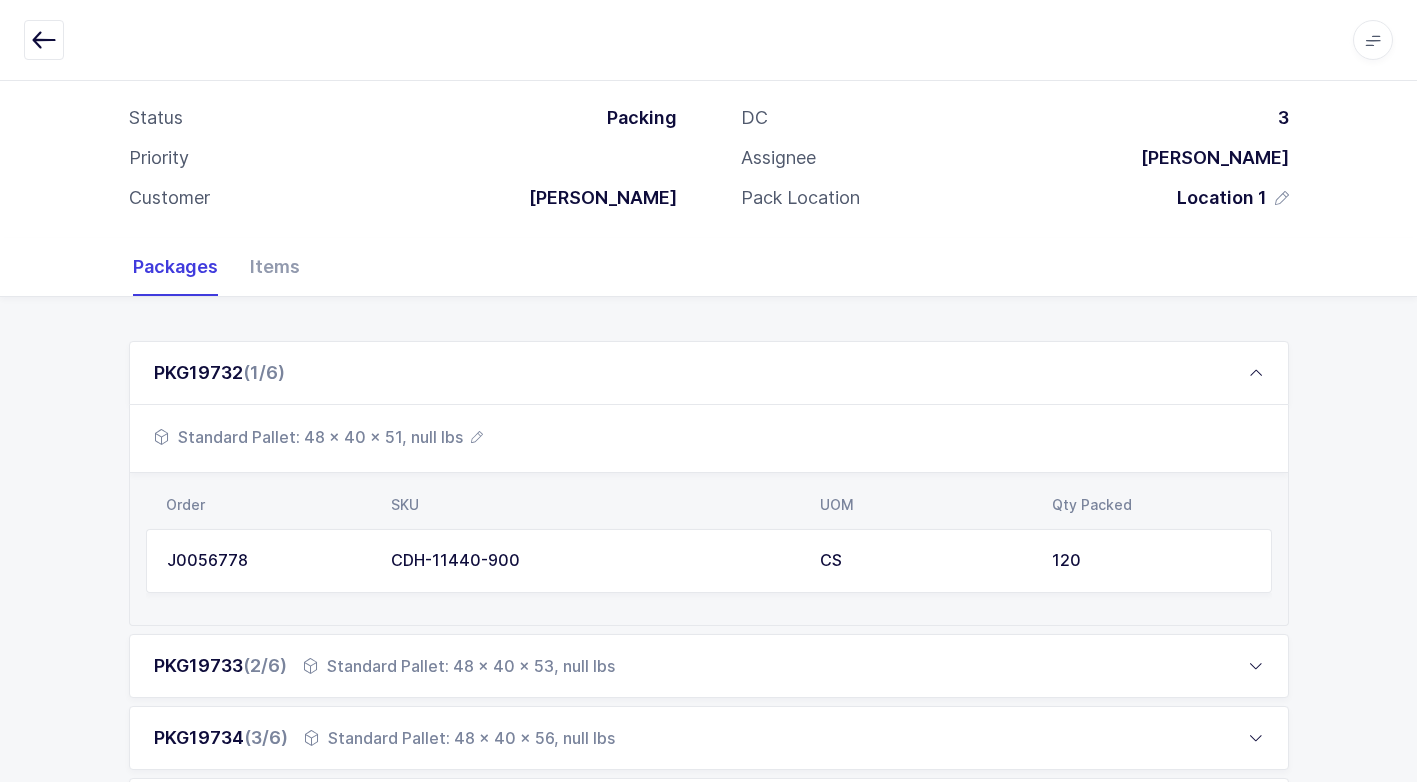 click on "Standard Pallet: 48 x 40 x 51, null lbs" at bounding box center (318, 437) 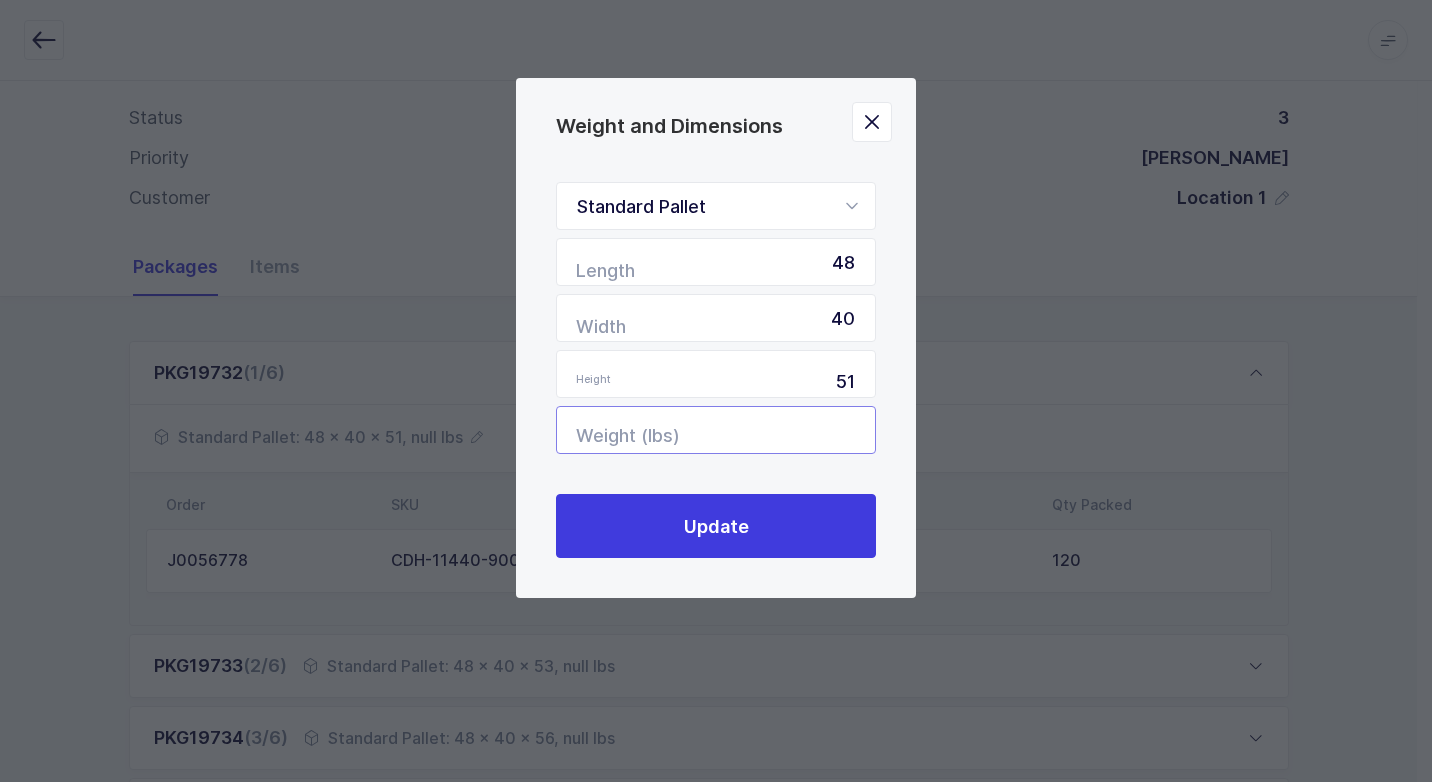 click at bounding box center (716, 430) 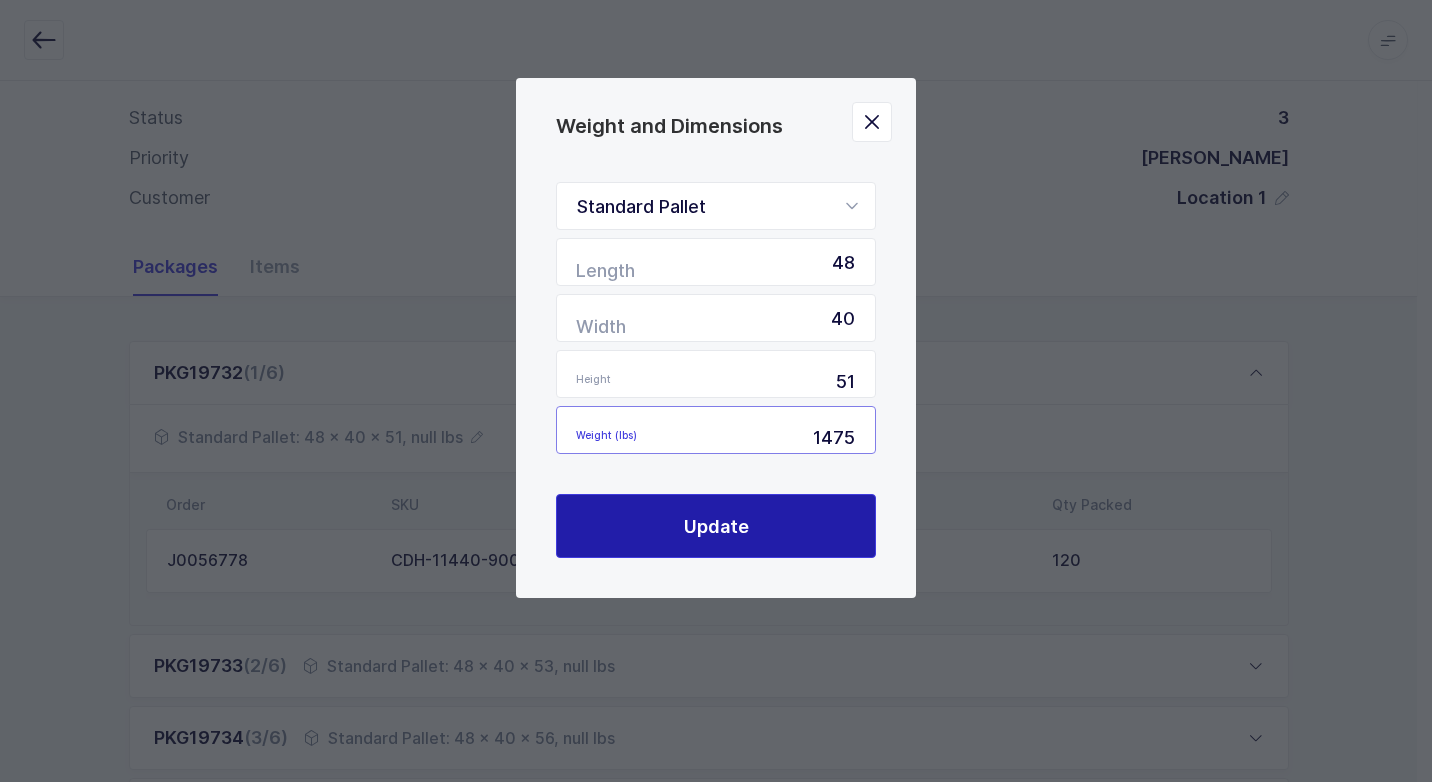 type on "1475" 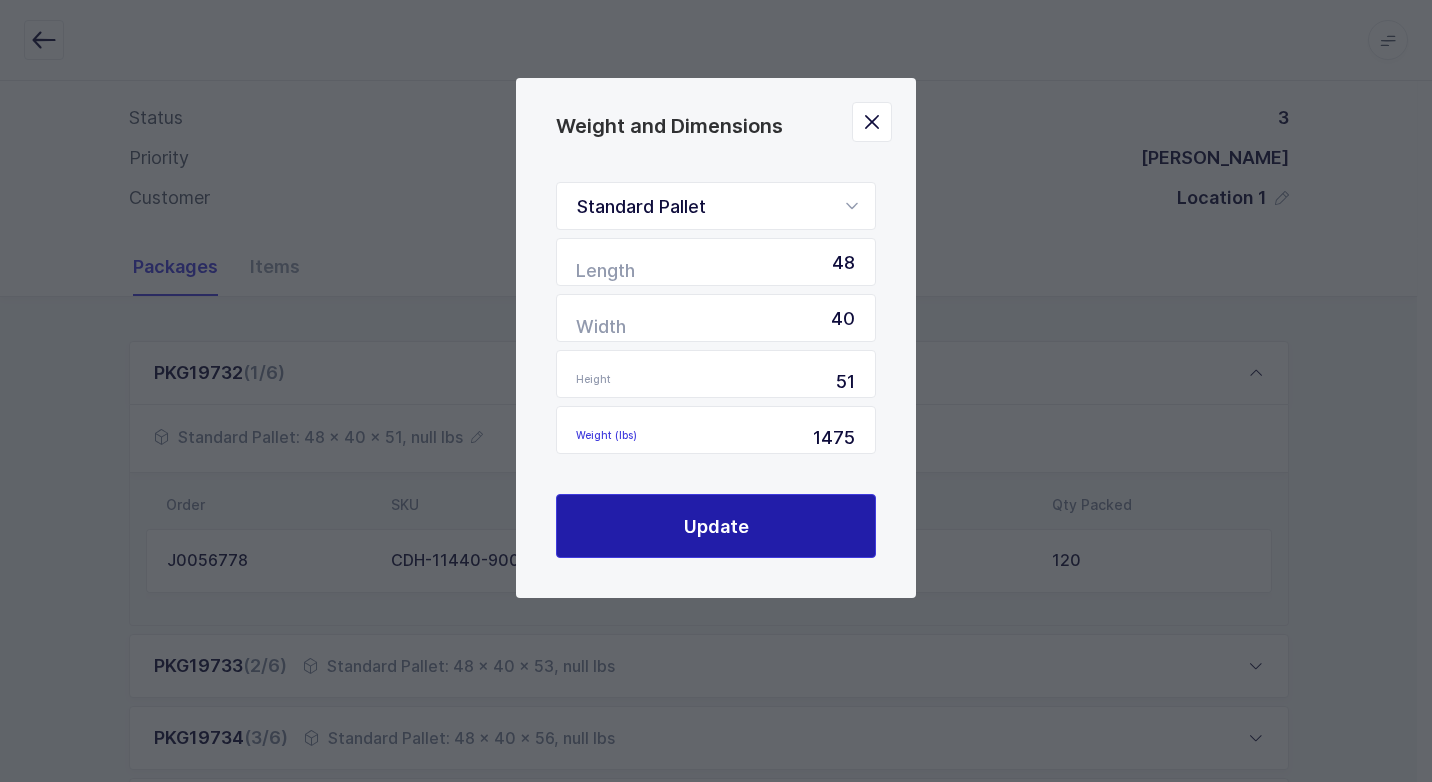 click on "Update" at bounding box center (716, 526) 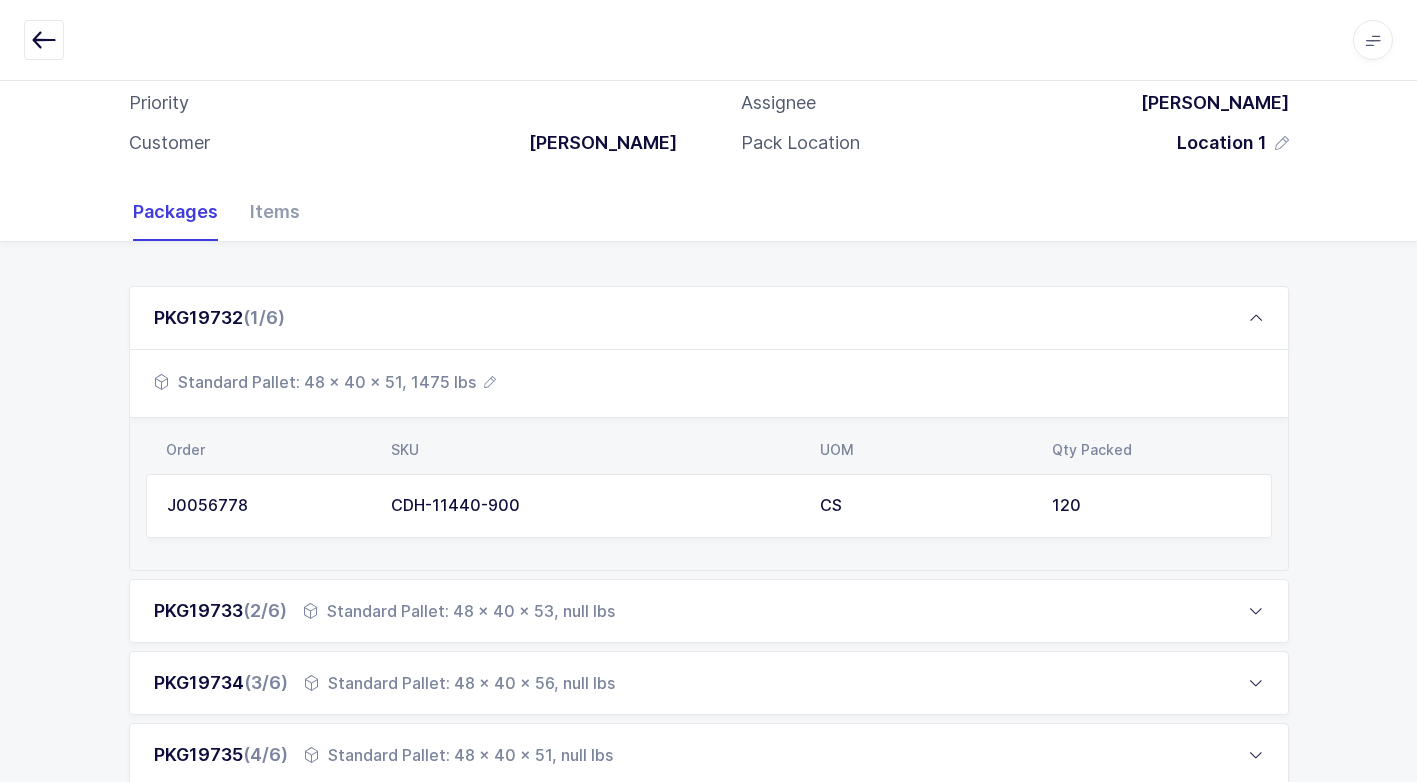 scroll, scrollTop: 202, scrollLeft: 0, axis: vertical 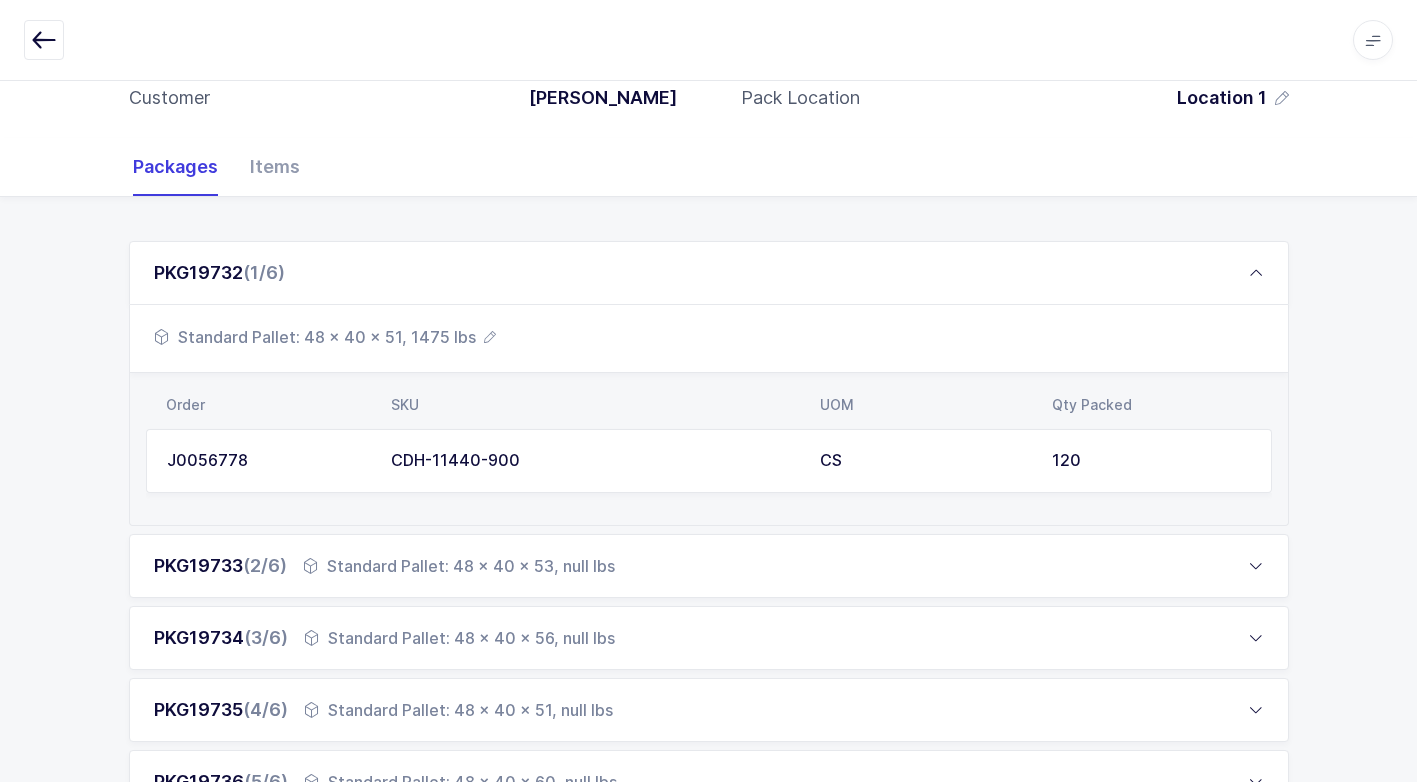 click on "Standard Pallet: 48 x 40 x 53, null lbs" at bounding box center [459, 566] 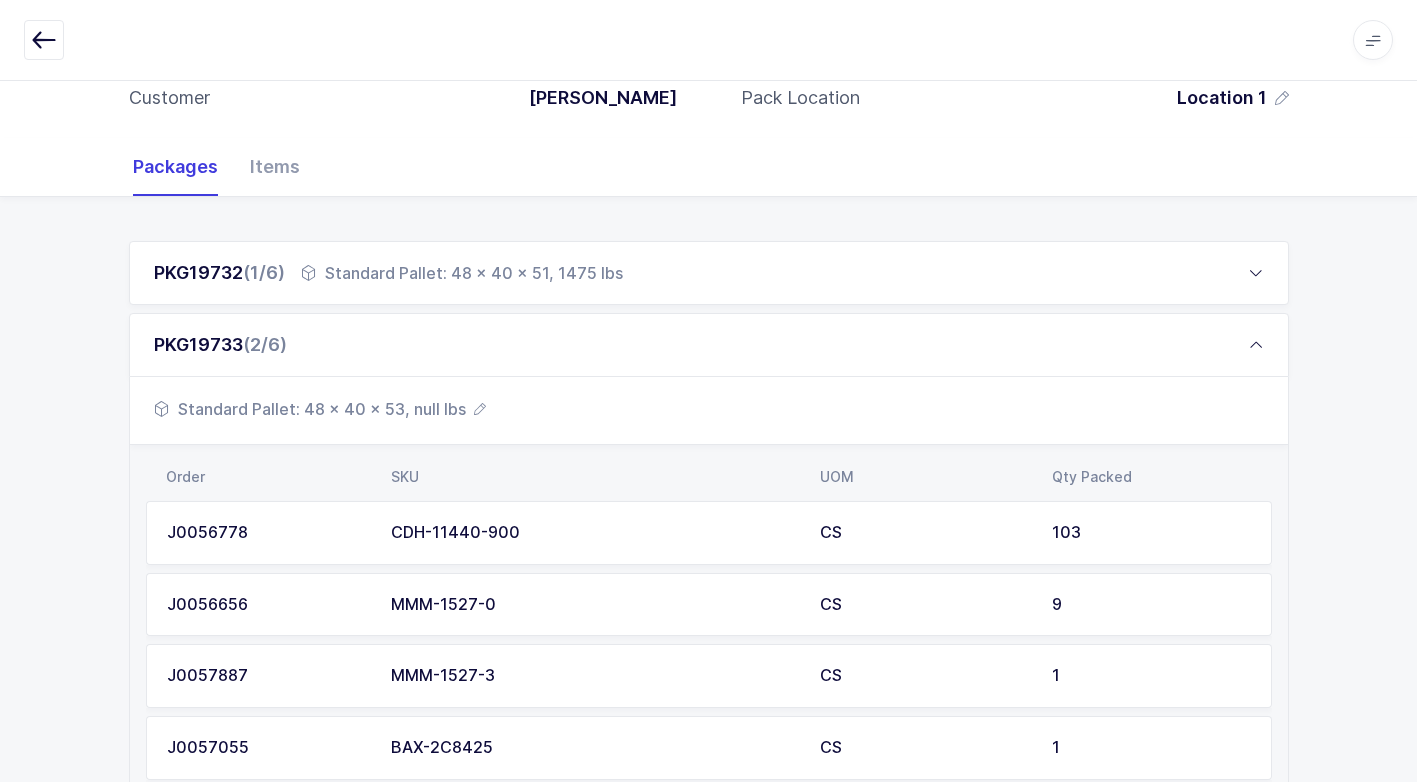 click on "Standard Pallet: 48 x 40 x 53, null lbs" at bounding box center [320, 409] 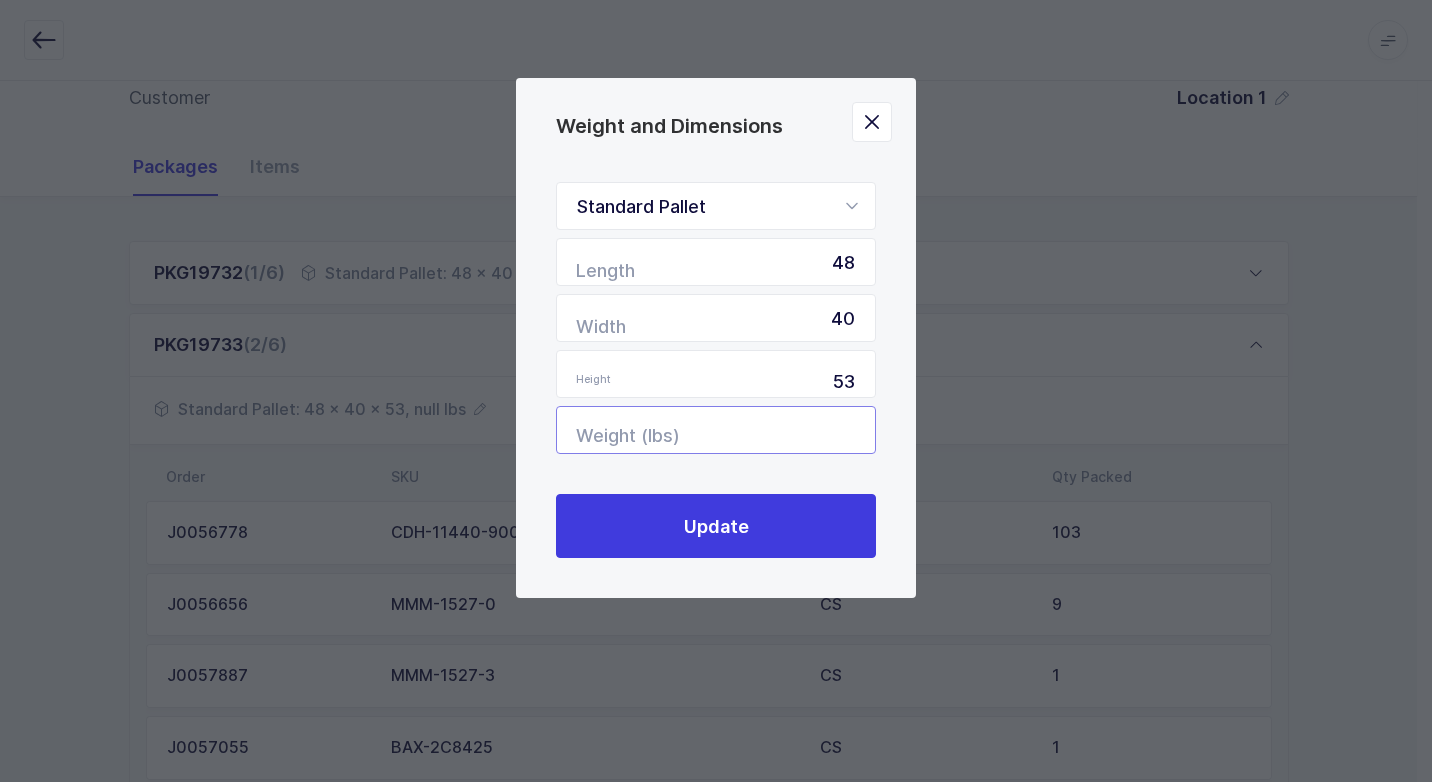 click at bounding box center (716, 430) 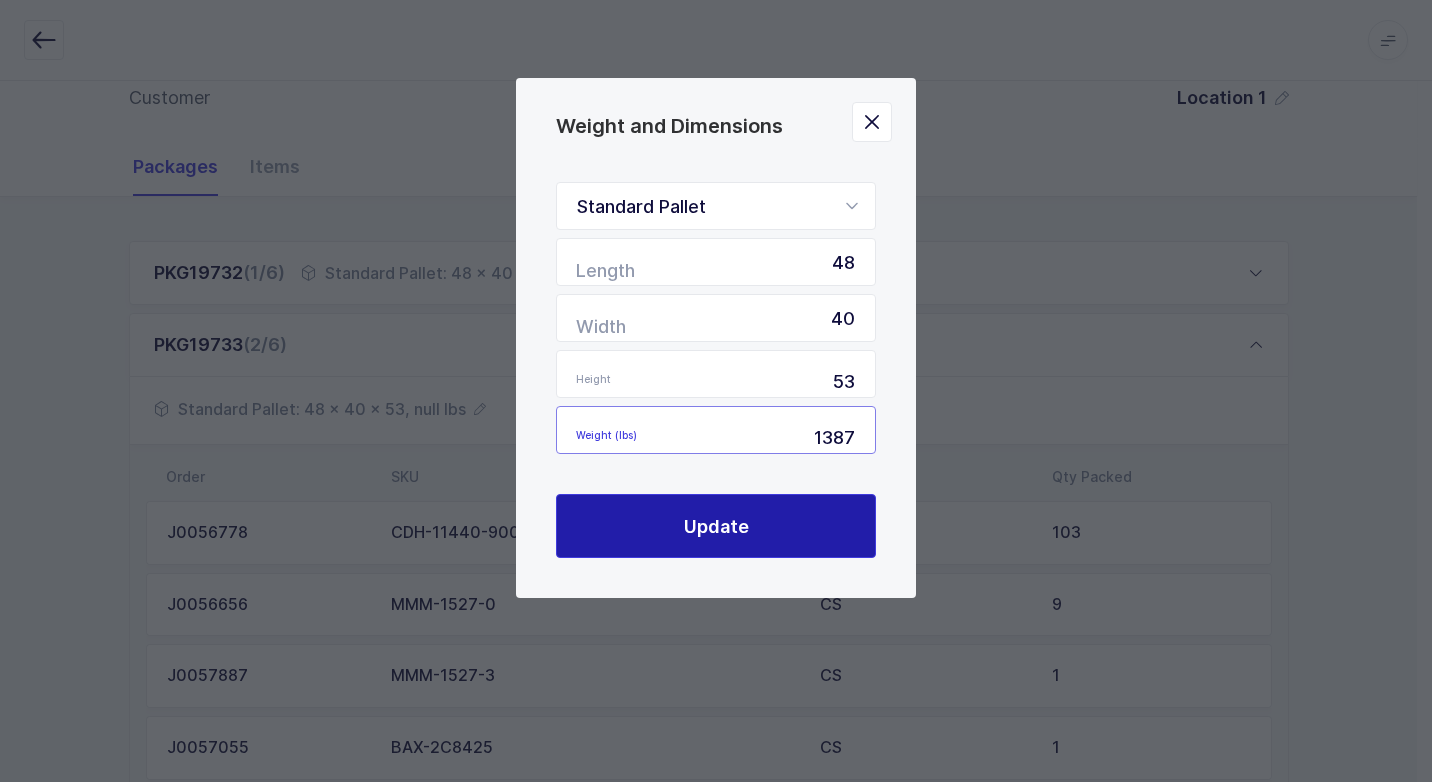 type on "1387" 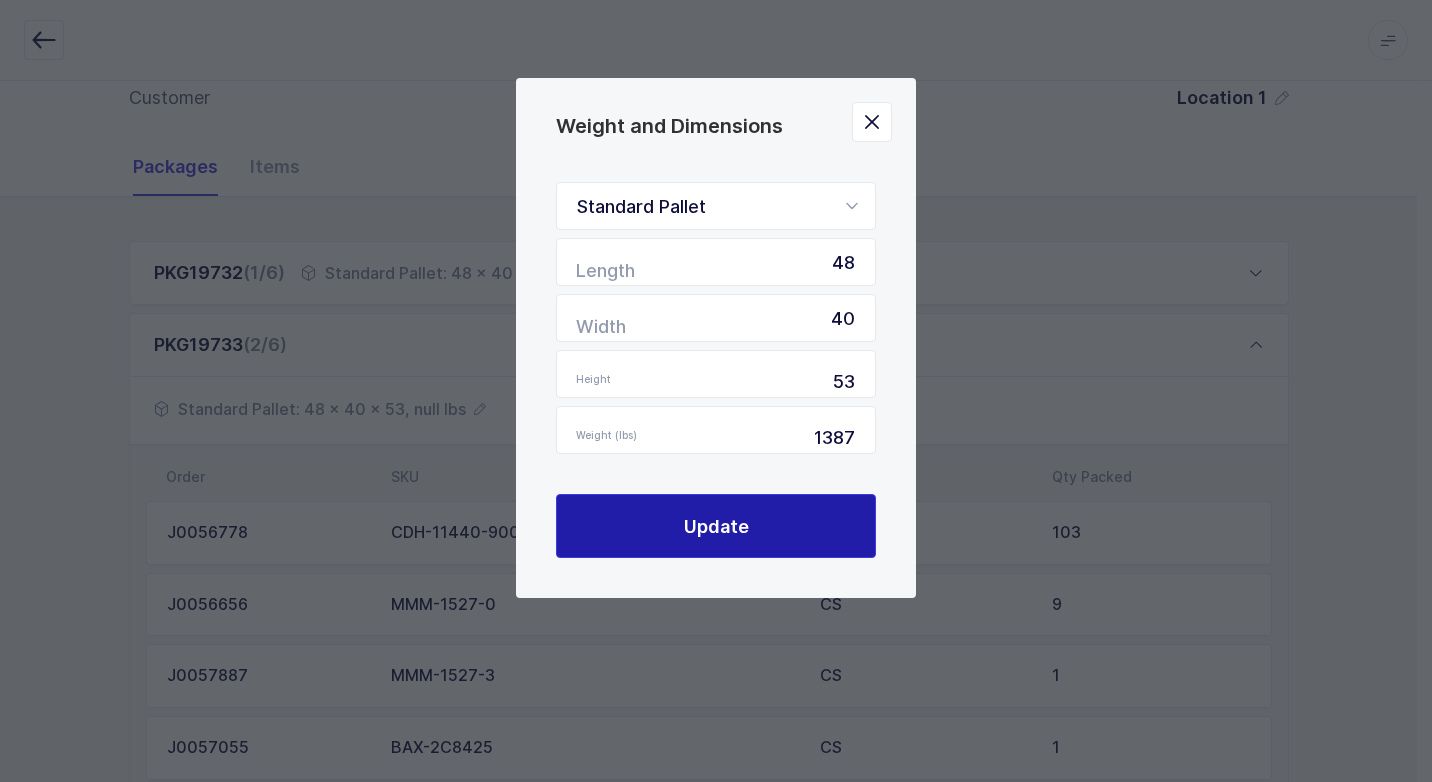 click on "Update" at bounding box center (716, 526) 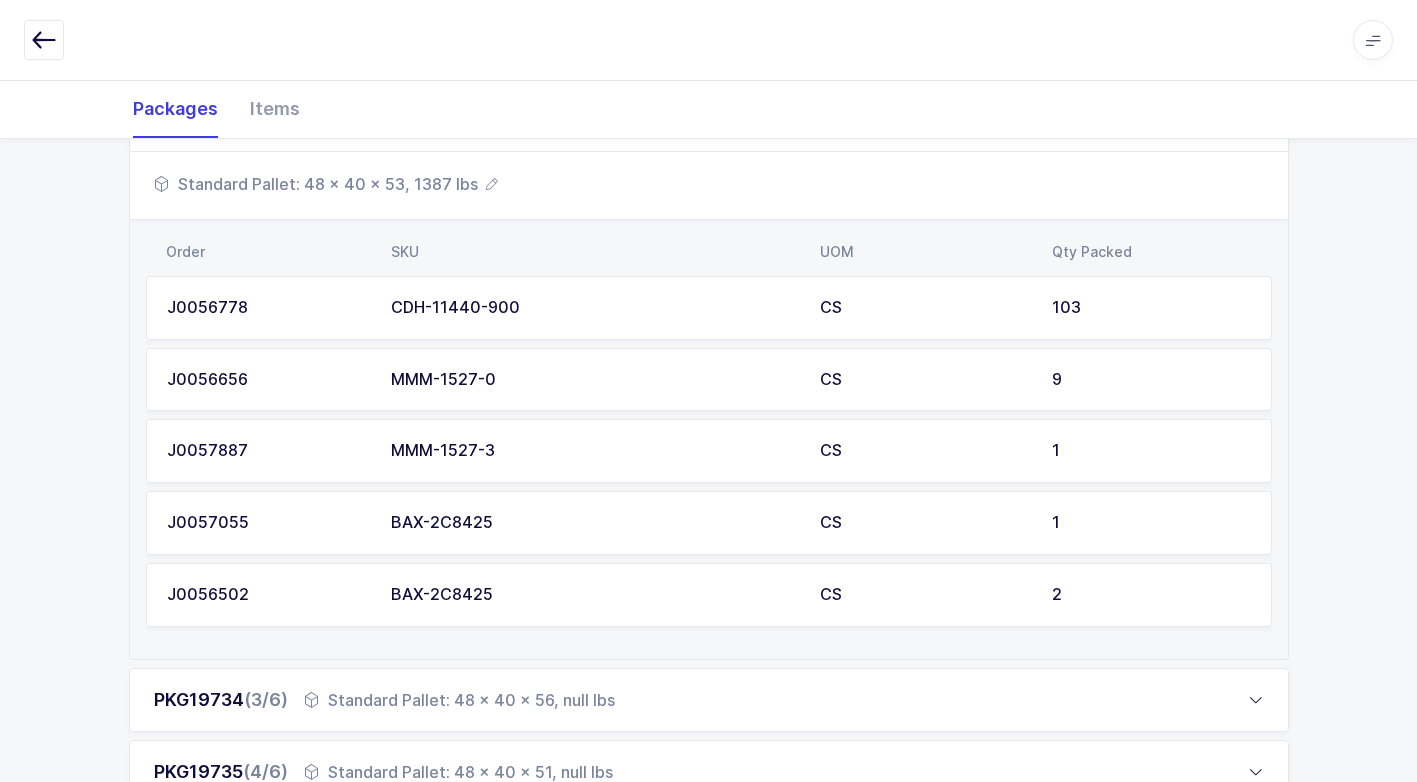 scroll, scrollTop: 502, scrollLeft: 0, axis: vertical 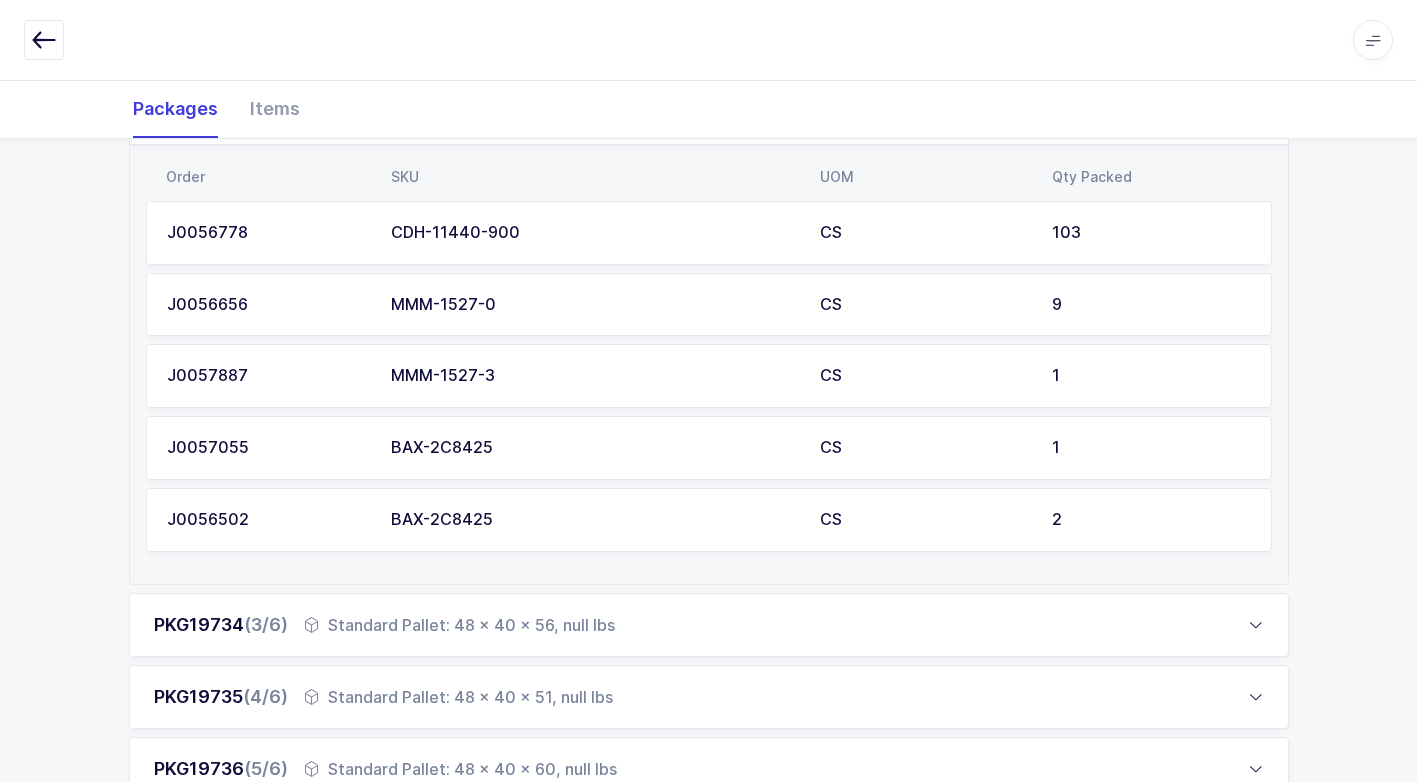 click on "Standard Pallet: 48 x 40 x 56, null lbs" at bounding box center [459, 625] 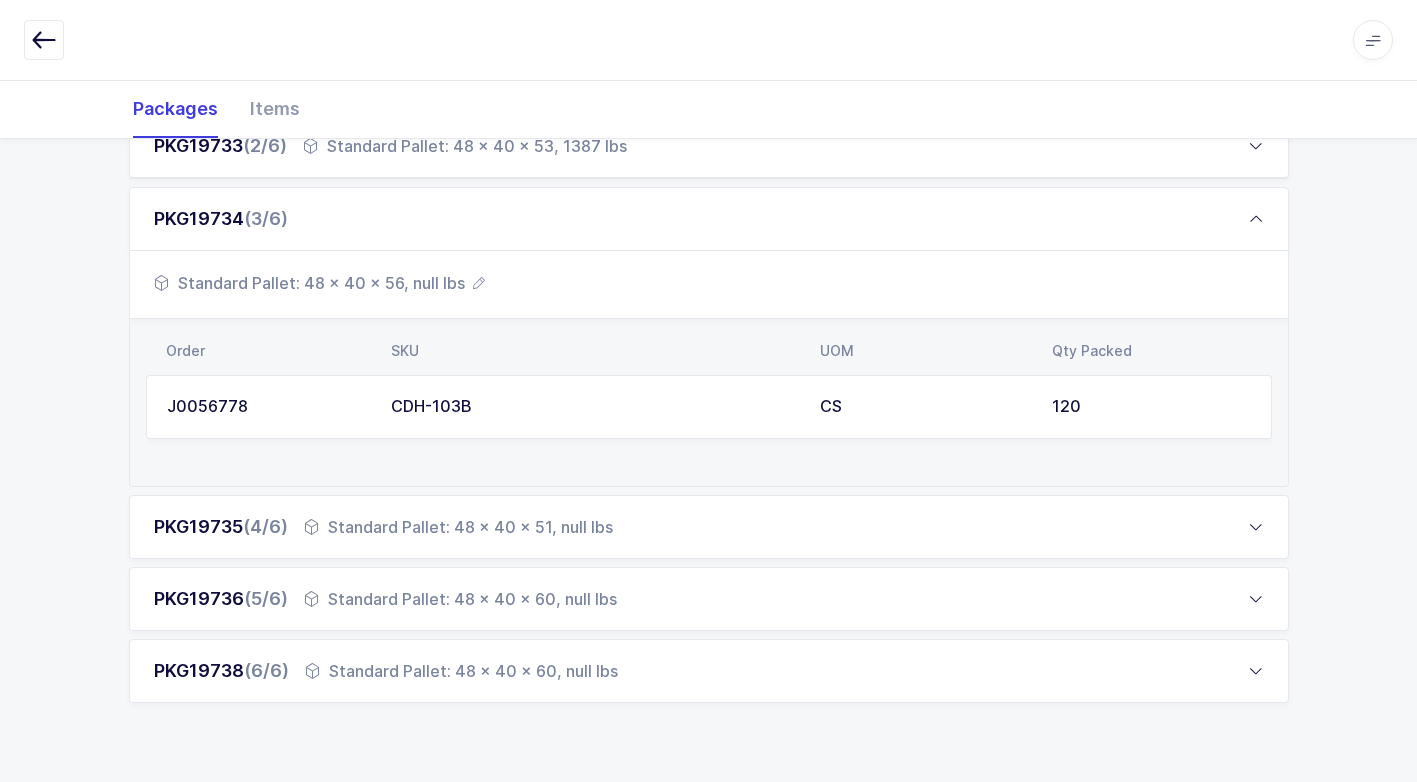 scroll, scrollTop: 385, scrollLeft: 0, axis: vertical 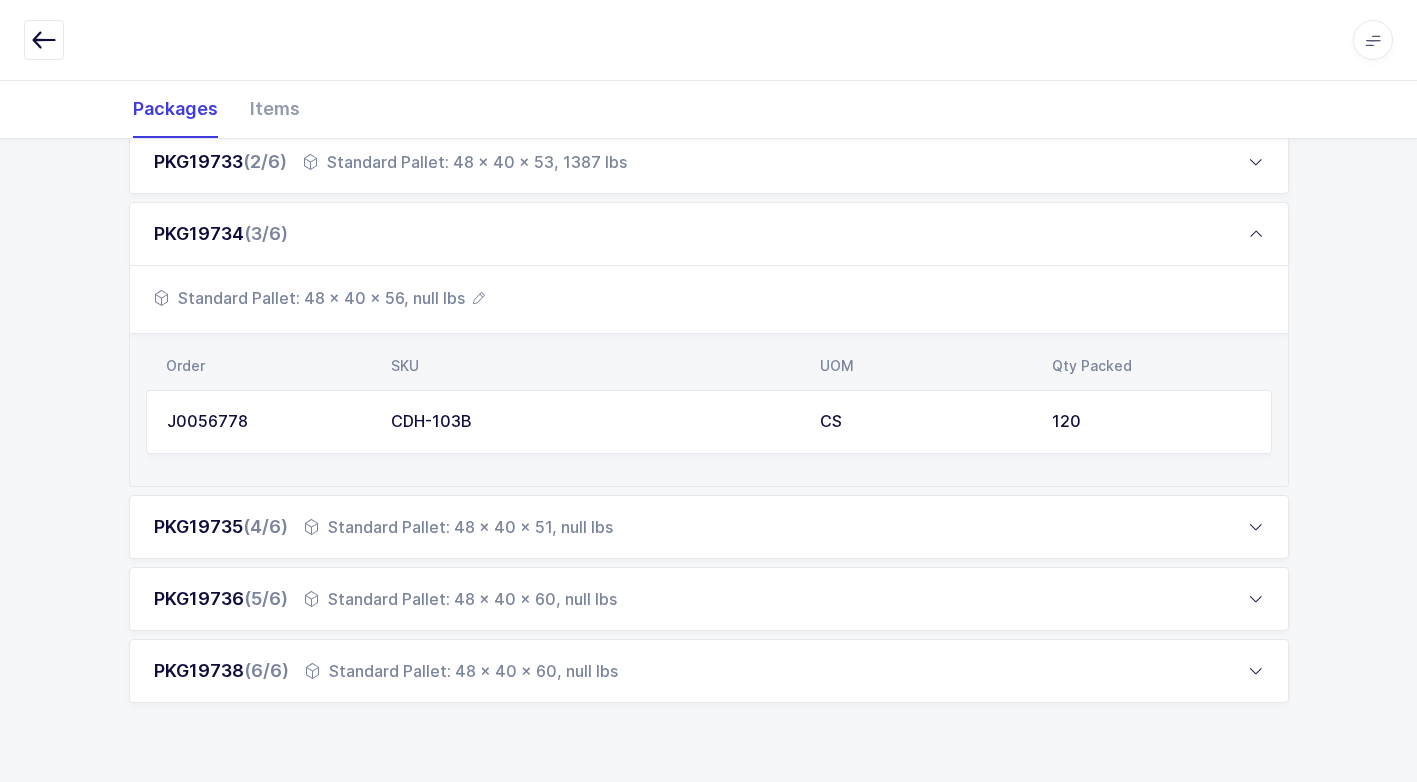 click on "Standard Pallet: 48 x 40 x 56, null lbs" at bounding box center [319, 298] 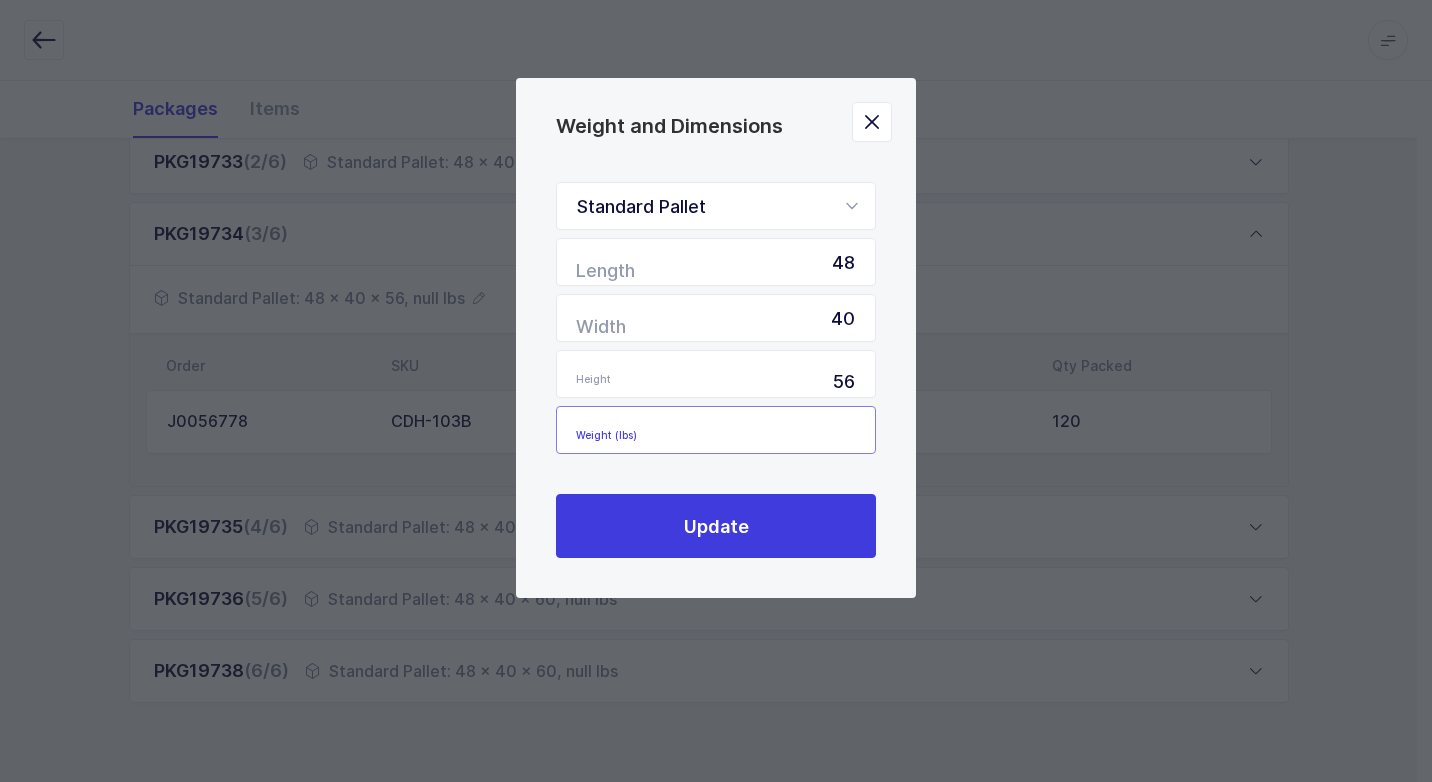click at bounding box center [716, 430] 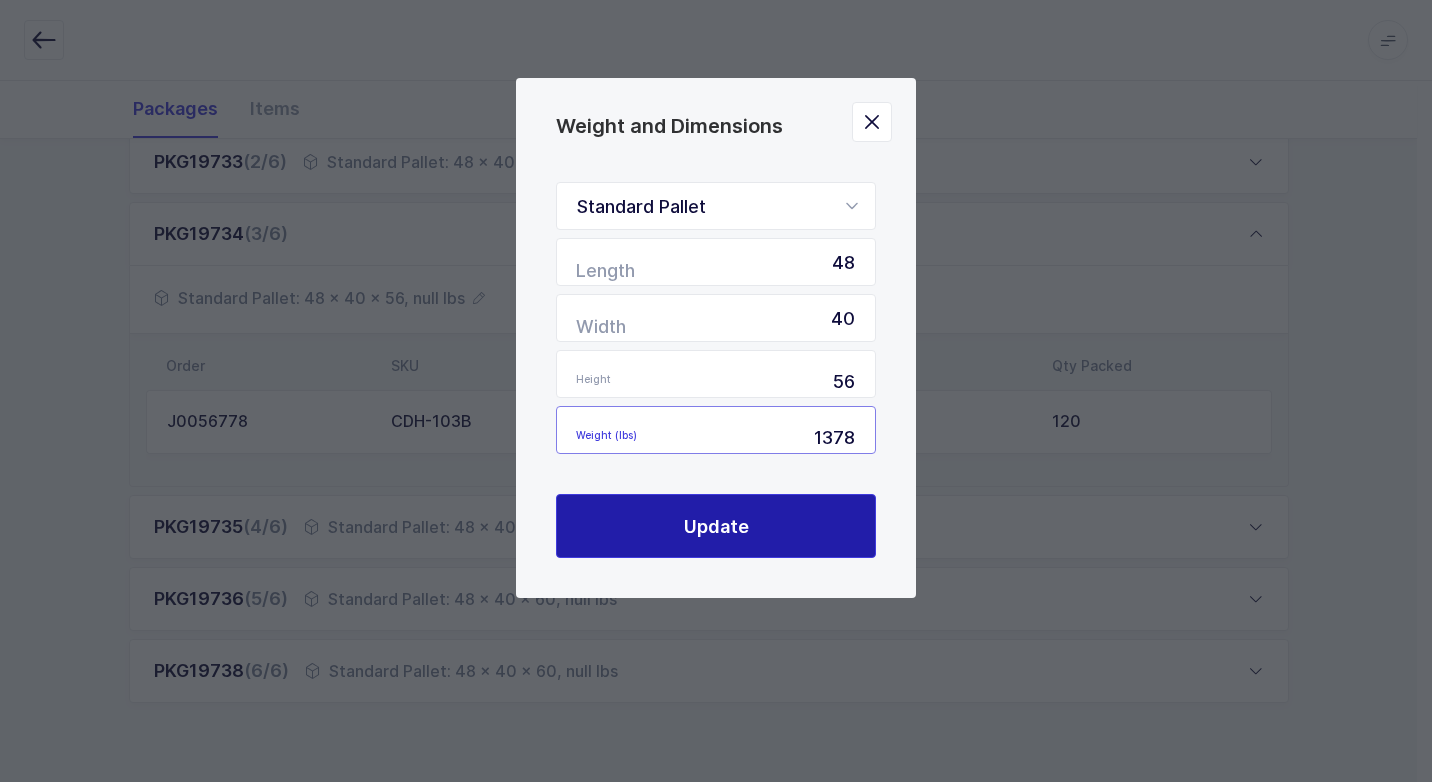 type on "1378" 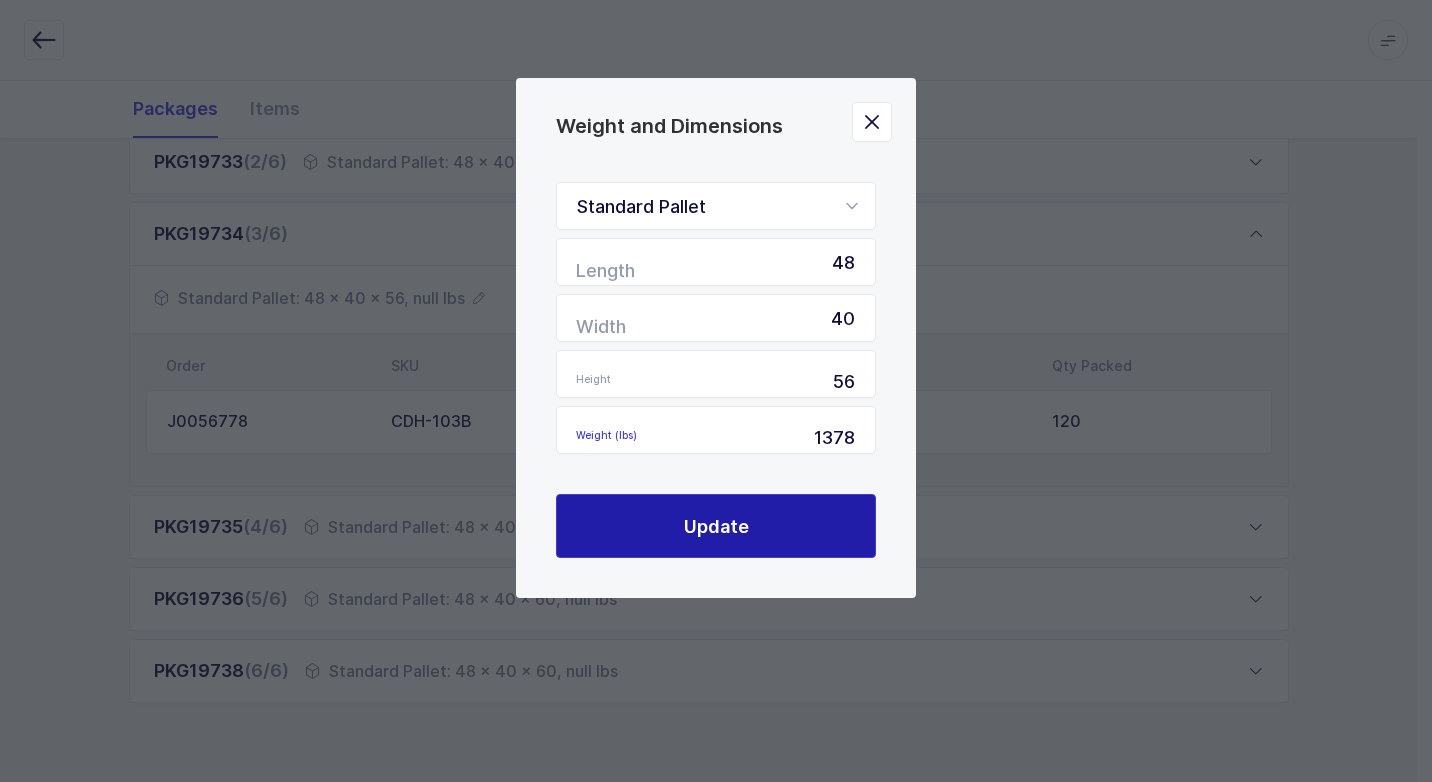 click on "Update" at bounding box center [716, 526] 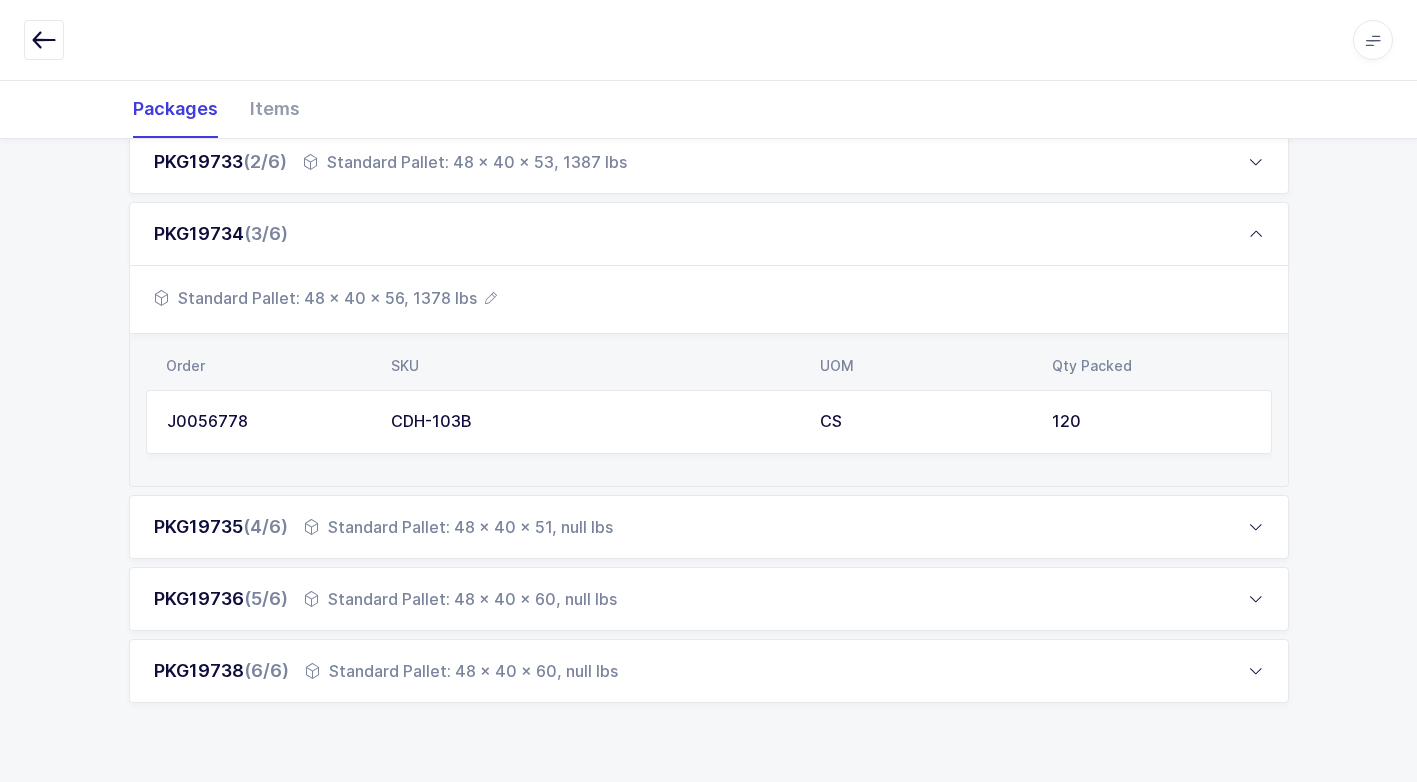 click on "Standard Pallet: 48 x 40 x 51, null lbs" at bounding box center [458, 527] 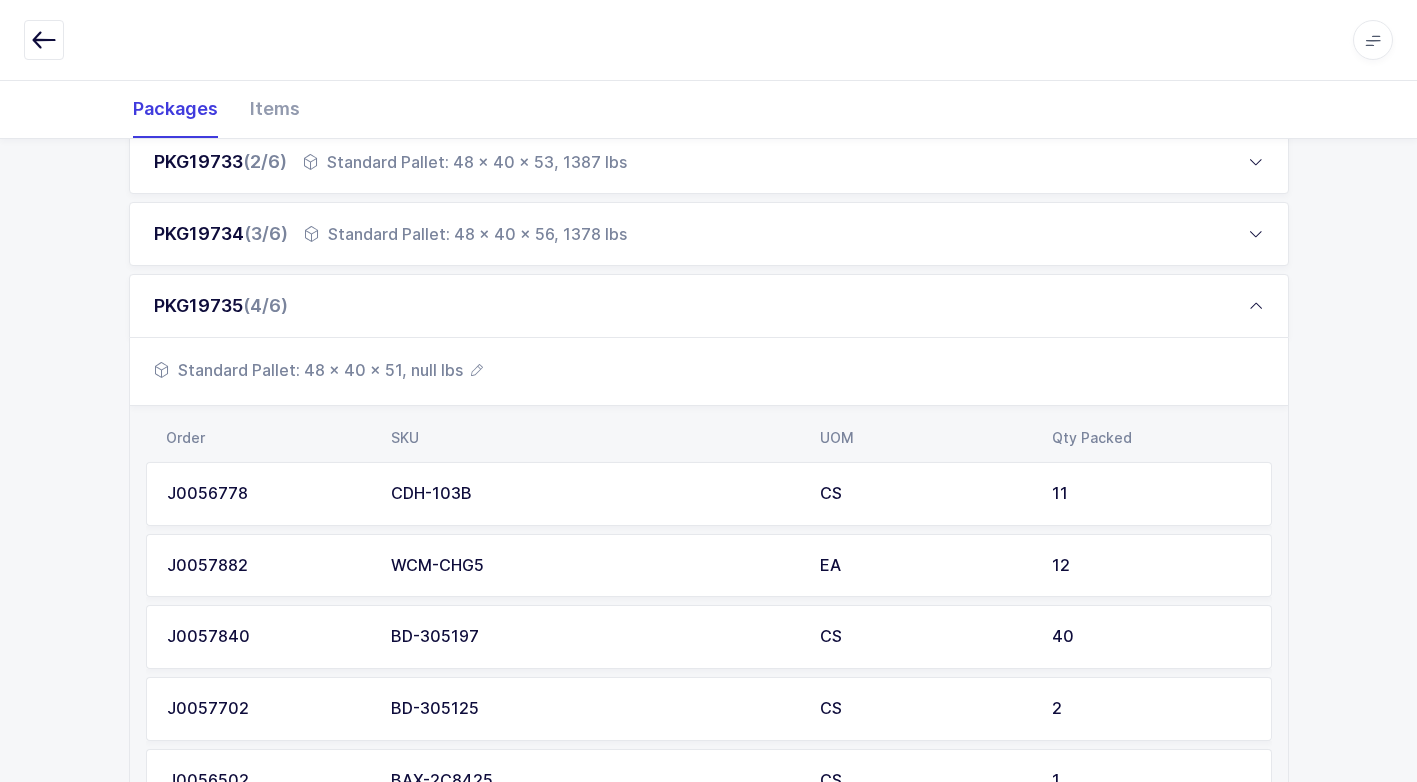 click on "Standard Pallet: 48 x 40 x 51, null lbs" at bounding box center [318, 370] 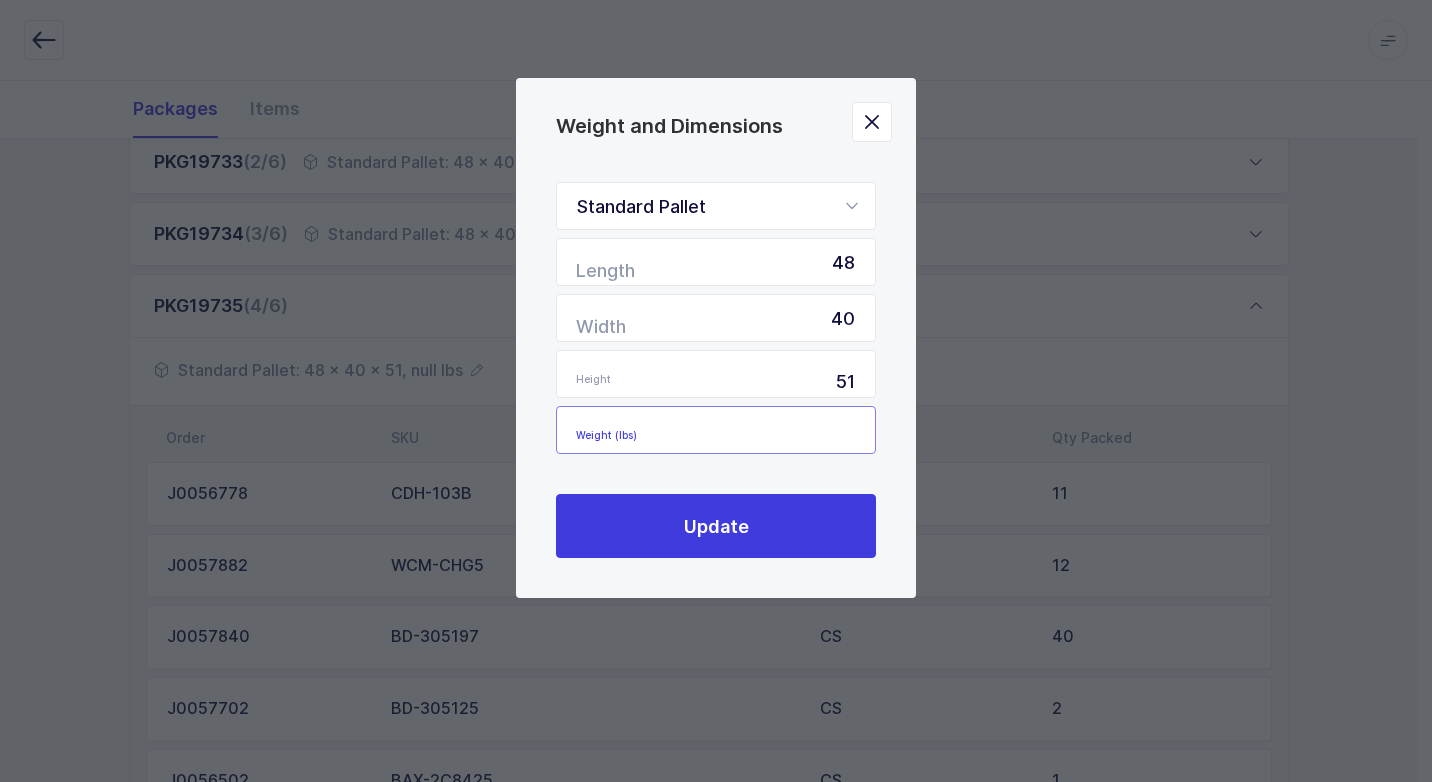 click at bounding box center [716, 430] 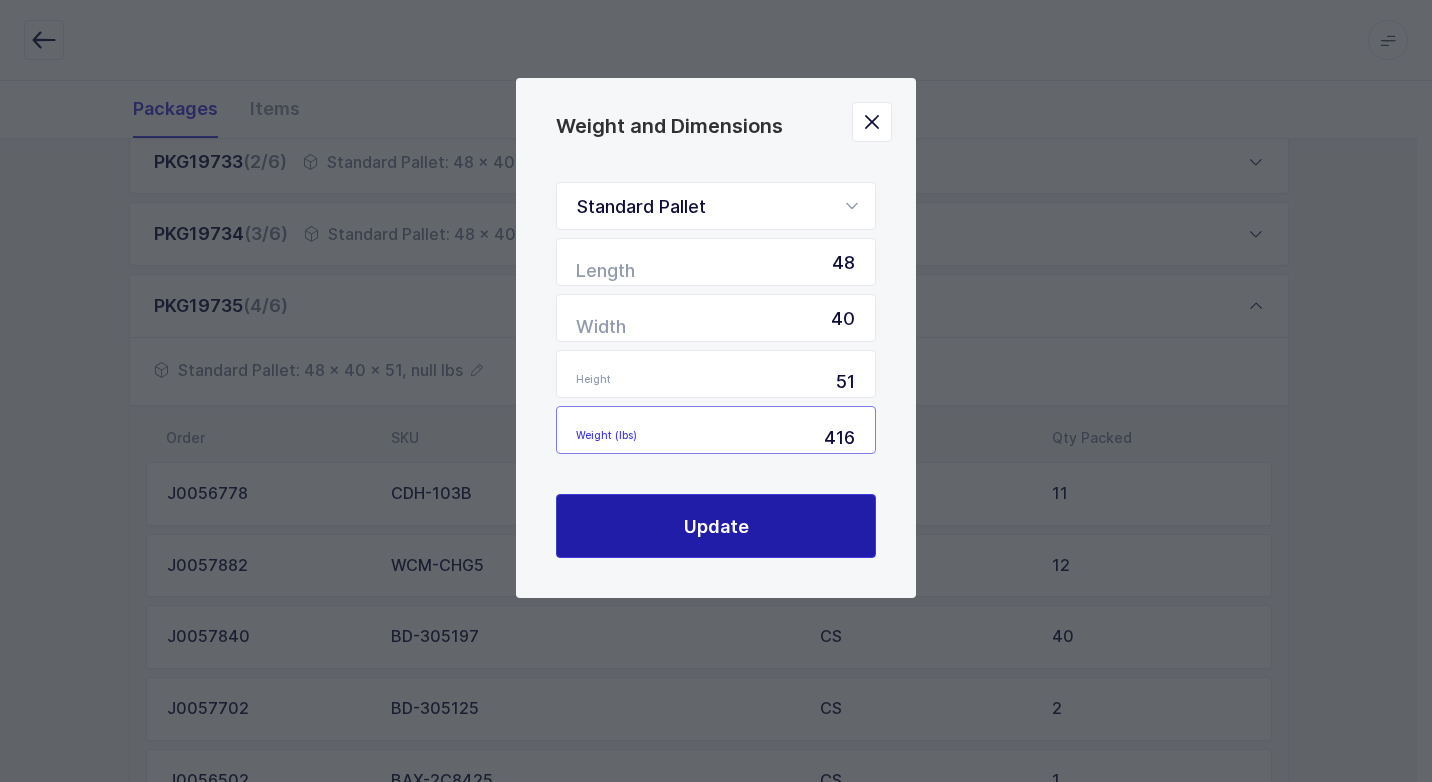 type on "416" 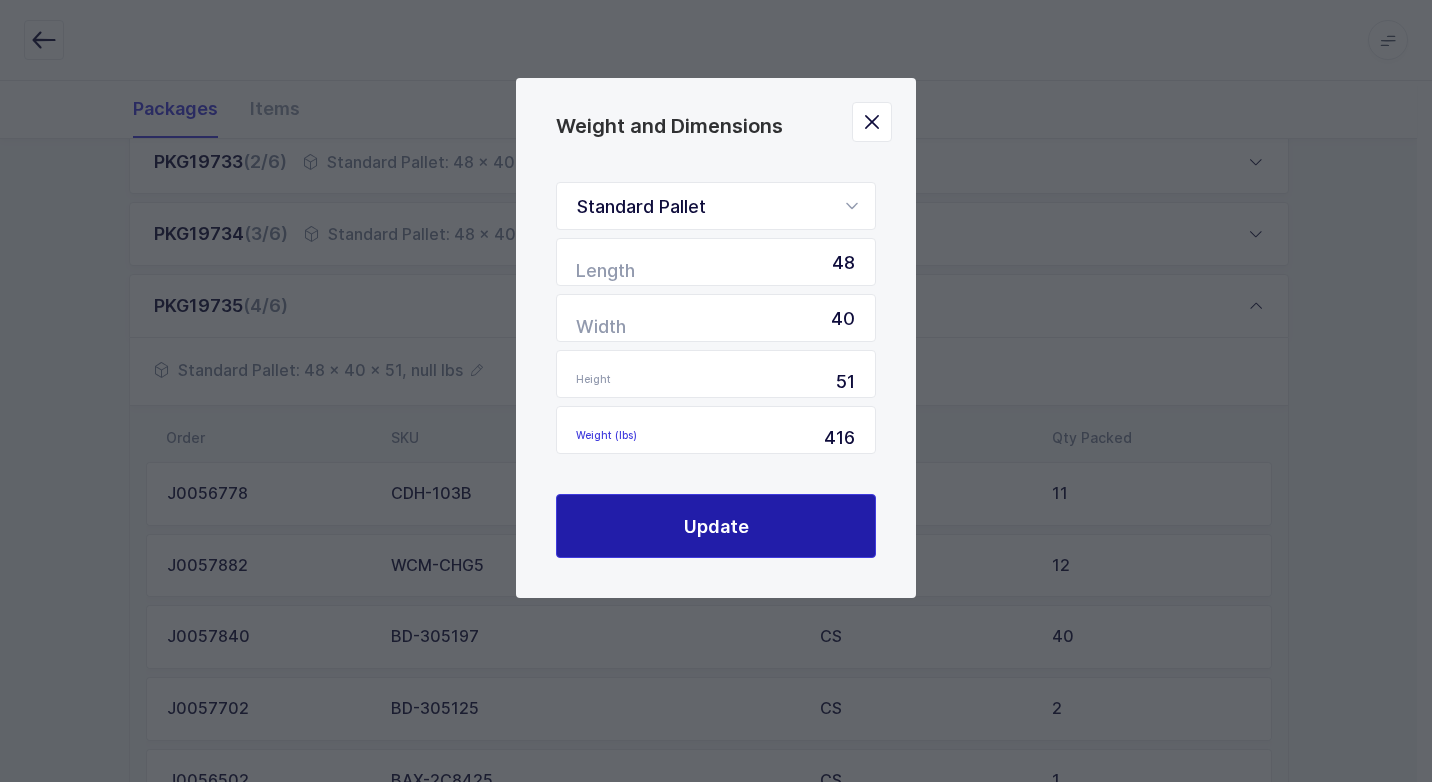 click on "Update" at bounding box center (716, 526) 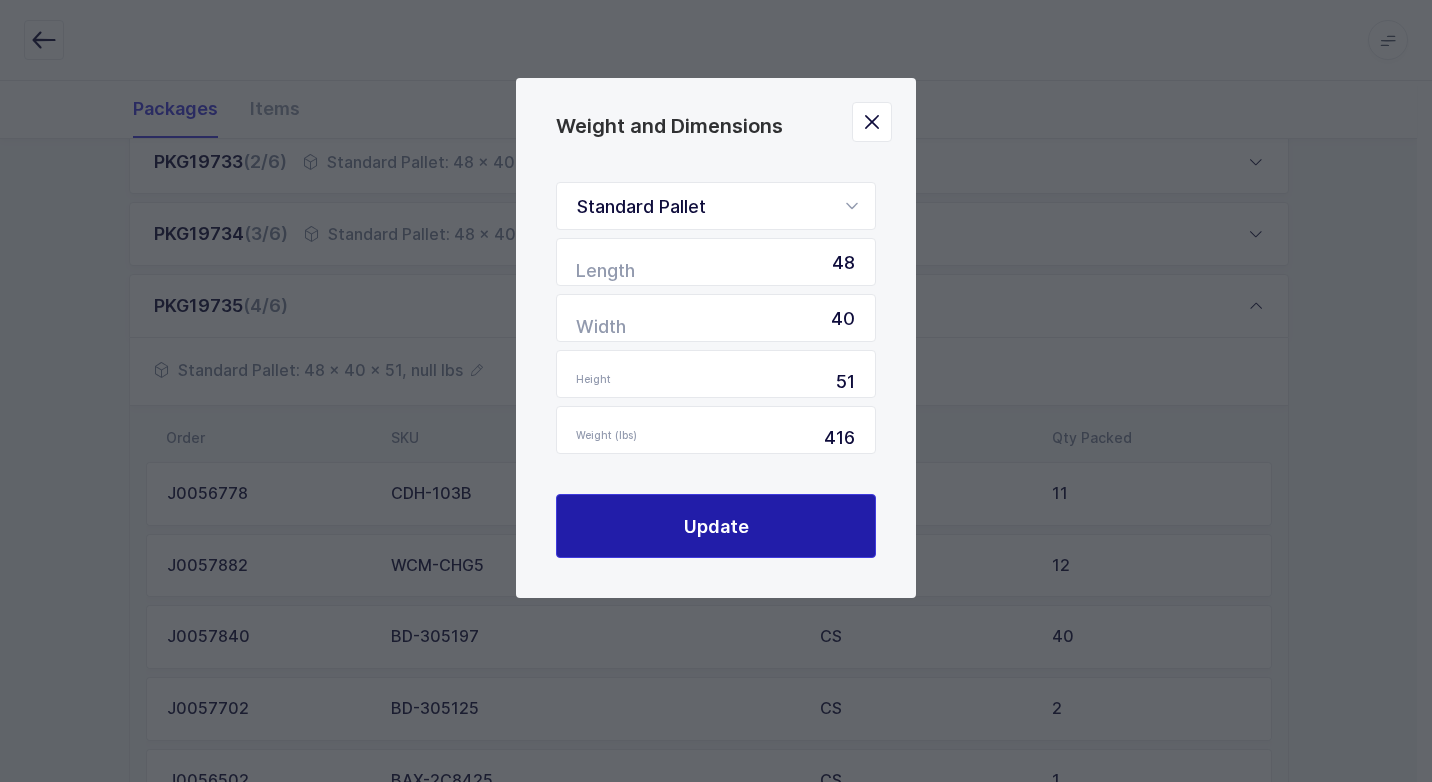 click on "Update" at bounding box center [716, 526] 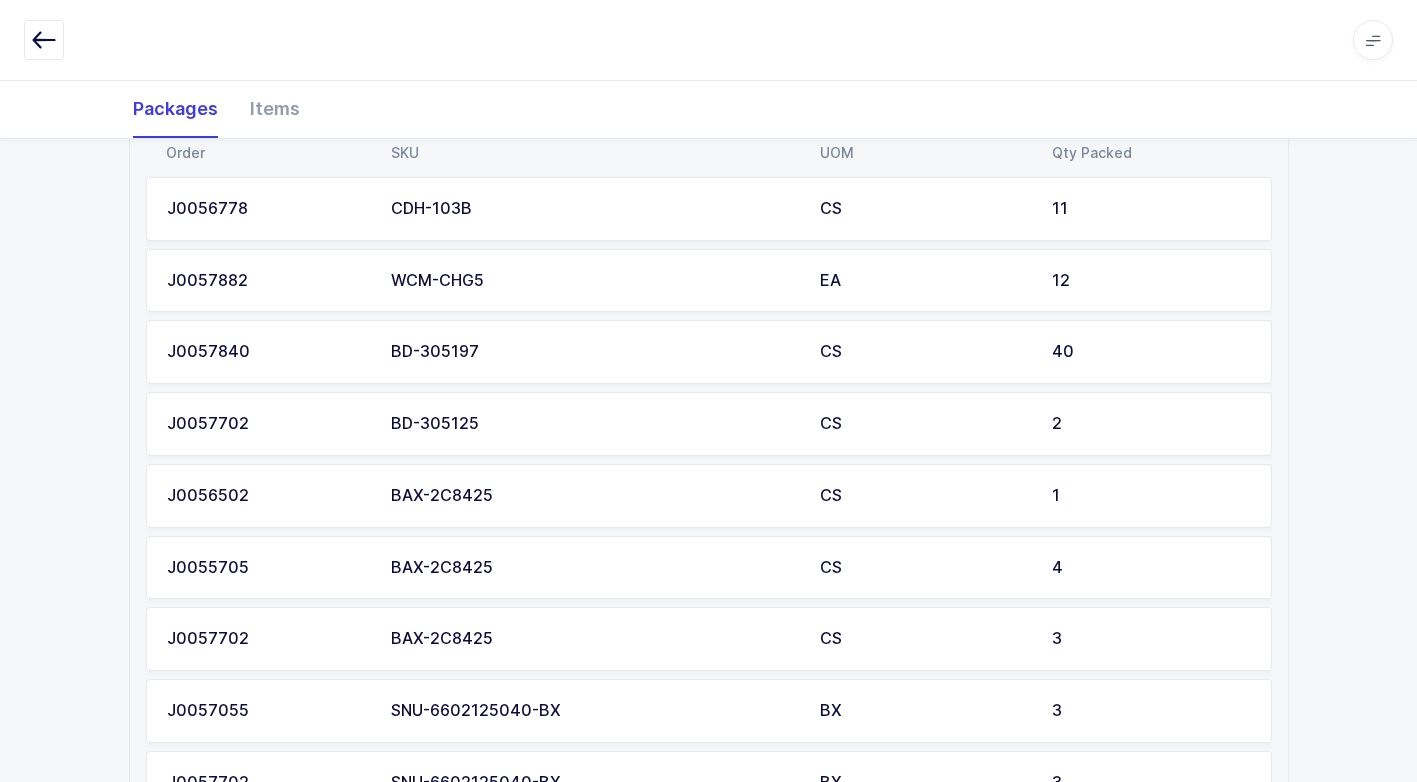 scroll, scrollTop: 1102, scrollLeft: 0, axis: vertical 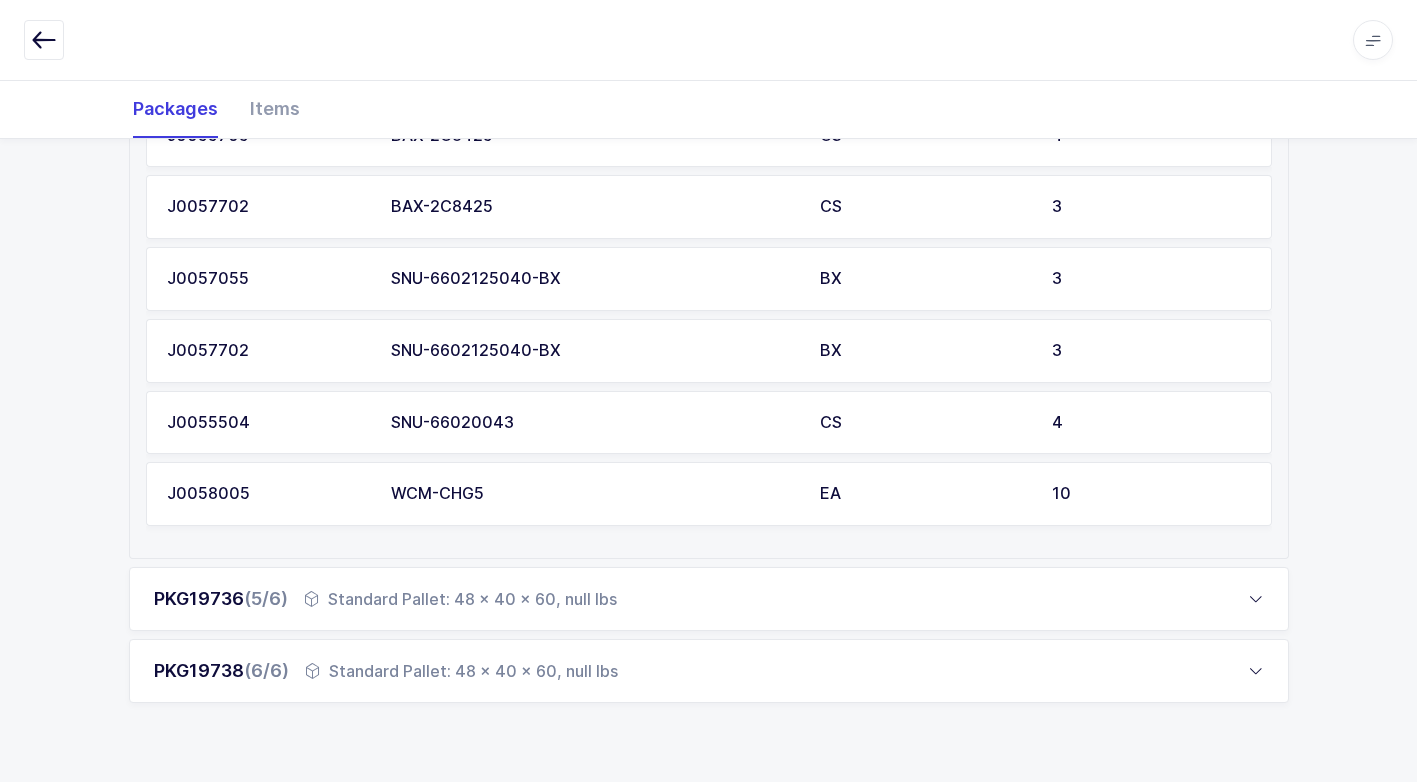 click on "Standard Pallet: 48 x 40 x 60, null lbs" at bounding box center [460, 599] 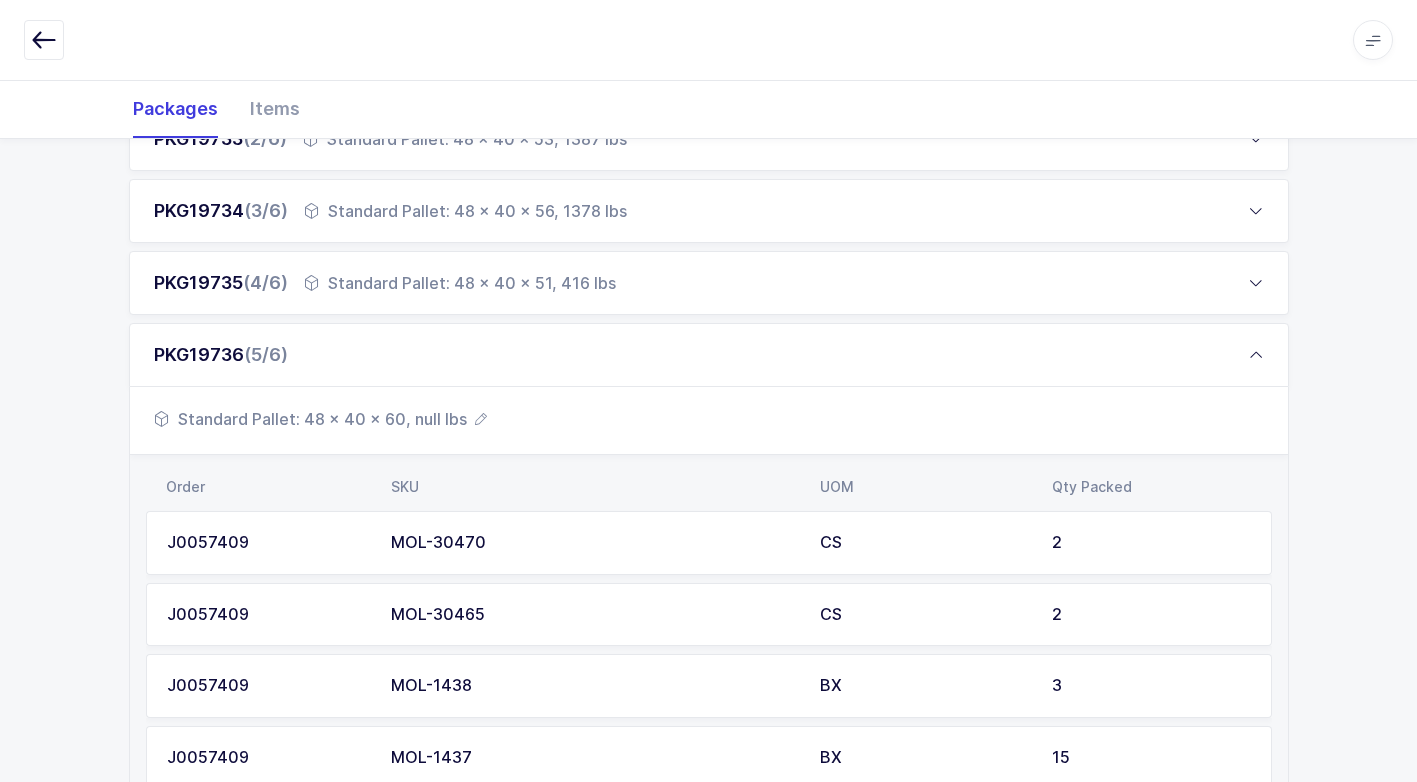 scroll, scrollTop: 401, scrollLeft: 0, axis: vertical 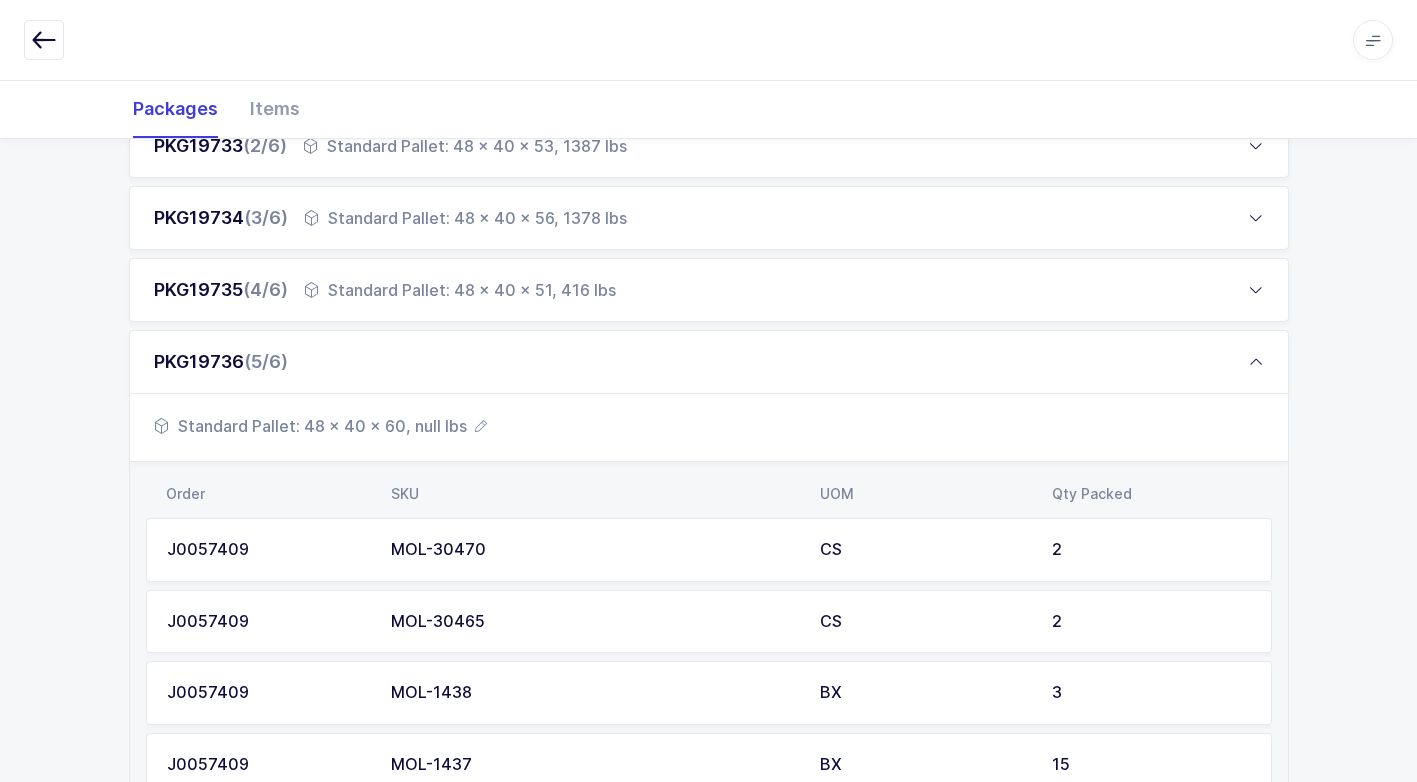 click on "Standard Pallet: 48 x 40 x 60, null lbs" at bounding box center (320, 426) 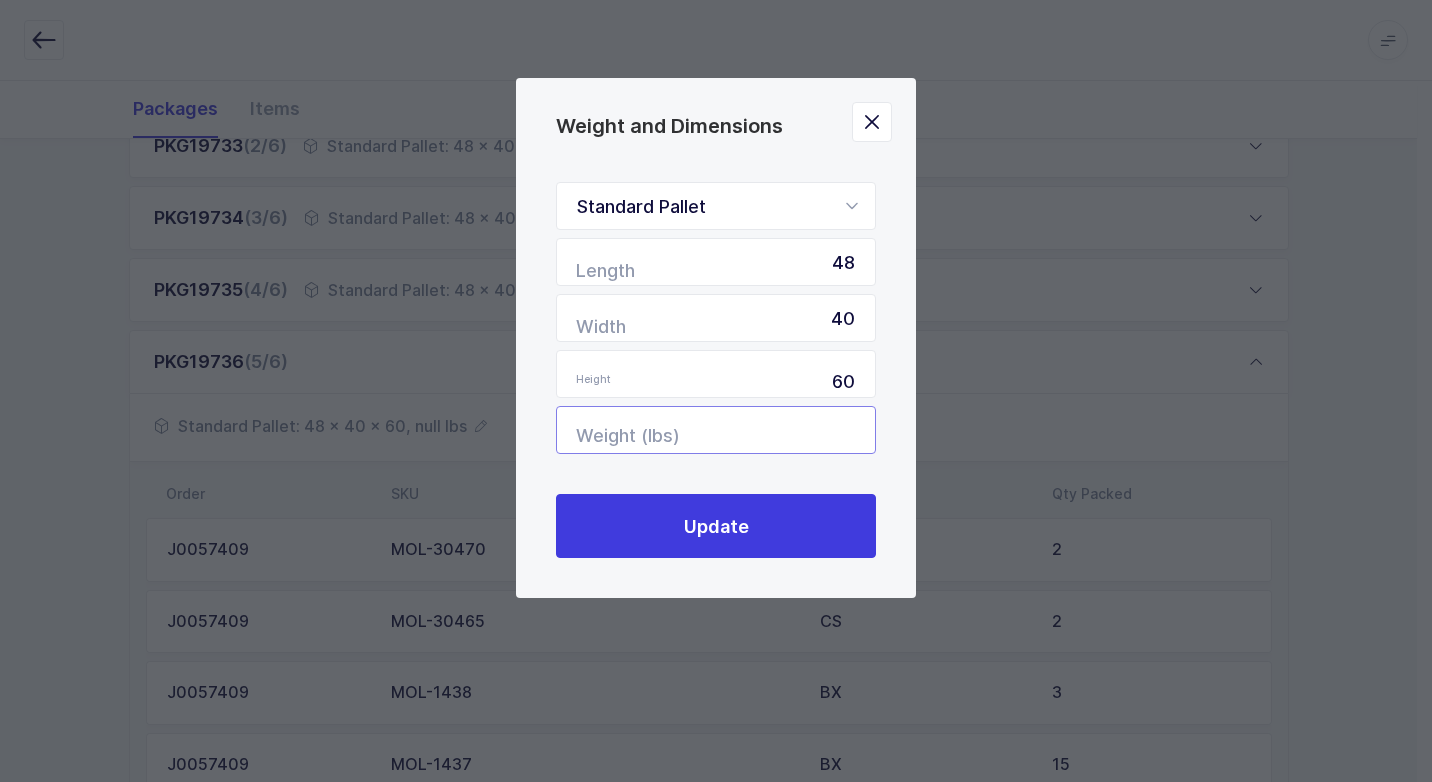 click at bounding box center [716, 430] 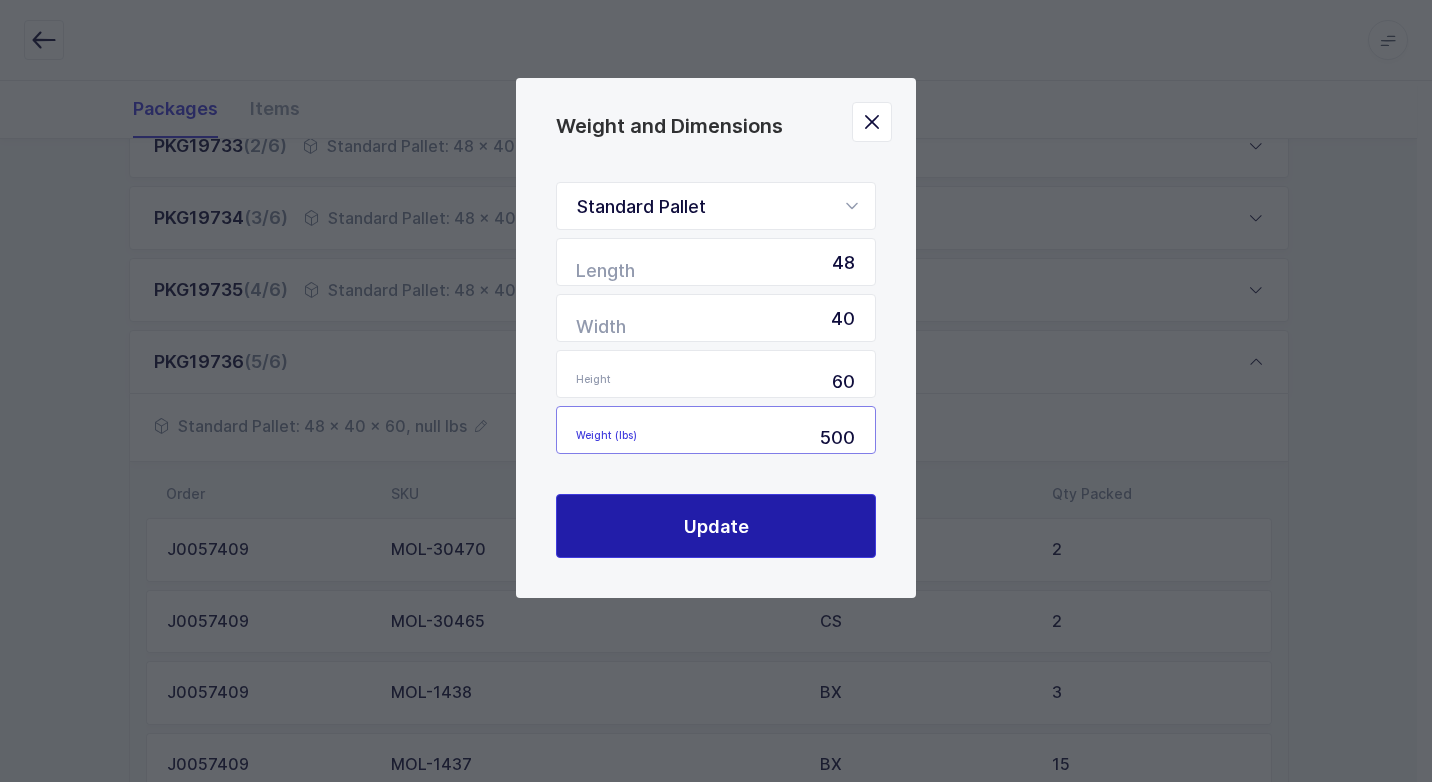 type on "500" 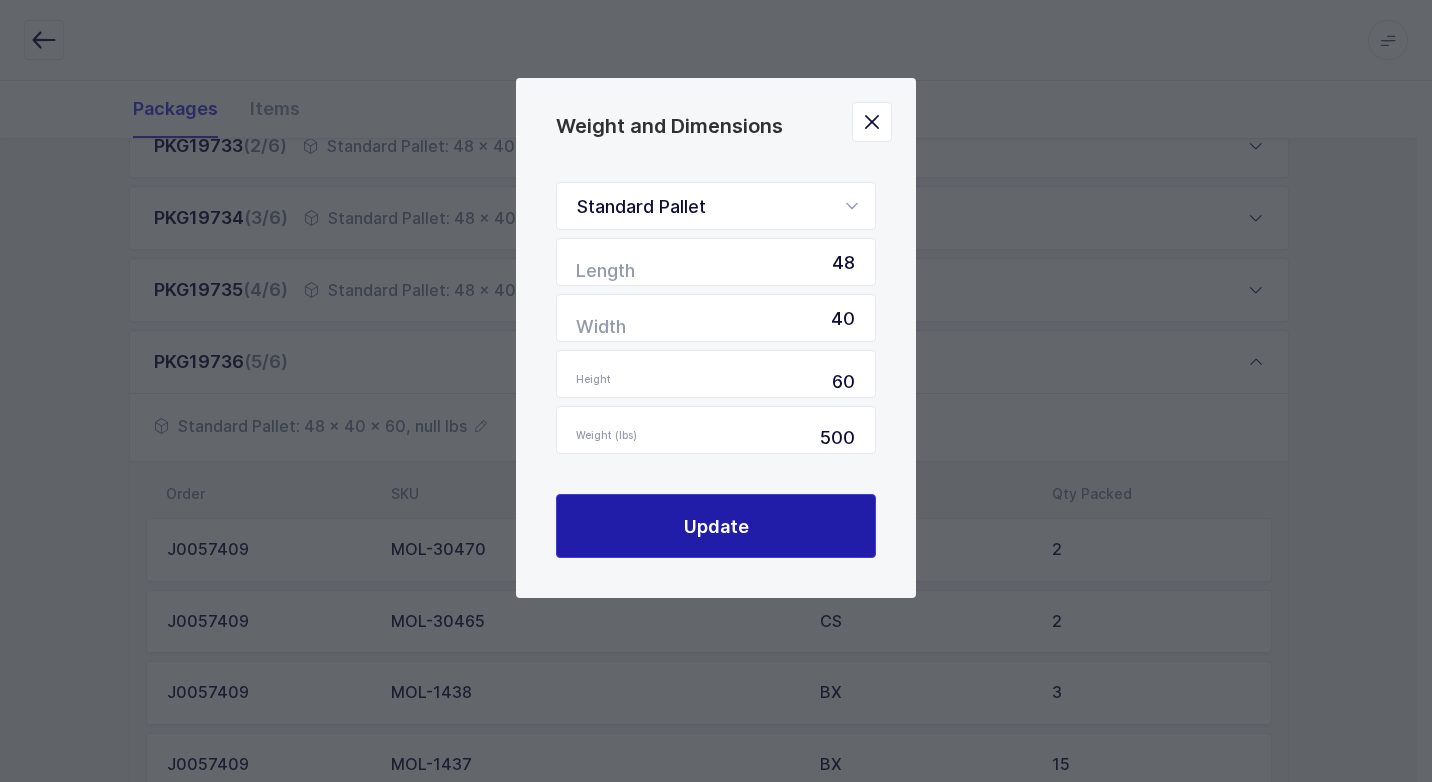 click on "Update" at bounding box center (716, 526) 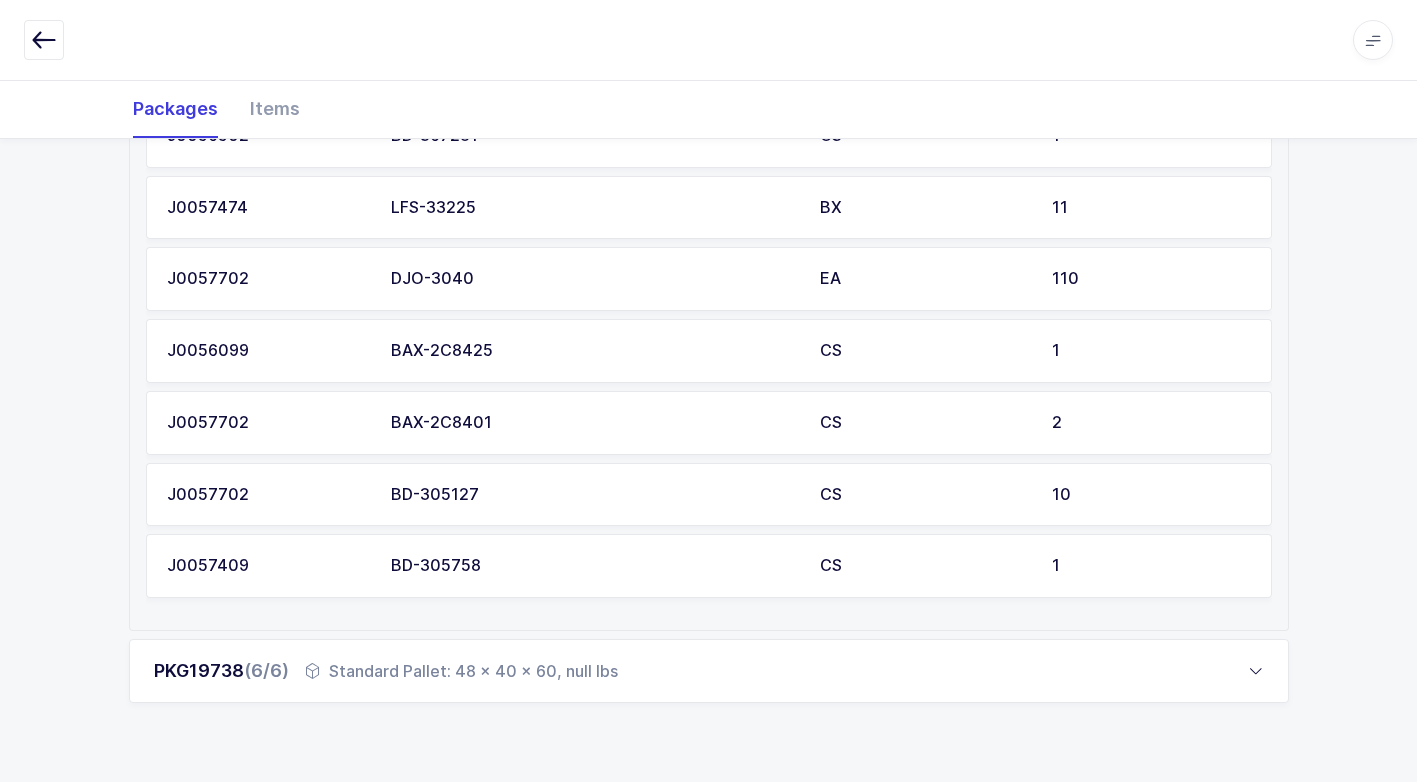 click on "Standard Pallet: 48 x 40 x 60, null lbs" at bounding box center (461, 671) 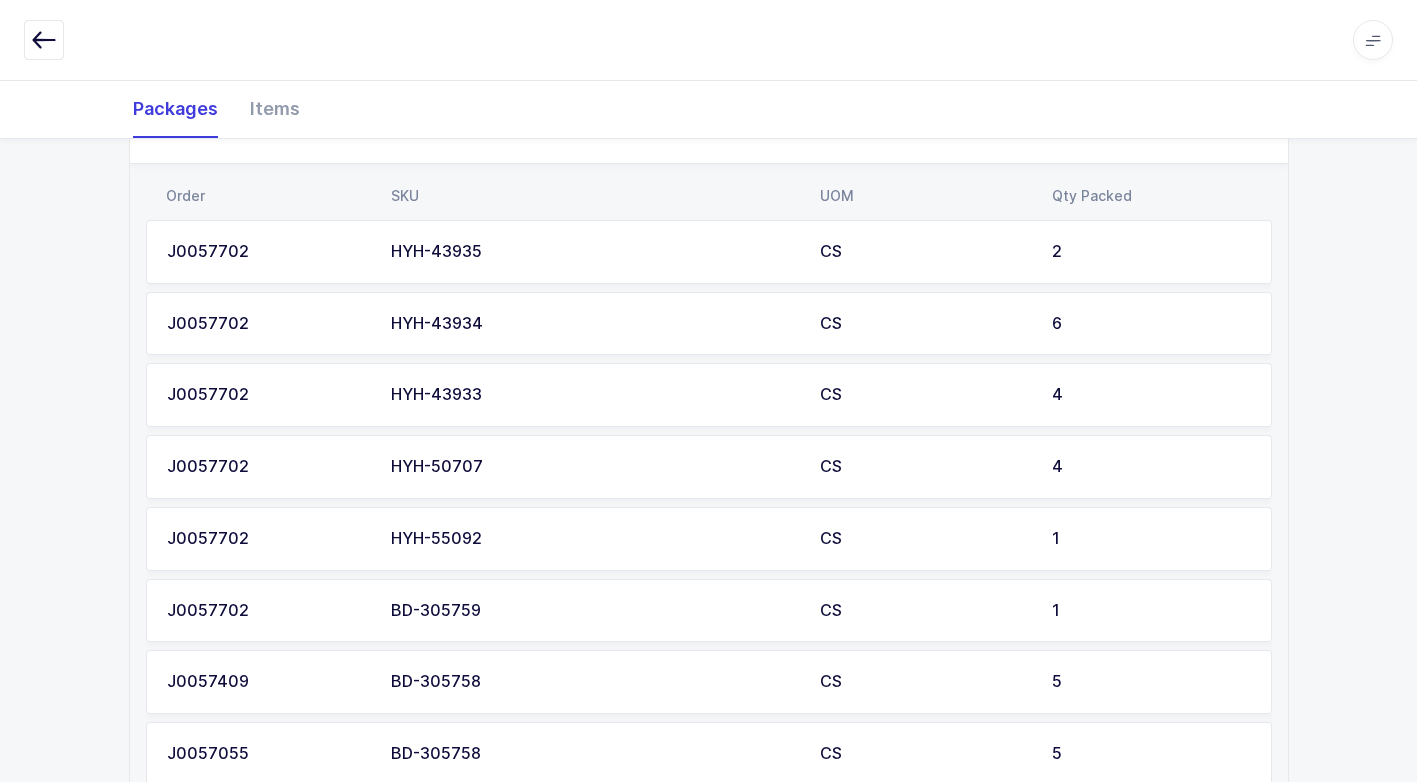 scroll, scrollTop: 443, scrollLeft: 0, axis: vertical 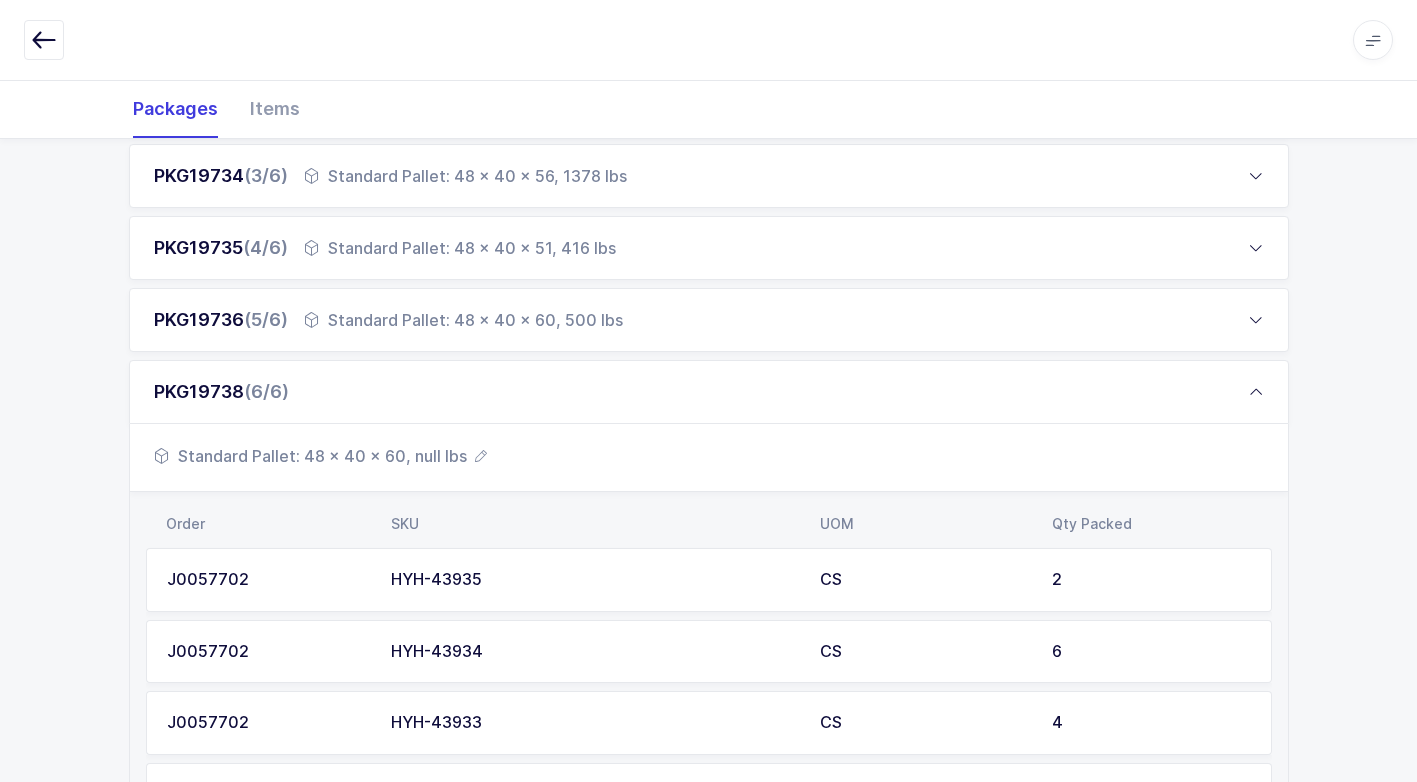 click on "Standard Pallet: 48 x 40 x 60, null lbs" at bounding box center [320, 456] 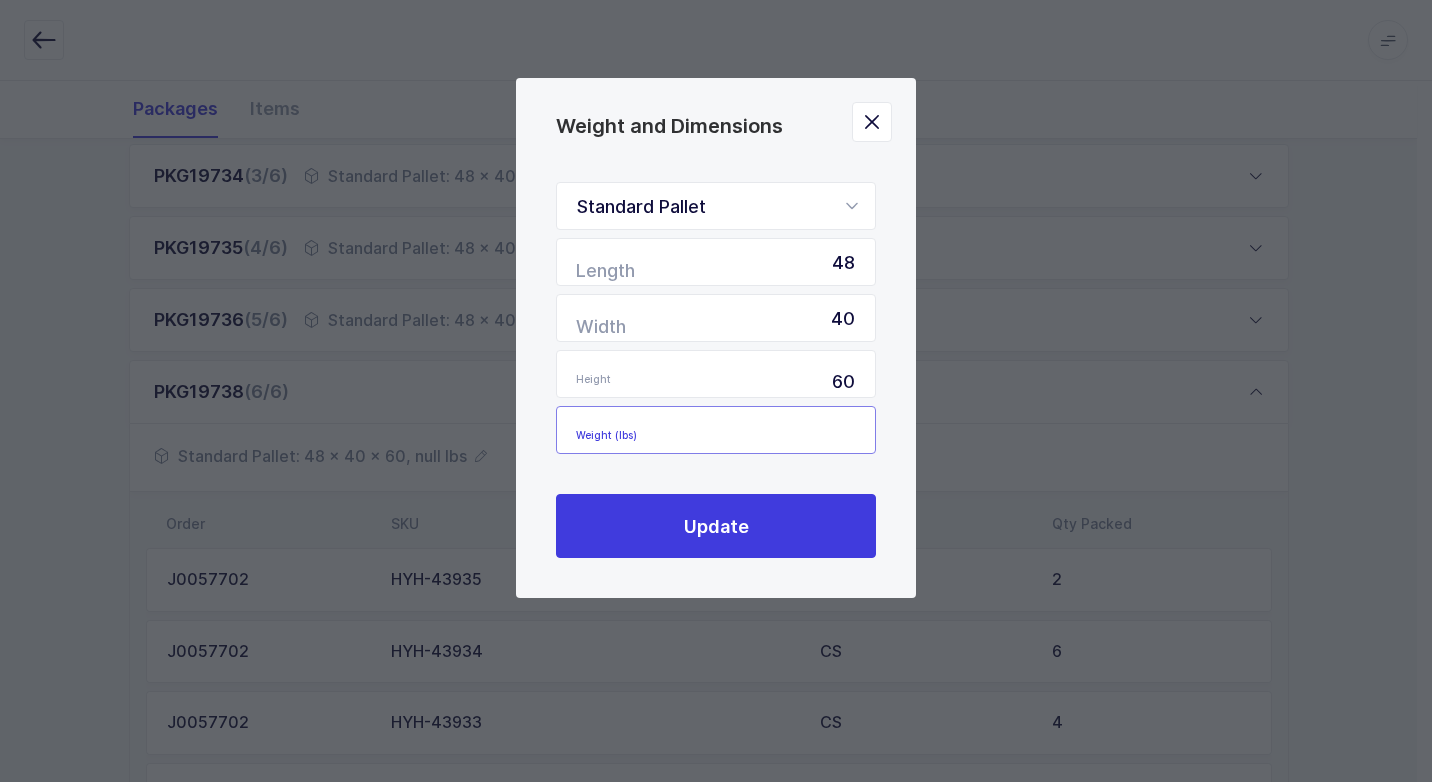 click at bounding box center [716, 430] 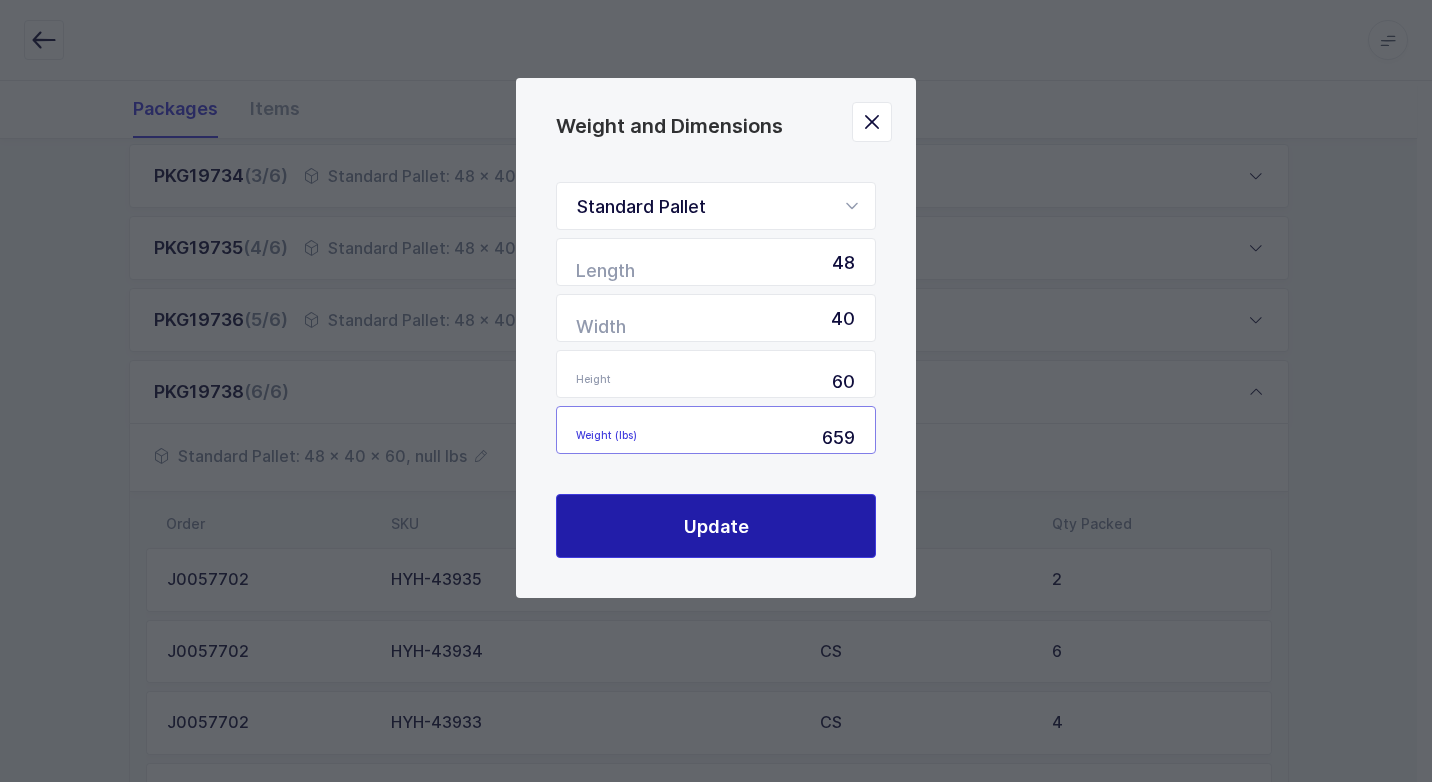 type on "659" 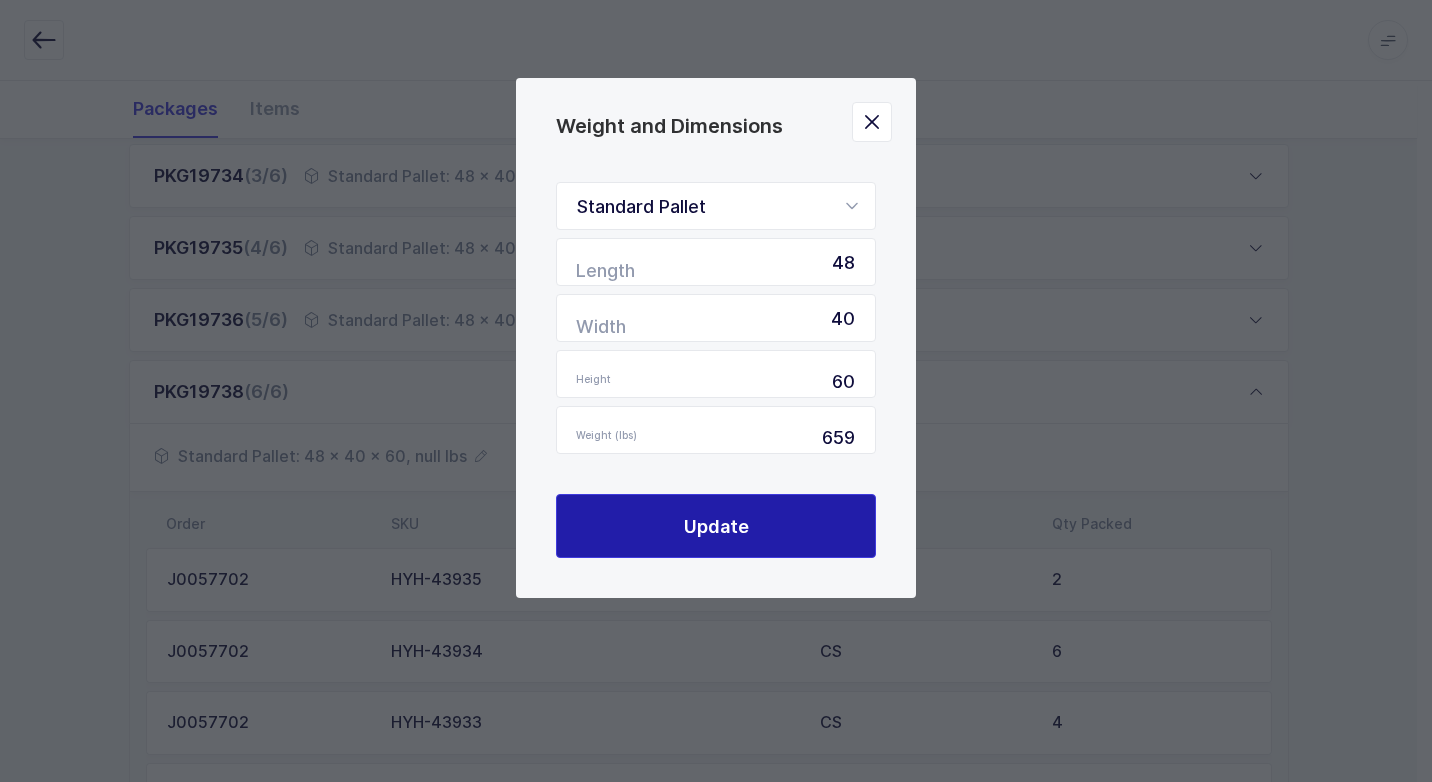click on "Update" at bounding box center [716, 526] 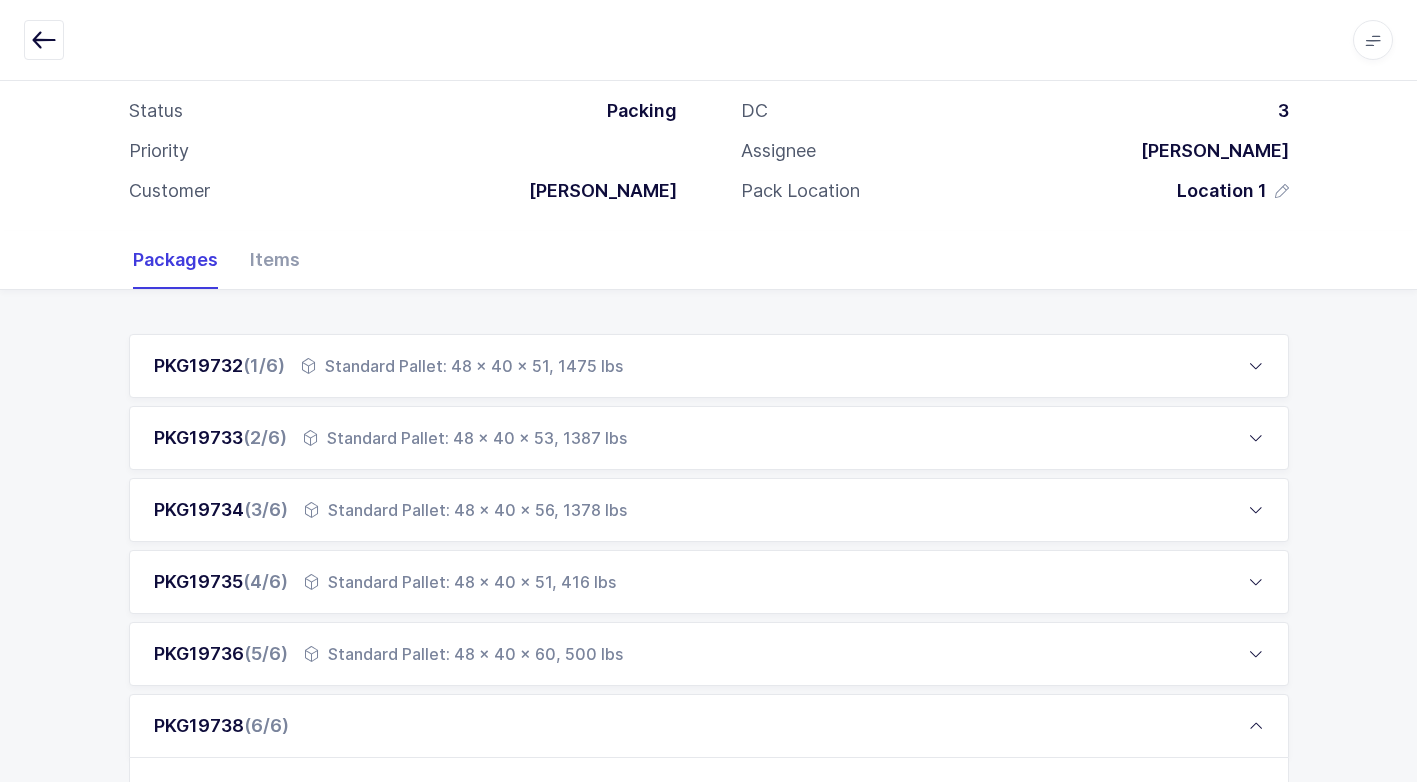scroll, scrollTop: 0, scrollLeft: 0, axis: both 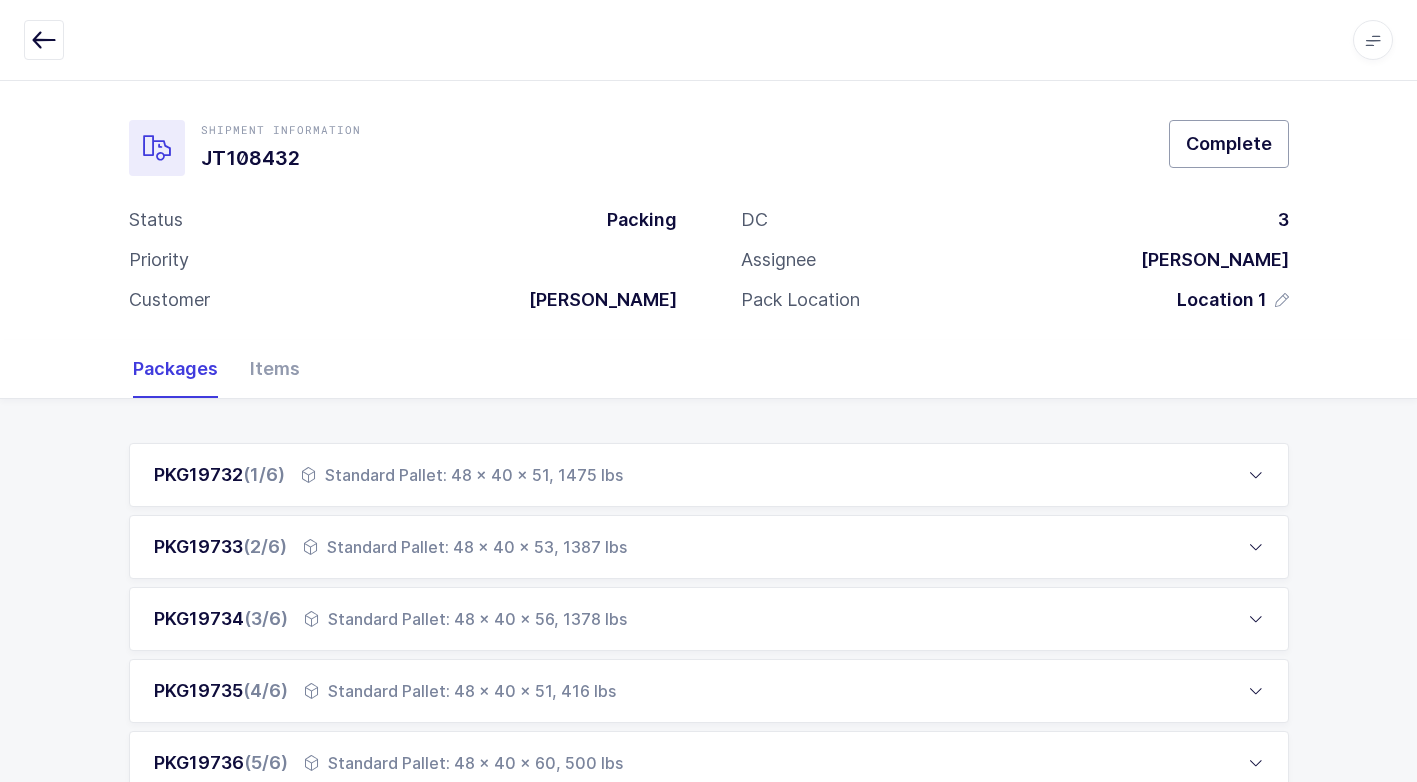 click on "Complete" at bounding box center [1229, 143] 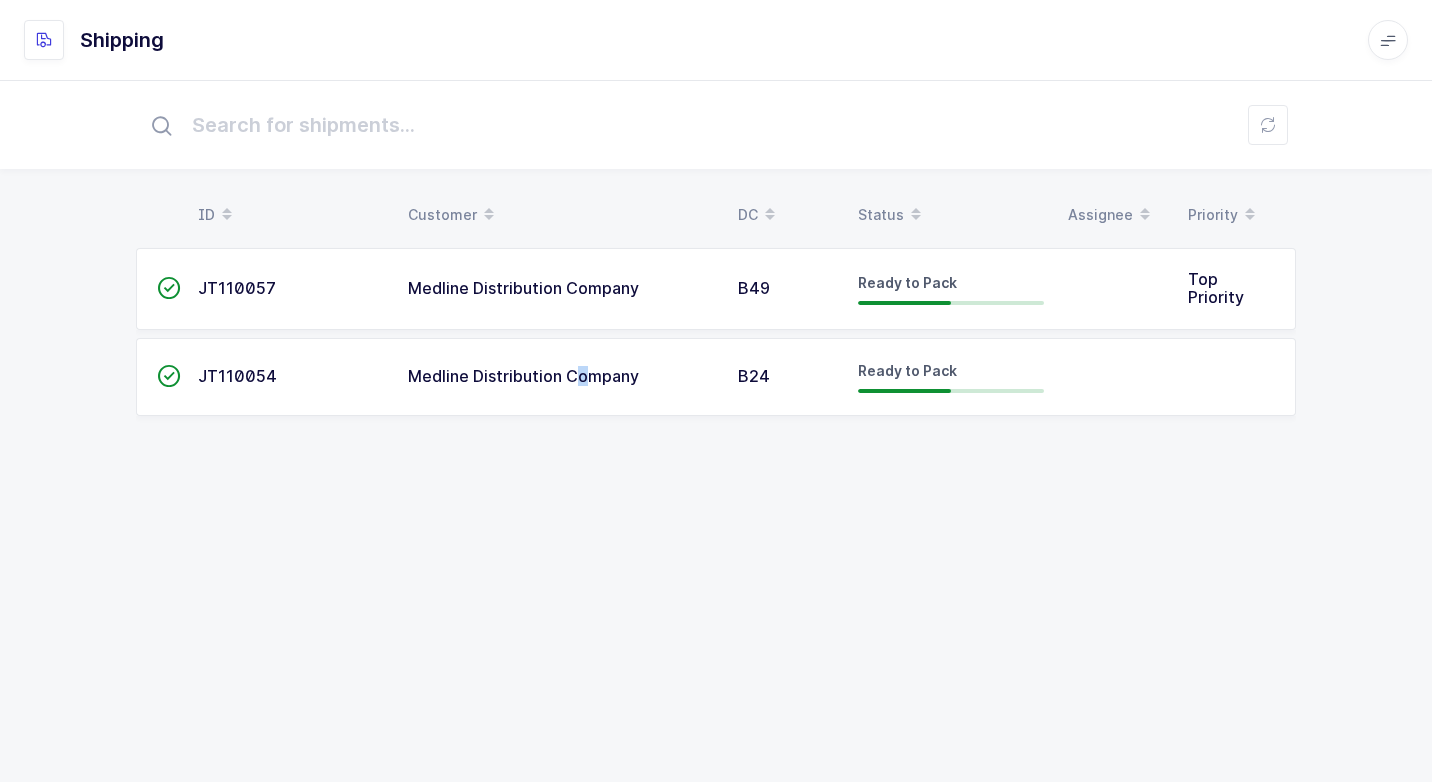 click on "Medline Distribution Company" at bounding box center (523, 376) 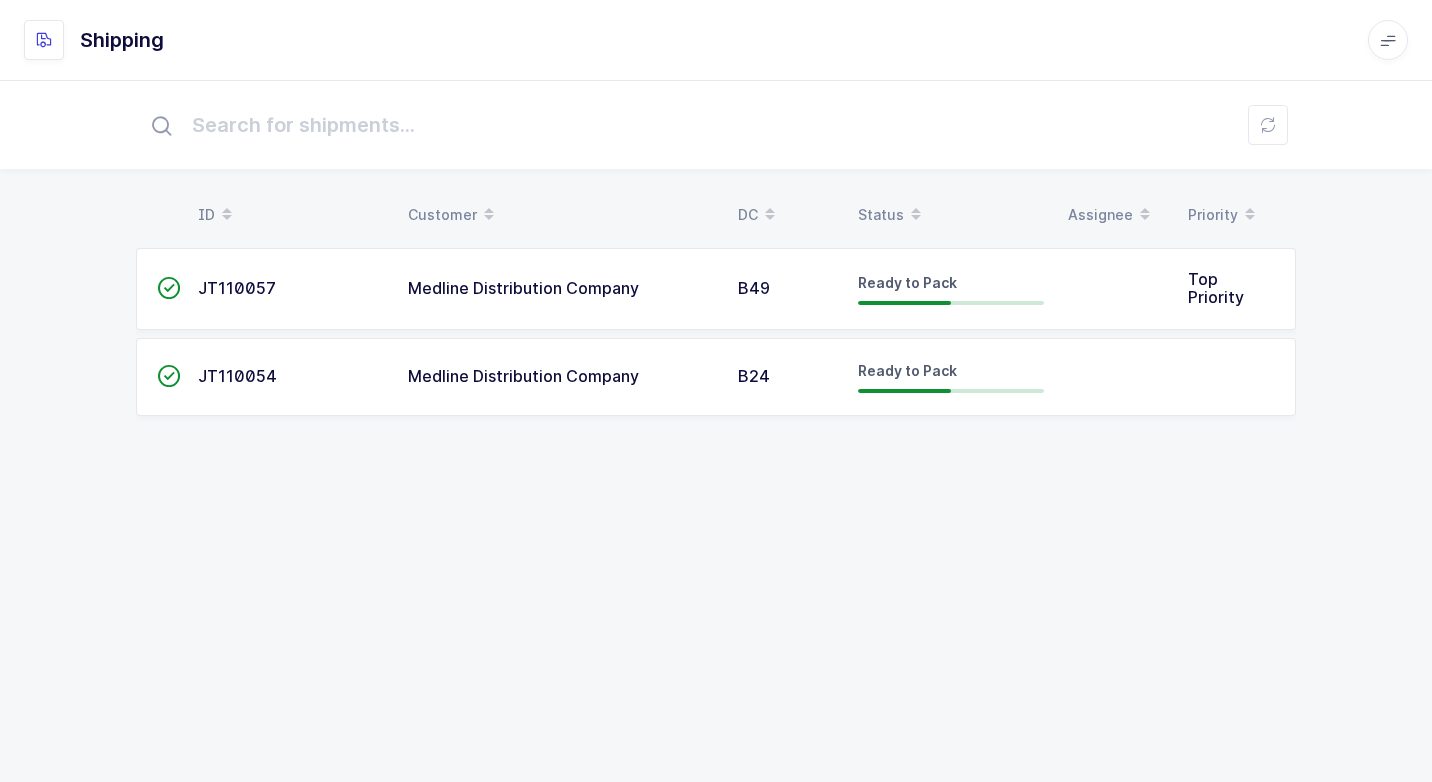 click on "Medline Distribution Company" at bounding box center (561, 377) 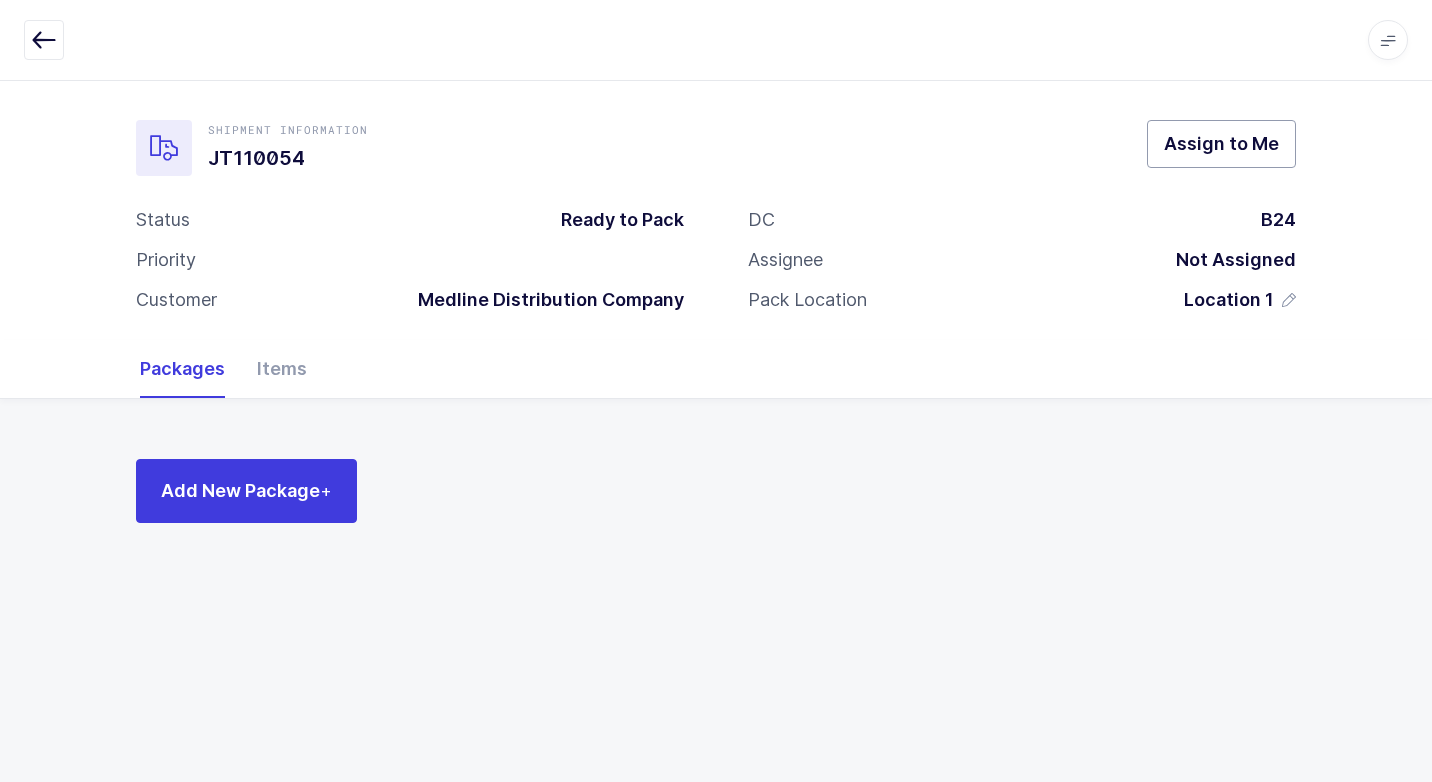 click on "Assign to Me" at bounding box center (1221, 143) 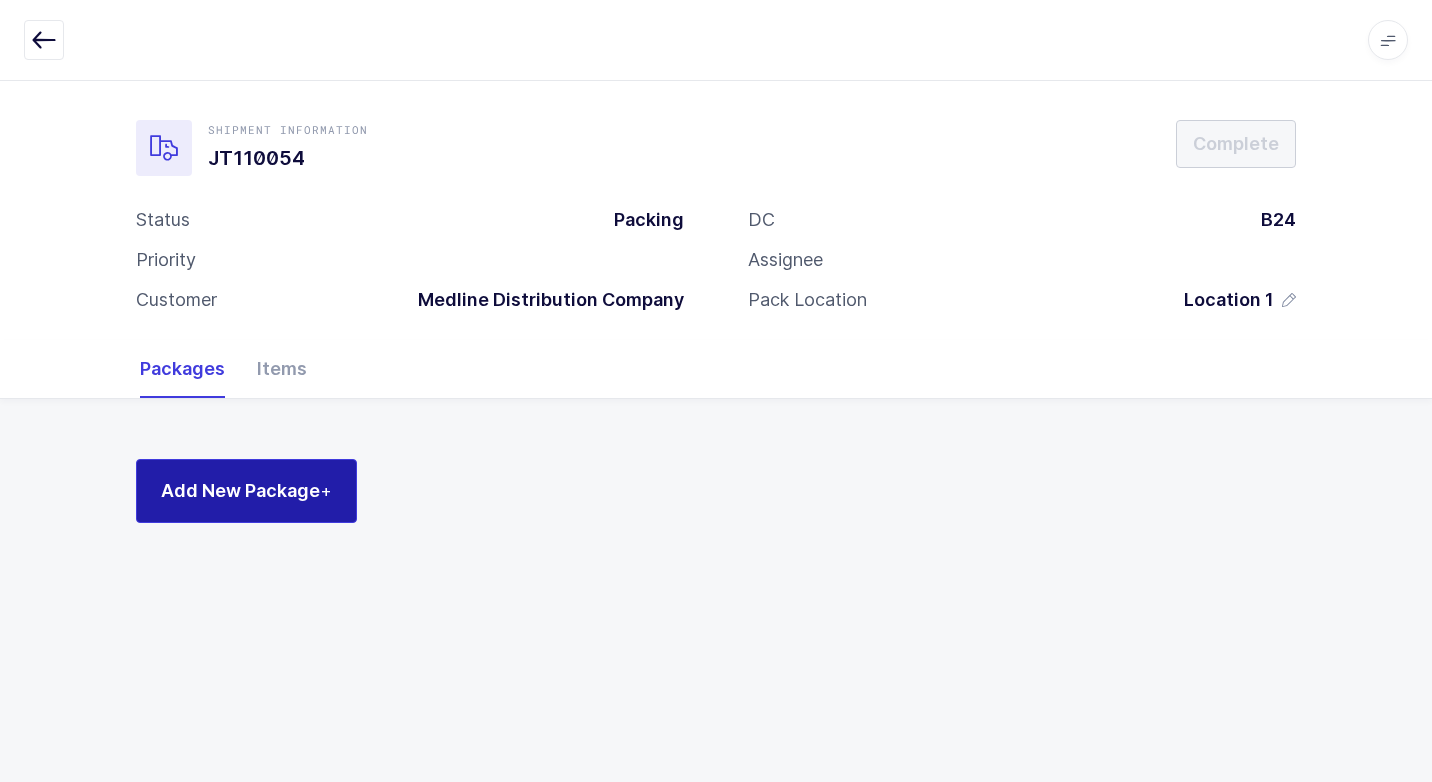 click on "Add New Package  +" at bounding box center (246, 491) 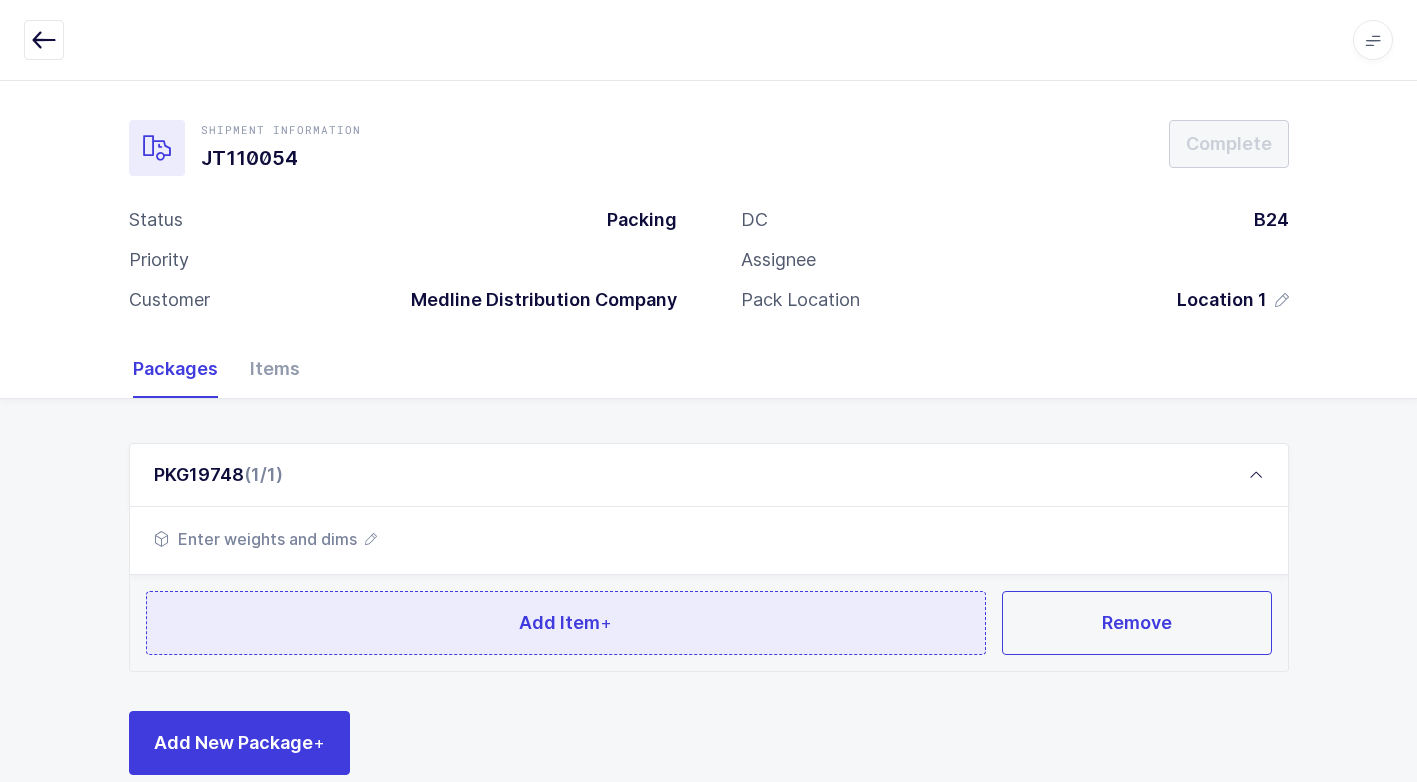 click on "Add Item  +" at bounding box center (565, 622) 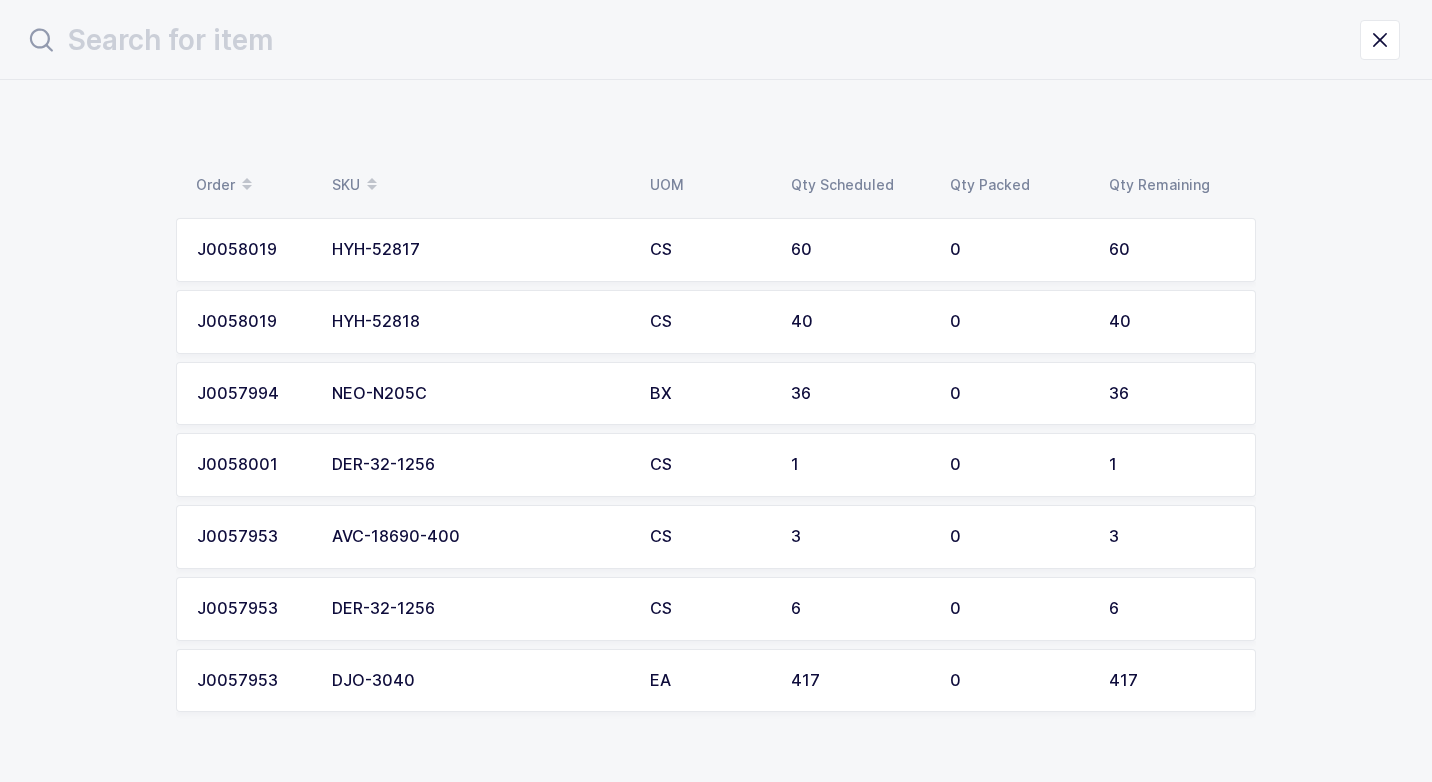click on "HYH-52817" at bounding box center [479, 250] 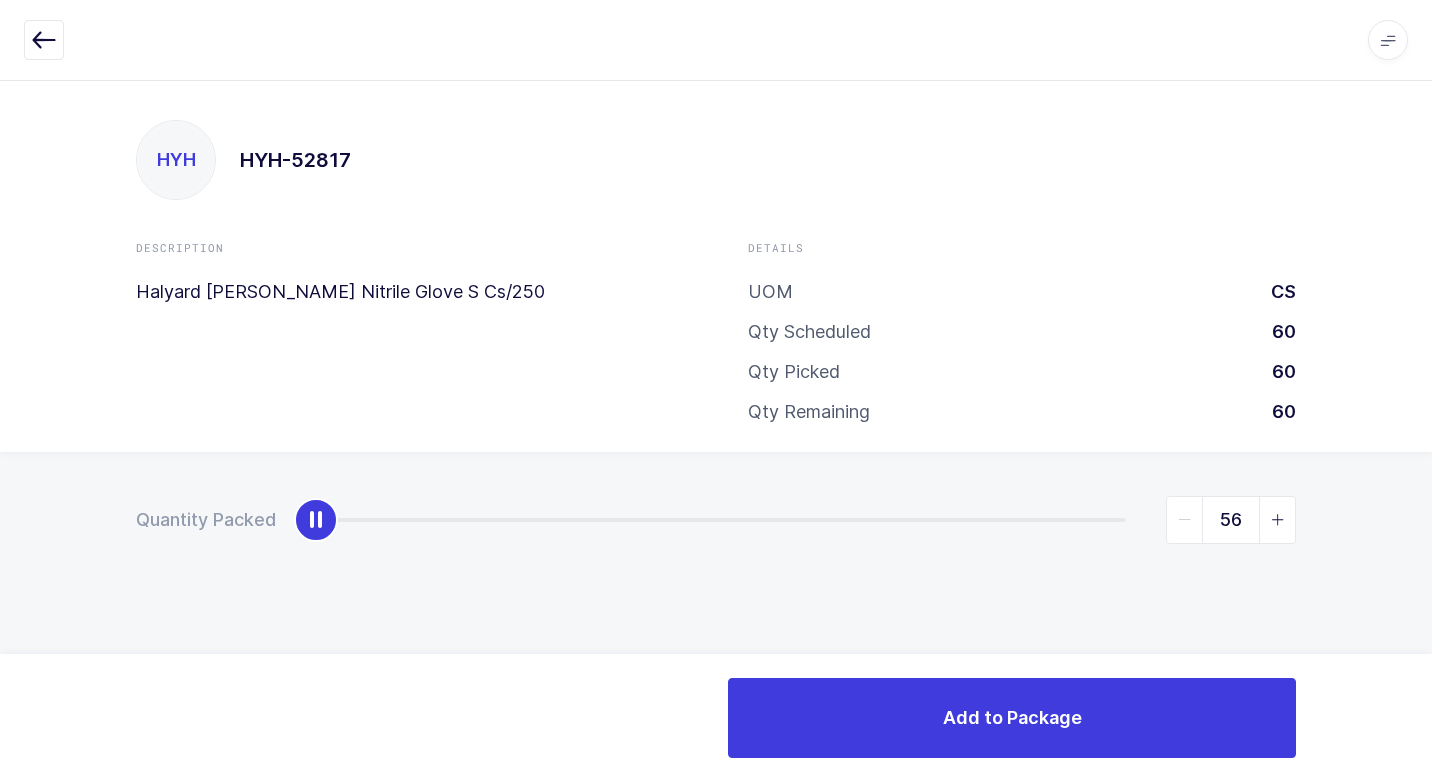 type on "60" 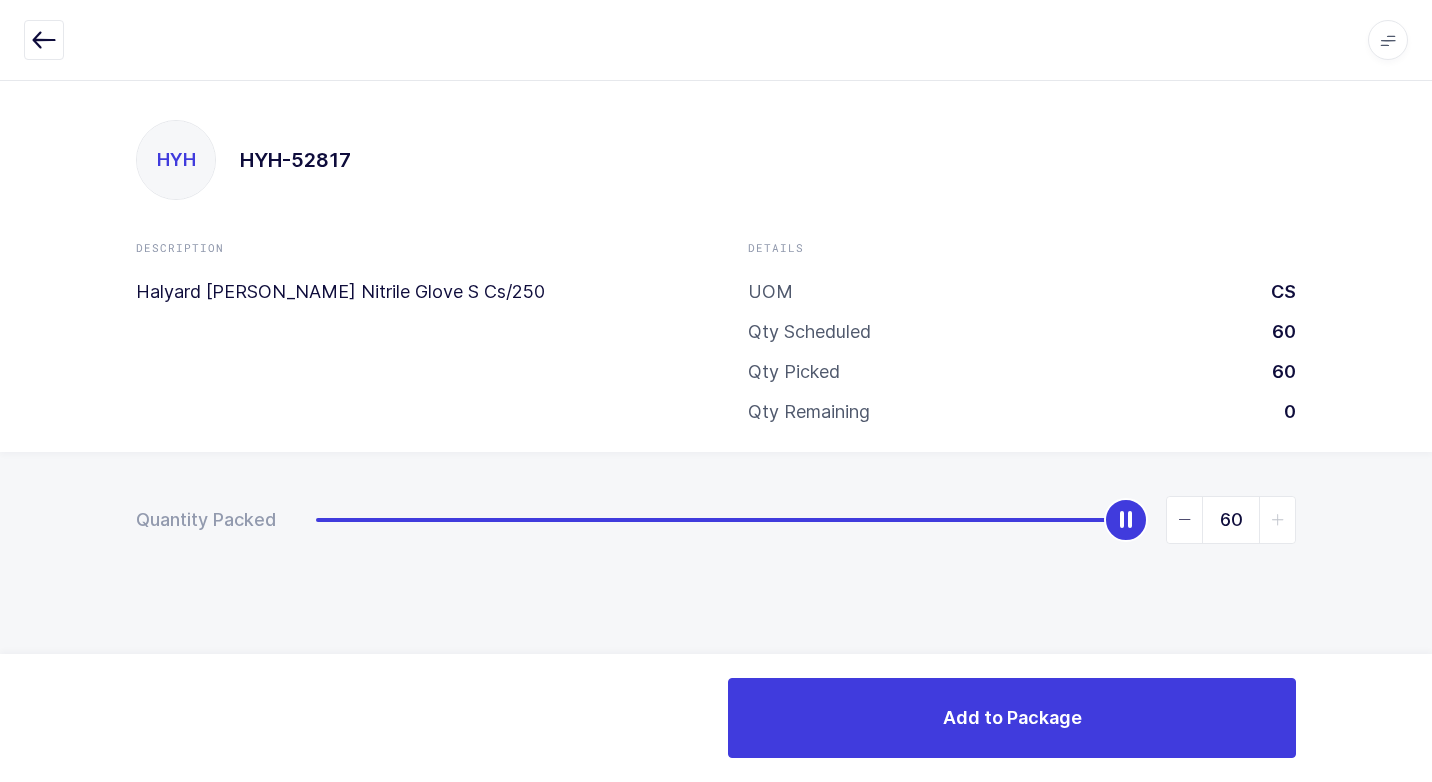 drag, startPoint x: 312, startPoint y: 523, endPoint x: 1435, endPoint y: 587, distance: 1124.8223 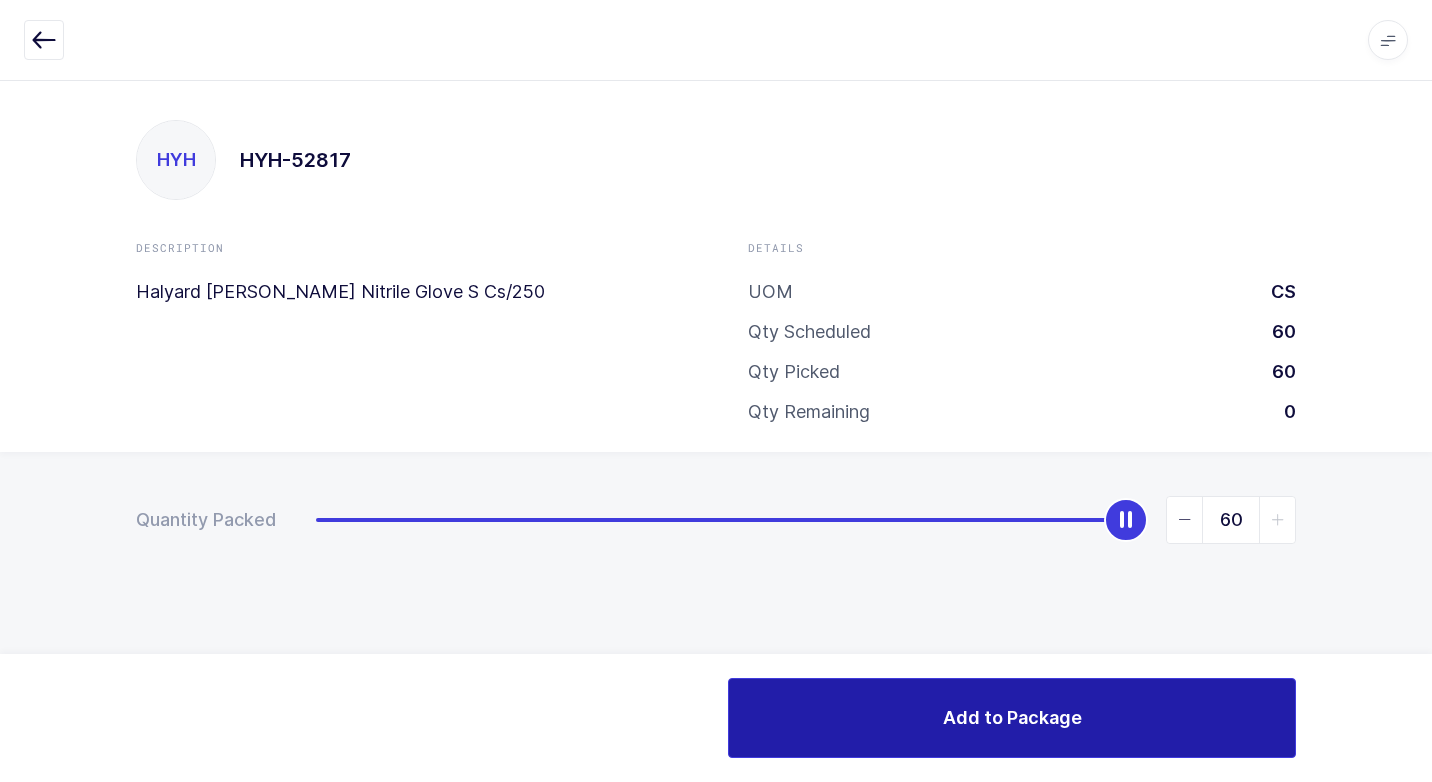 click on "Add to Package" at bounding box center (1012, 718) 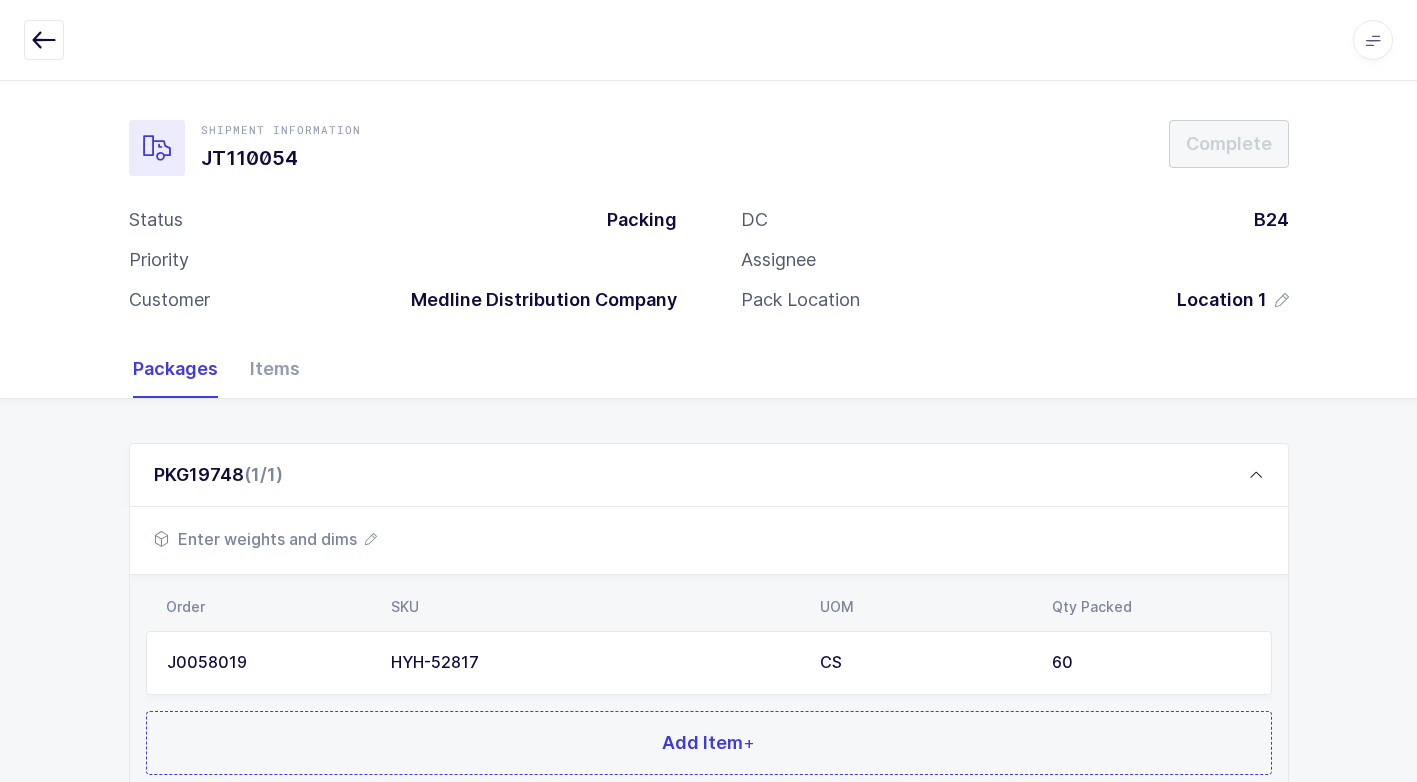 click on "Enter weights and dims" at bounding box center (265, 539) 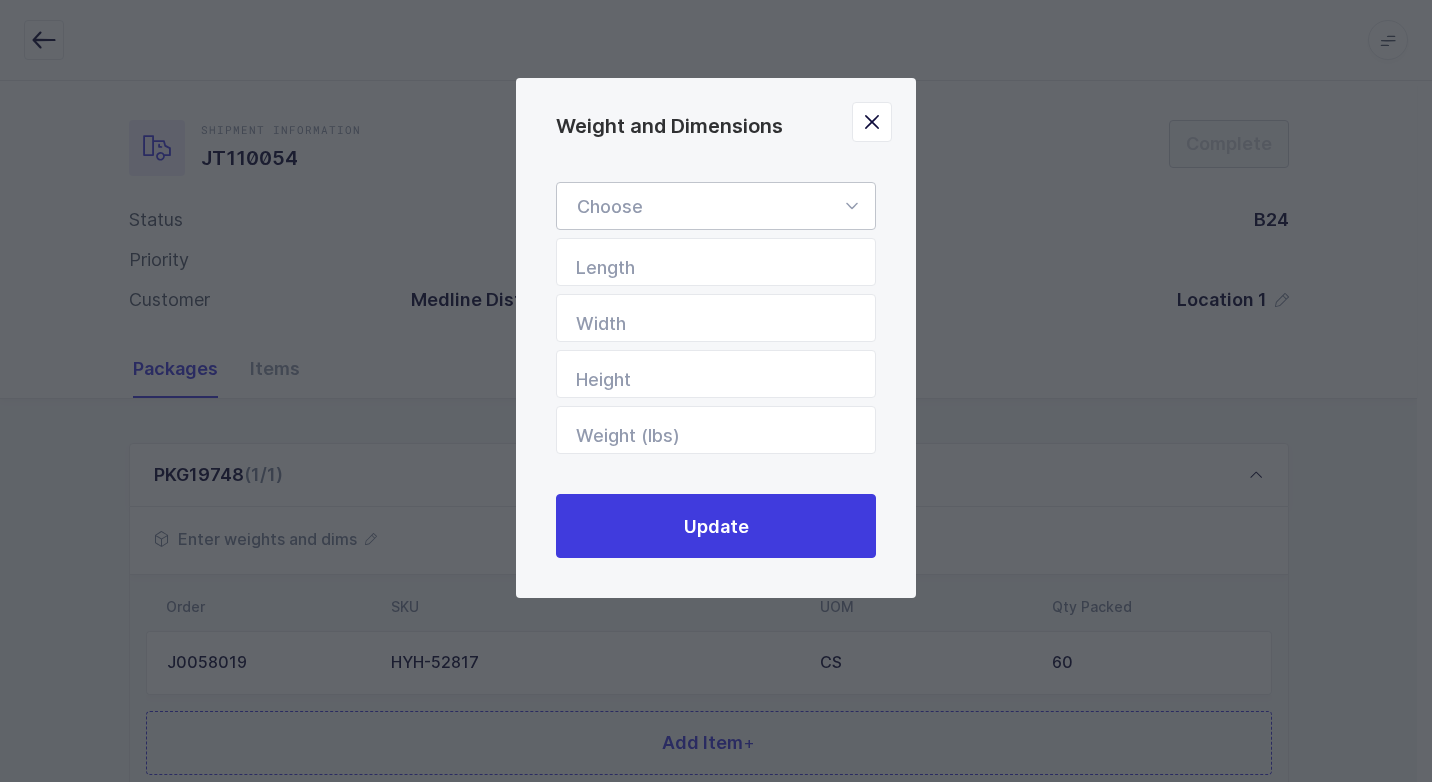click at bounding box center (851, 206) 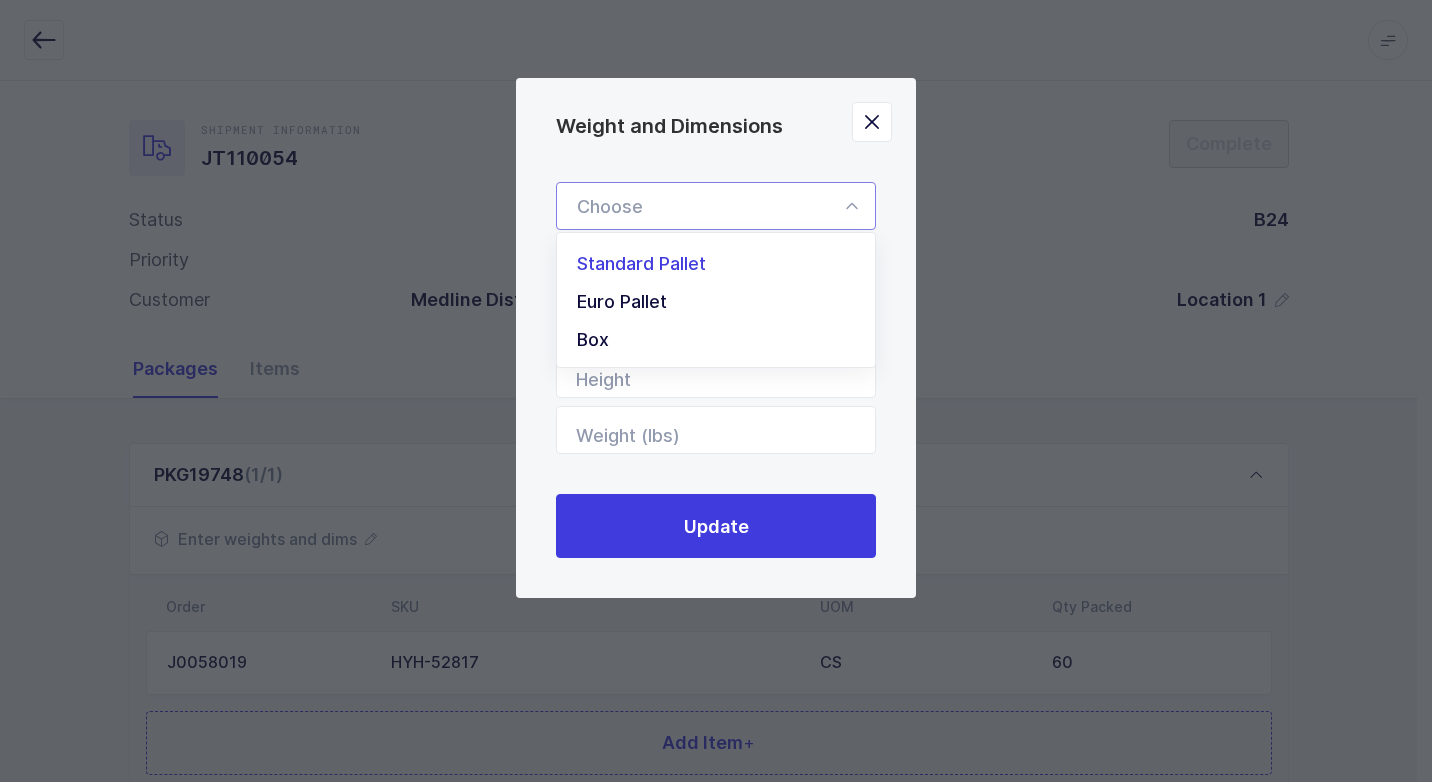 click on "Standard Pallet" at bounding box center (641, 263) 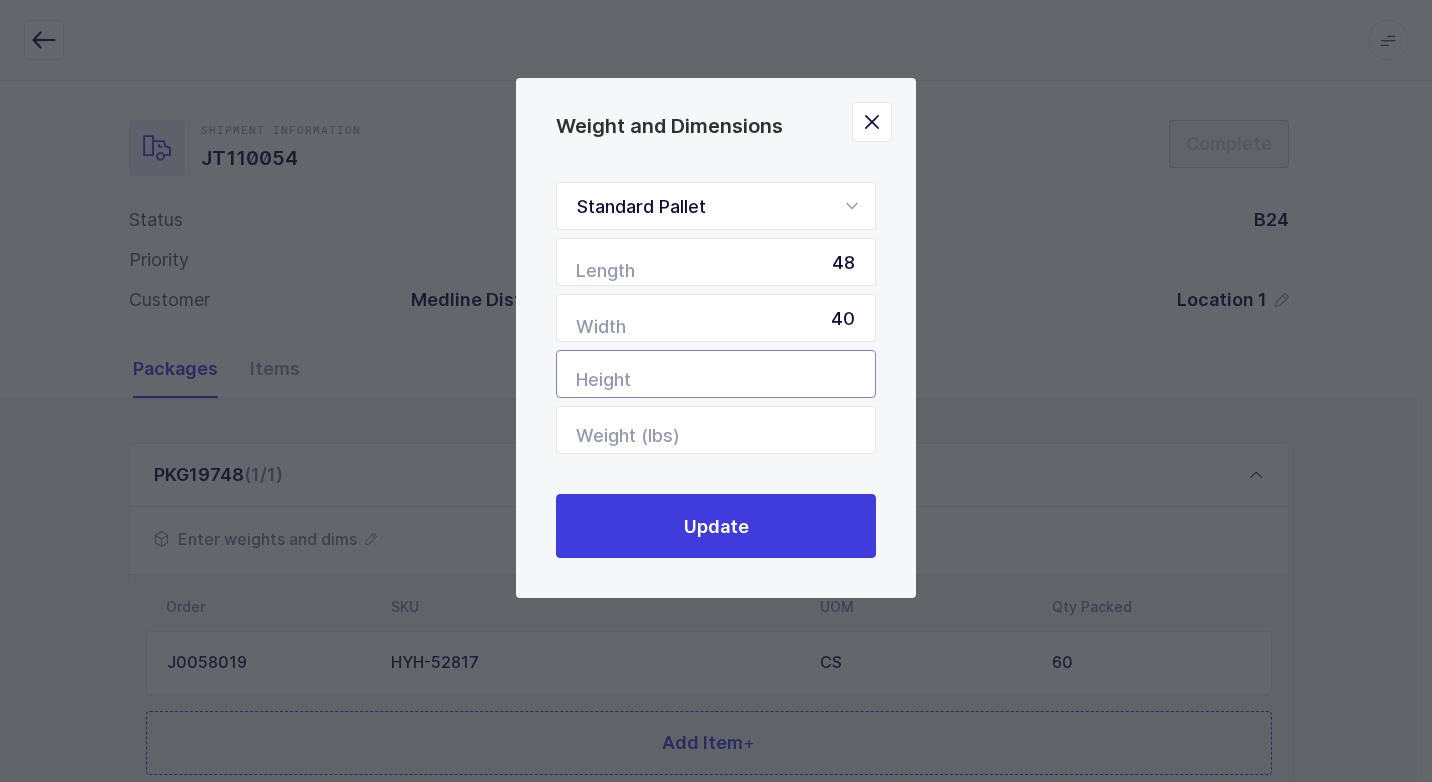 click at bounding box center (716, 374) 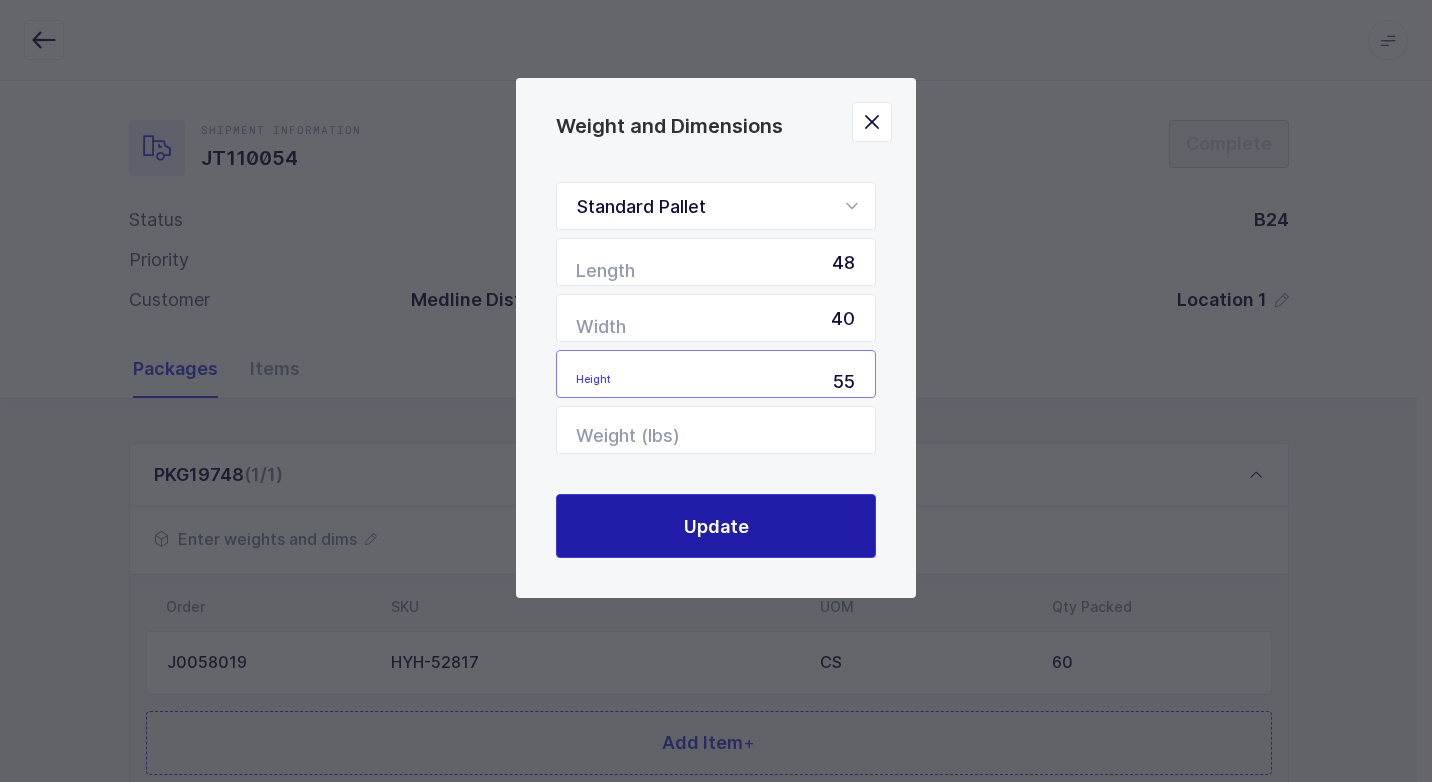 type on "55" 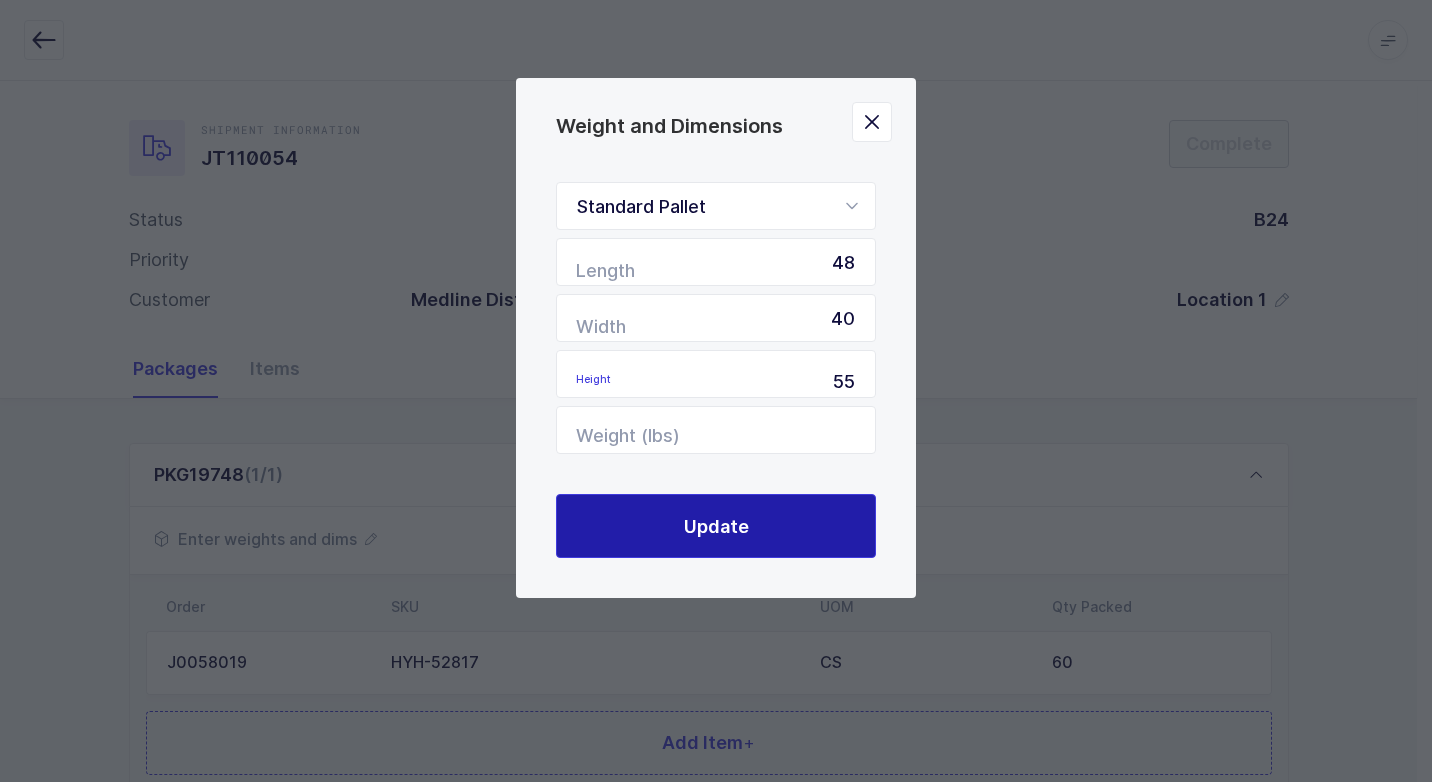 click on "Update" at bounding box center [716, 526] 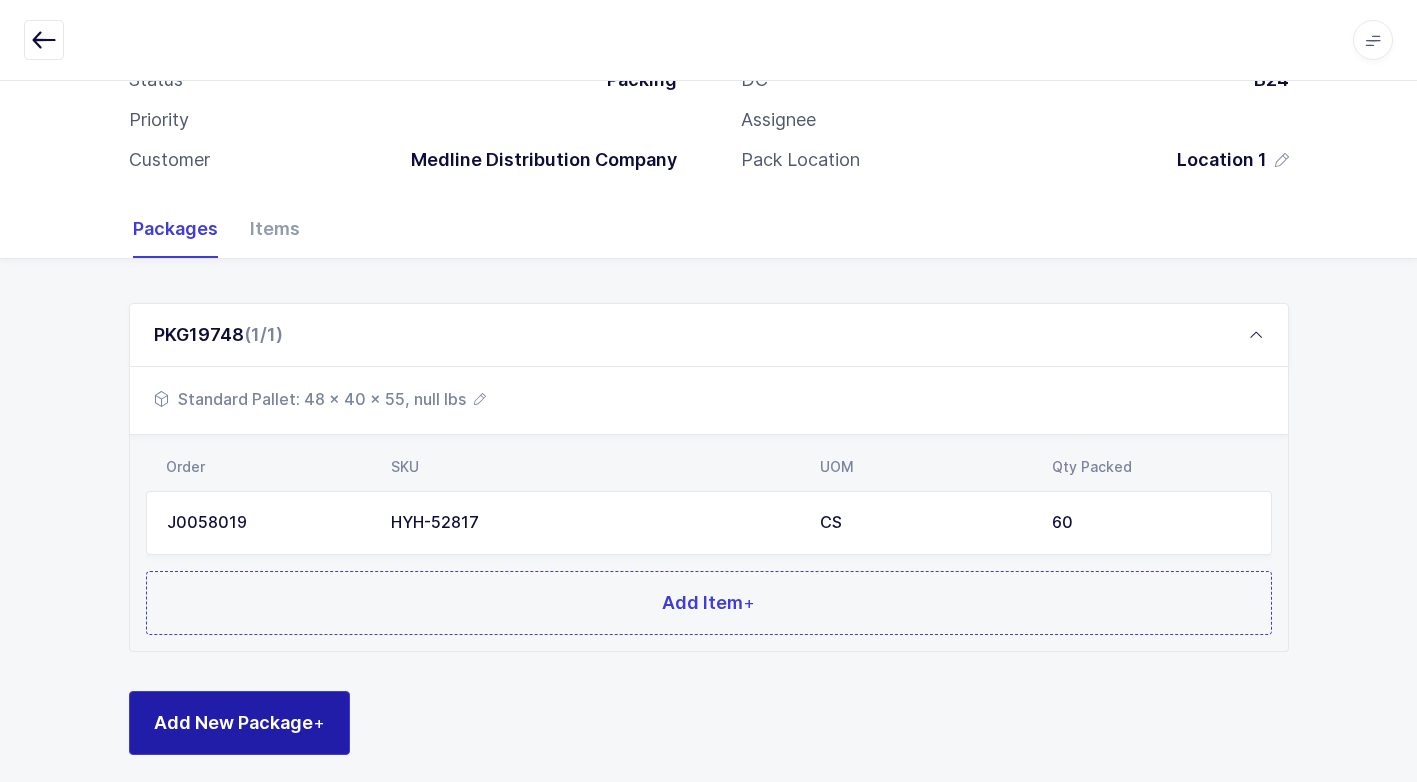 scroll, scrollTop: 153, scrollLeft: 0, axis: vertical 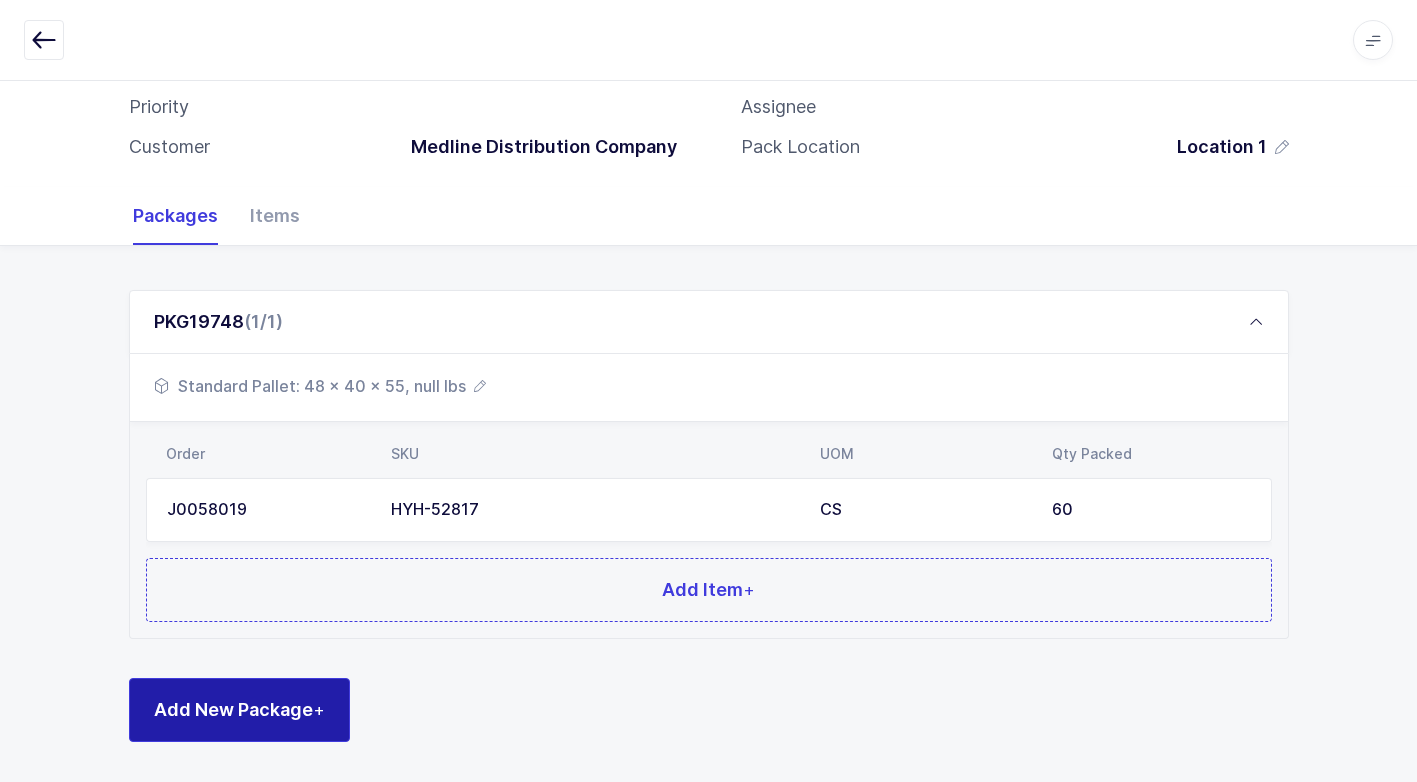 click on "Add New Package  +" at bounding box center [239, 709] 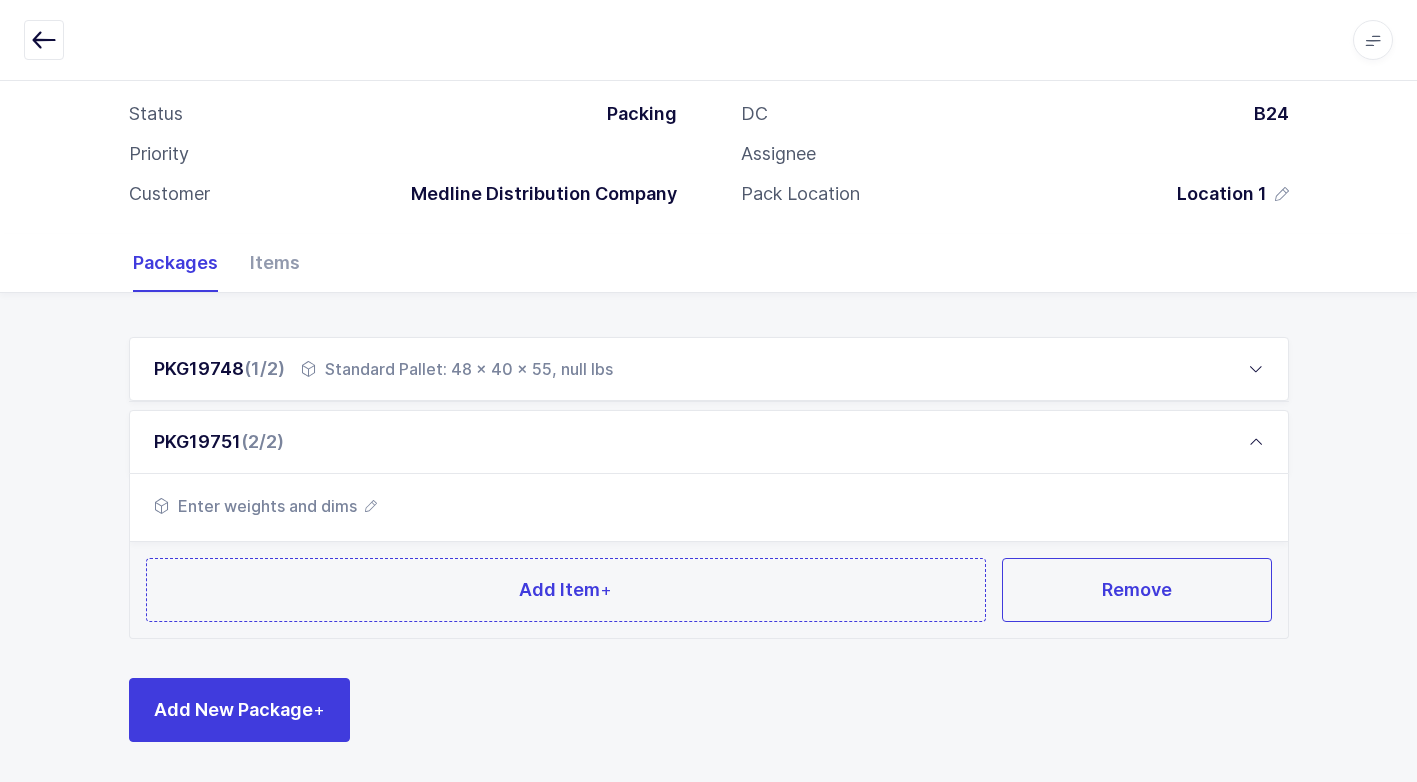 scroll, scrollTop: 105, scrollLeft: 0, axis: vertical 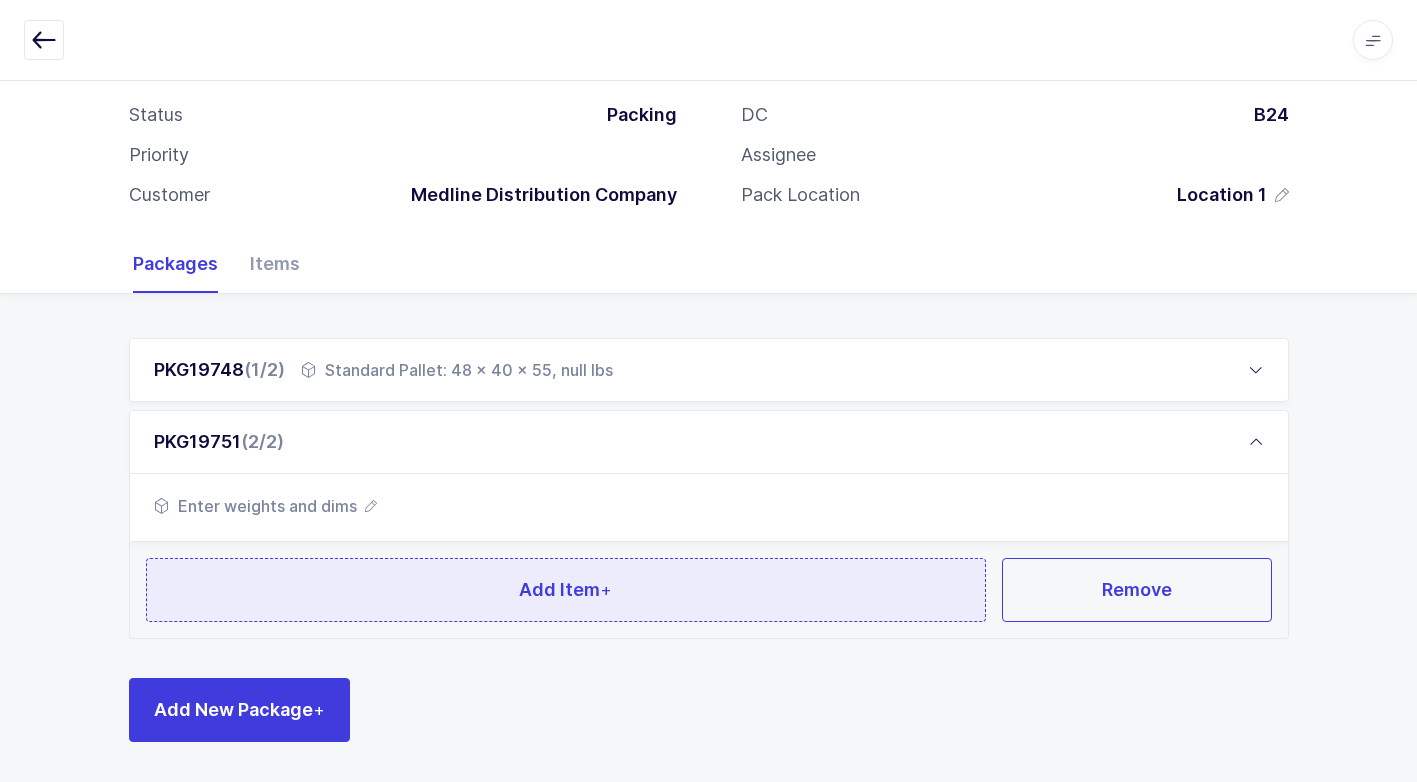 click on "Add Item  +" at bounding box center [566, 590] 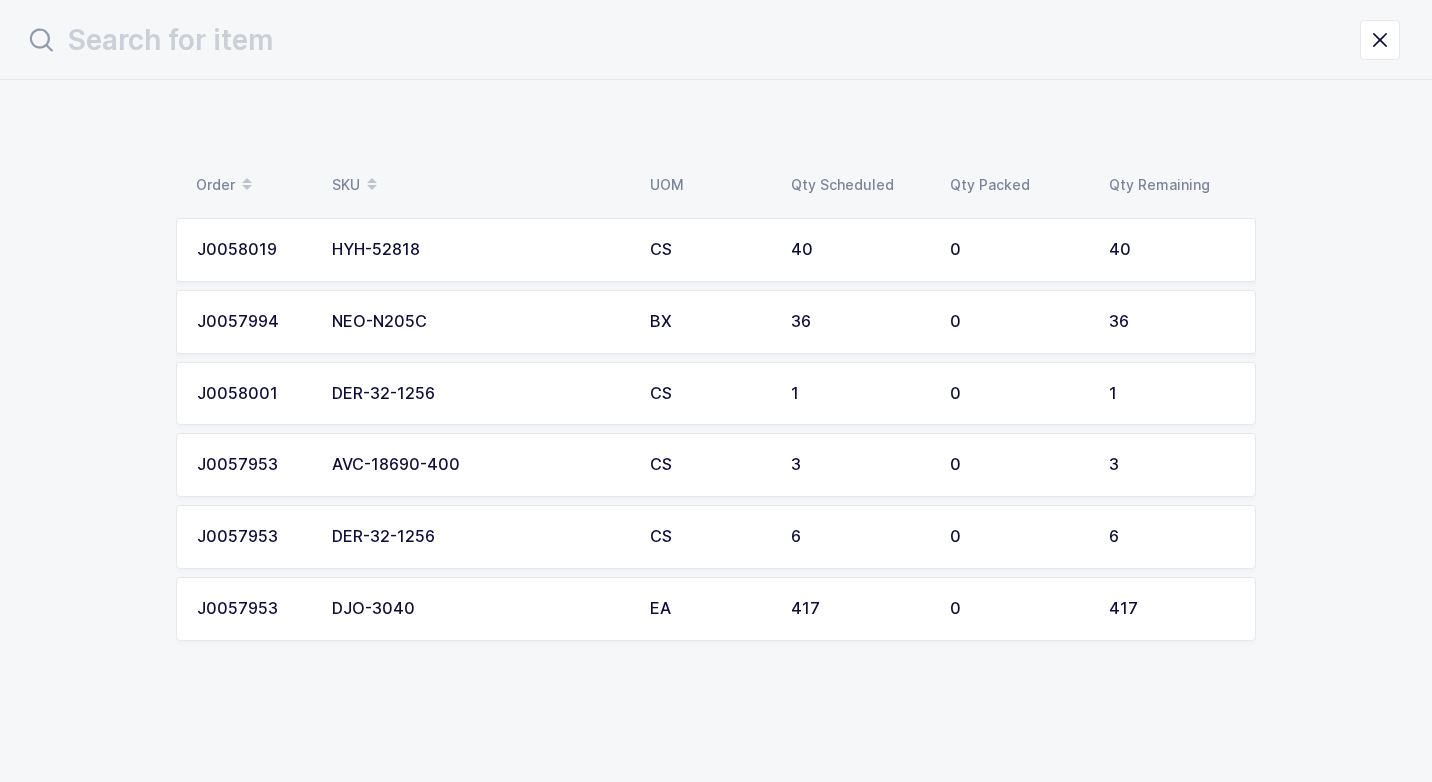 click on "HYH-52818" at bounding box center [479, 250] 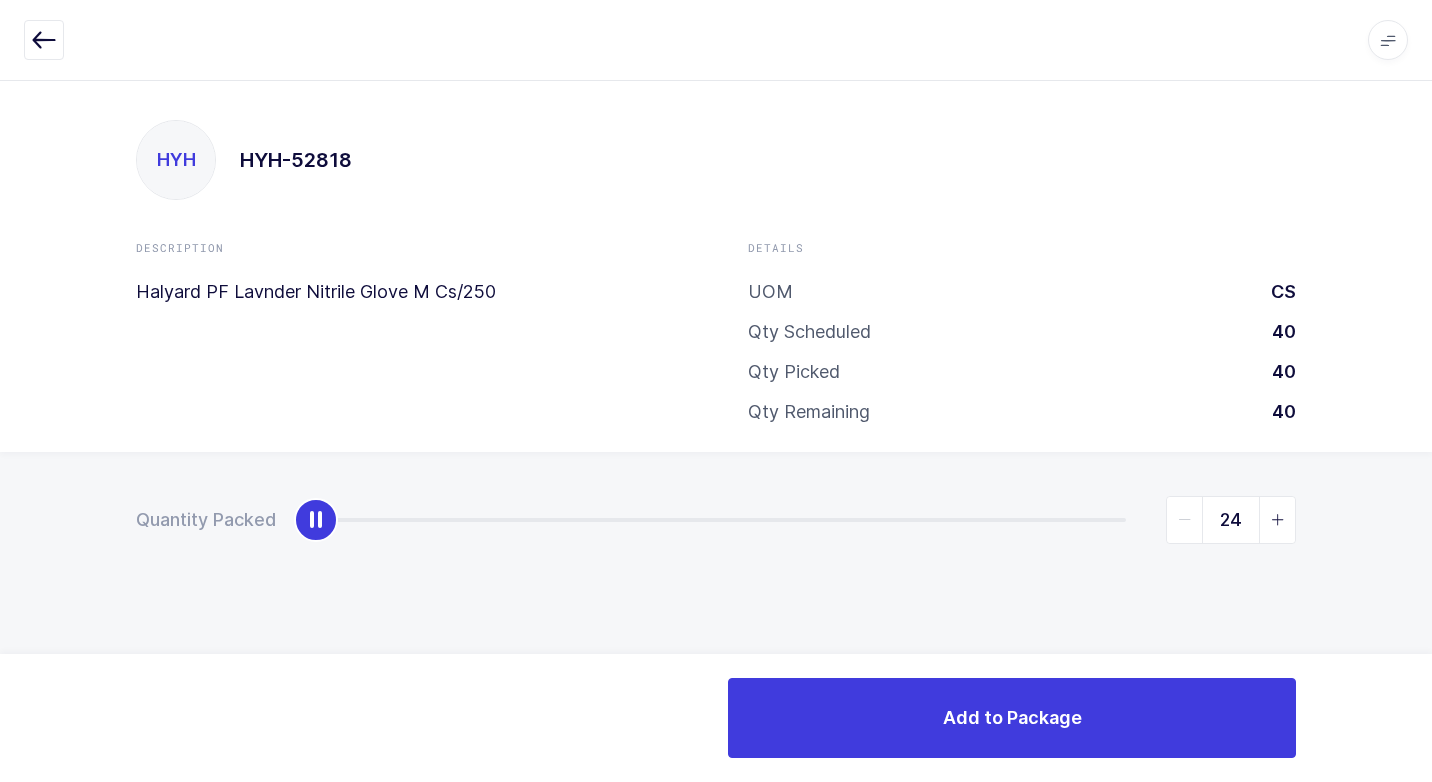 type on "40" 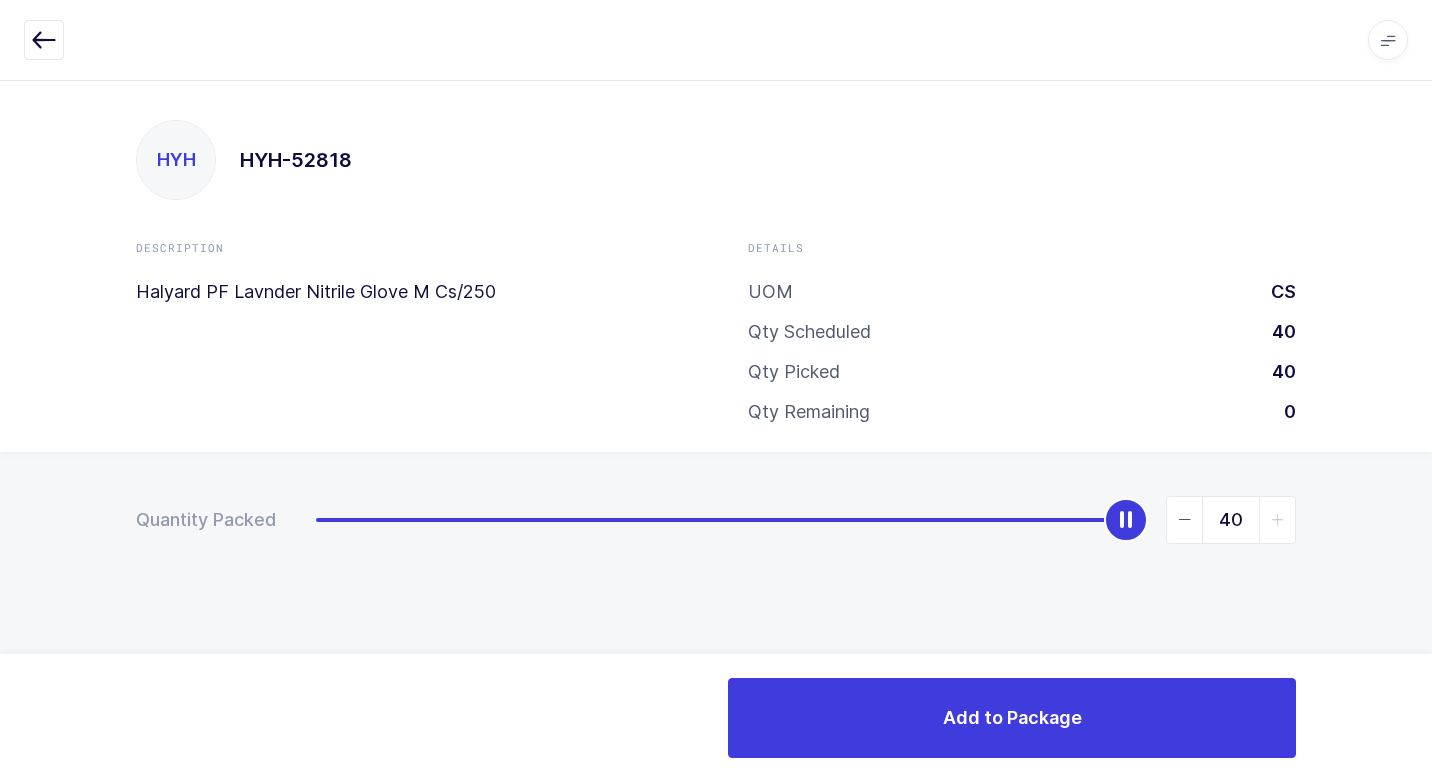 drag, startPoint x: 328, startPoint y: 521, endPoint x: 1430, endPoint y: 749, distance: 1125.3391 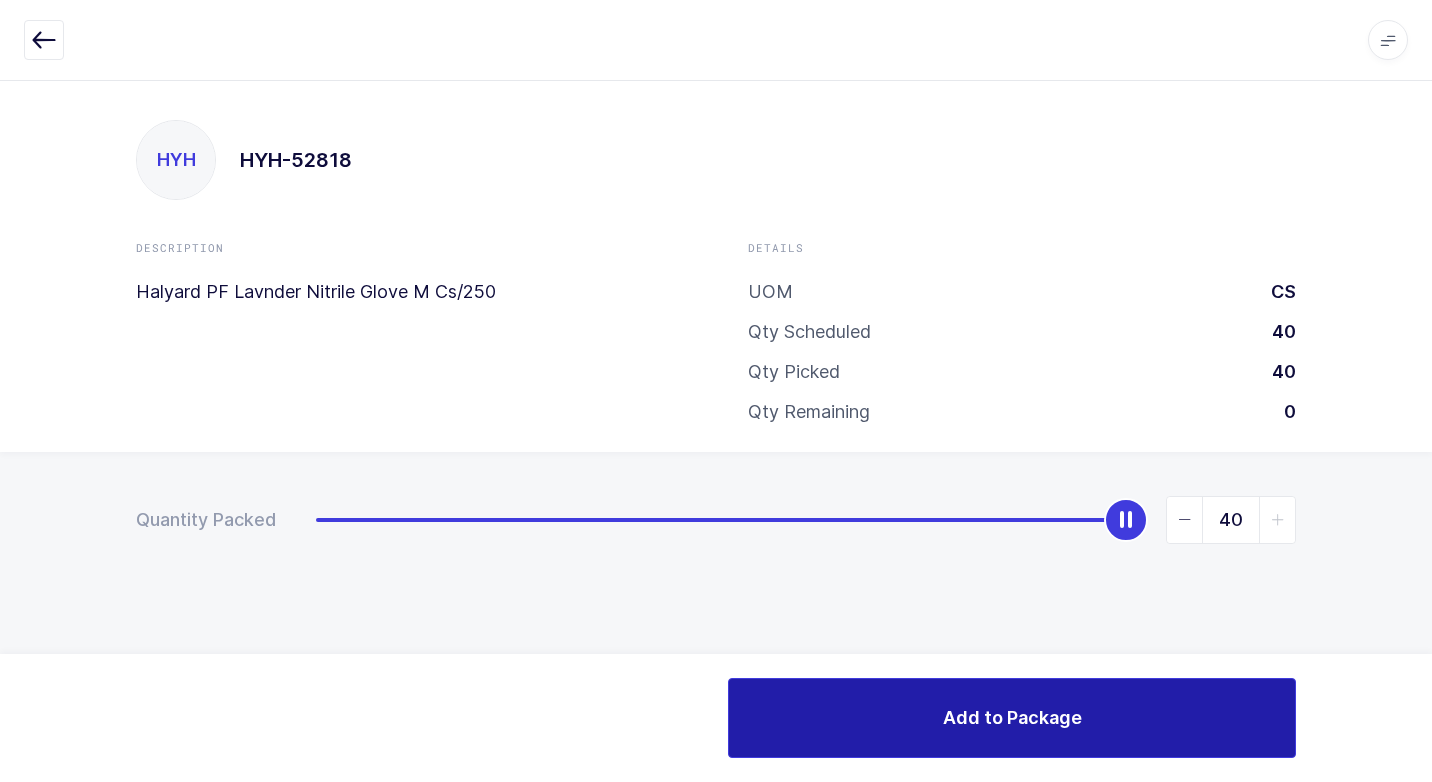 click on "Add to Package" at bounding box center (1012, 718) 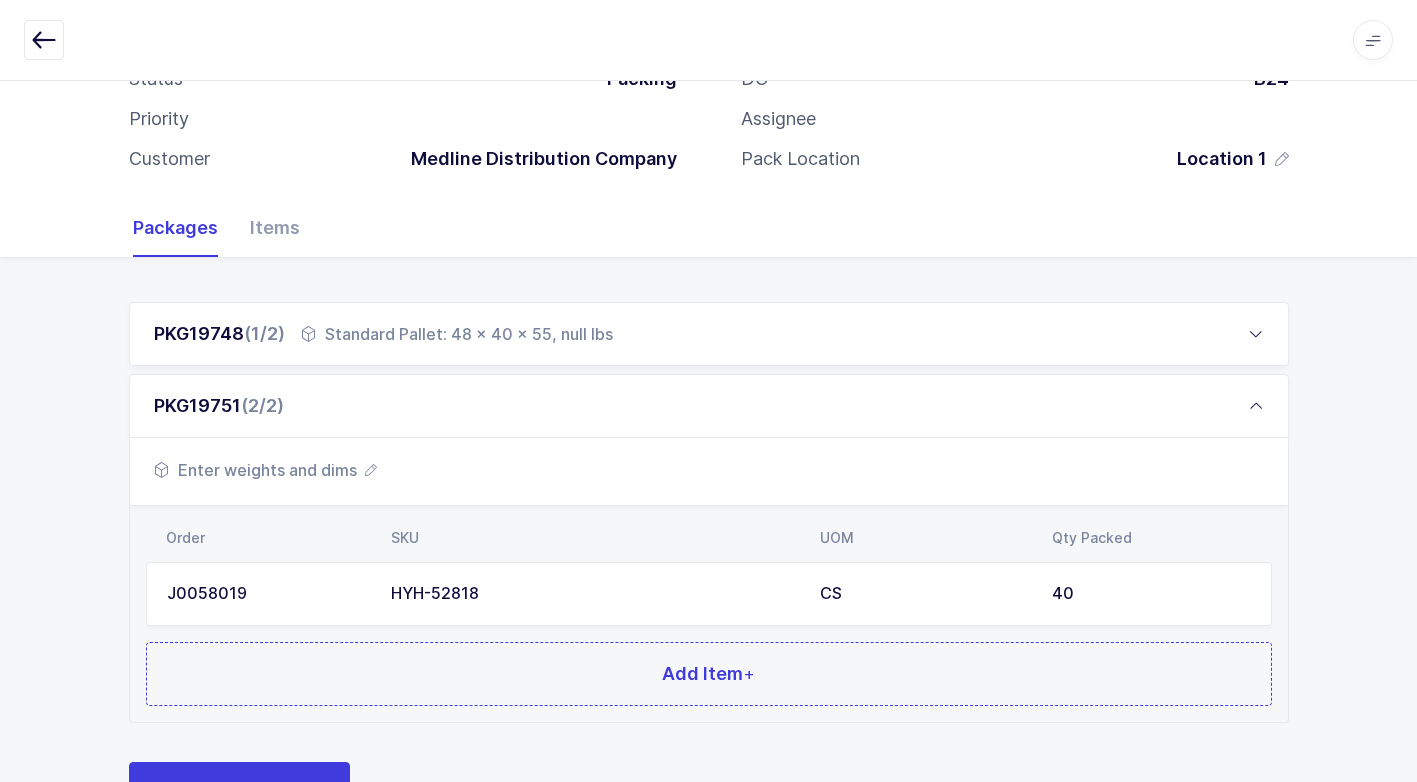scroll, scrollTop: 225, scrollLeft: 0, axis: vertical 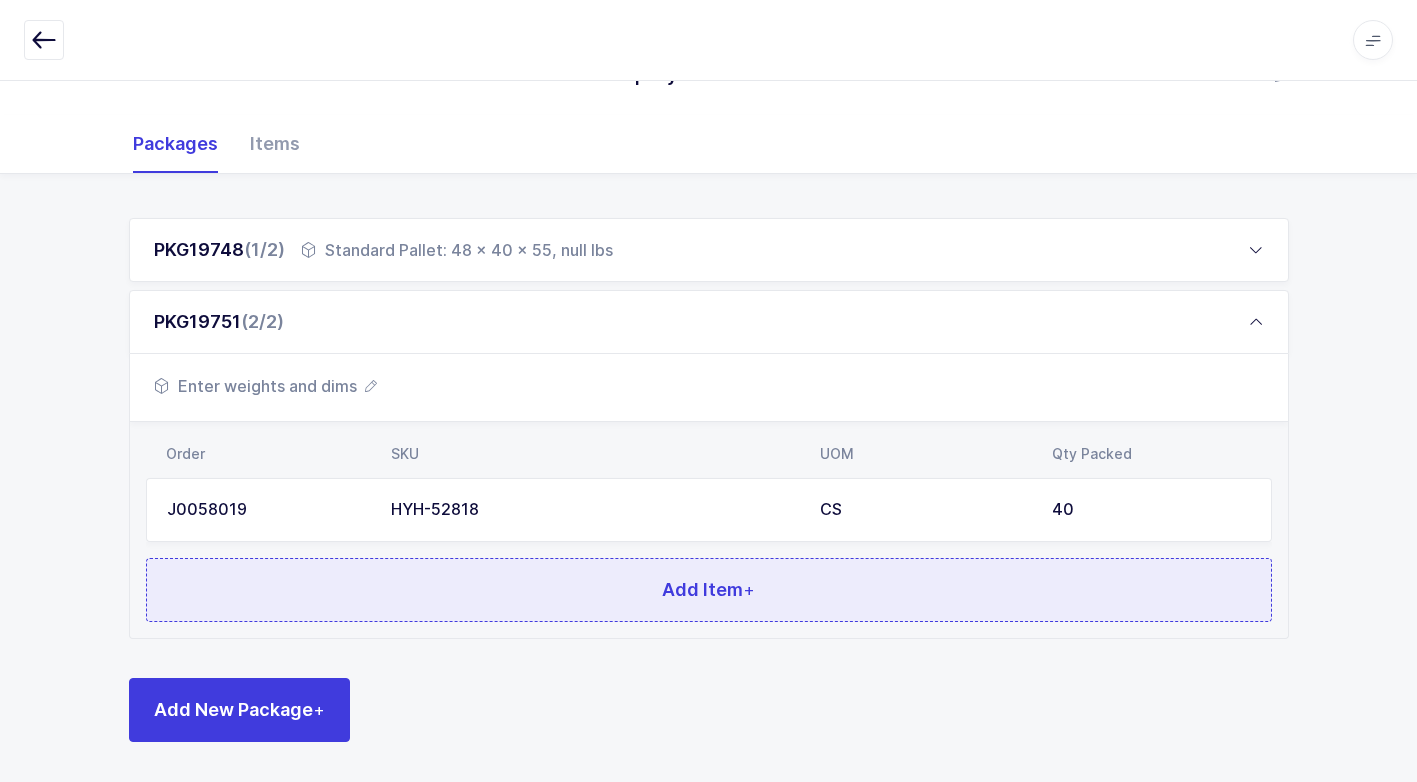 click on "Add Item  +" at bounding box center [709, 590] 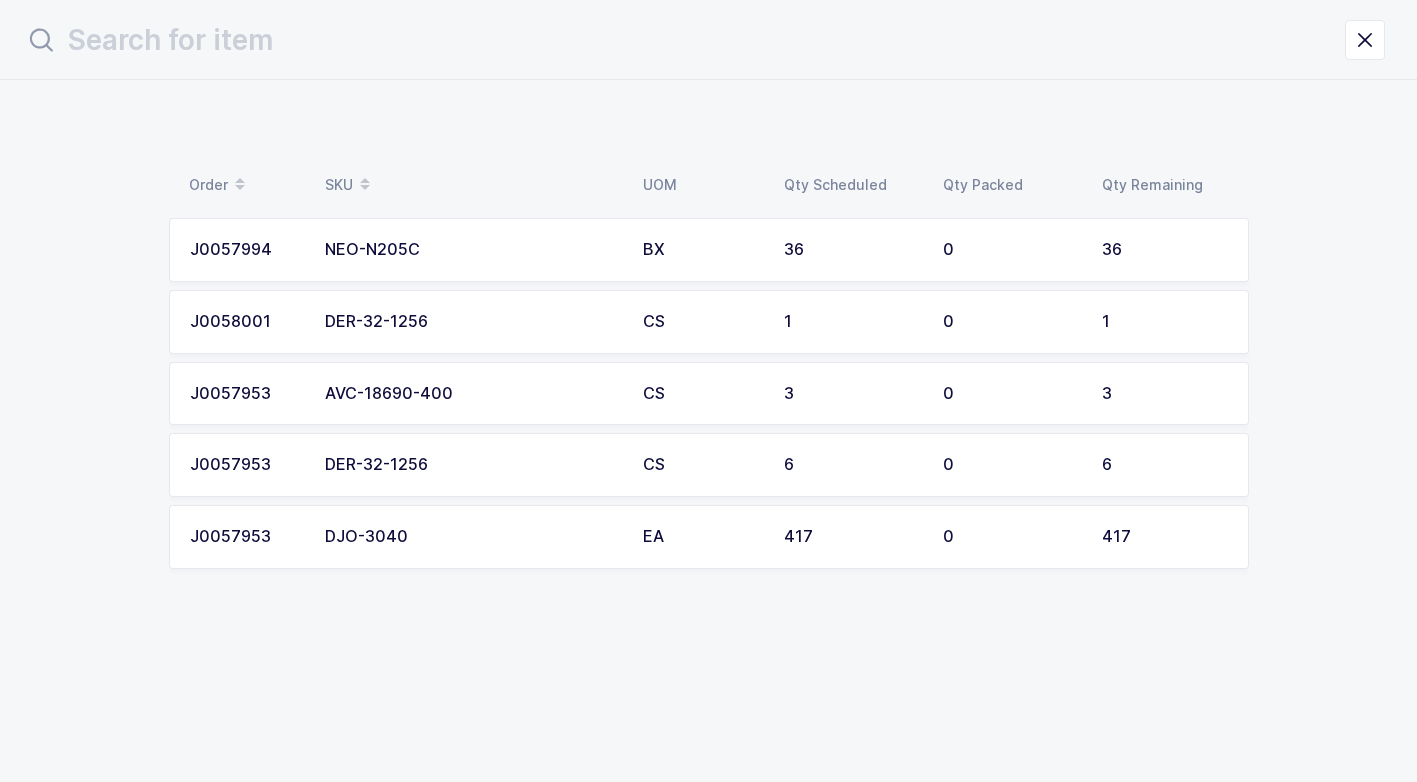 scroll, scrollTop: 0, scrollLeft: 0, axis: both 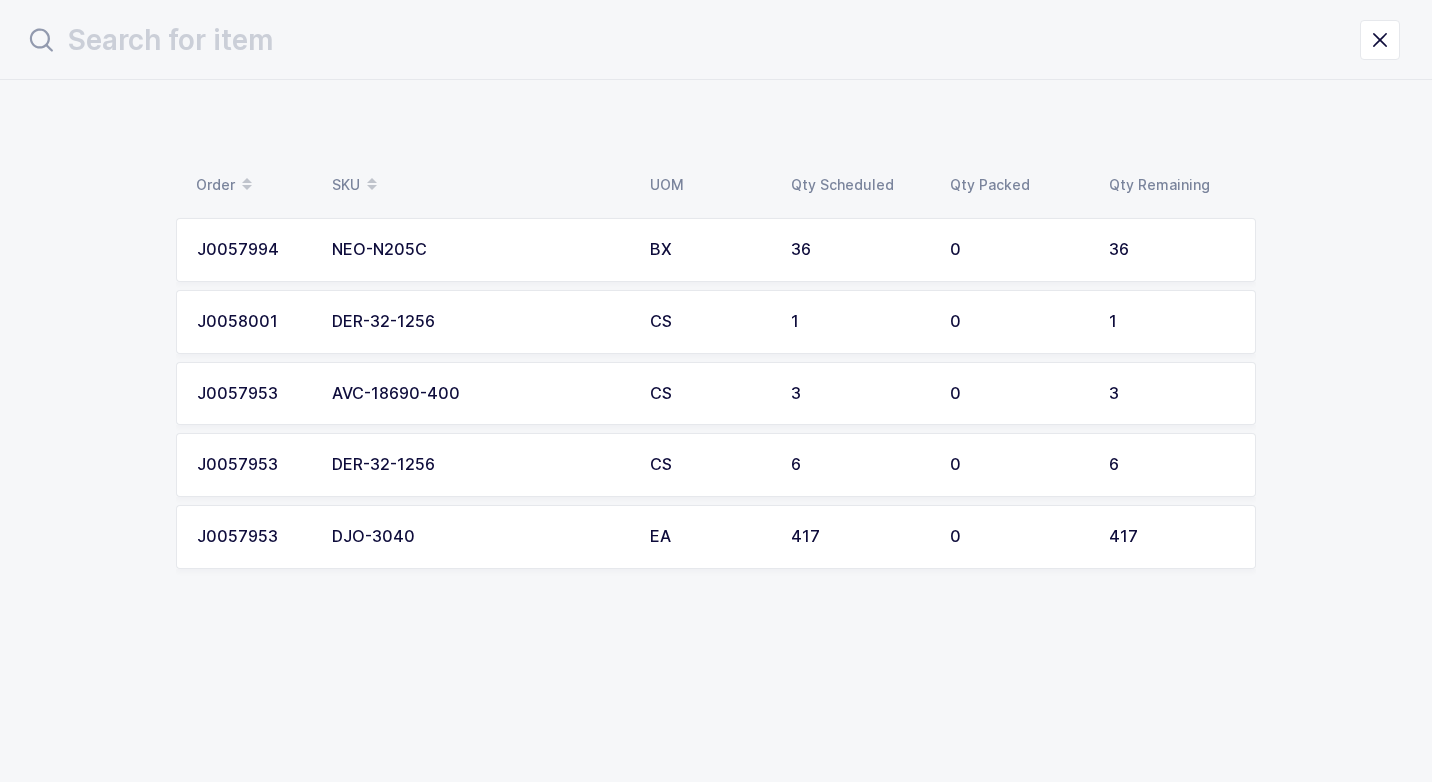 click on "DER-32-1256" at bounding box center (479, 465) 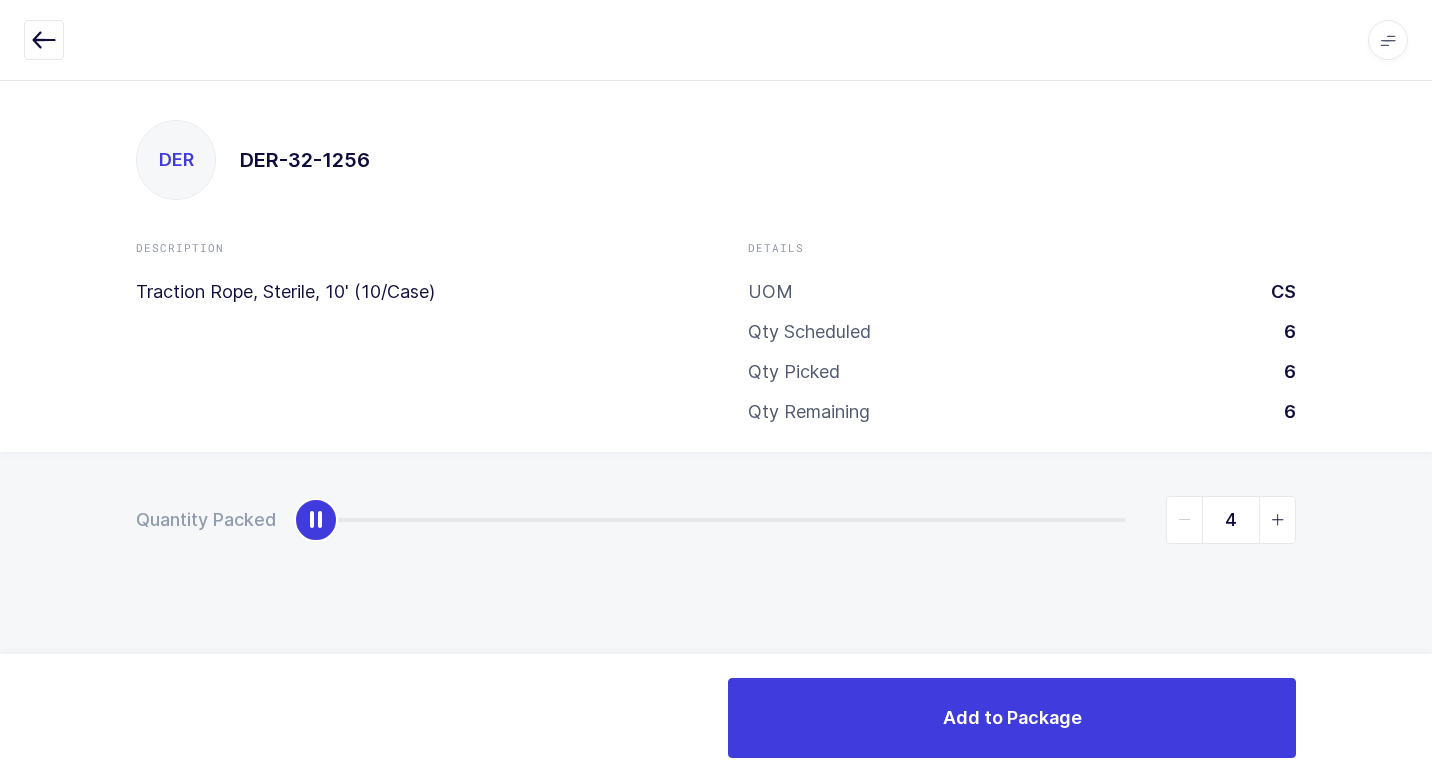 type on "6" 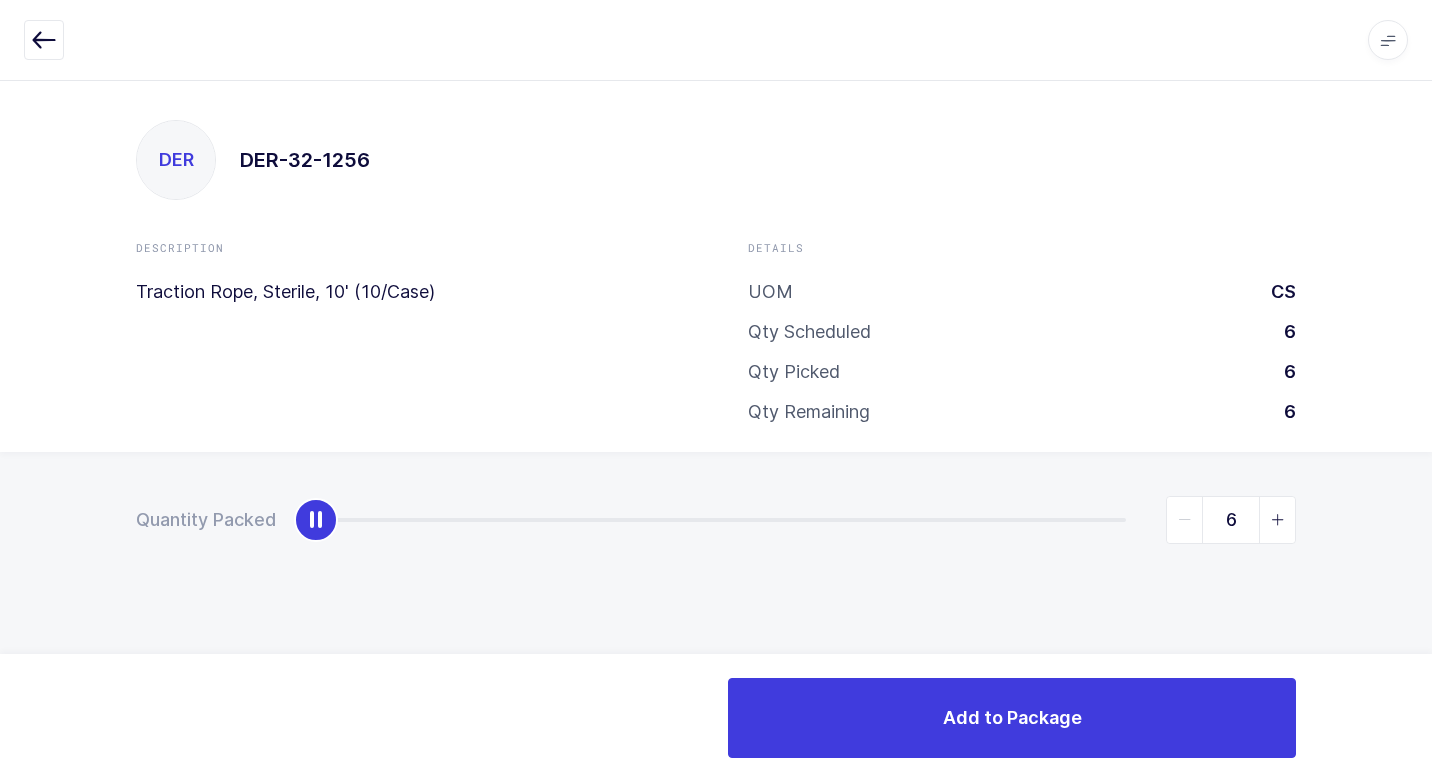 drag, startPoint x: 314, startPoint y: 522, endPoint x: 1435, endPoint y: 521, distance: 1121.0005 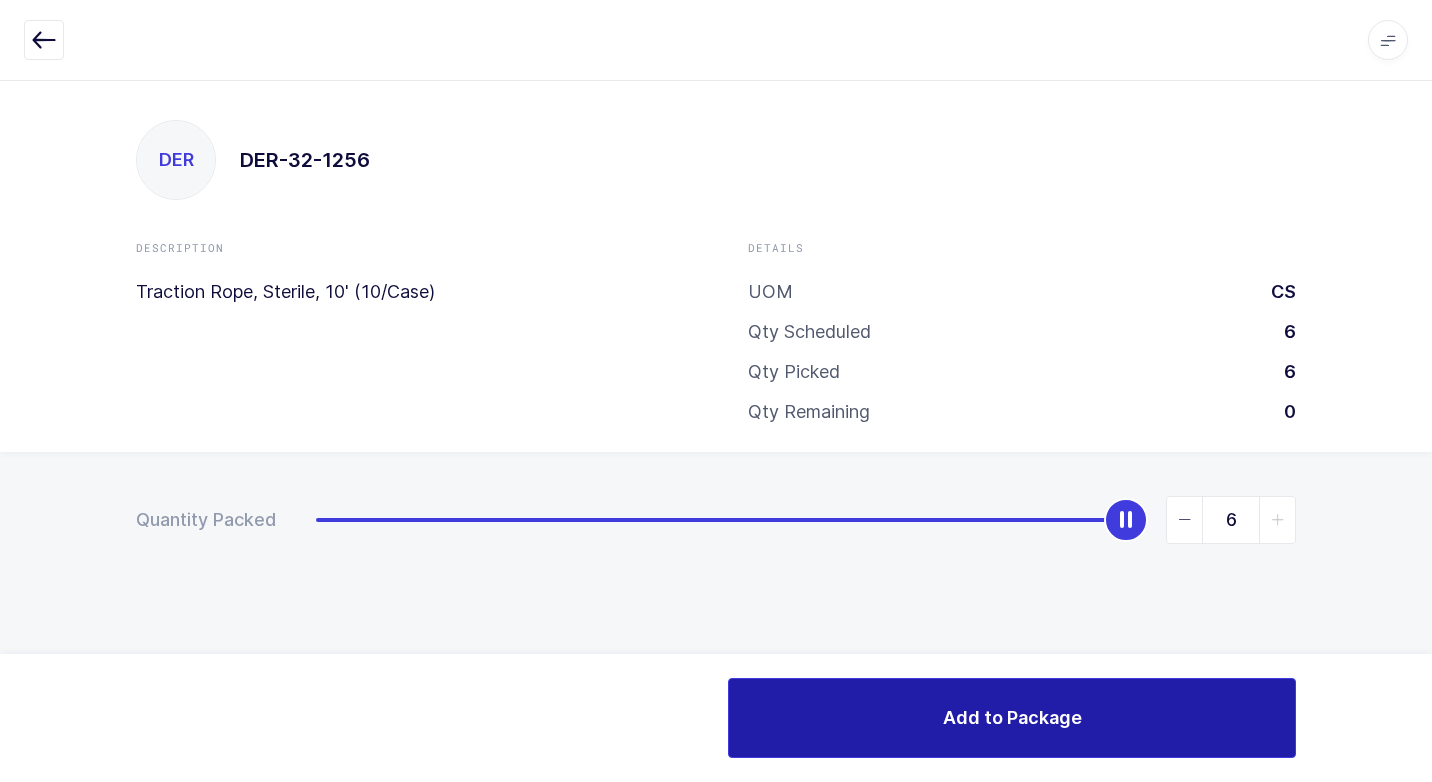 drag, startPoint x: 911, startPoint y: 725, endPoint x: 895, endPoint y: 725, distance: 16 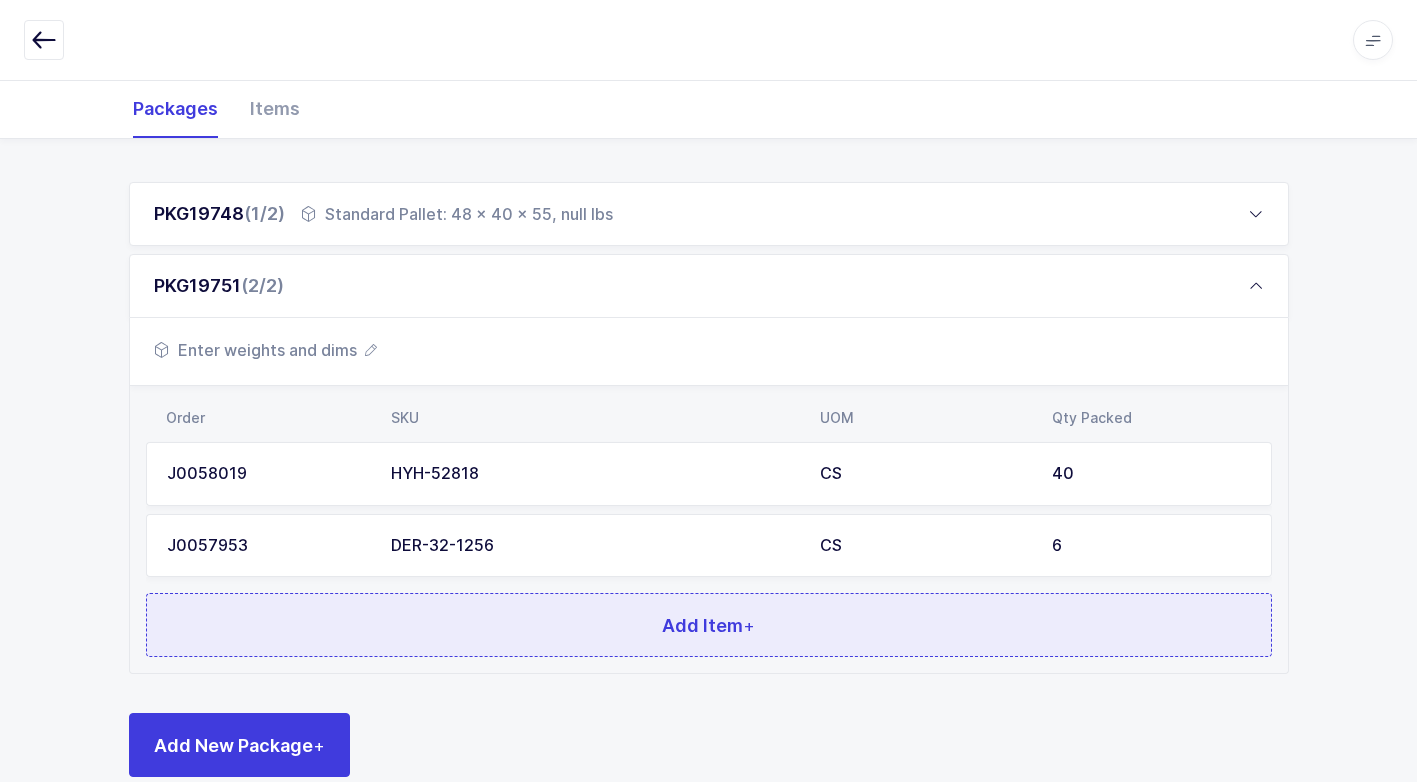 scroll, scrollTop: 296, scrollLeft: 0, axis: vertical 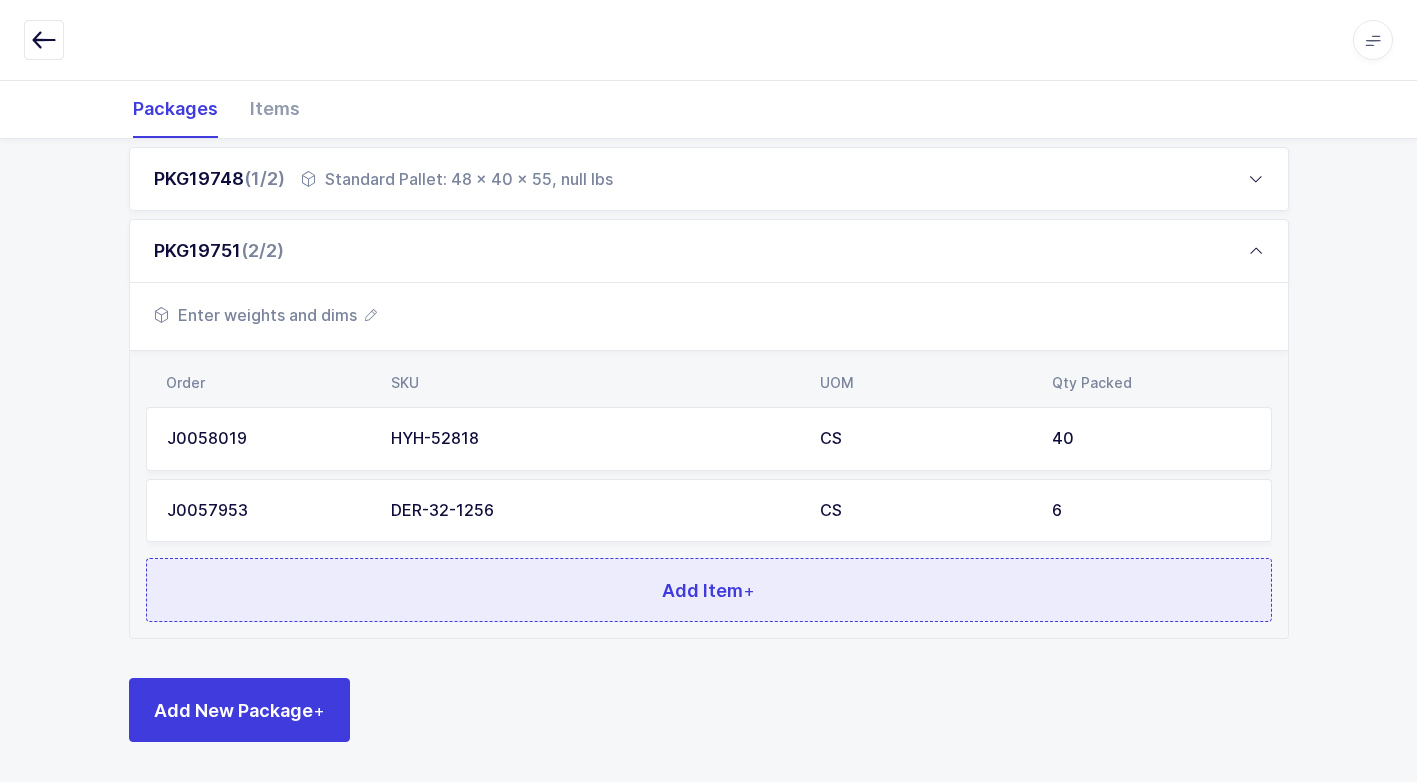 click on "Add Item  +" at bounding box center [709, 590] 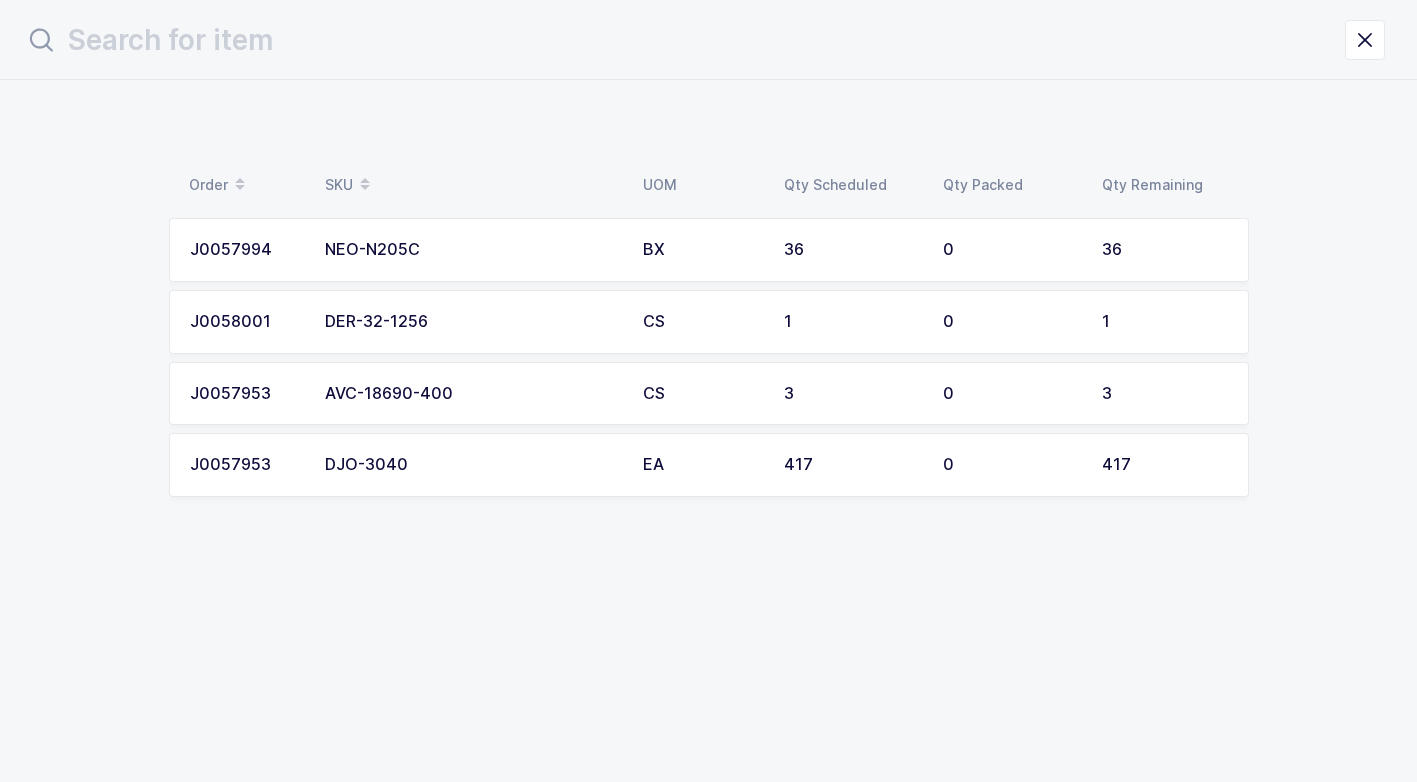 scroll, scrollTop: 0, scrollLeft: 0, axis: both 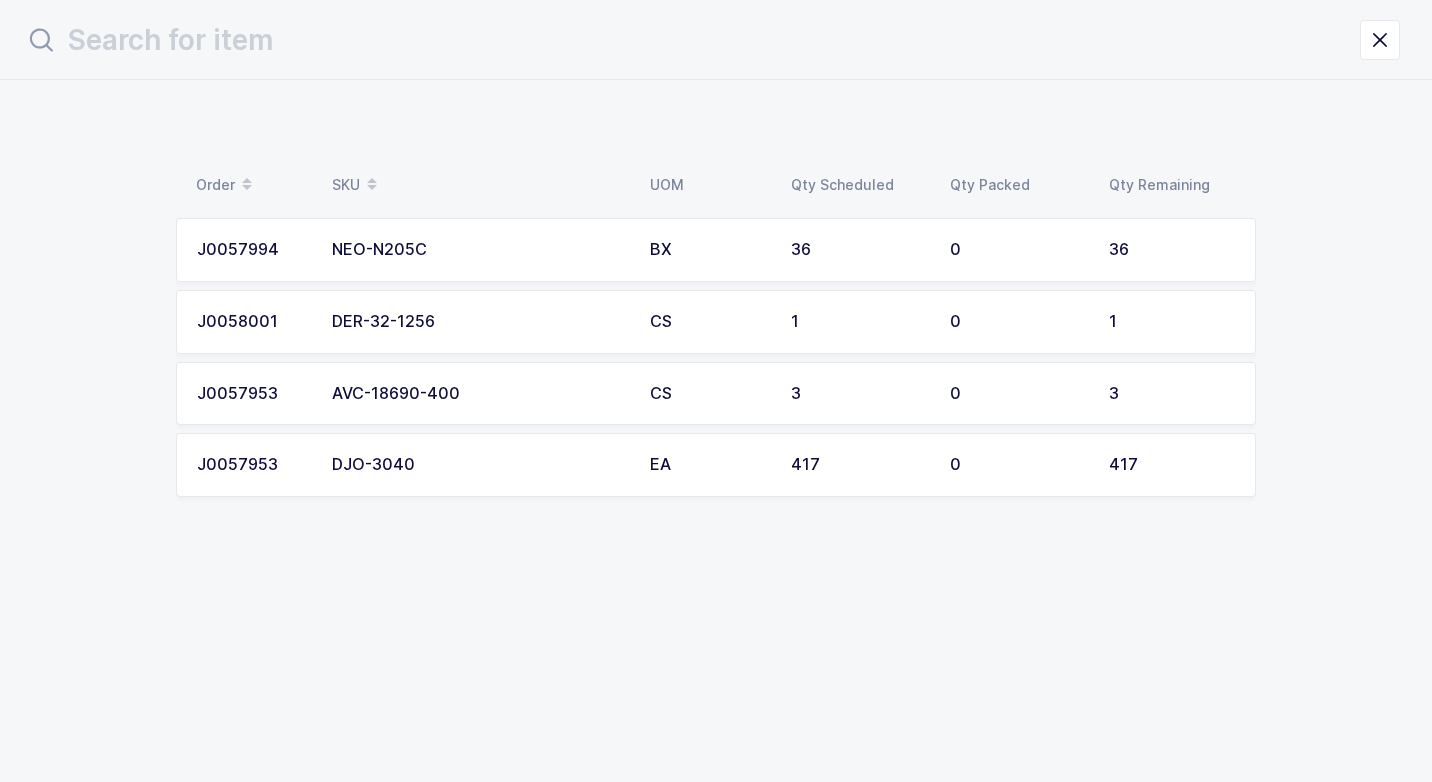 click on "DER-32-1256" at bounding box center (479, 322) 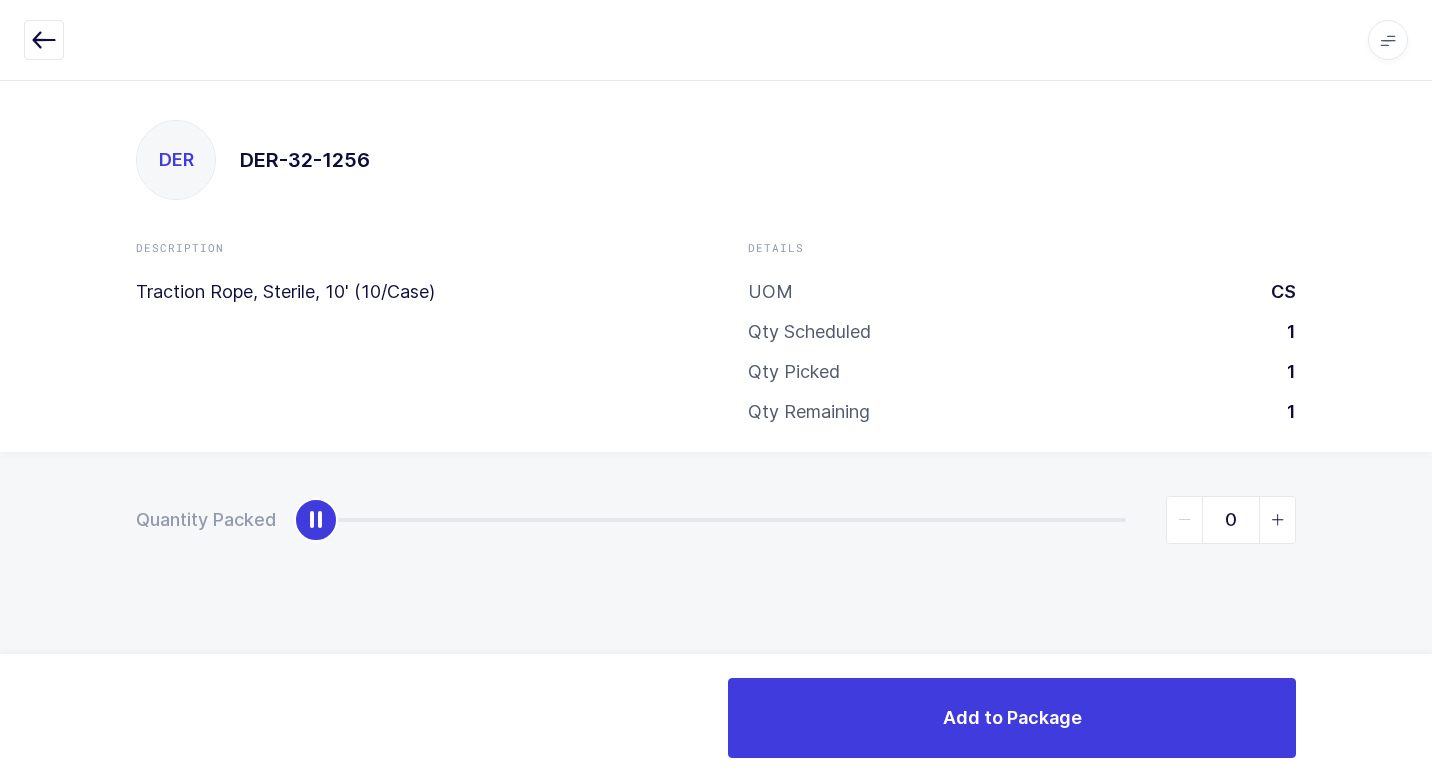 type on "1" 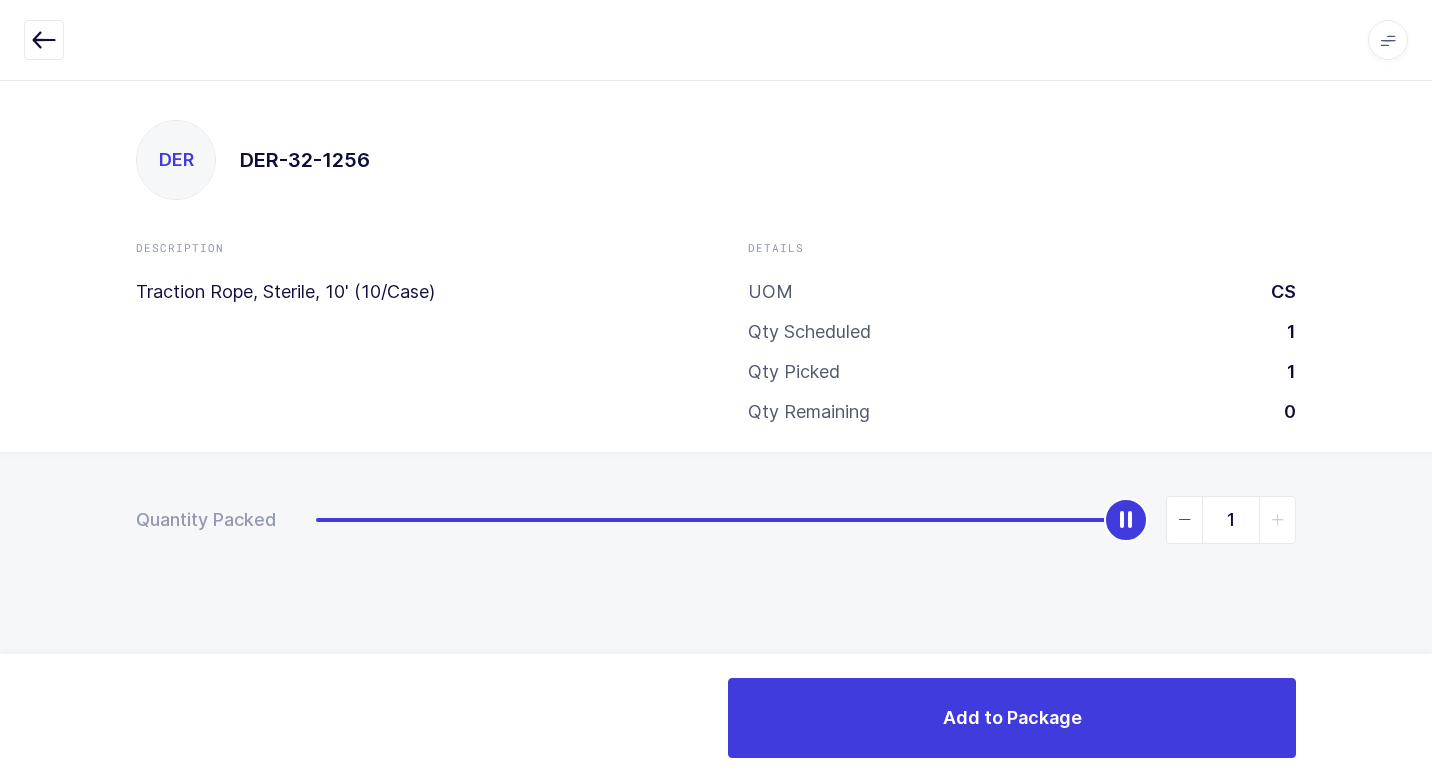drag, startPoint x: 315, startPoint y: 524, endPoint x: 1354, endPoint y: 645, distance: 1046.022 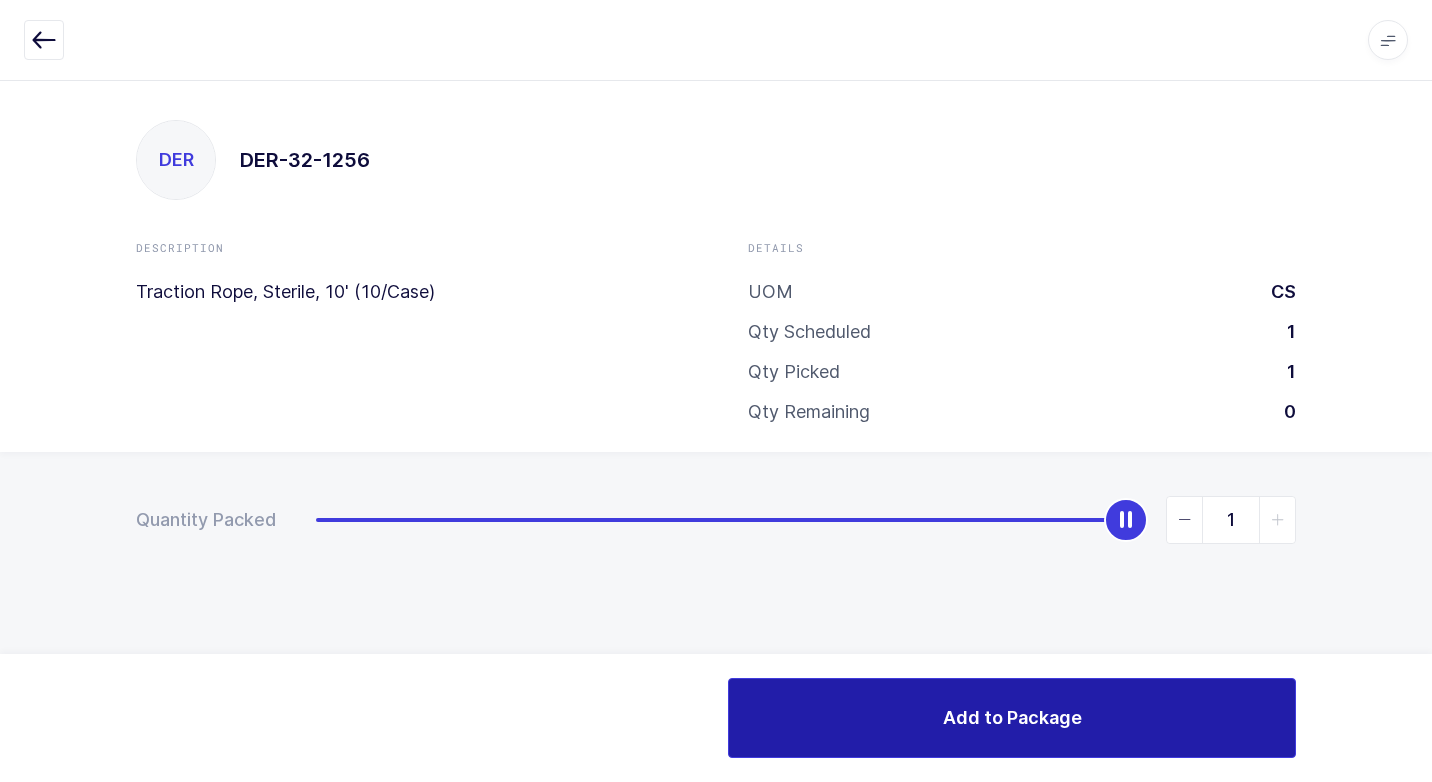 drag, startPoint x: 883, startPoint y: 730, endPoint x: 875, endPoint y: 720, distance: 12.806249 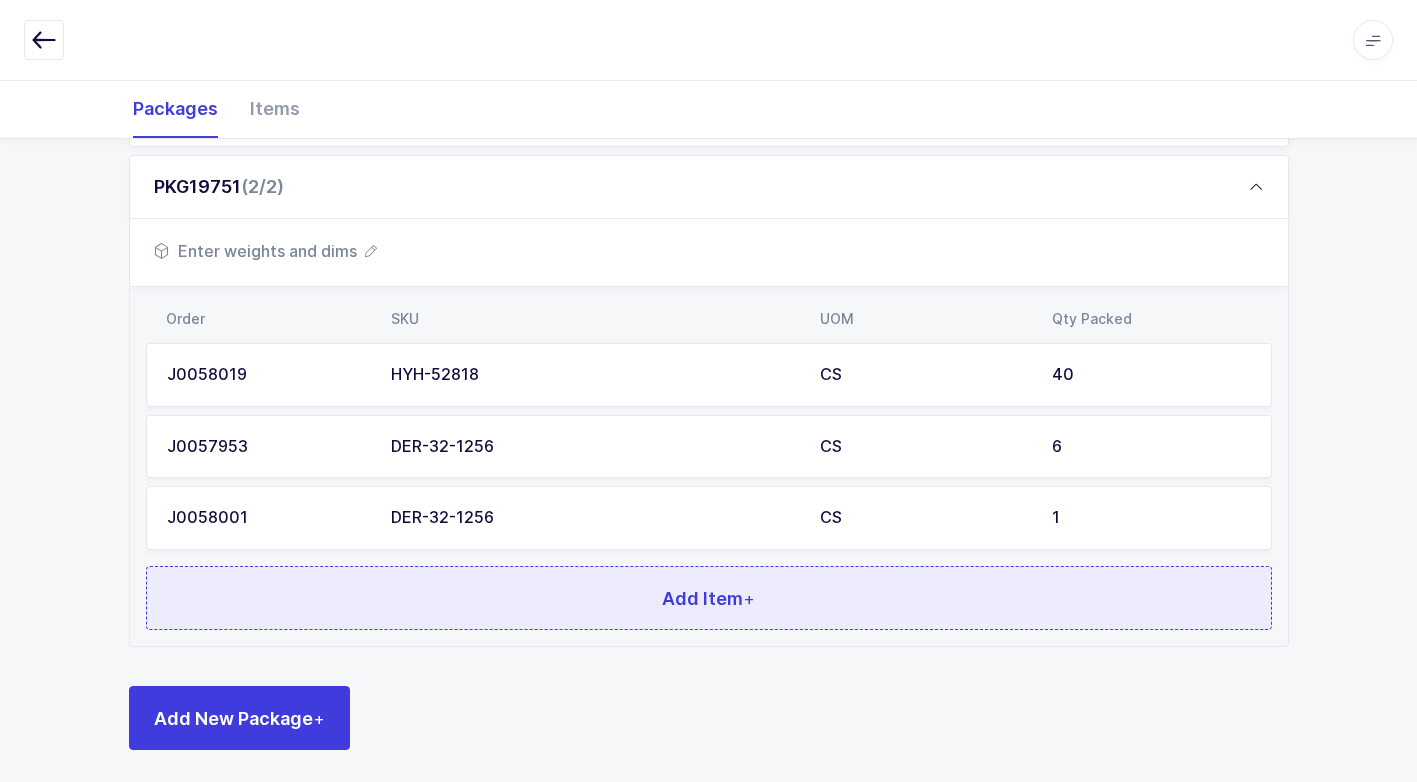scroll, scrollTop: 368, scrollLeft: 0, axis: vertical 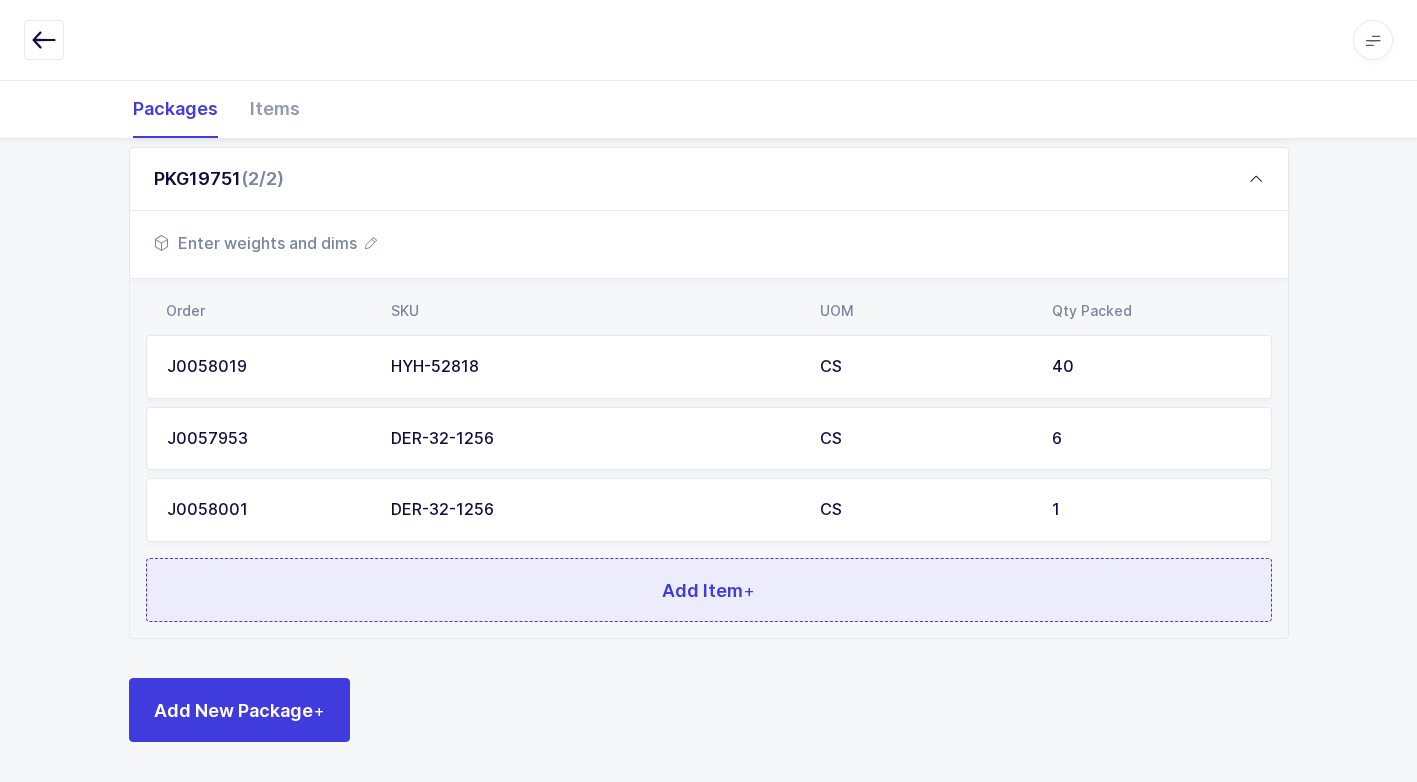 click on "Add Item  +" at bounding box center (708, 590) 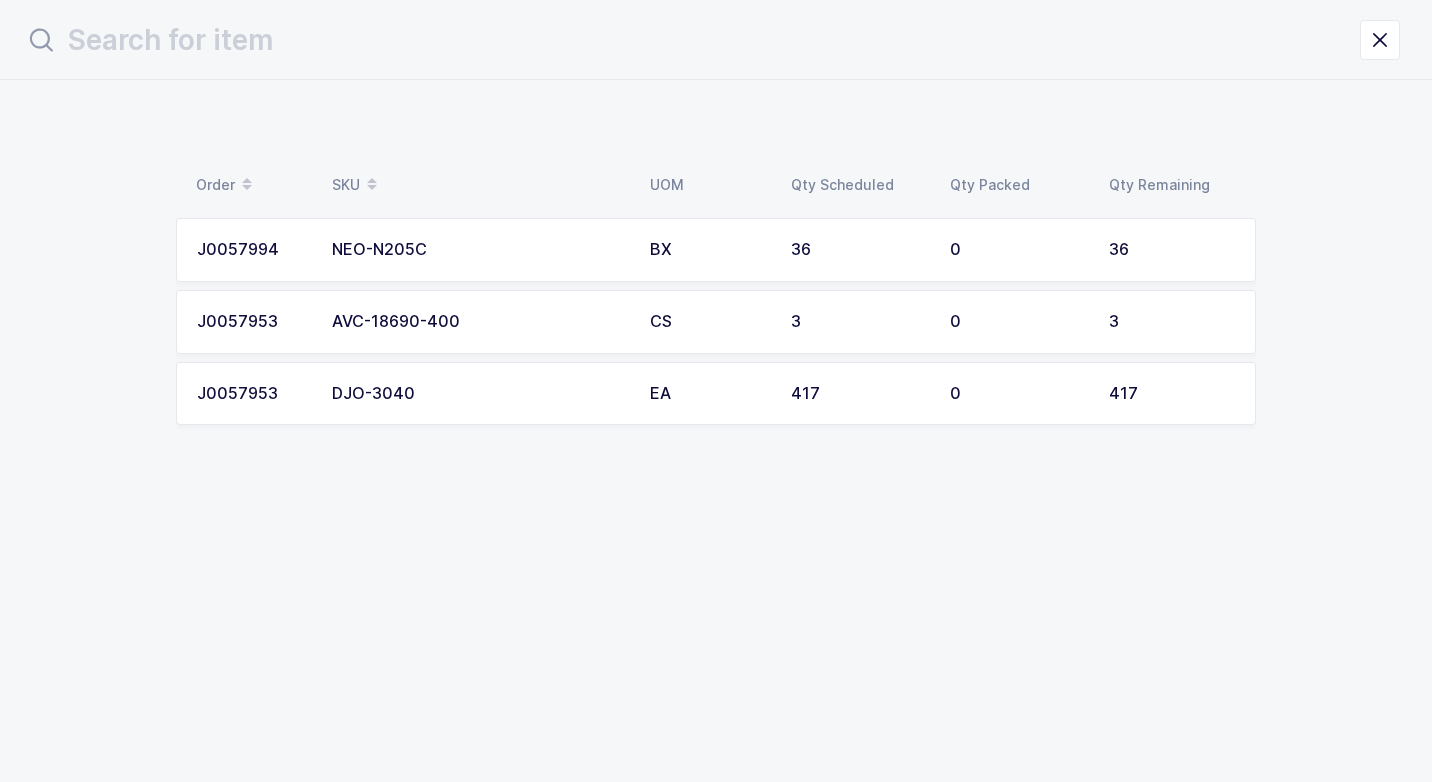 click on "NEO-N205C" at bounding box center [479, 250] 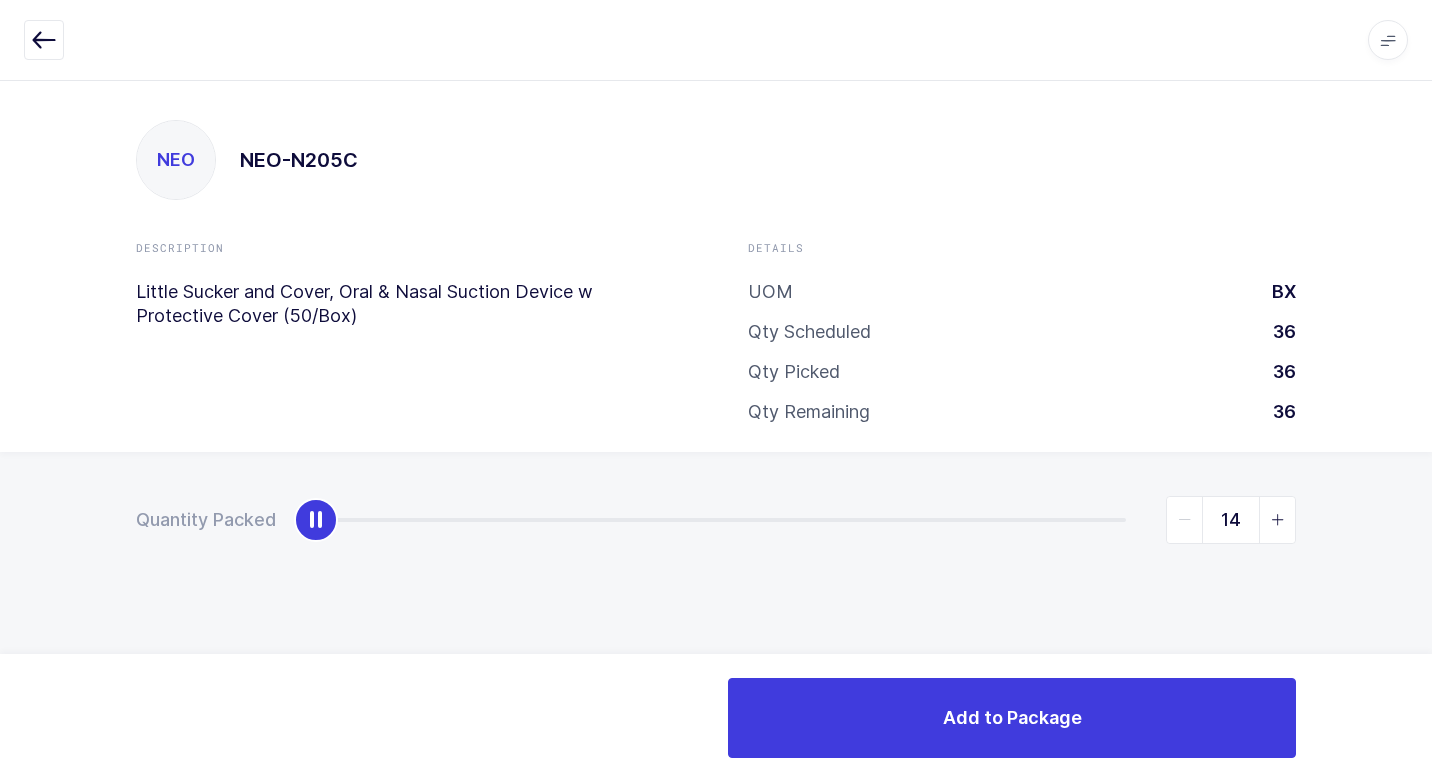type on "36" 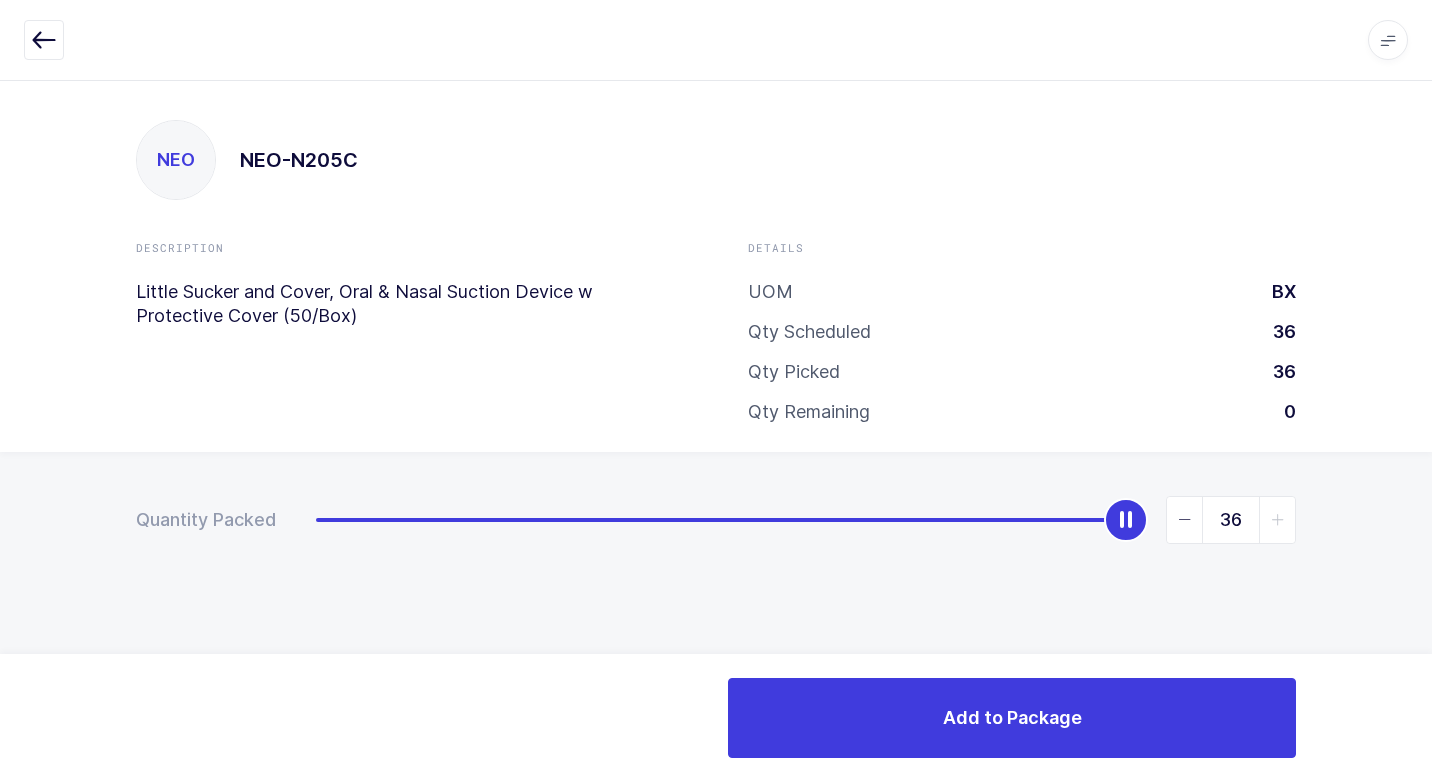 drag, startPoint x: 627, startPoint y: 518, endPoint x: 1431, endPoint y: 655, distance: 815.58875 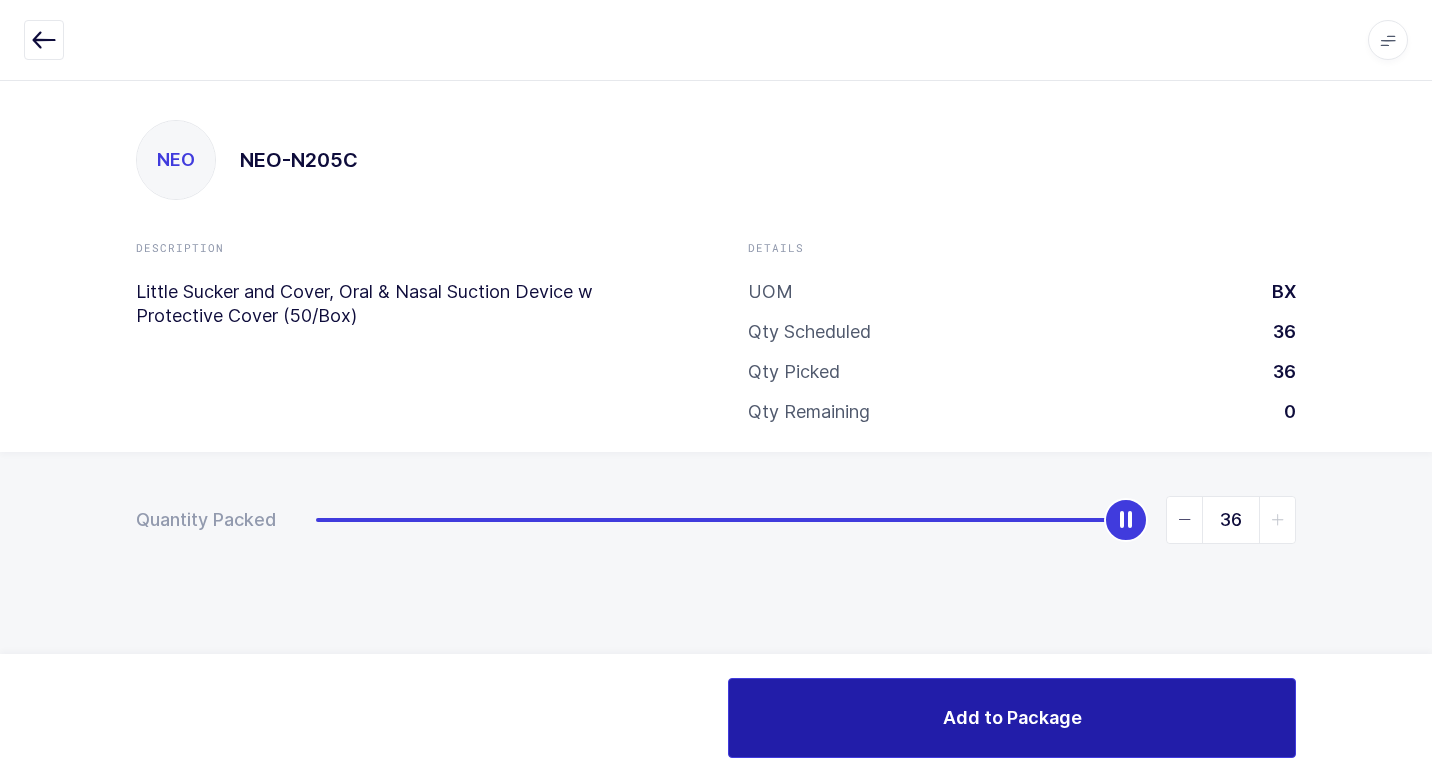 click on "Add to Package" at bounding box center [1012, 718] 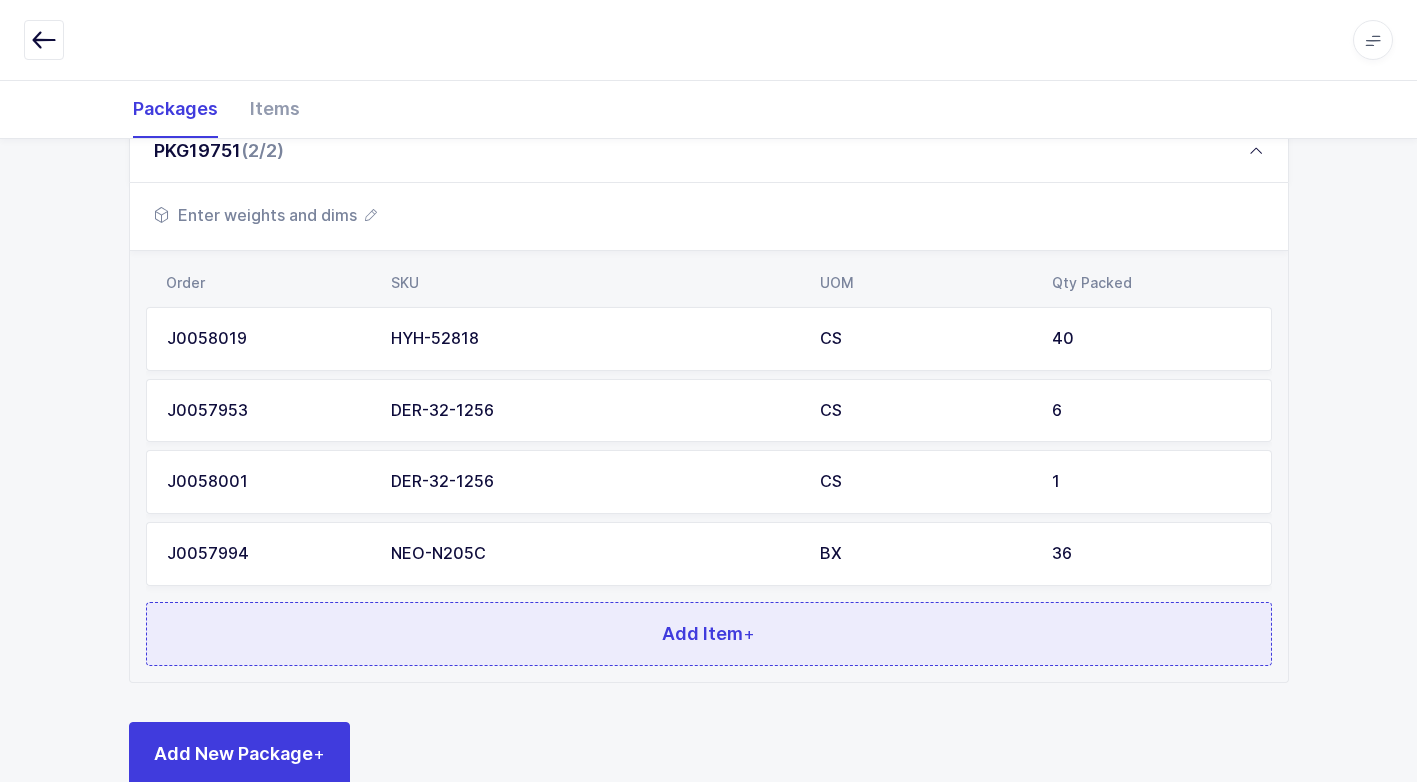 scroll, scrollTop: 440, scrollLeft: 0, axis: vertical 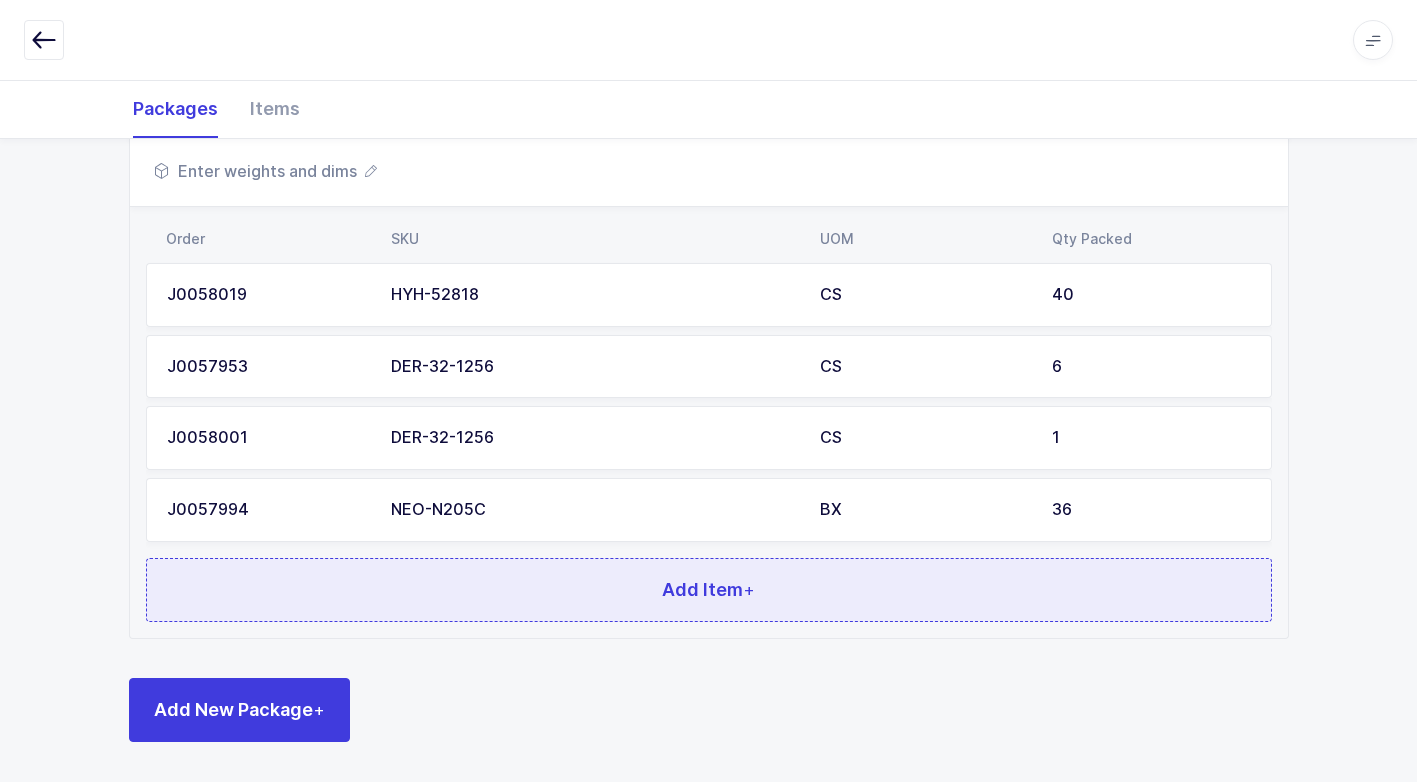 click on "Add Item  +" at bounding box center (709, 590) 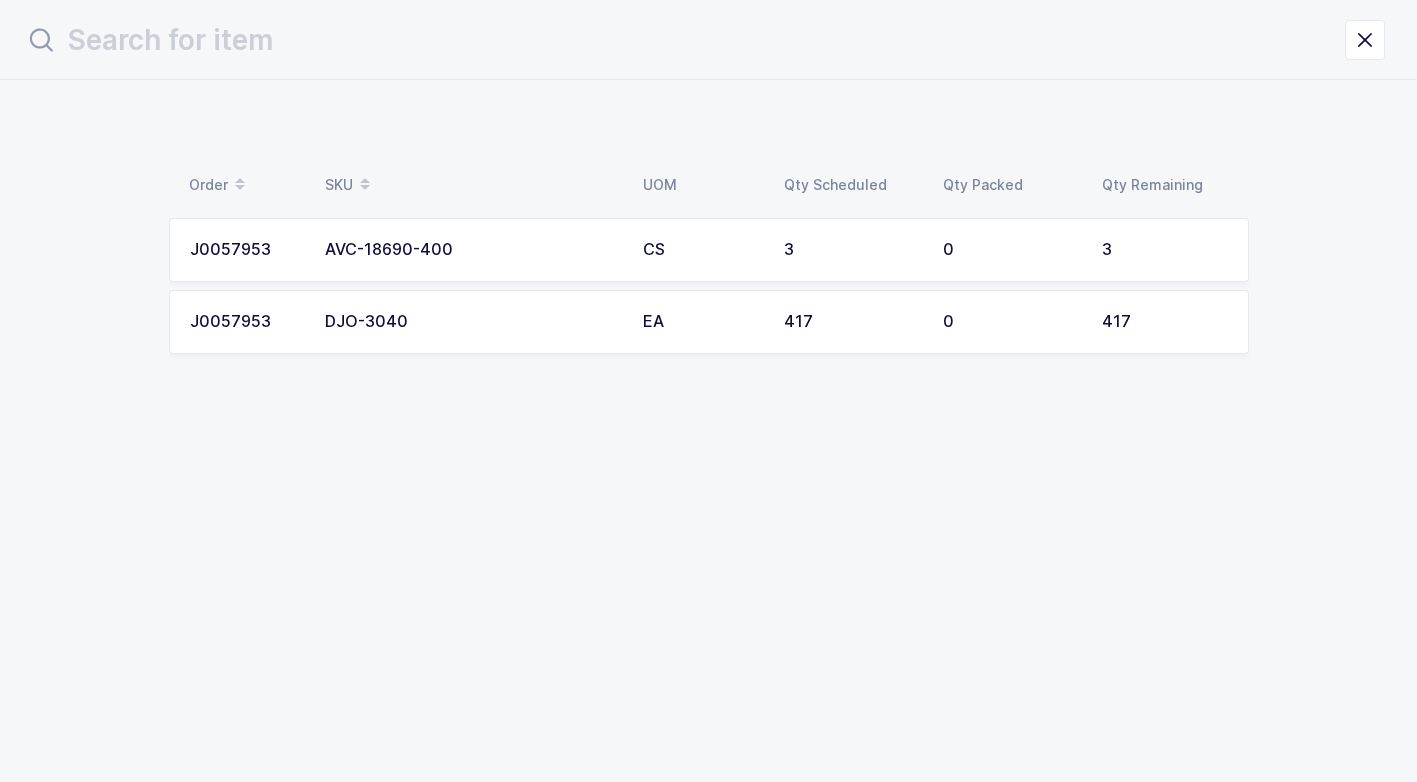 scroll, scrollTop: 0, scrollLeft: 0, axis: both 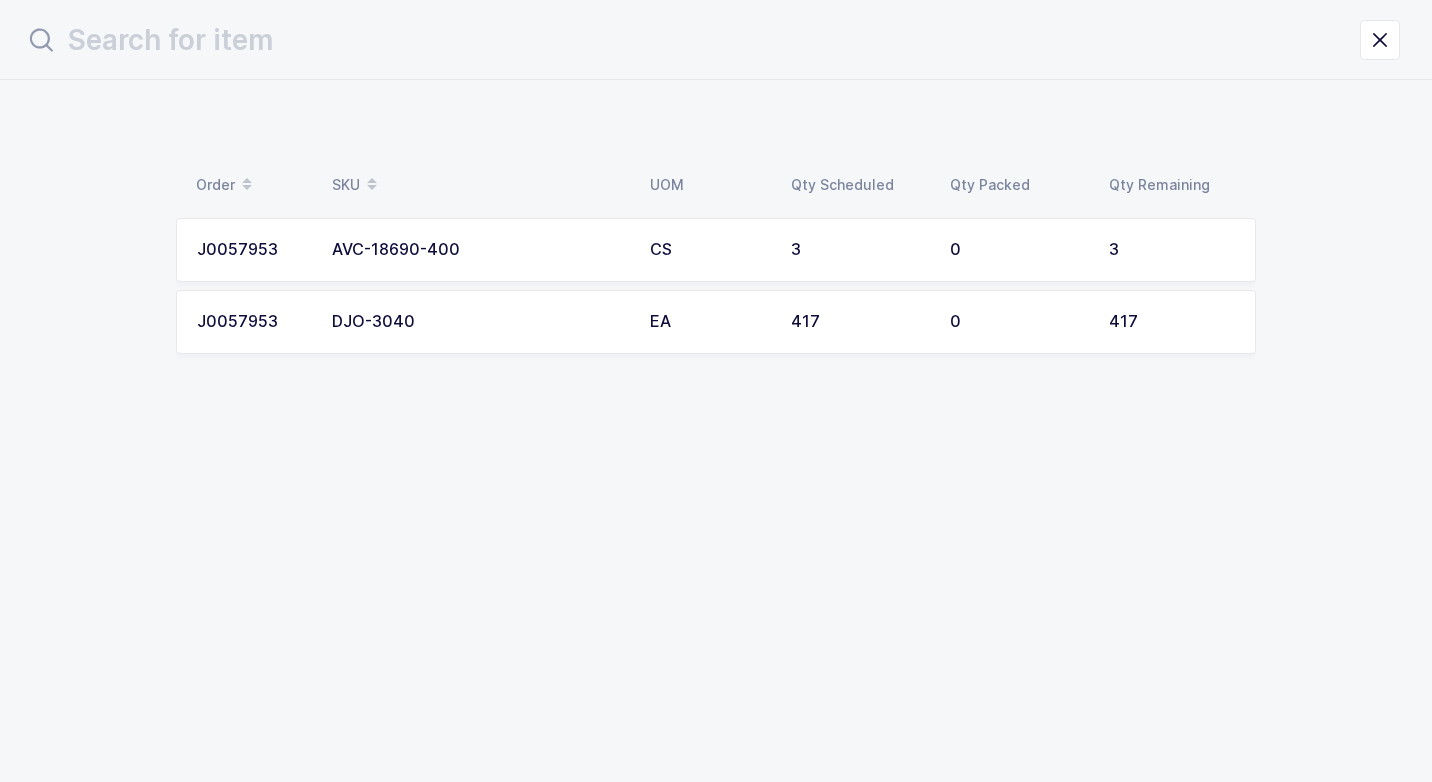 click on "AVC-18690-400" at bounding box center (479, 250) 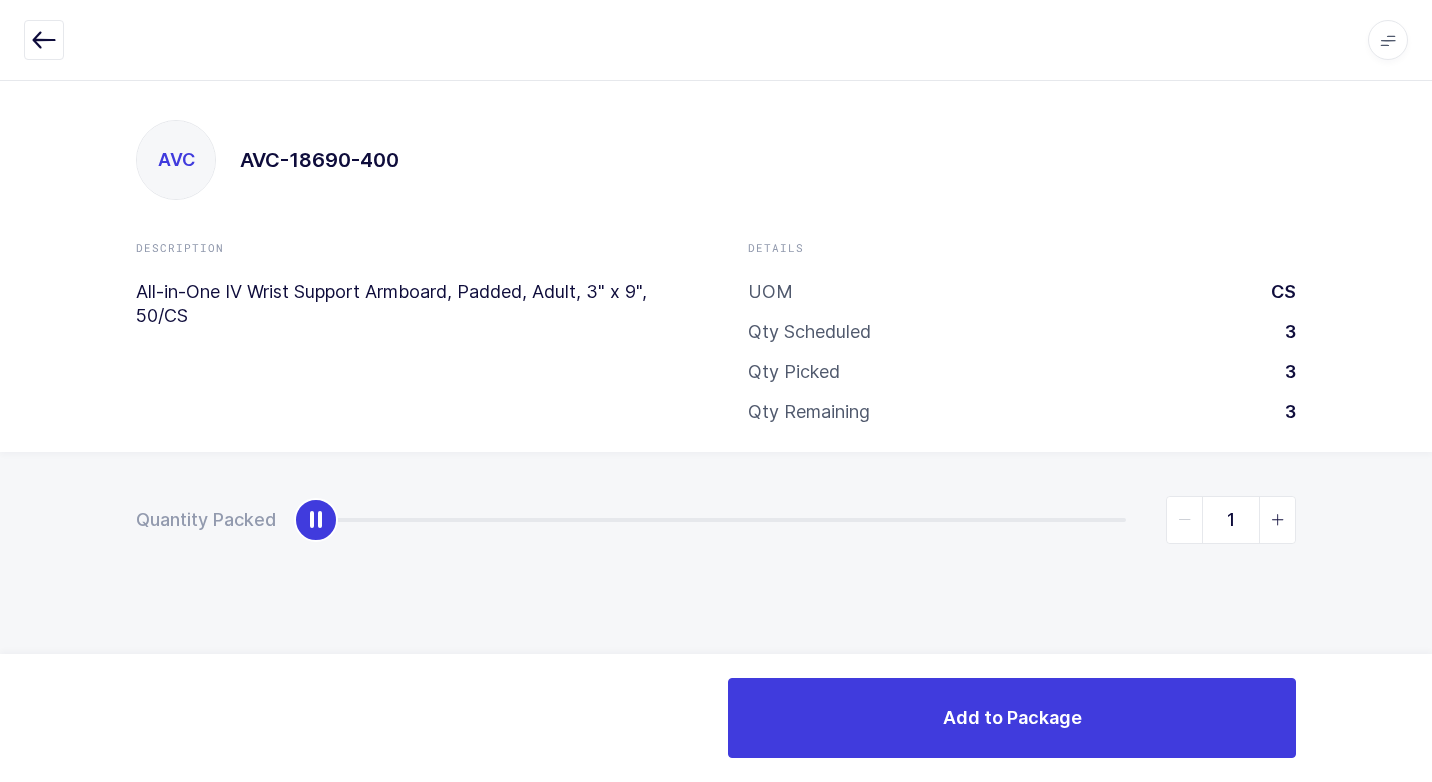 type on "3" 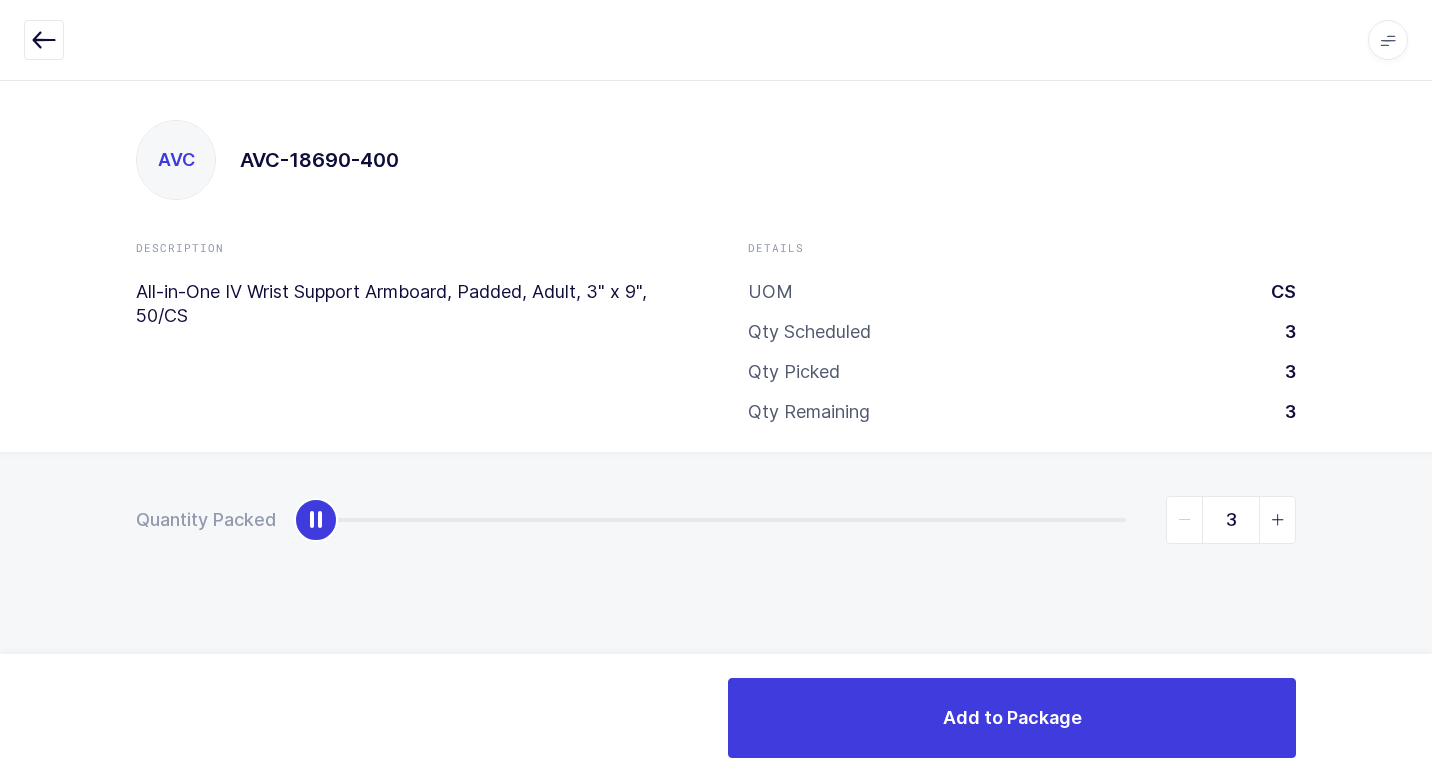 drag, startPoint x: 312, startPoint y: 527, endPoint x: 1435, endPoint y: 523, distance: 1123.0071 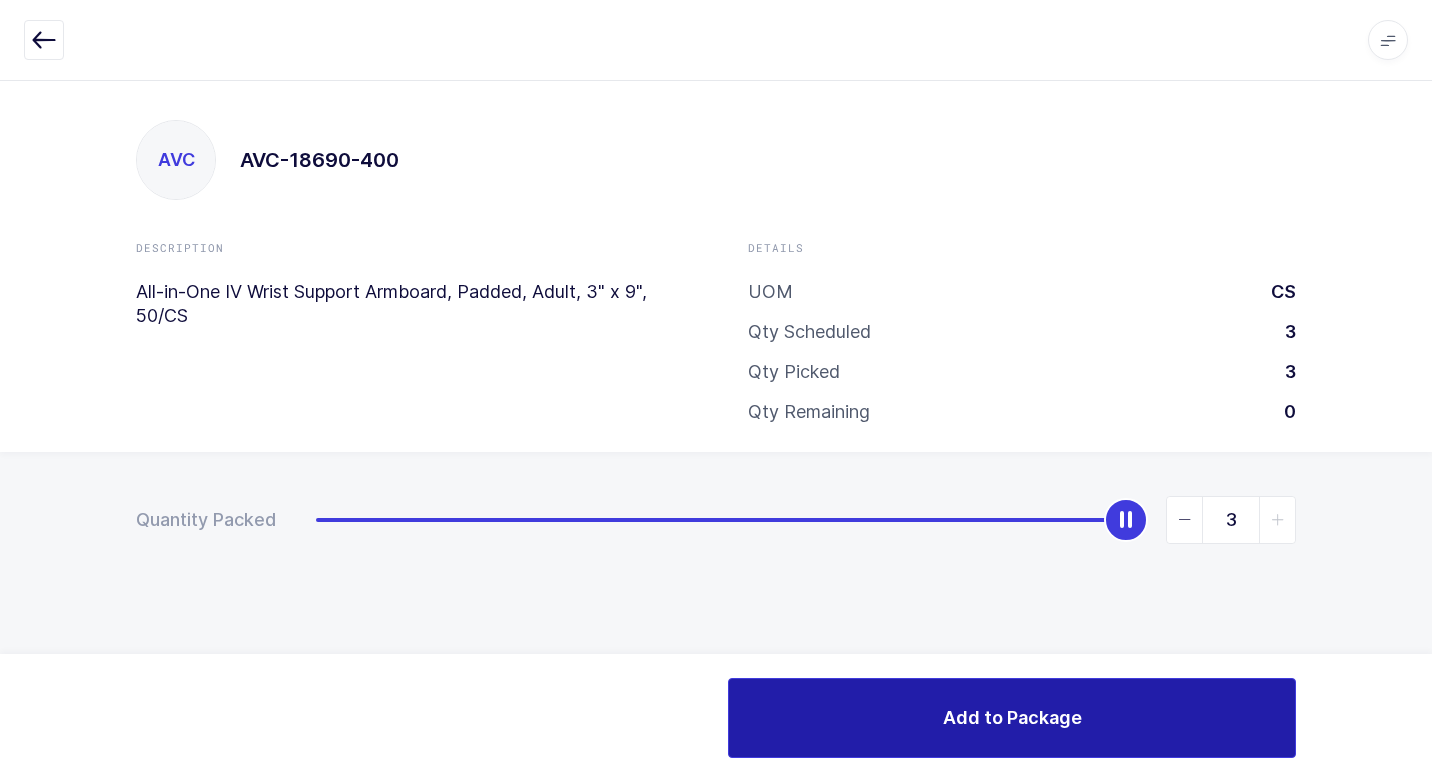 drag, startPoint x: 932, startPoint y: 706, endPoint x: 903, endPoint y: 715, distance: 30.364452 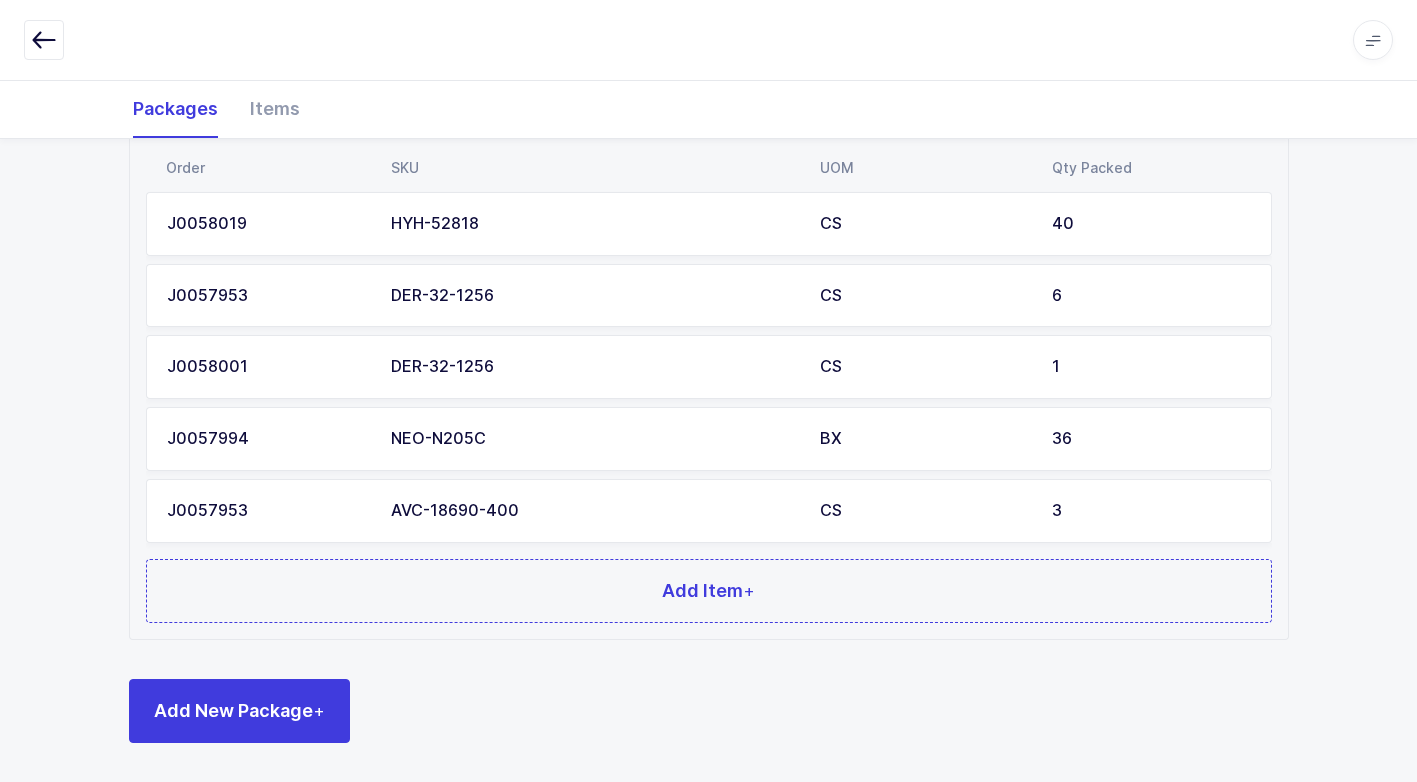 scroll, scrollTop: 512, scrollLeft: 0, axis: vertical 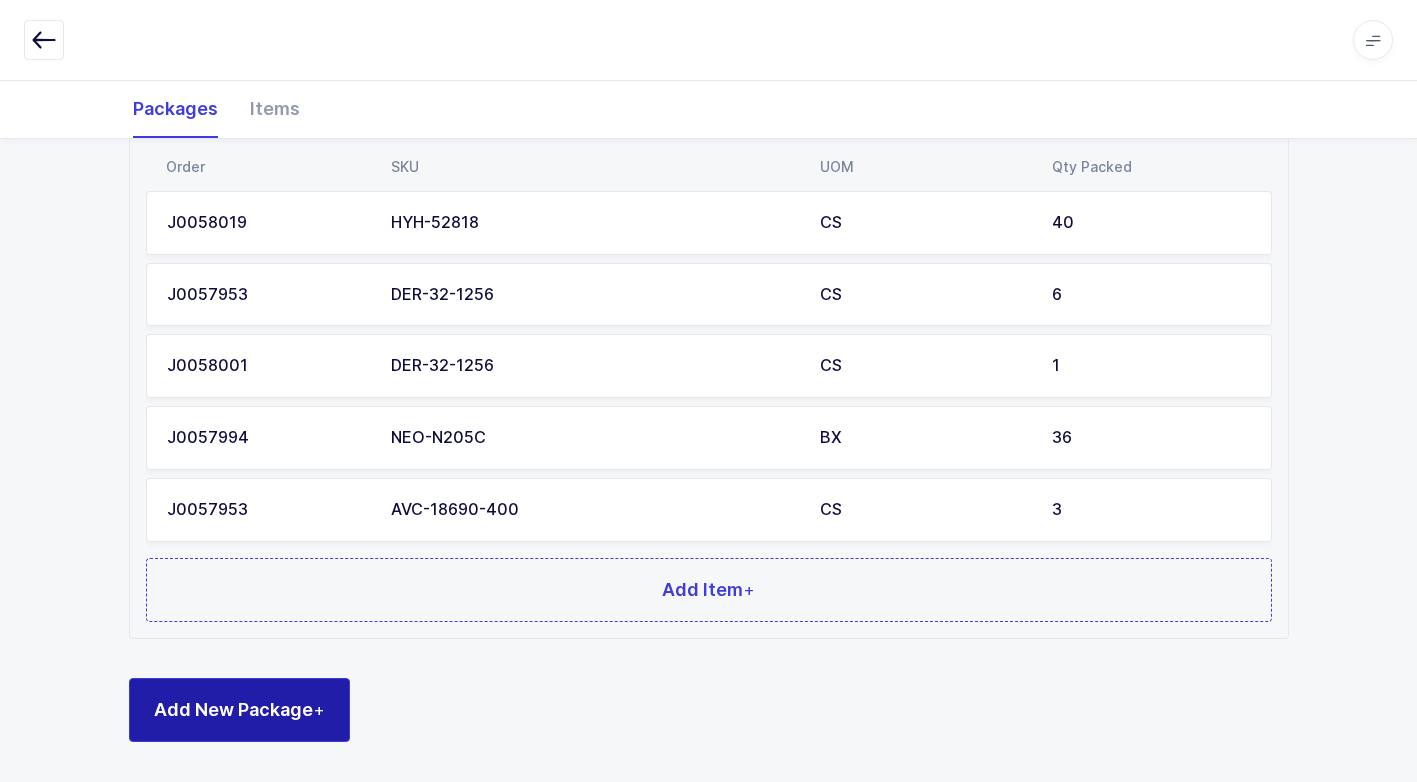 click on "Add New Package  +" at bounding box center [239, 709] 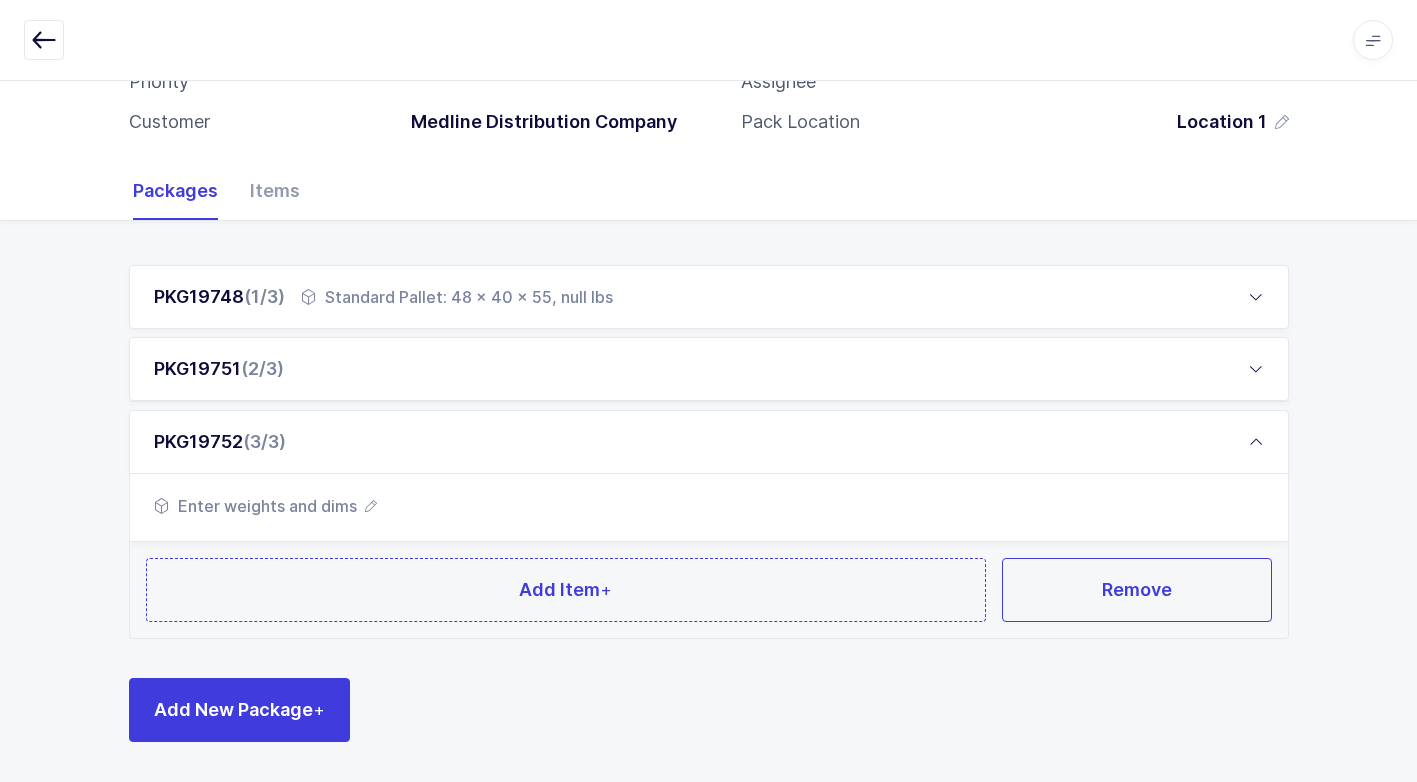 scroll, scrollTop: 177, scrollLeft: 0, axis: vertical 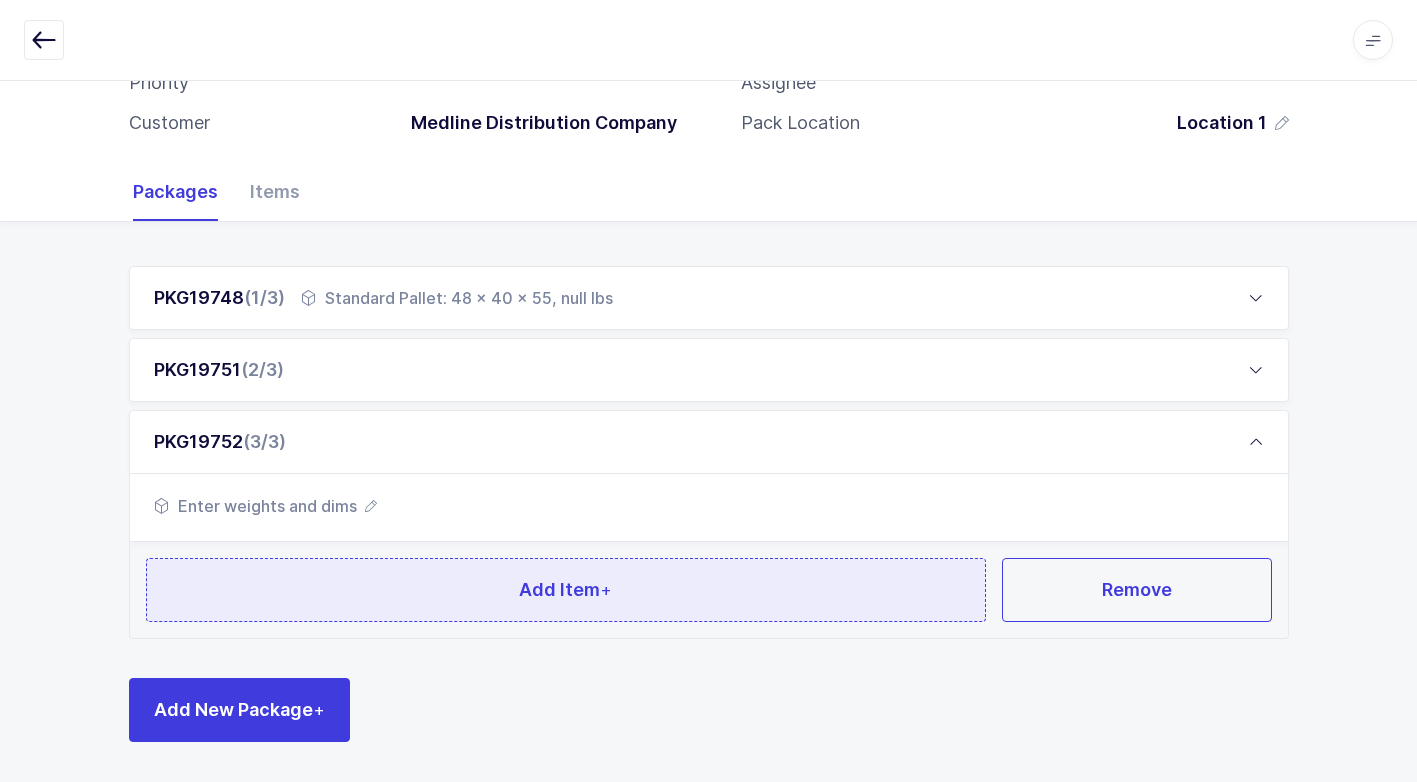 click on "Add Item  +" at bounding box center [566, 590] 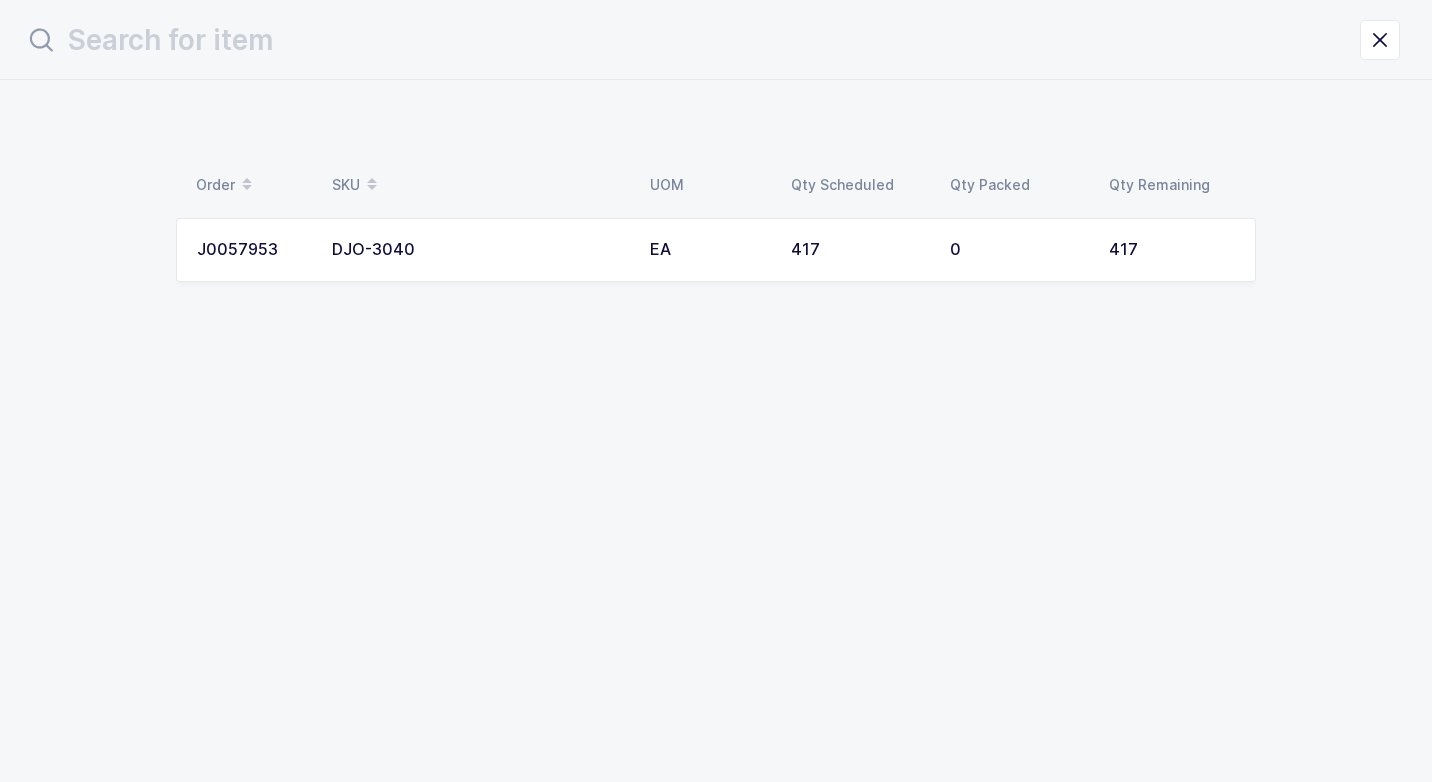 click on "DJO-3040" at bounding box center [479, 250] 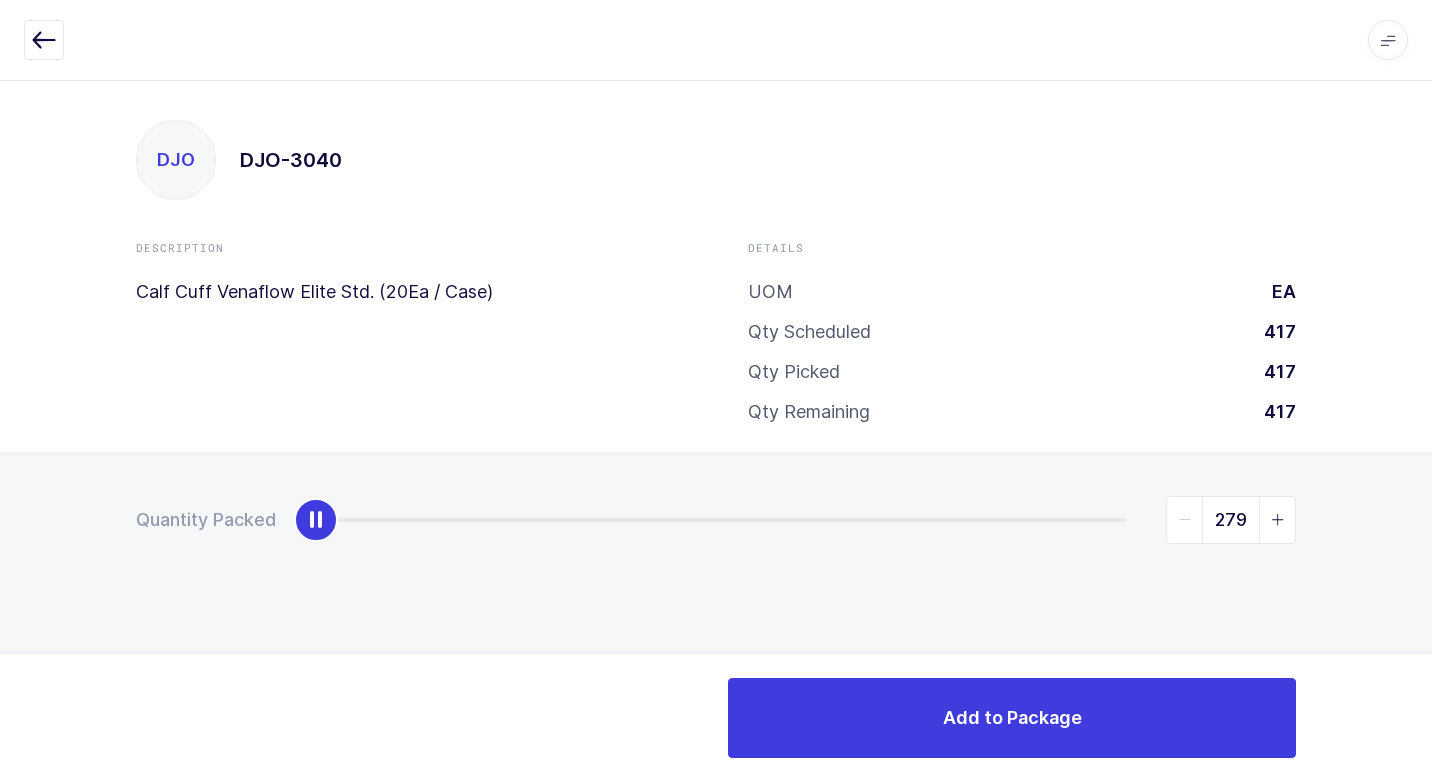 type on "417" 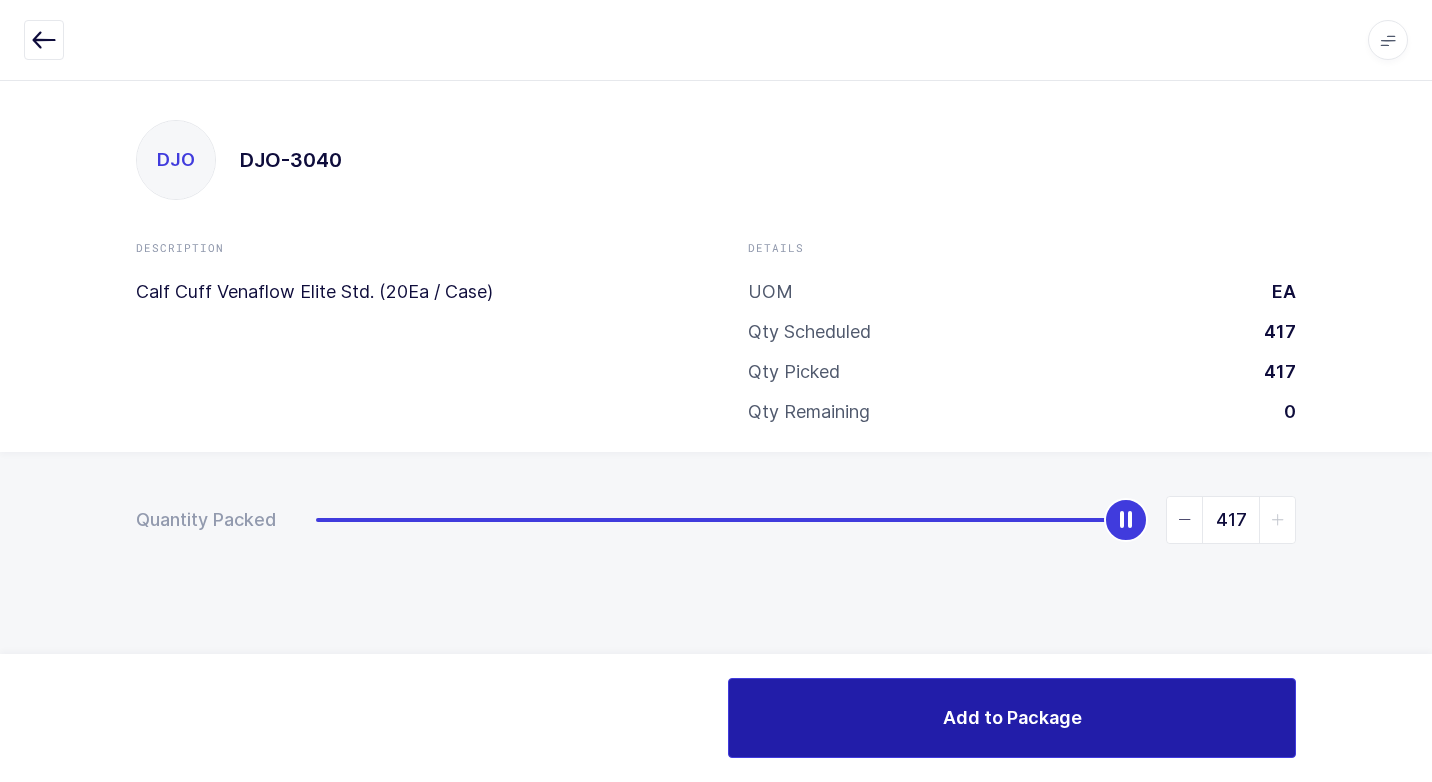 drag, startPoint x: 319, startPoint y: 524, endPoint x: 1231, endPoint y: 738, distance: 936.77106 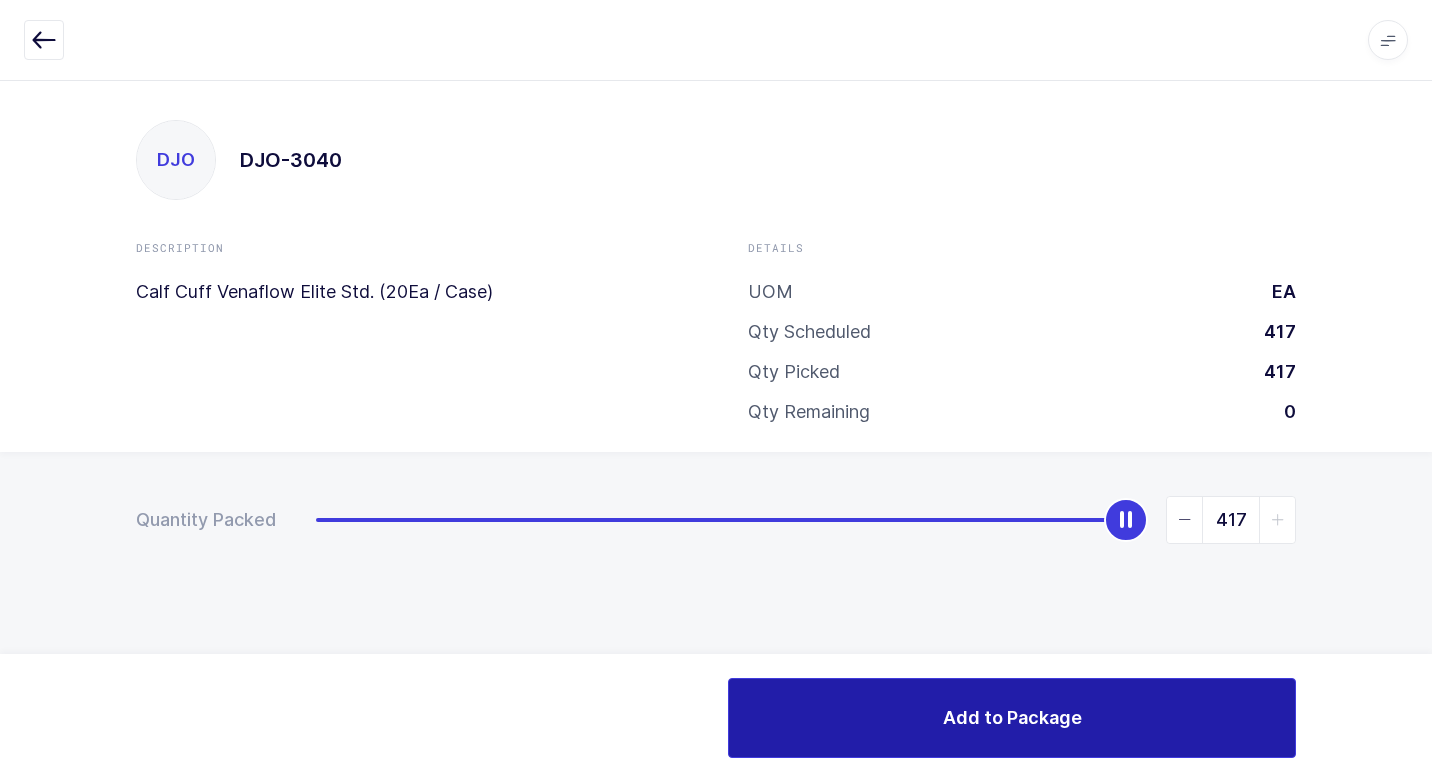 click on "Add to Package" at bounding box center [1012, 718] 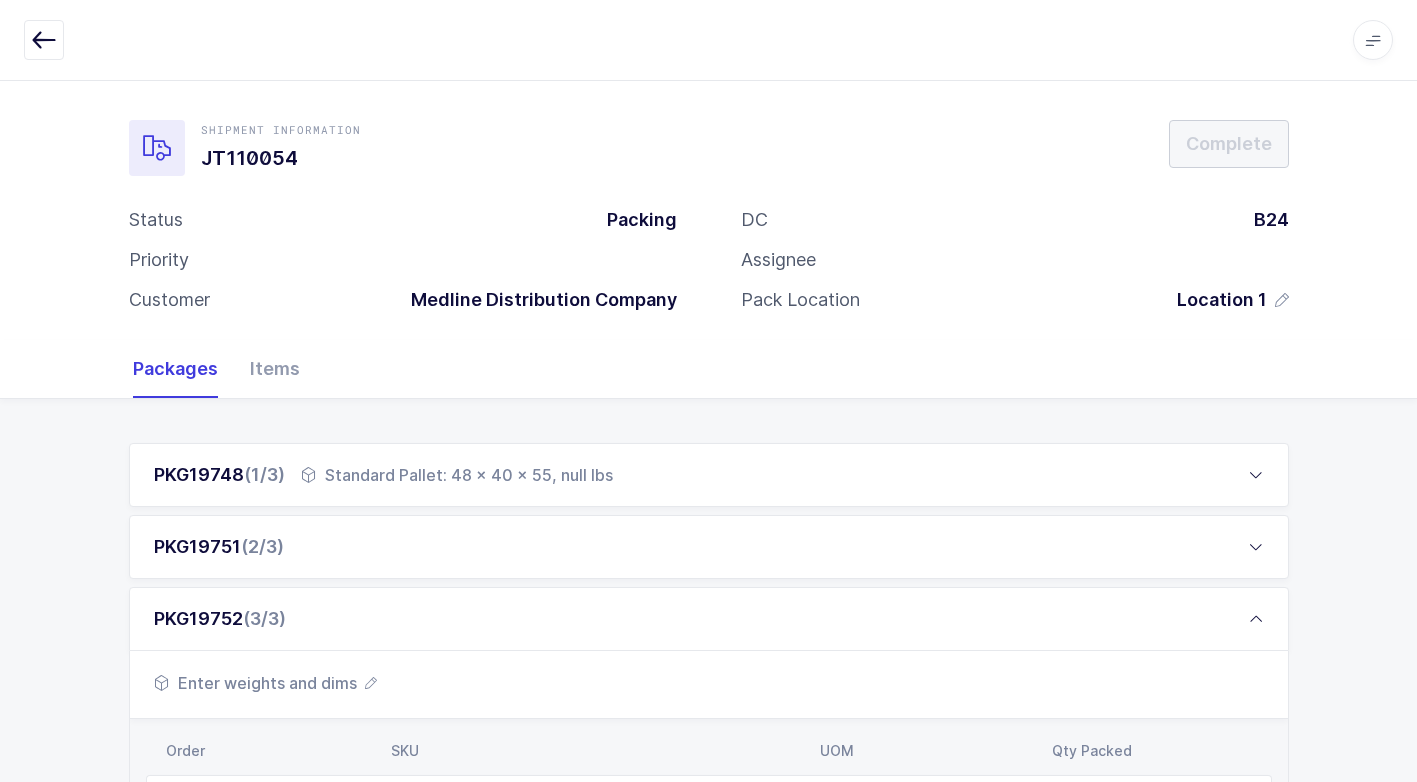 drag, startPoint x: 310, startPoint y: 678, endPoint x: 367, endPoint y: 685, distance: 57.428215 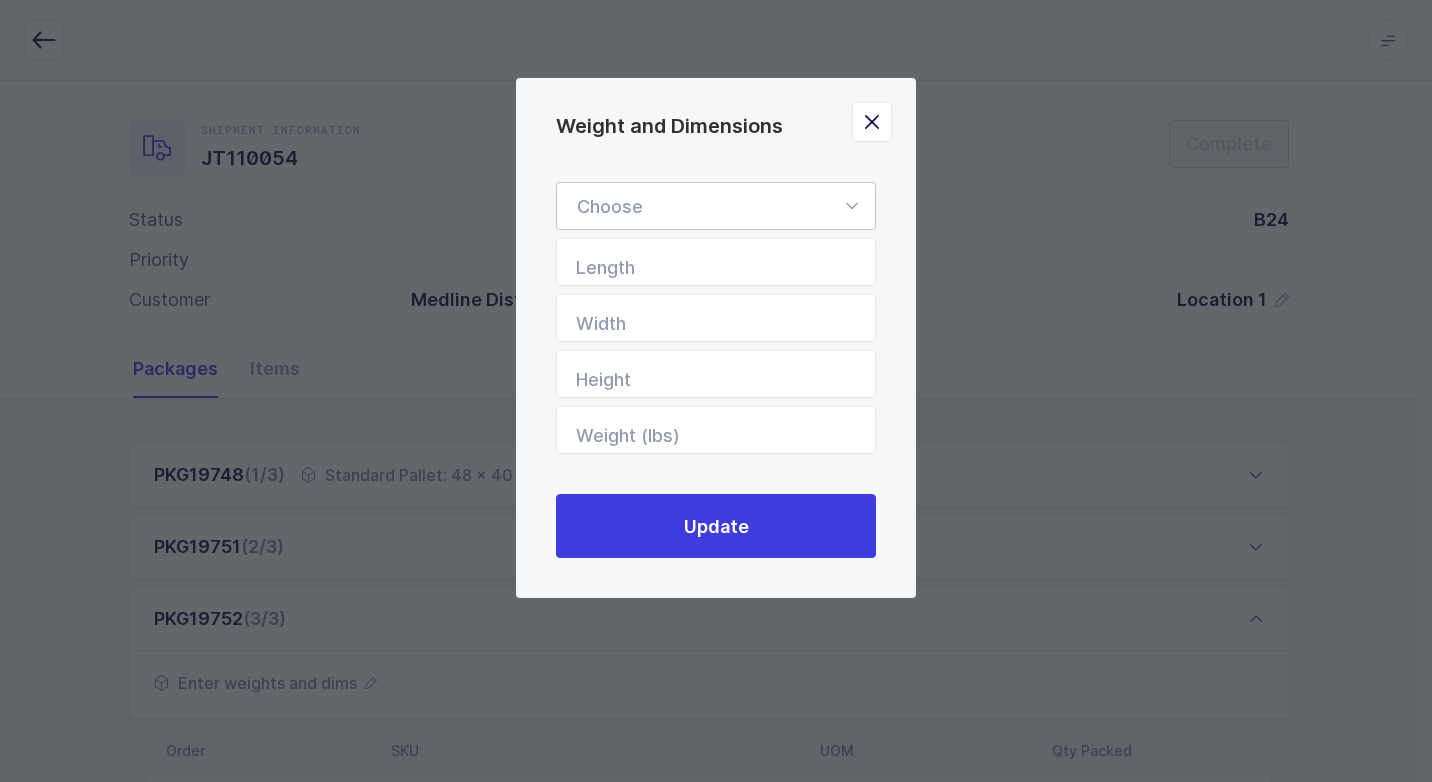 click at bounding box center [851, 206] 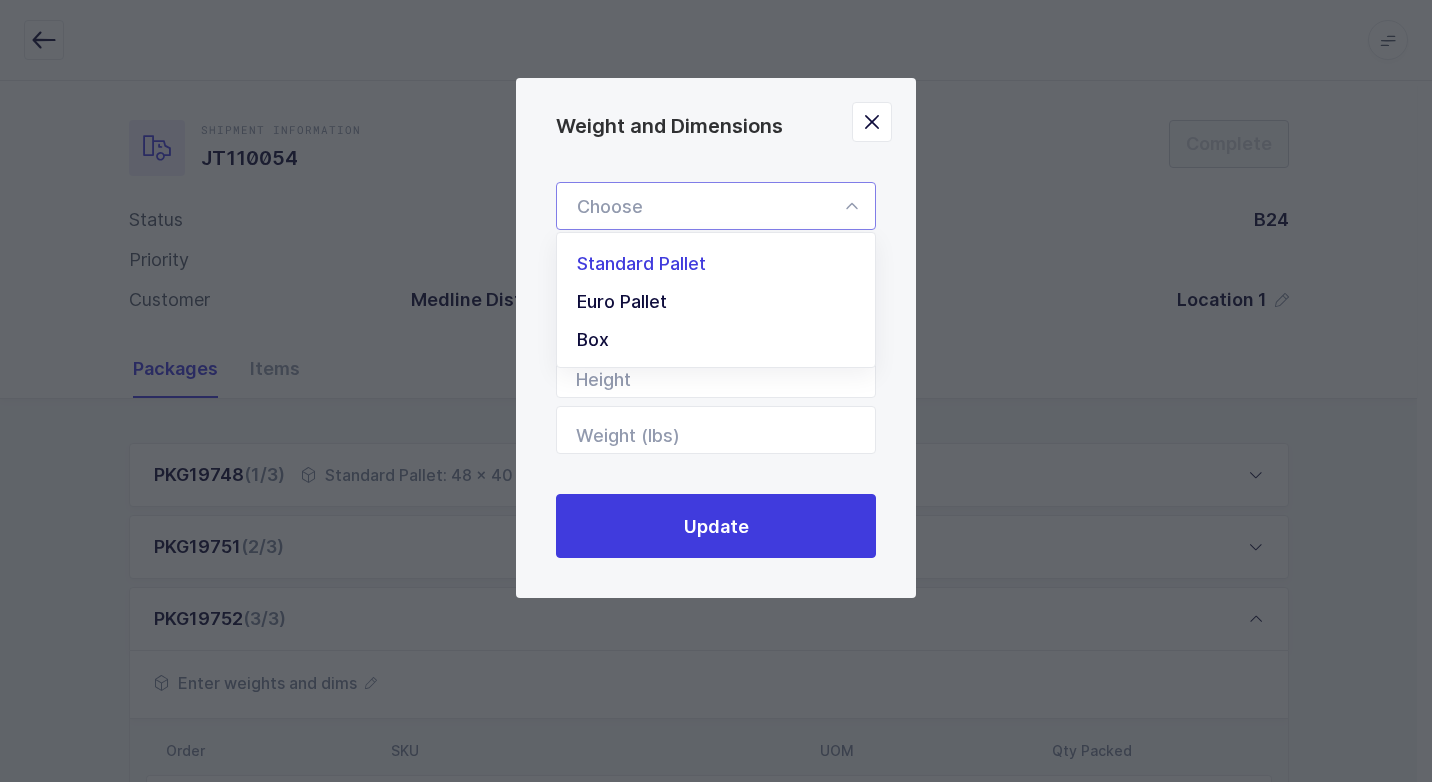 drag, startPoint x: 821, startPoint y: 253, endPoint x: 816, endPoint y: 267, distance: 14.866069 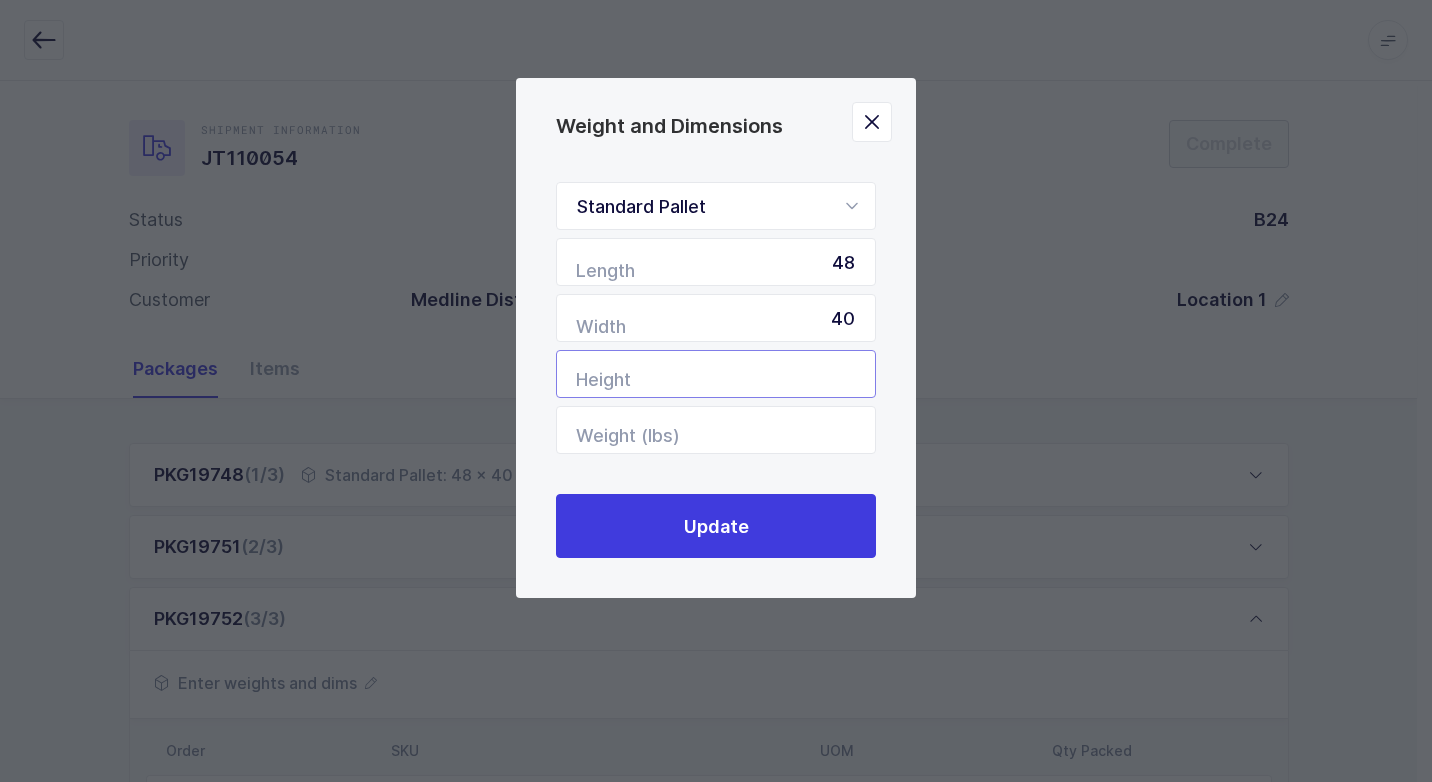 click at bounding box center [716, 374] 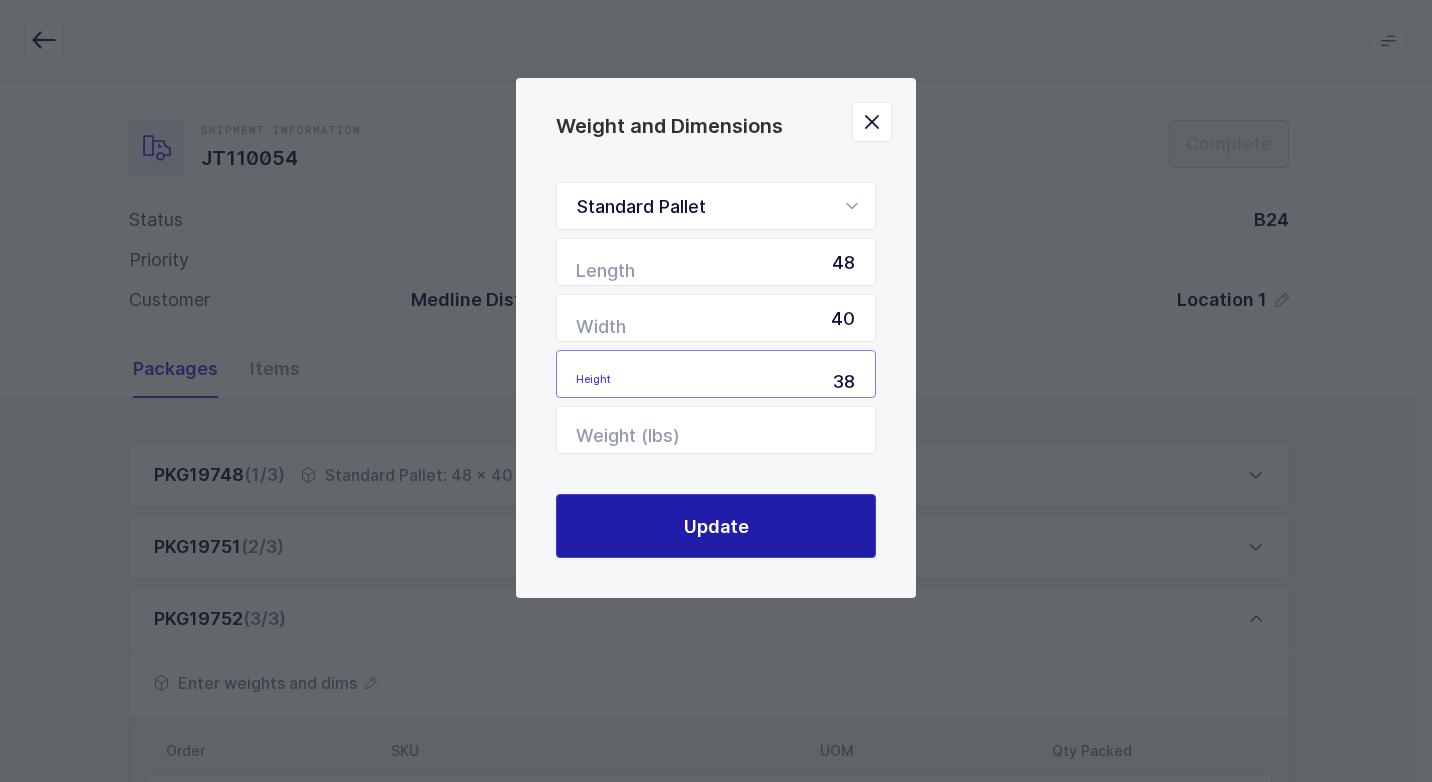 type on "38" 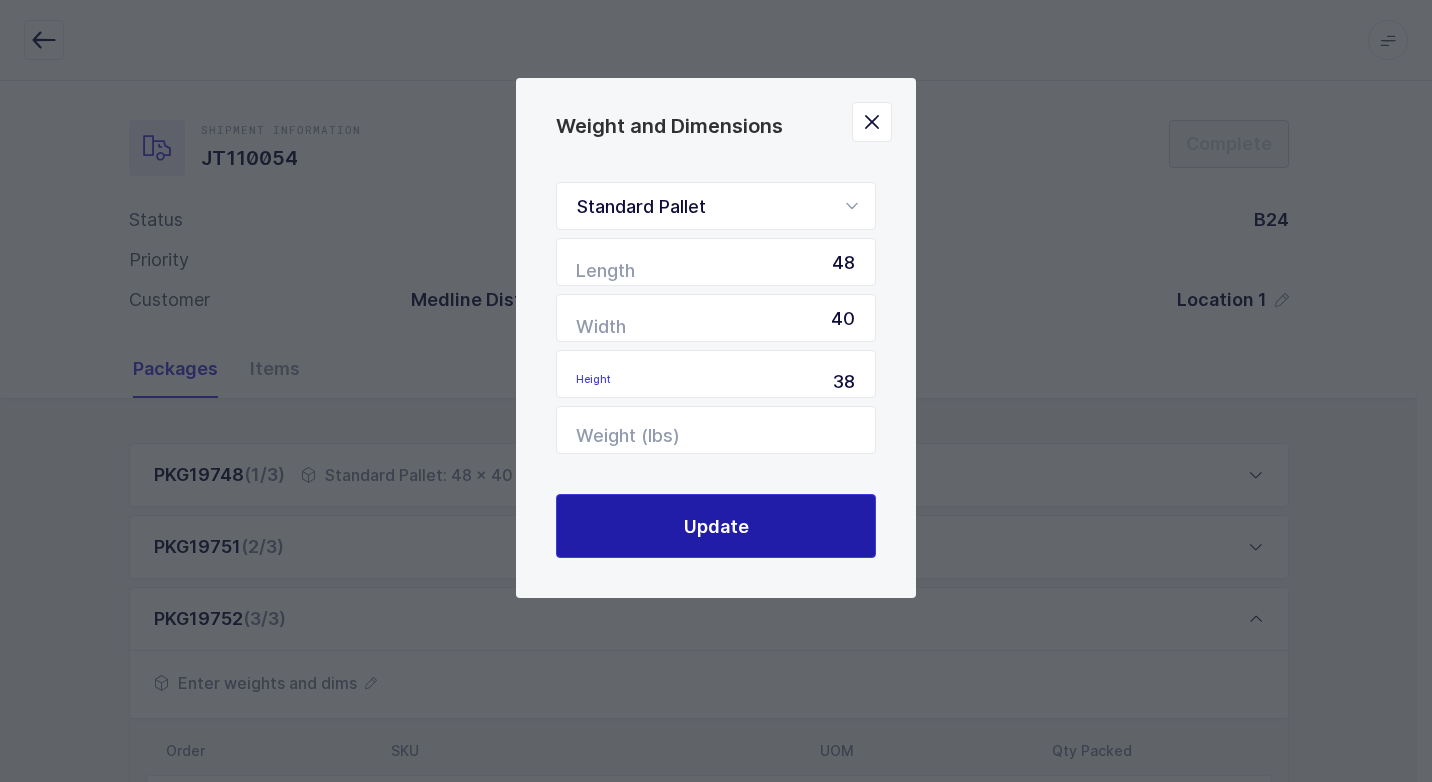 click on "Update" at bounding box center (716, 526) 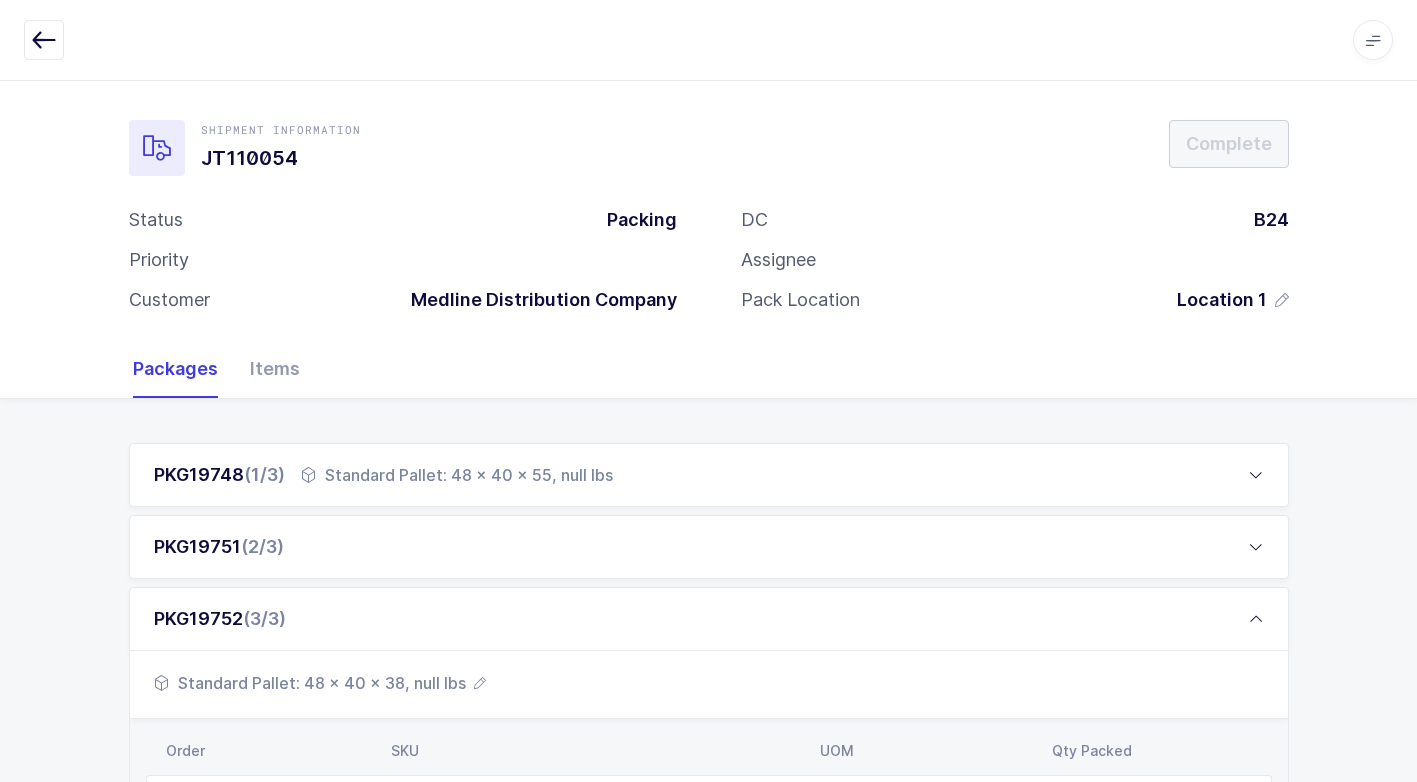 click on "PKG19751
(2/3)" at bounding box center (709, 547) 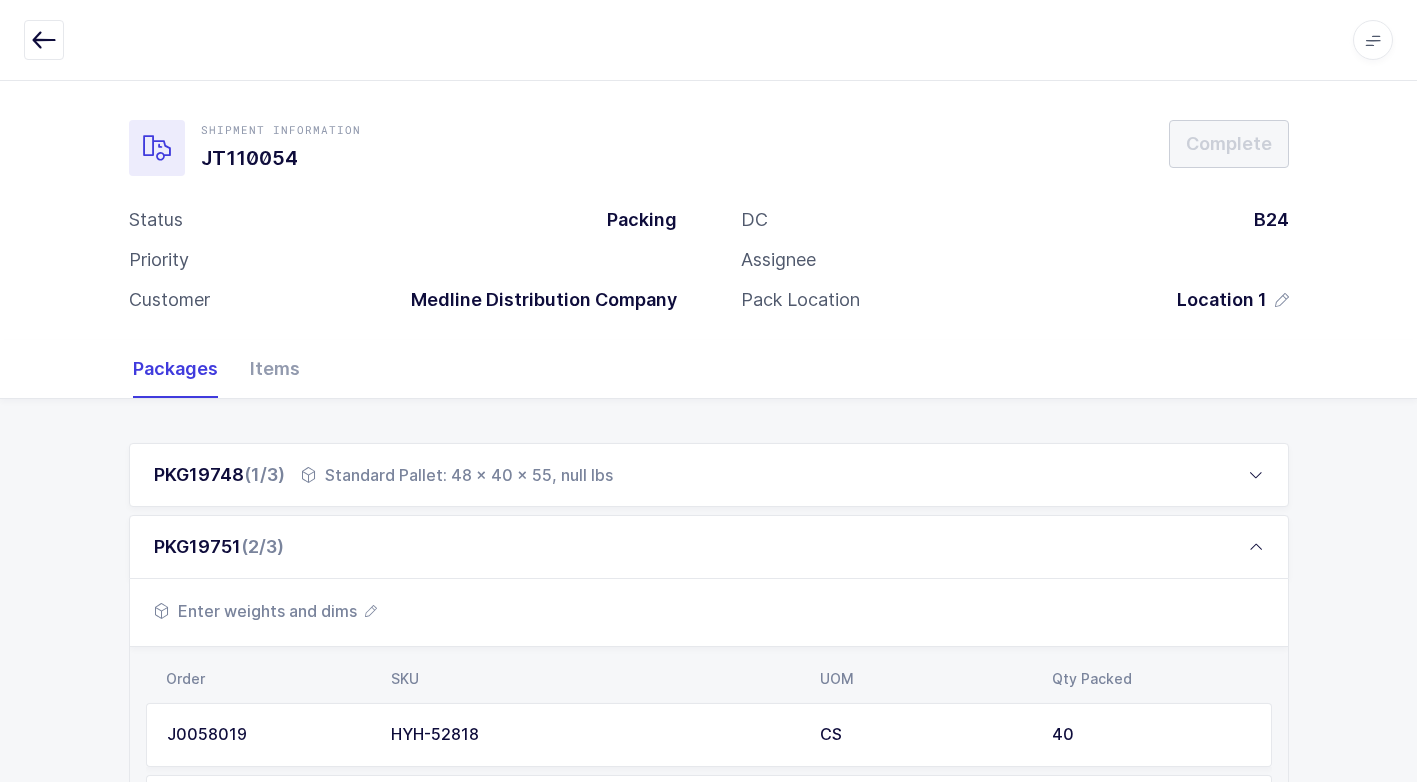 click on "Enter weights and dims" at bounding box center [265, 611] 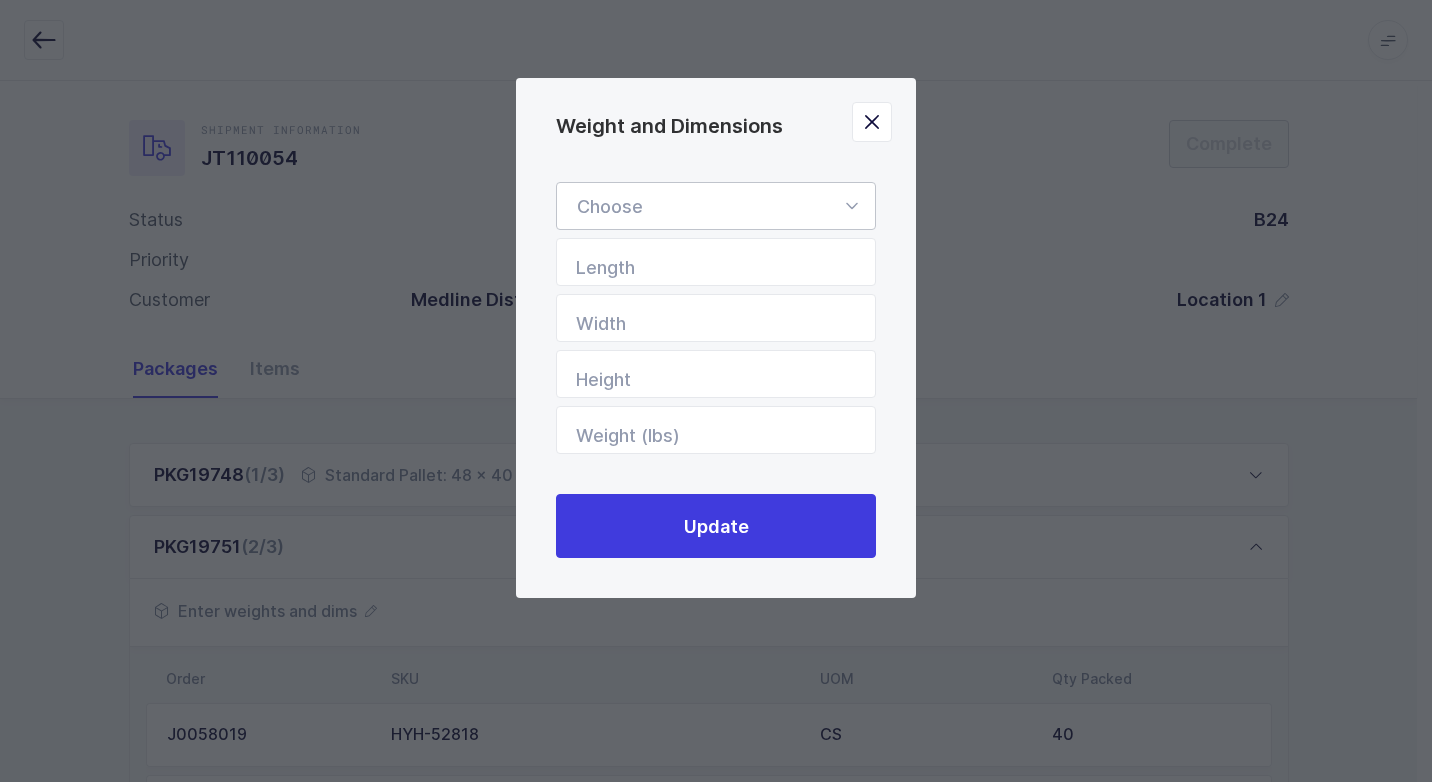 click at bounding box center (851, 206) 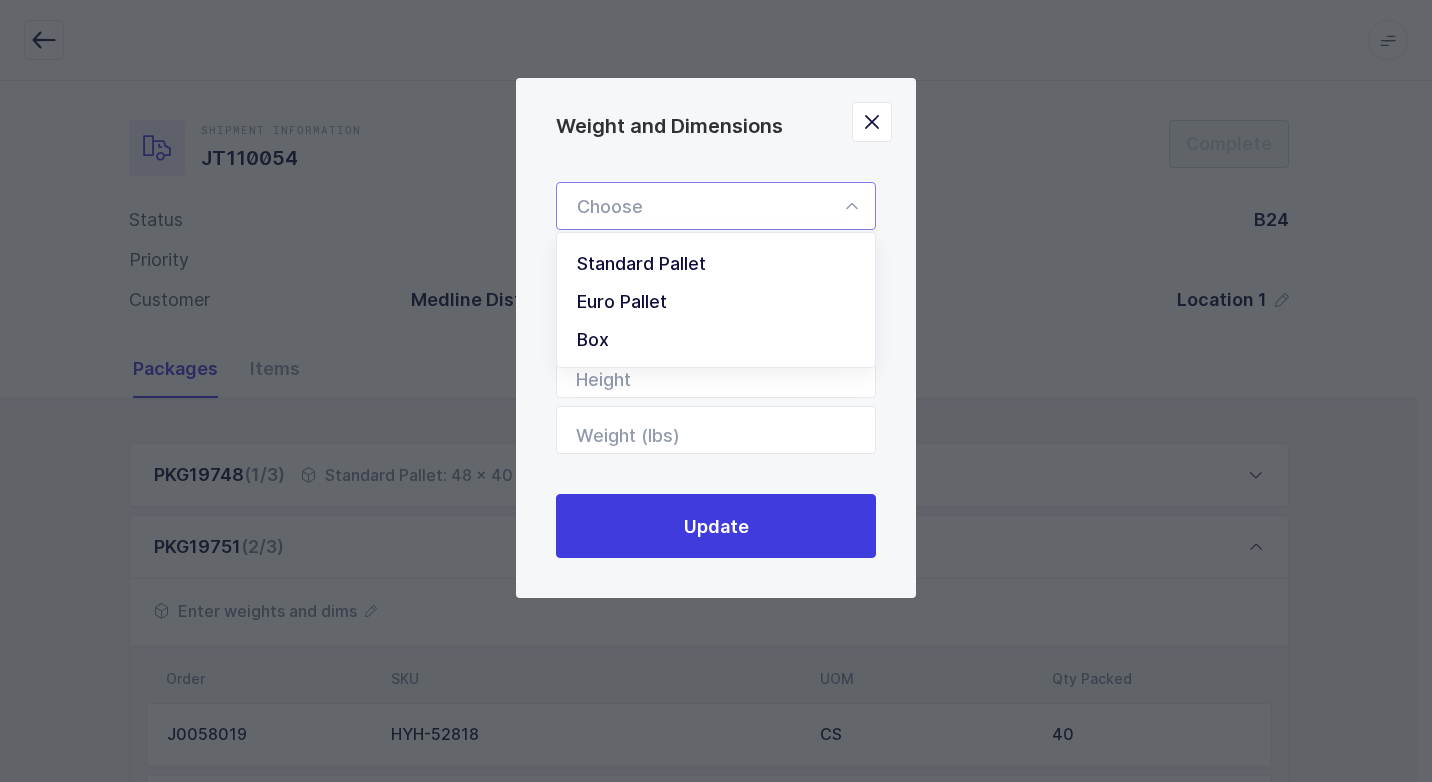 drag, startPoint x: 797, startPoint y: 265, endPoint x: 838, endPoint y: 331, distance: 77.698135 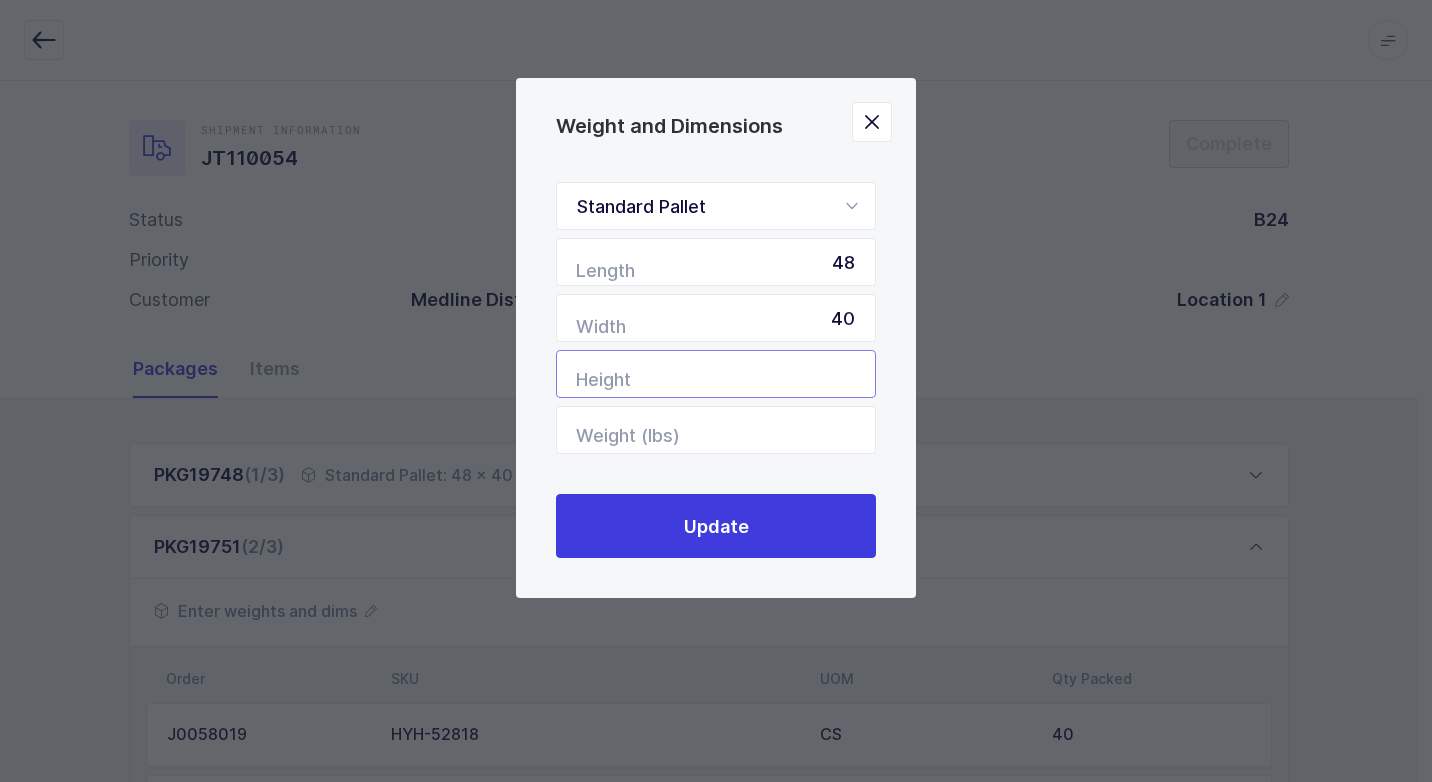 click at bounding box center [716, 374] 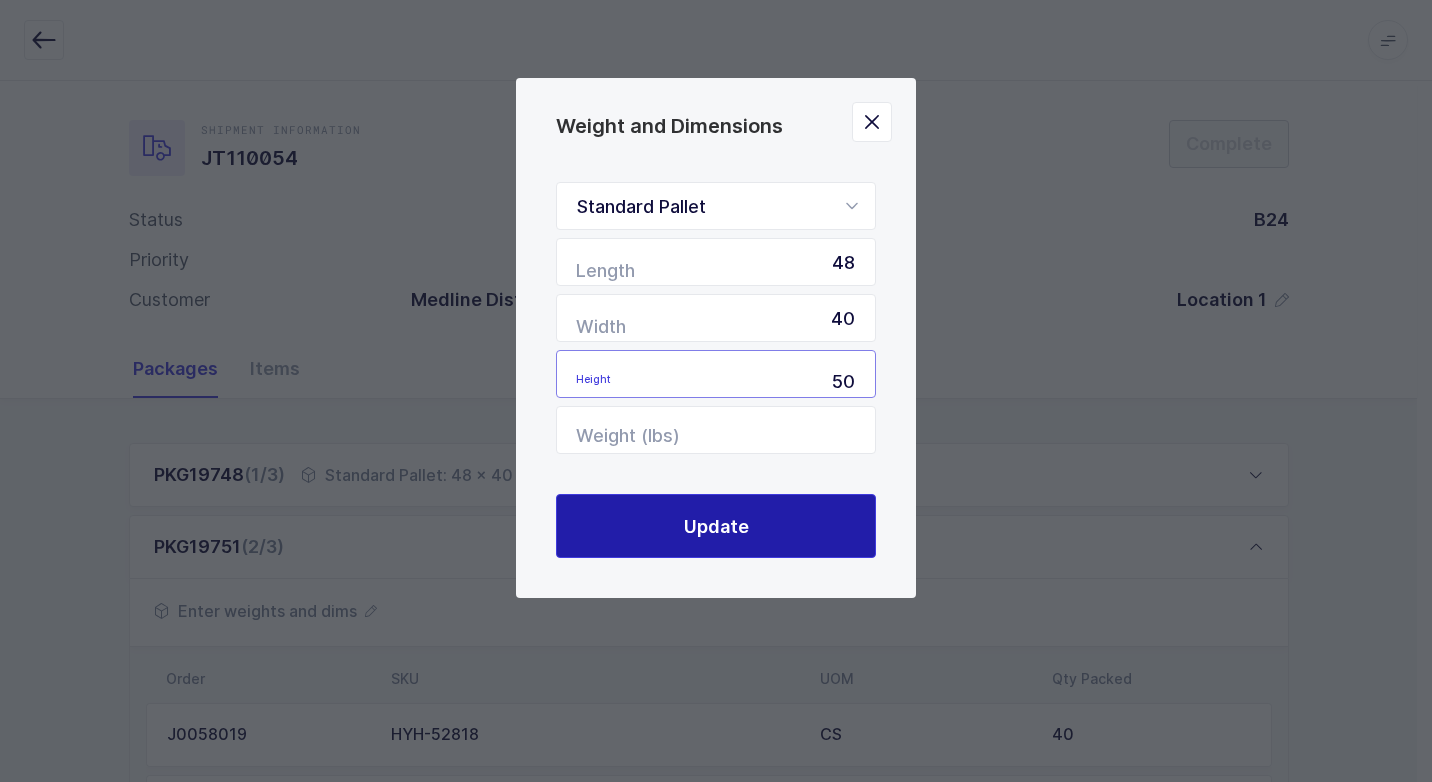 type on "50" 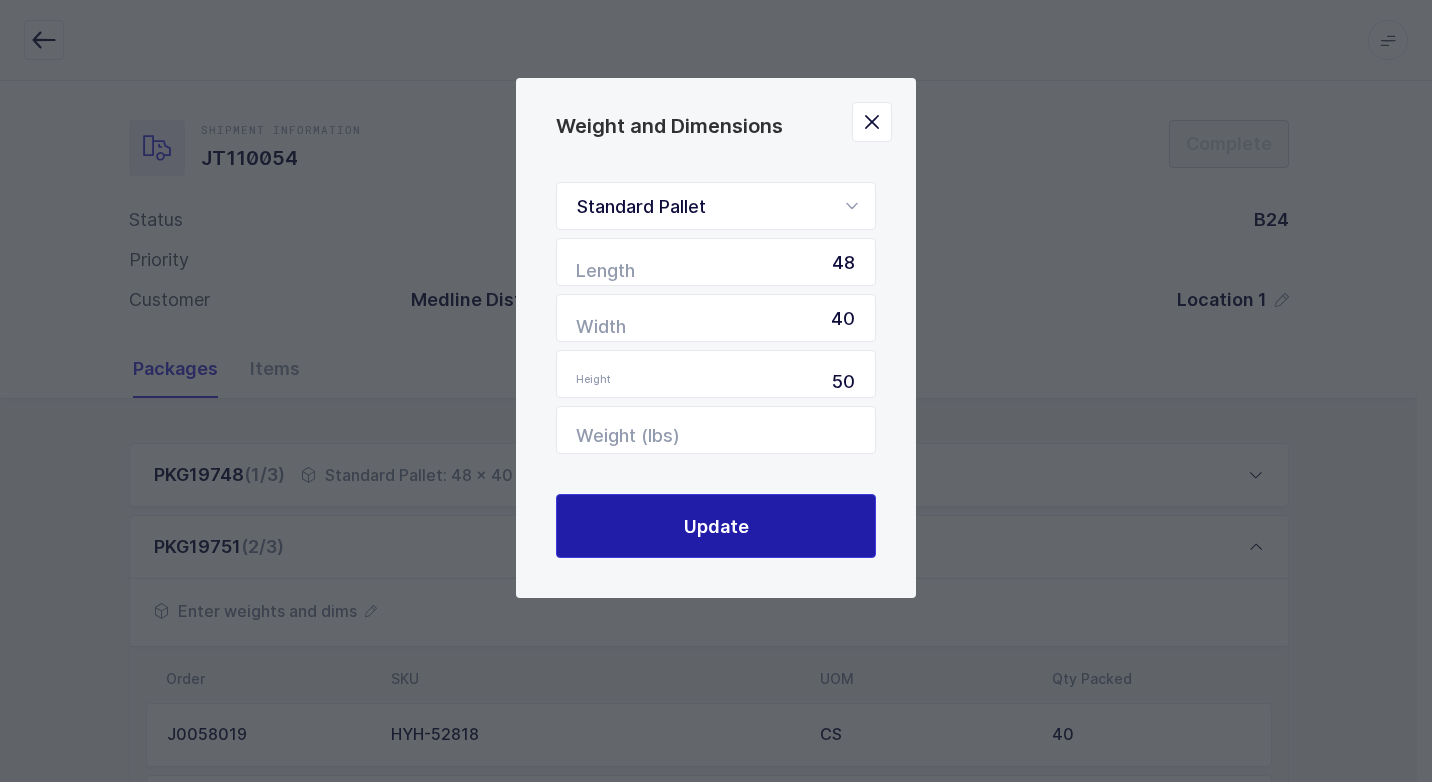 click on "Update" at bounding box center (716, 526) 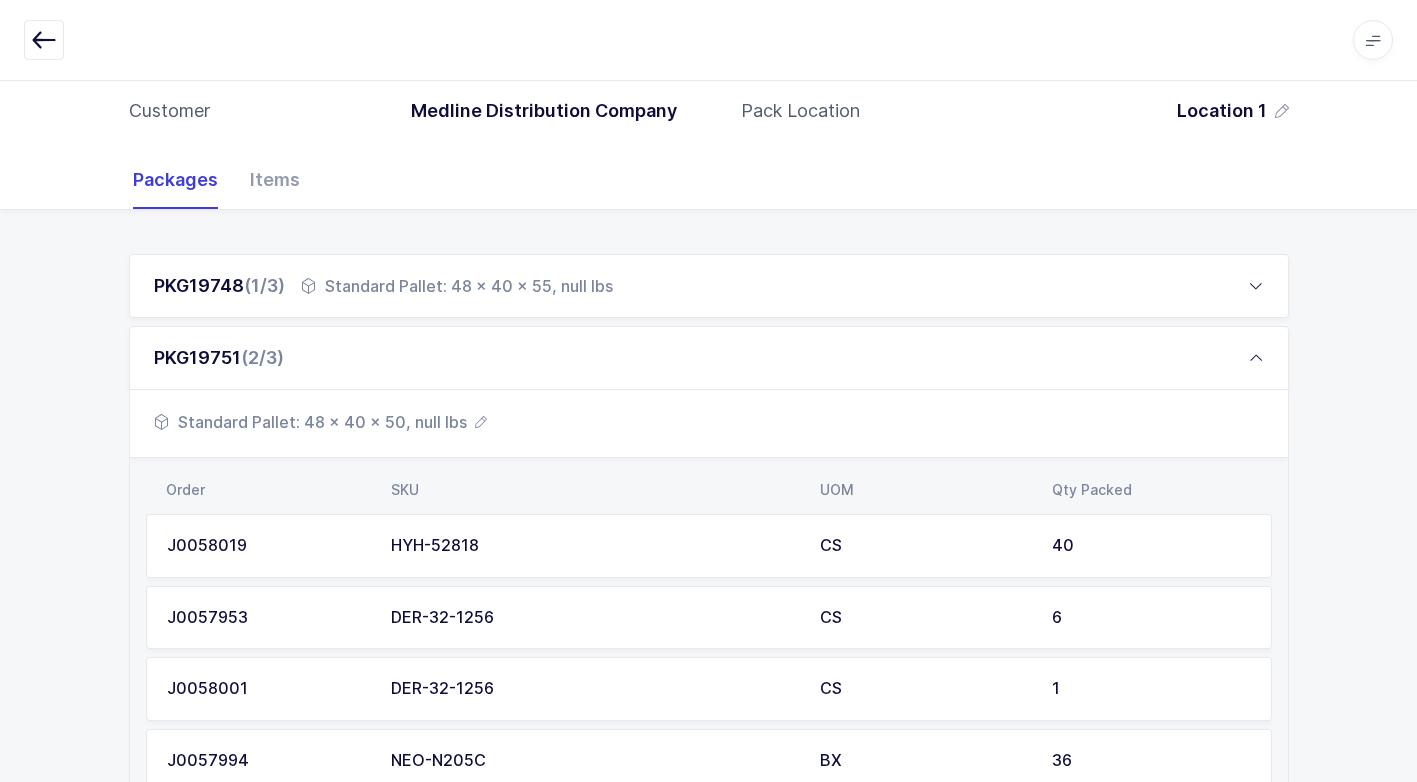 scroll, scrollTop: 0, scrollLeft: 0, axis: both 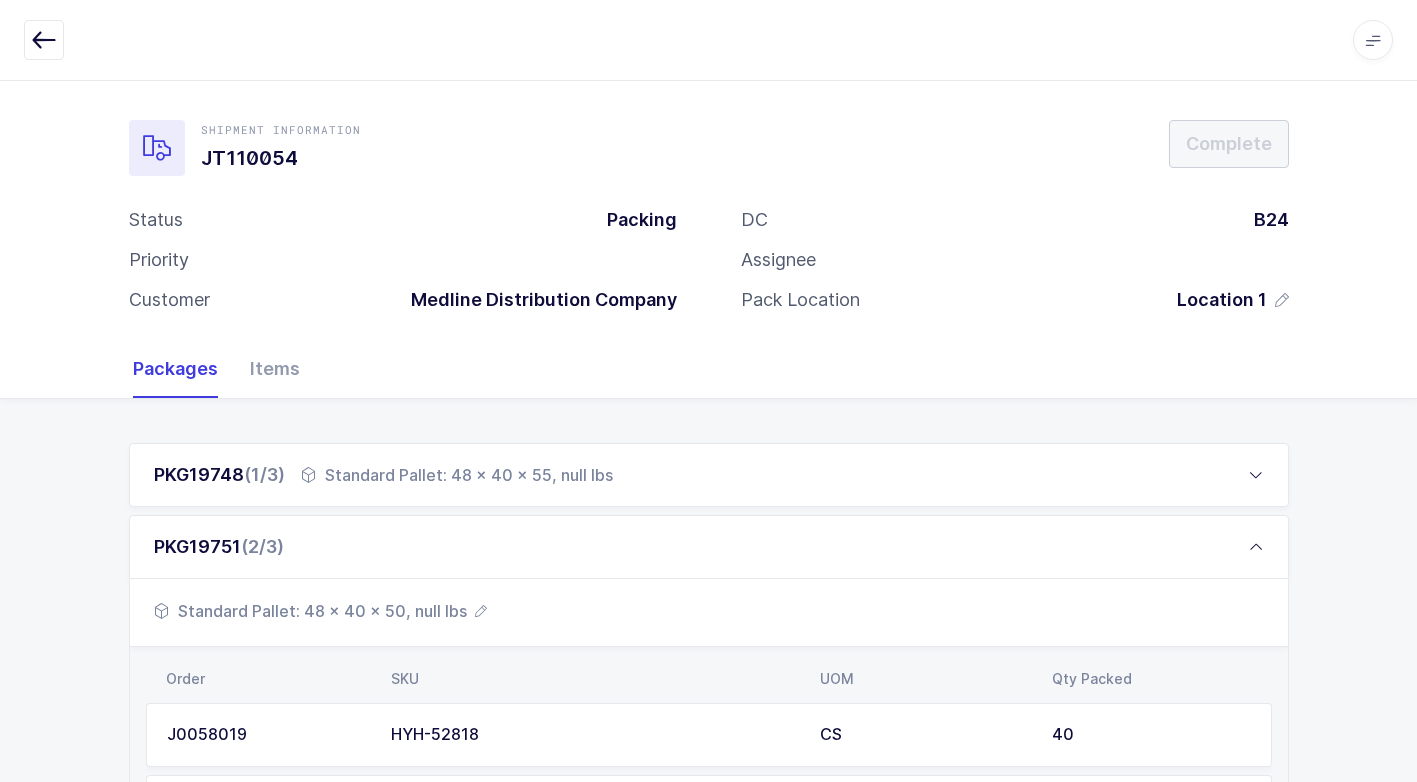 drag, startPoint x: 565, startPoint y: 490, endPoint x: 536, endPoint y: 503, distance: 31.780497 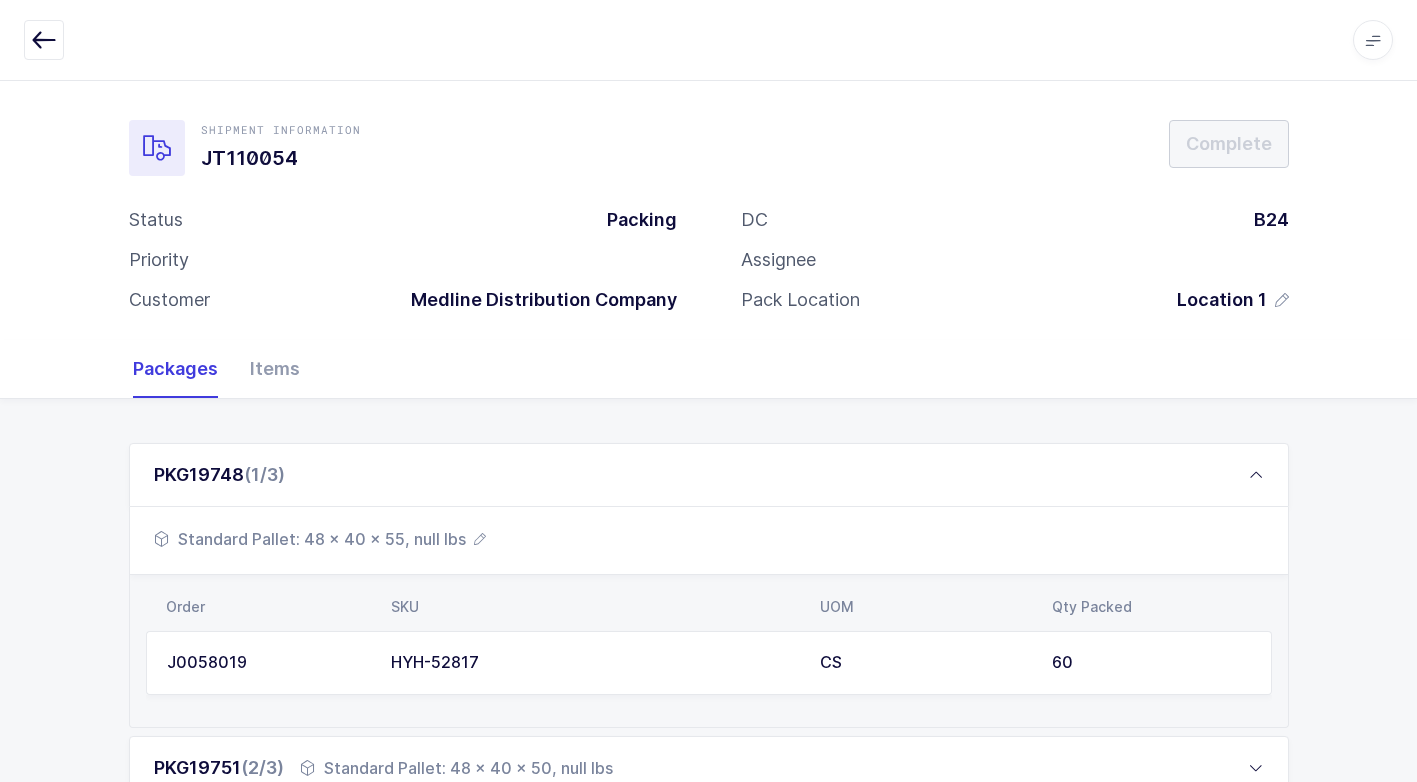 click on "Standard Pallet: 48 x 40 x 55, null lbs" at bounding box center [320, 539] 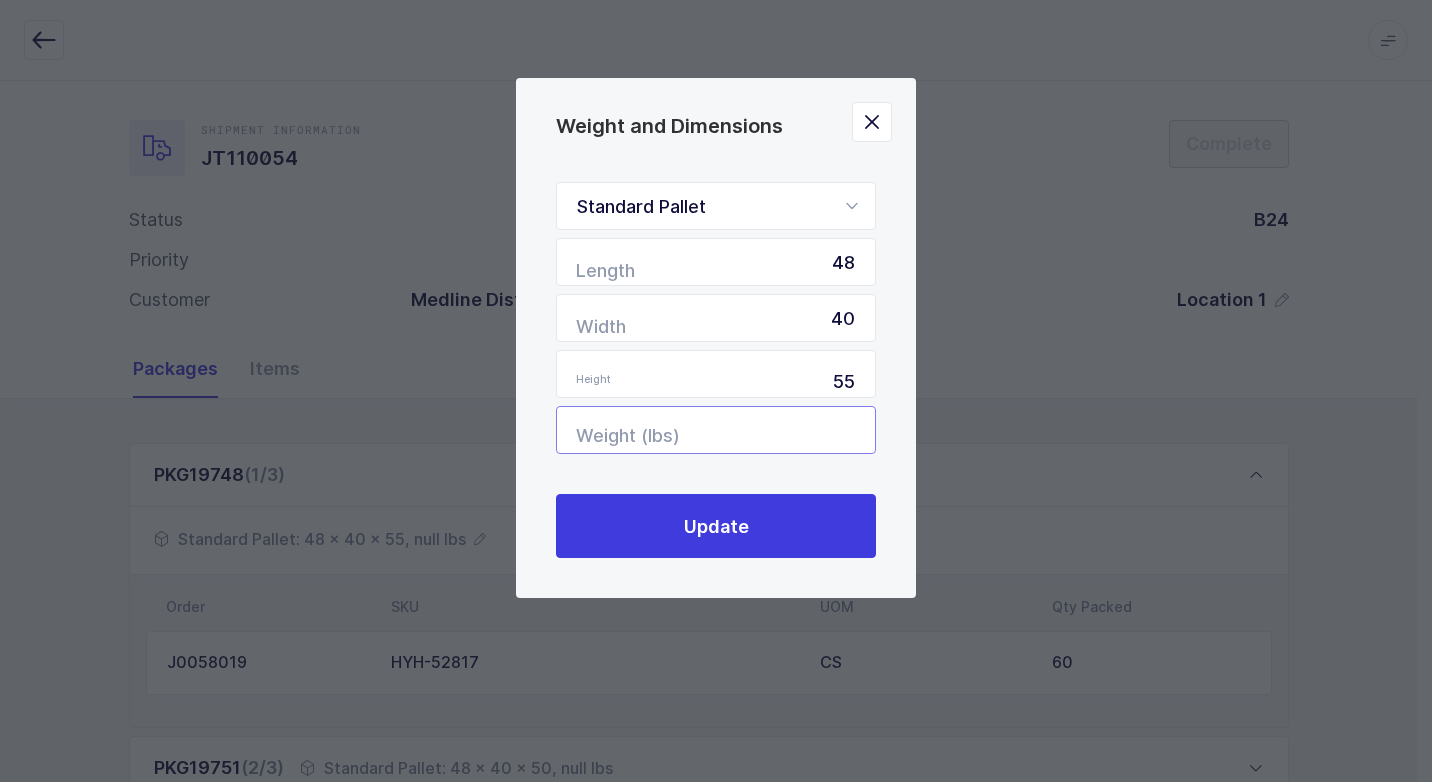 click at bounding box center (716, 430) 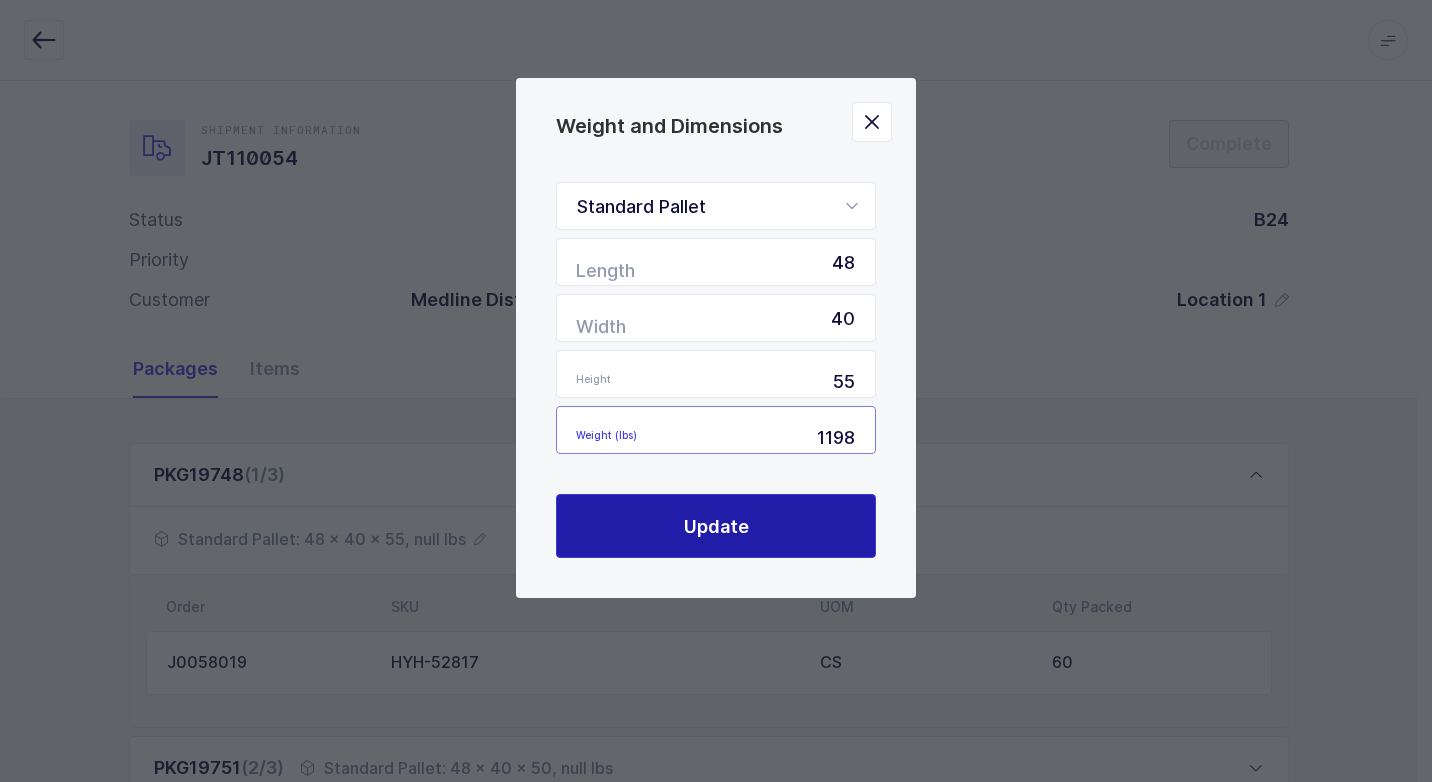 type on "1198" 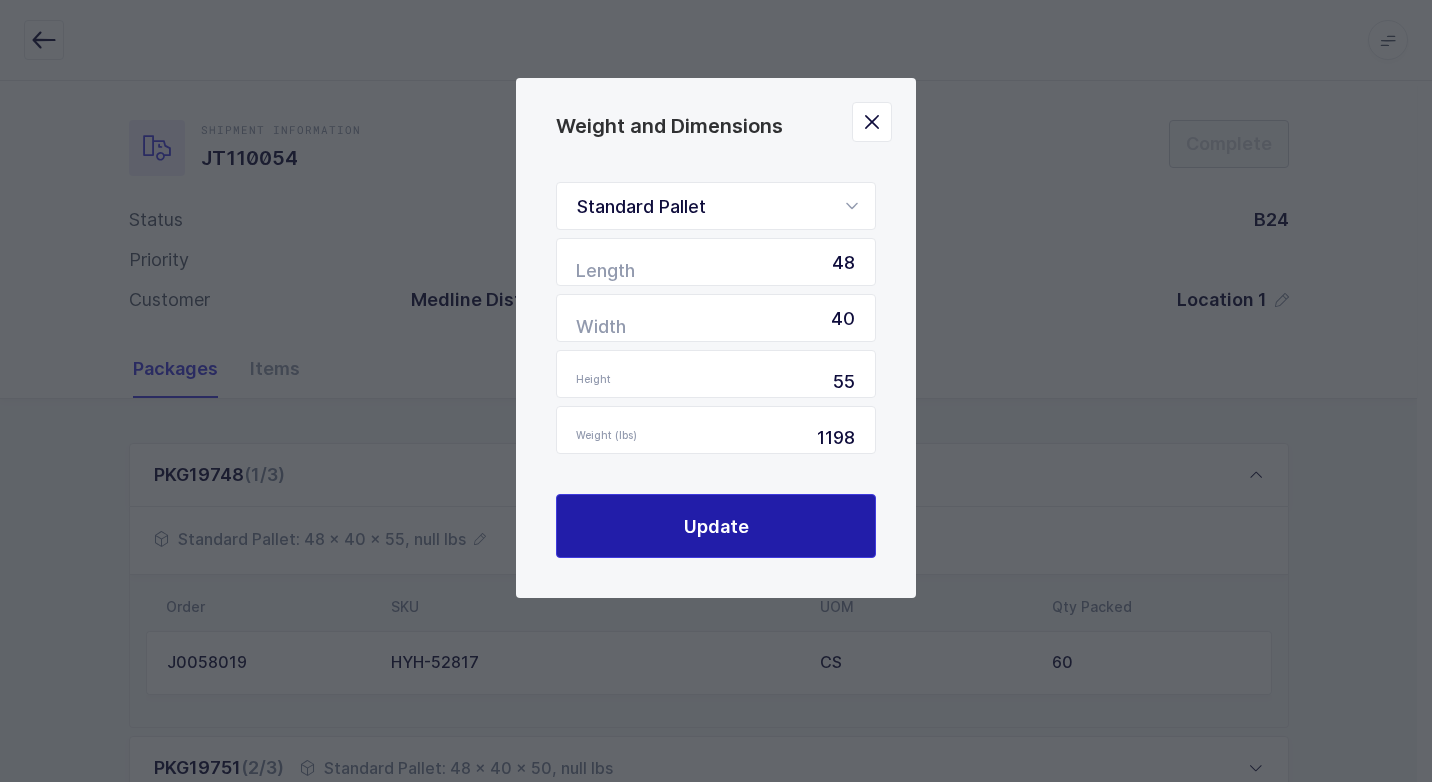 click on "Update" at bounding box center [716, 526] 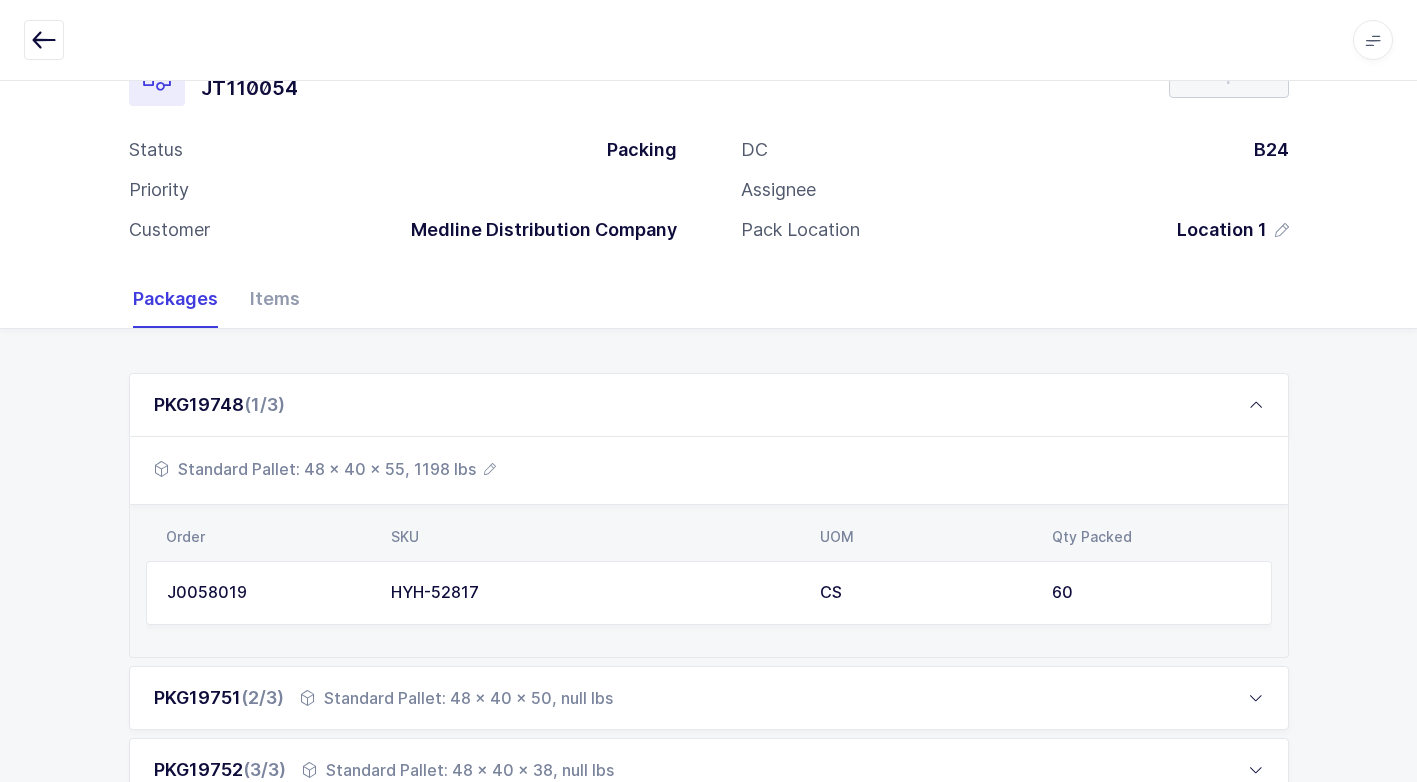 scroll, scrollTop: 100, scrollLeft: 0, axis: vertical 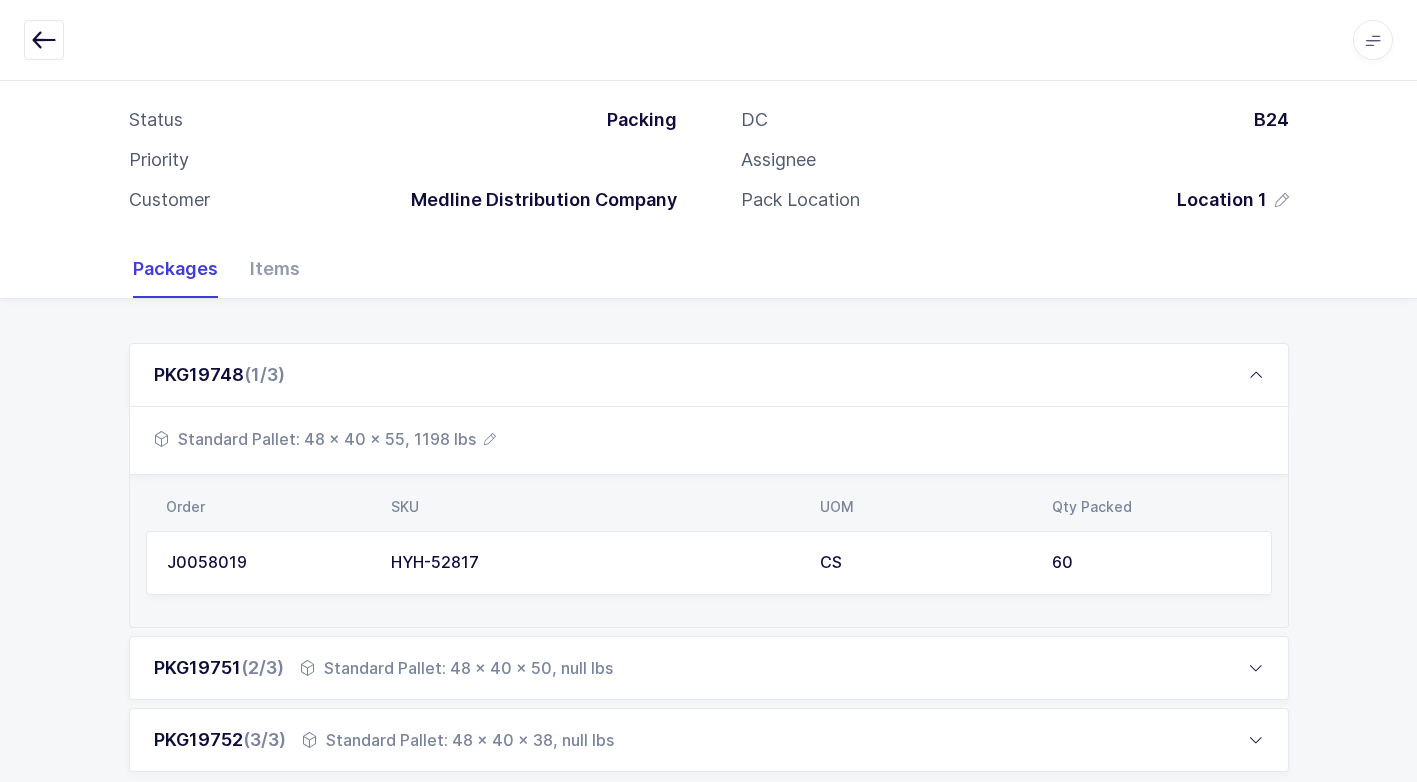 drag, startPoint x: 461, startPoint y: 665, endPoint x: 451, endPoint y: 664, distance: 10.049875 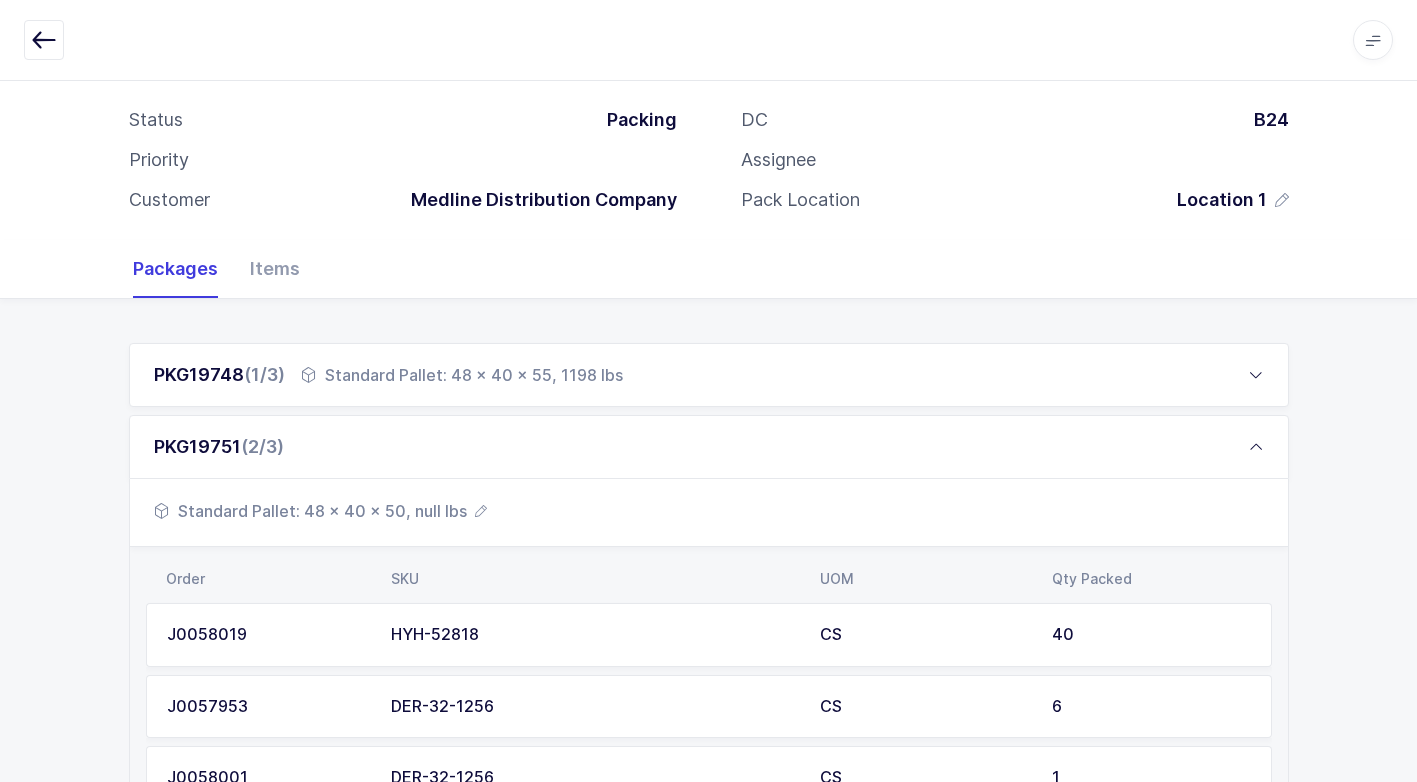 click on "Standard Pallet: 48 x 40 x 50, null lbs" at bounding box center [320, 511] 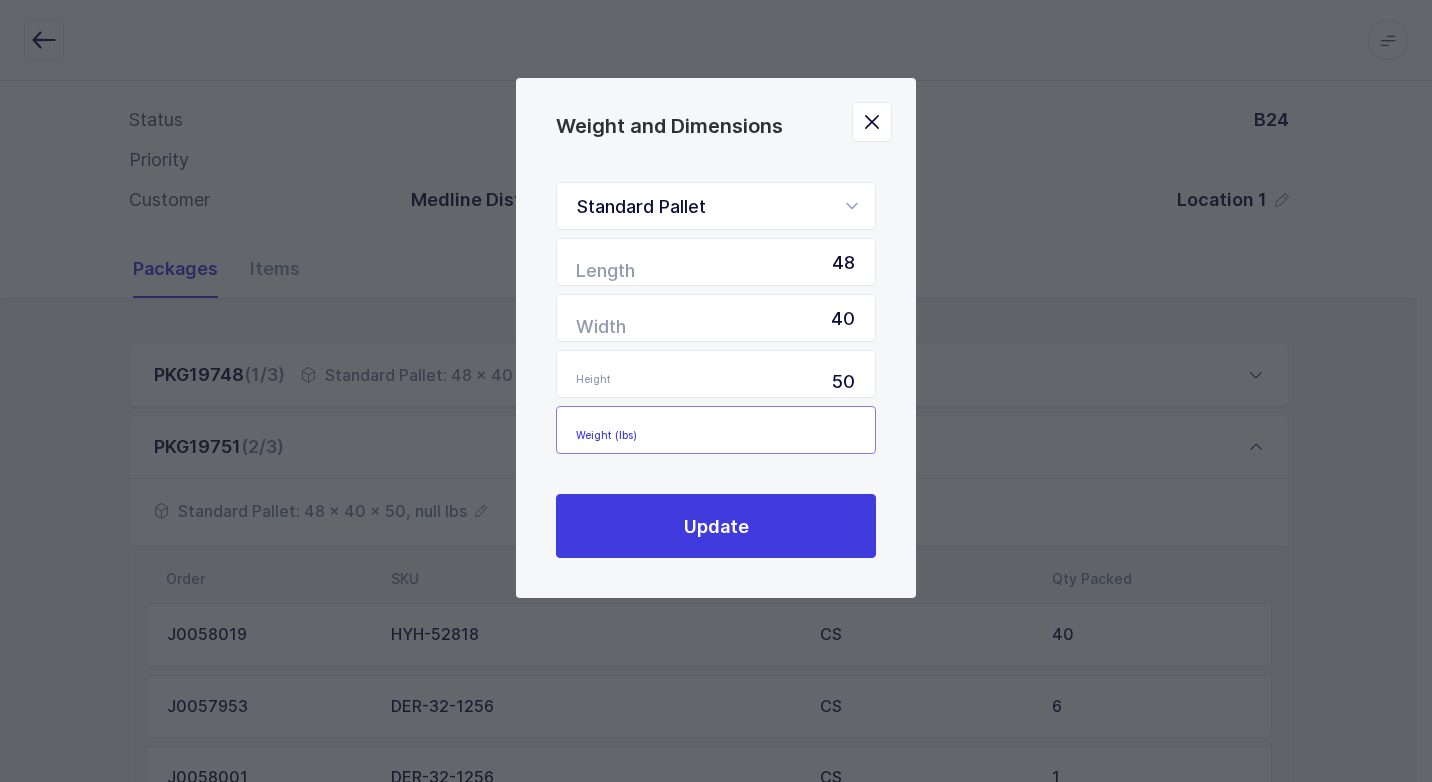 click at bounding box center (716, 430) 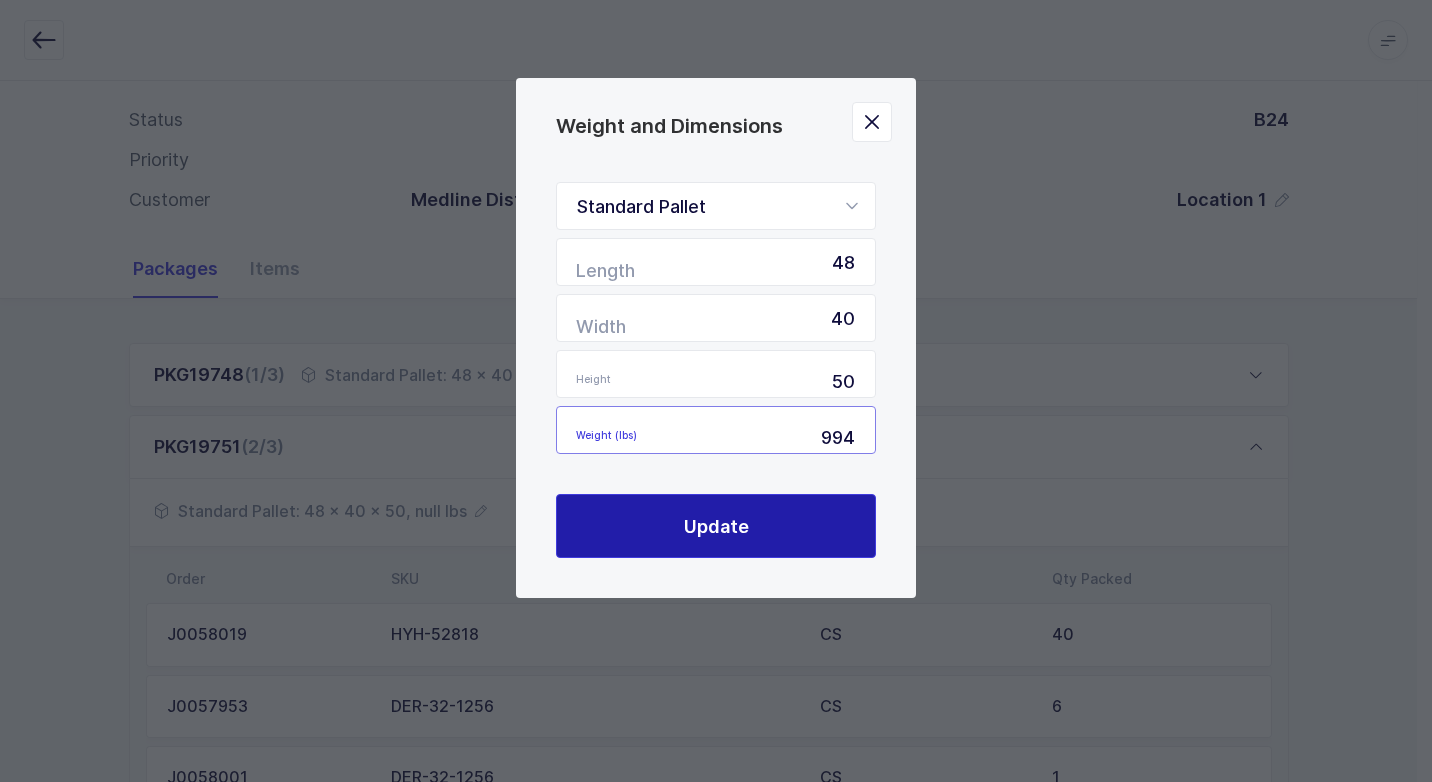 type on "994" 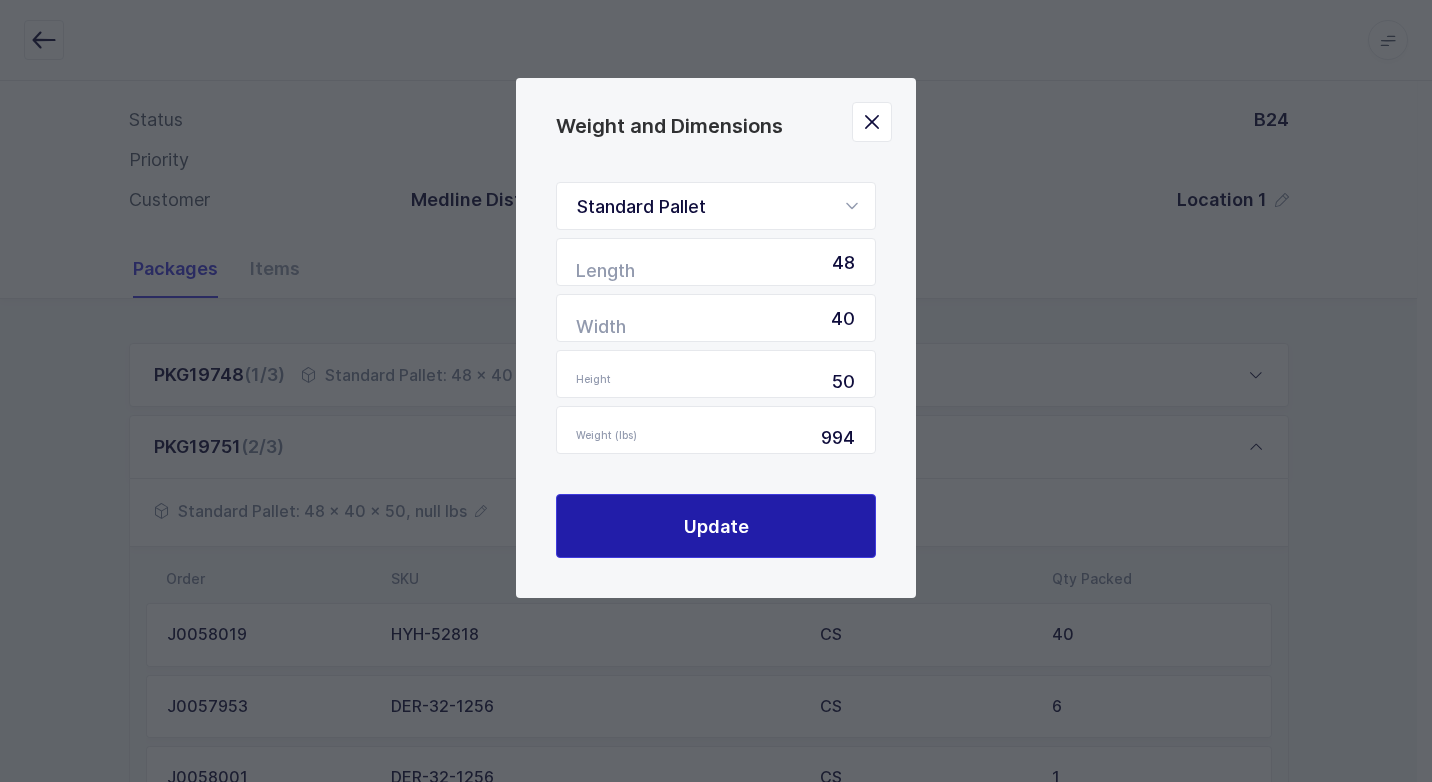 click on "Update" at bounding box center [716, 526] 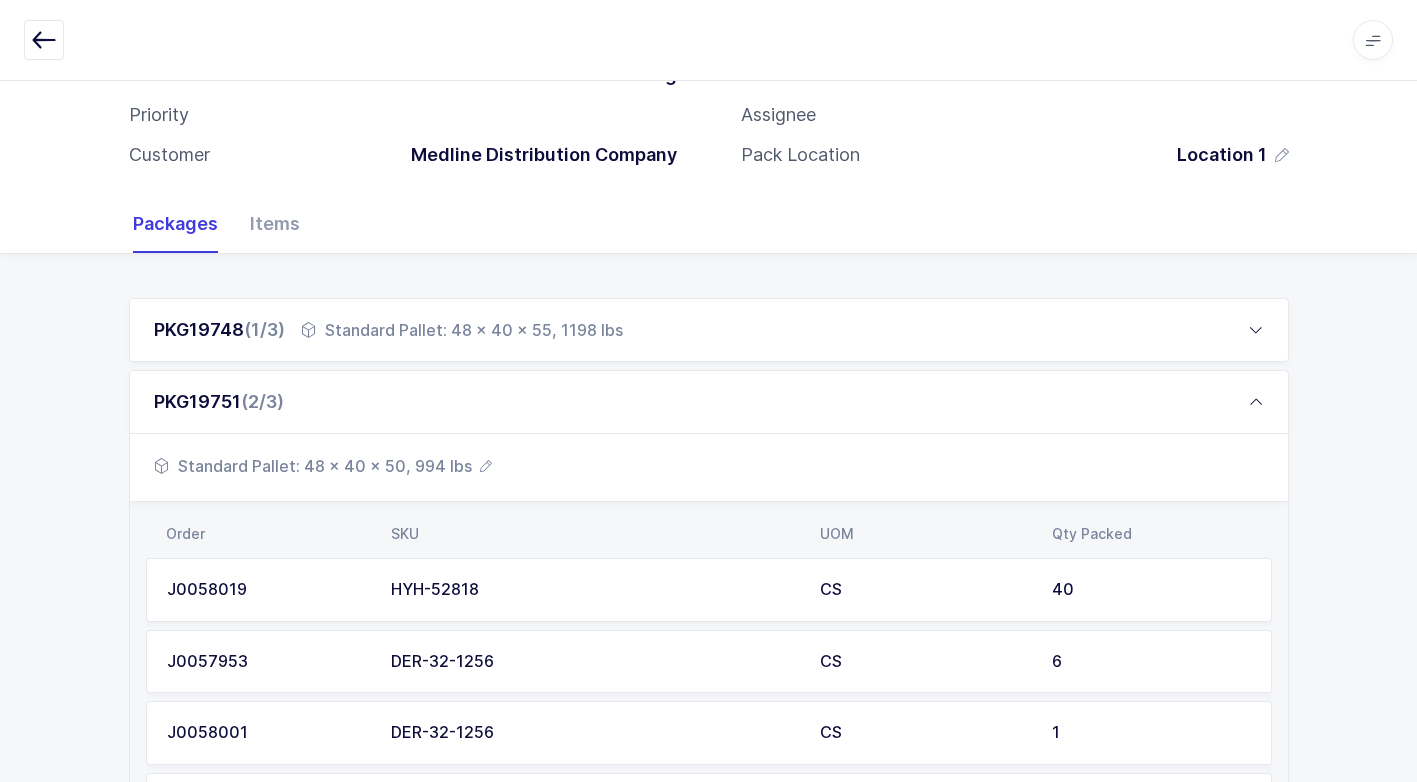 scroll, scrollTop: 456, scrollLeft: 0, axis: vertical 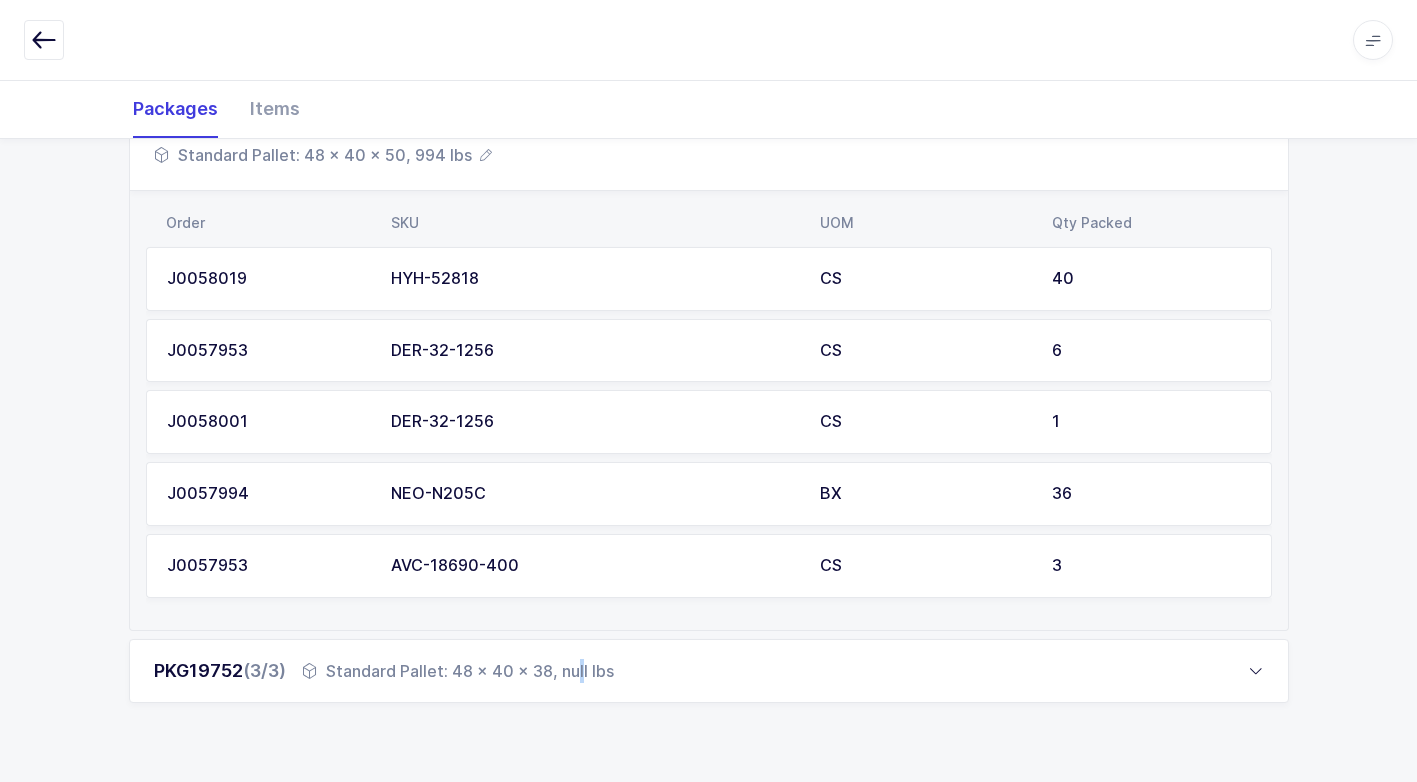 click on "Standard Pallet: 48 x 40 x 38, null lbs" at bounding box center [458, 671] 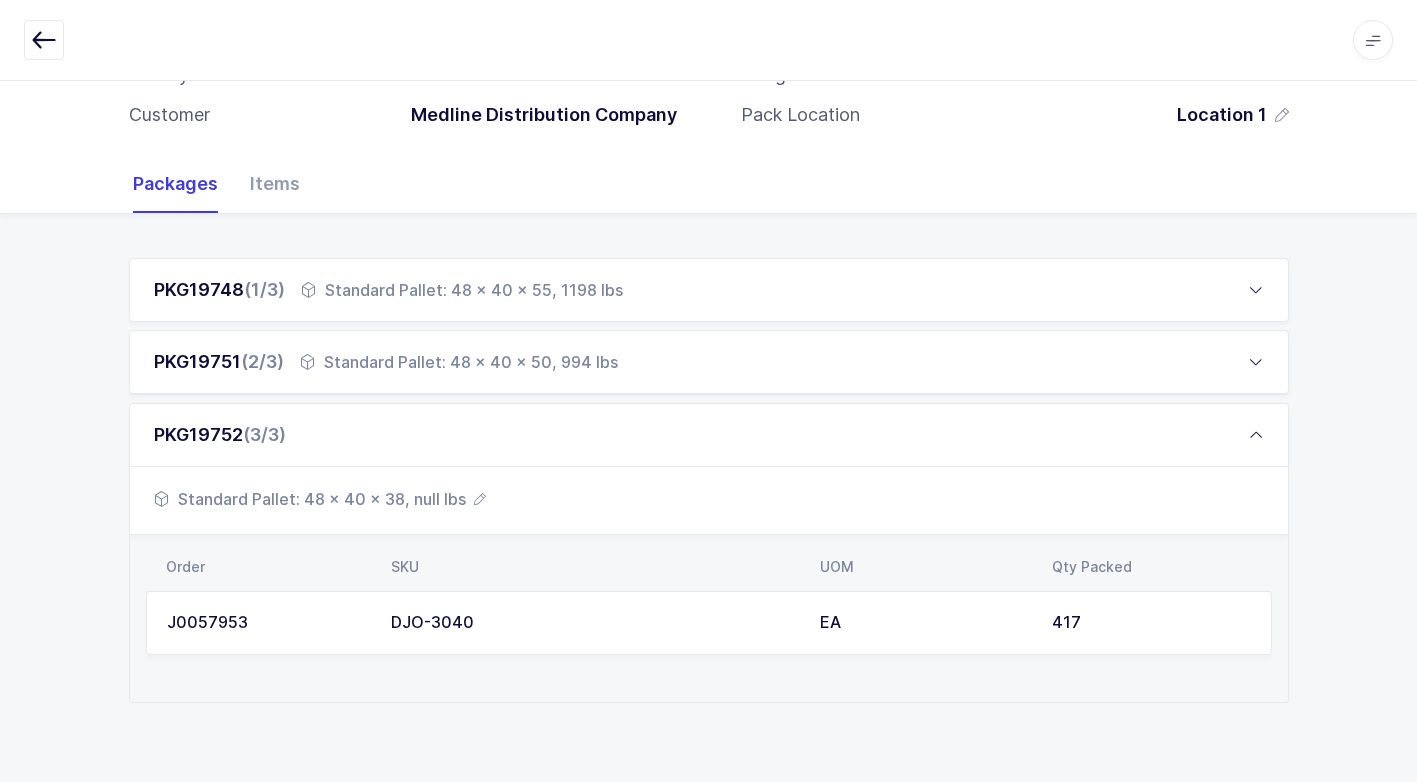 scroll, scrollTop: 169, scrollLeft: 0, axis: vertical 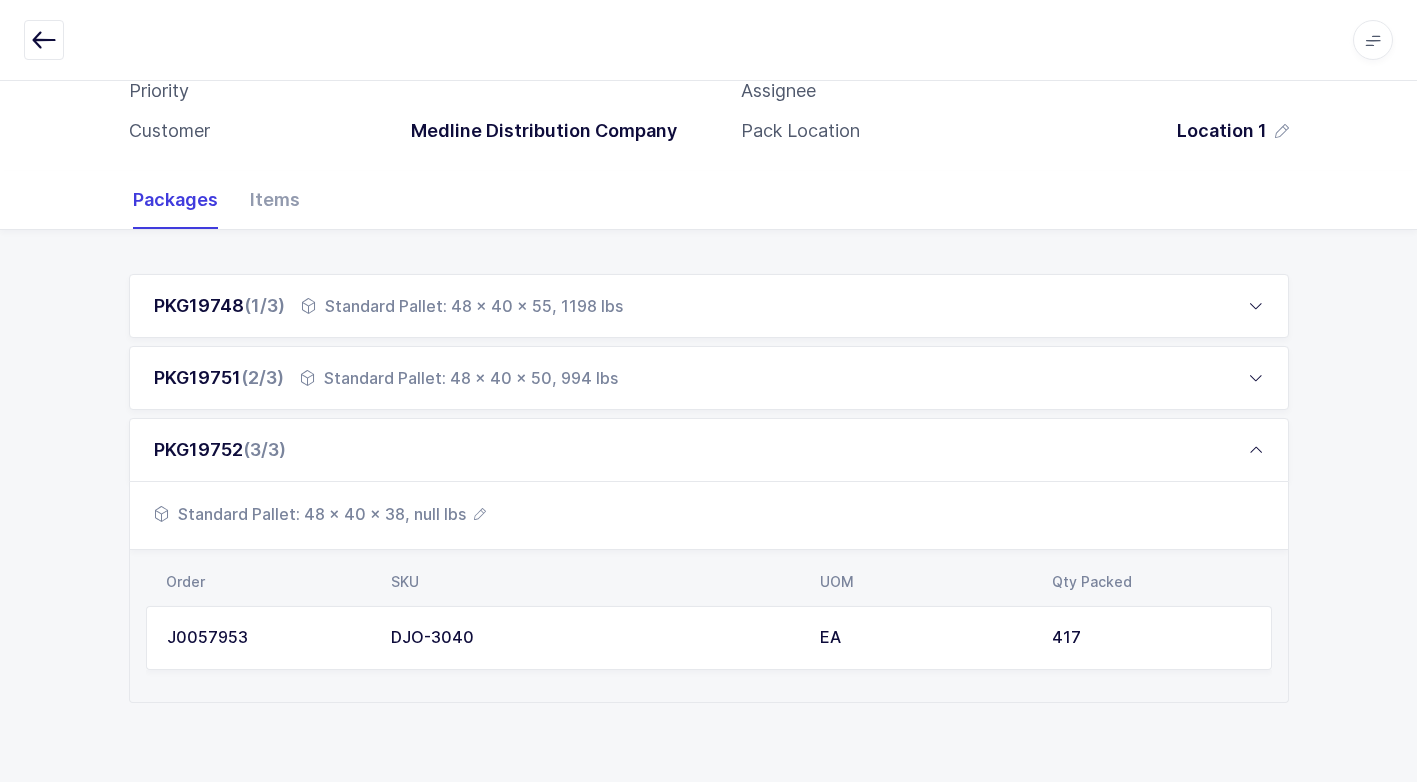 click on "Standard Pallet: 48 x 40 x 38, null lbs" at bounding box center [320, 514] 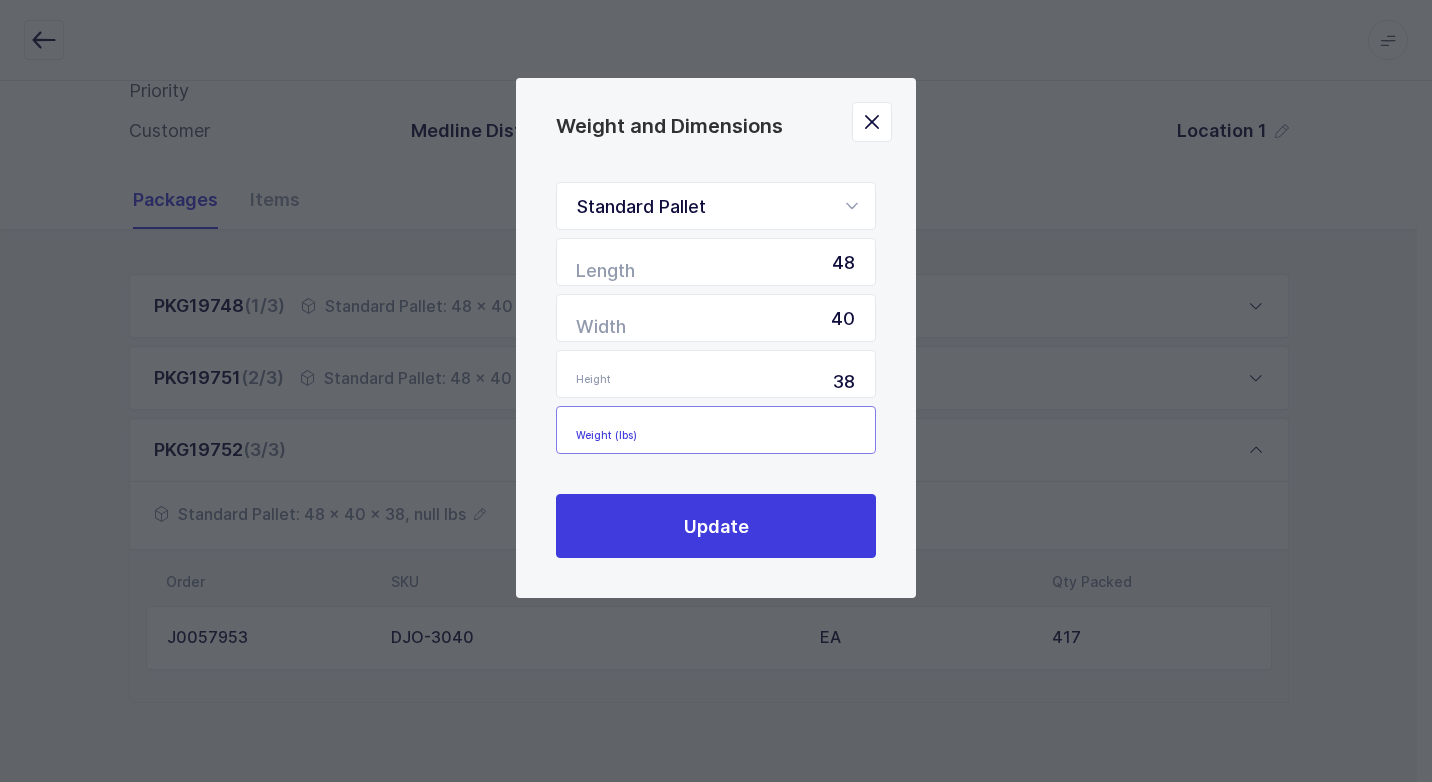 click at bounding box center (716, 430) 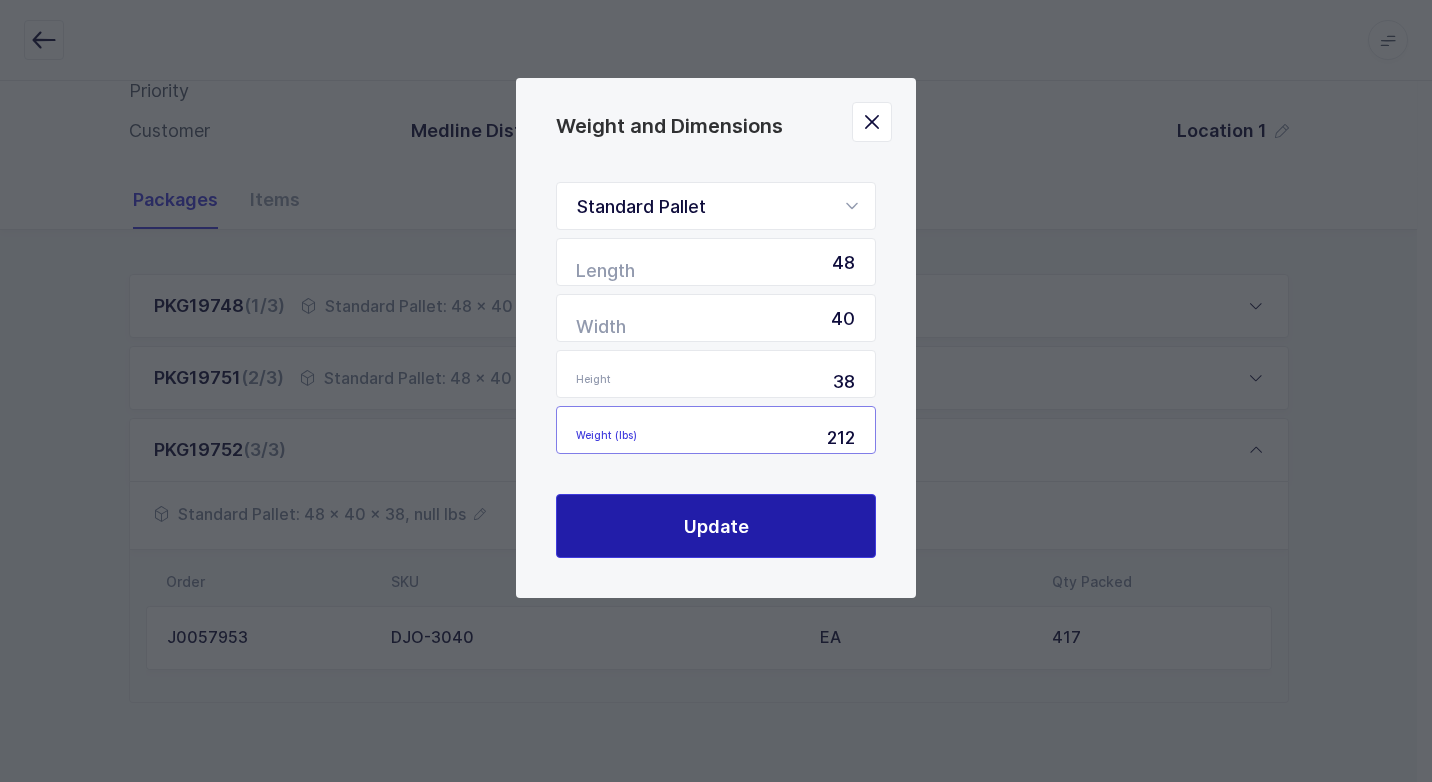 type on "212" 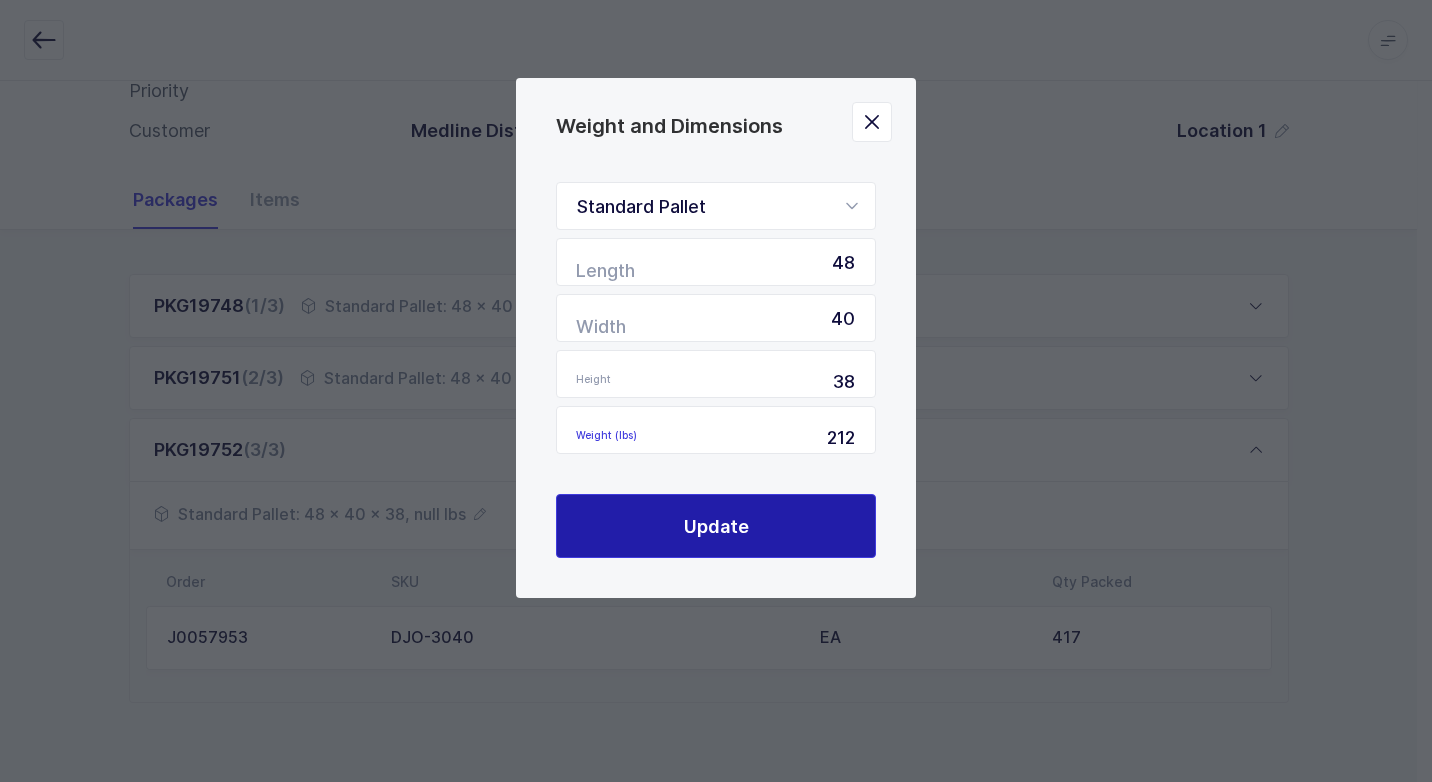 click on "Update" at bounding box center [716, 526] 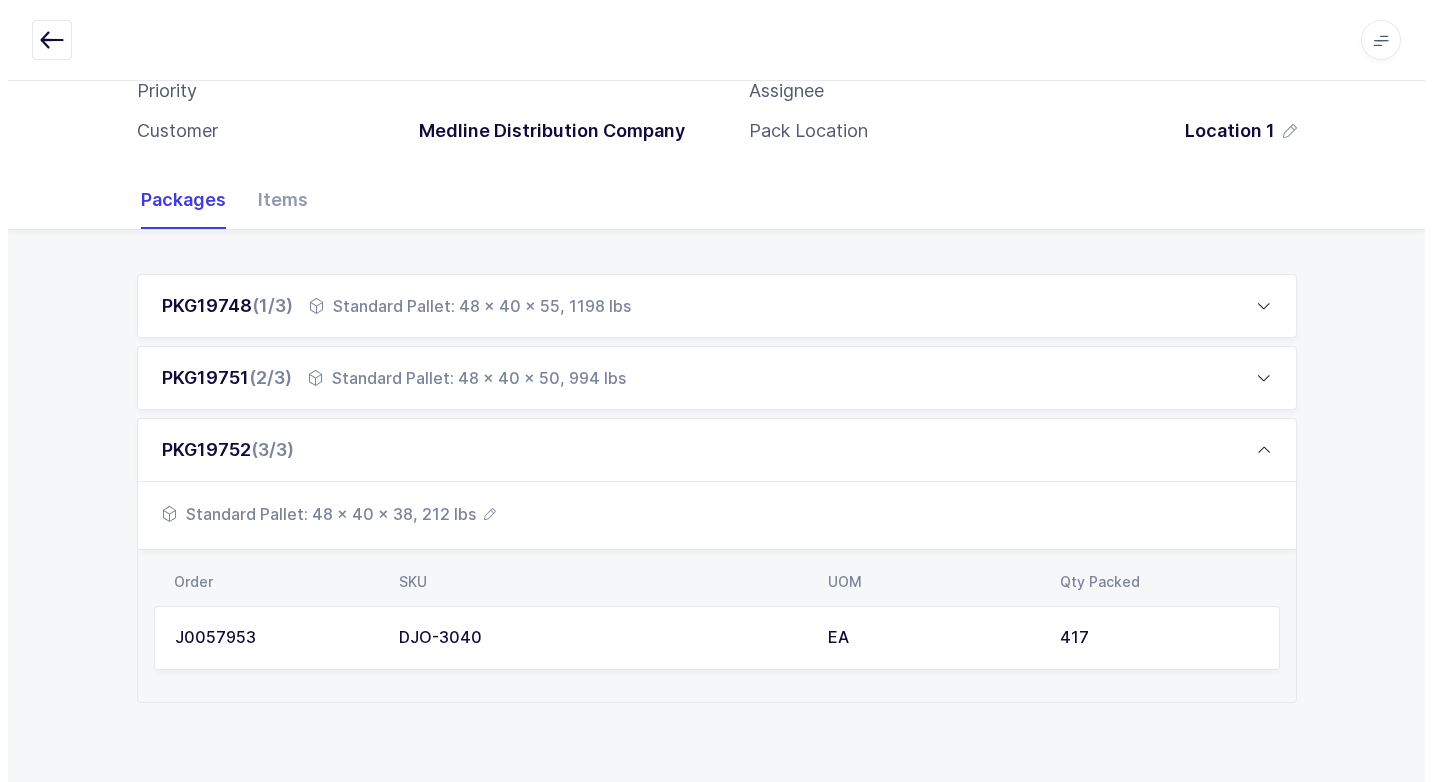 scroll, scrollTop: 0, scrollLeft: 0, axis: both 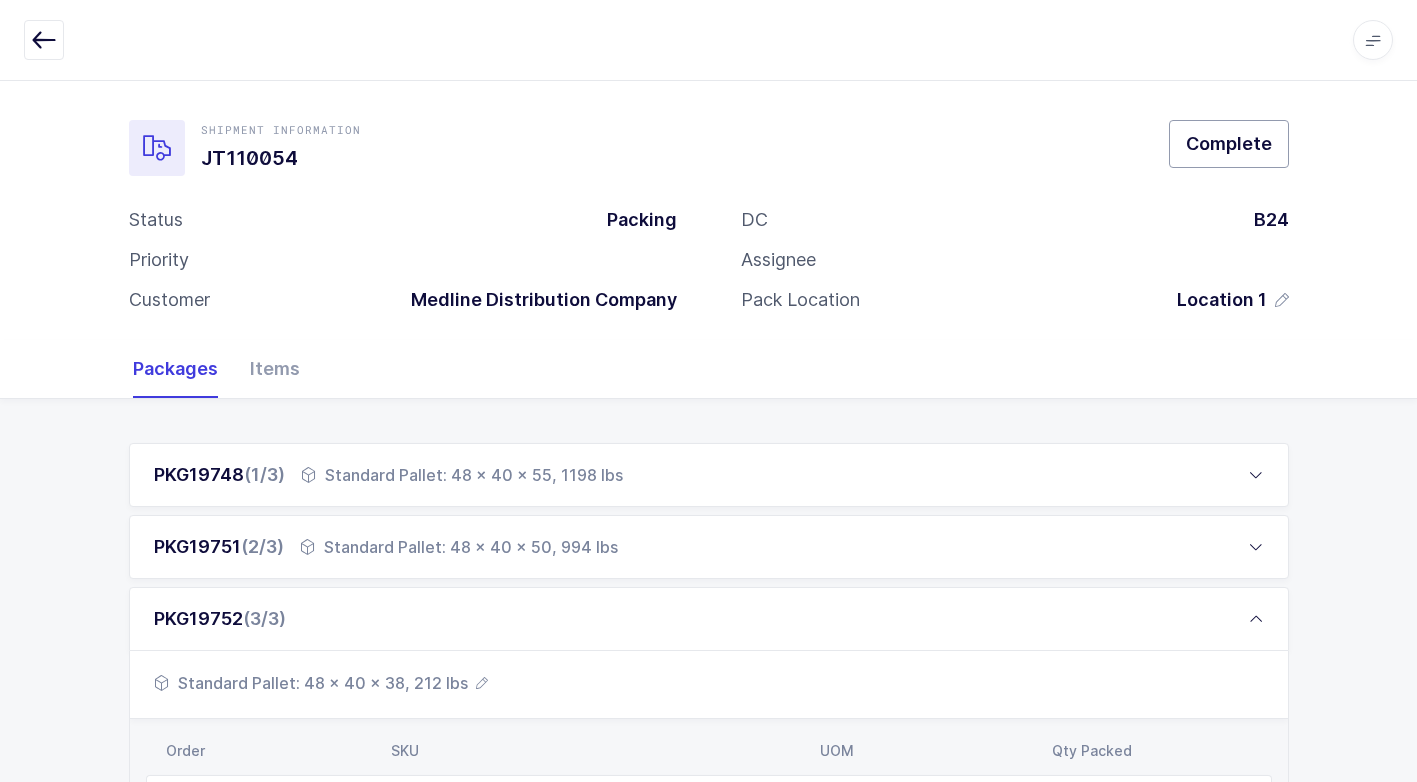 click on "Complete" at bounding box center (1229, 143) 